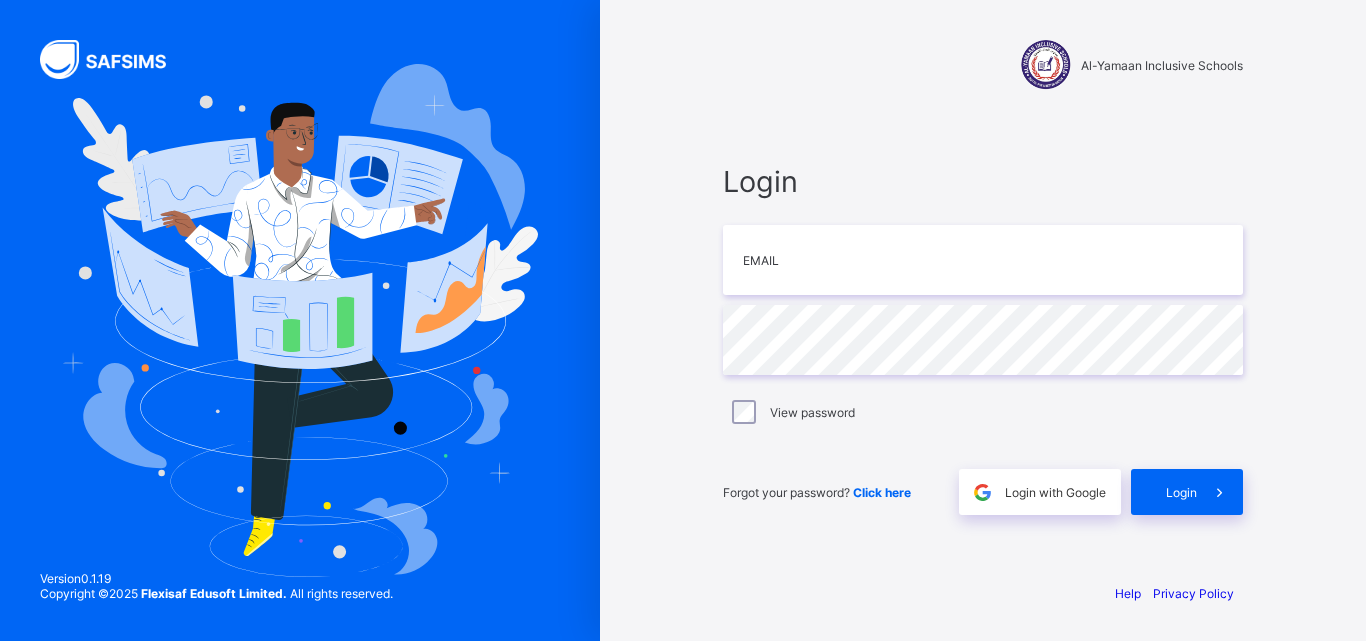 scroll, scrollTop: 0, scrollLeft: 0, axis: both 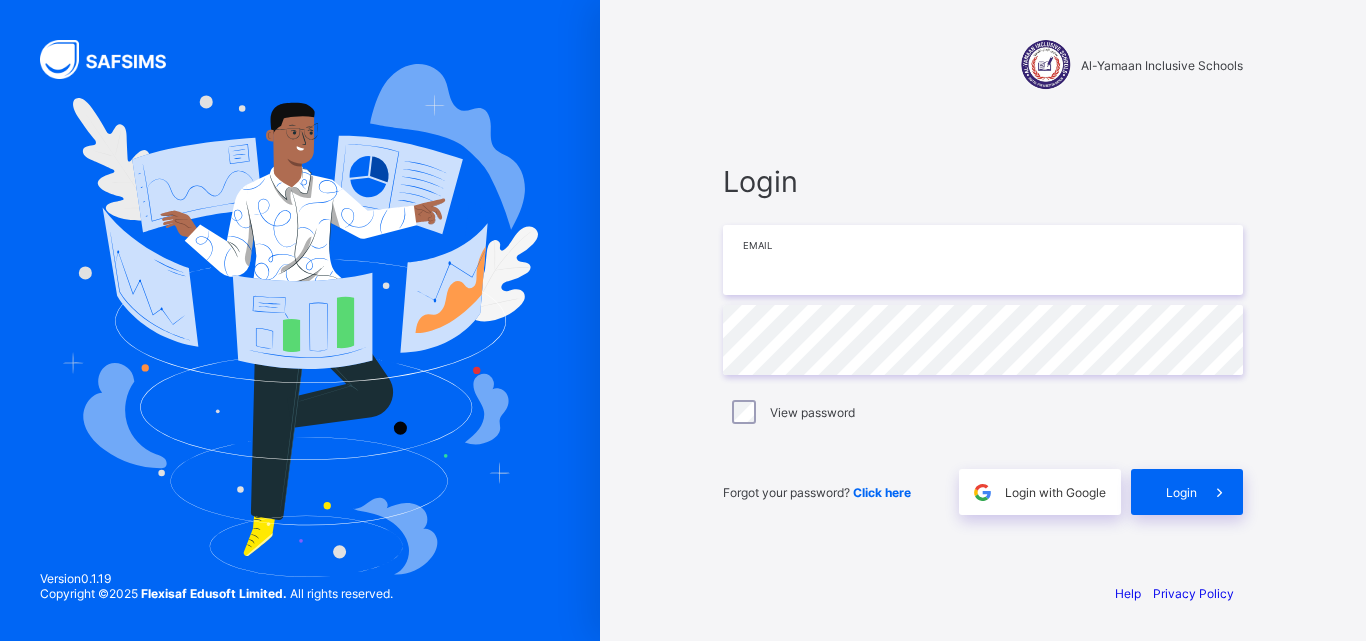 click at bounding box center [983, 260] 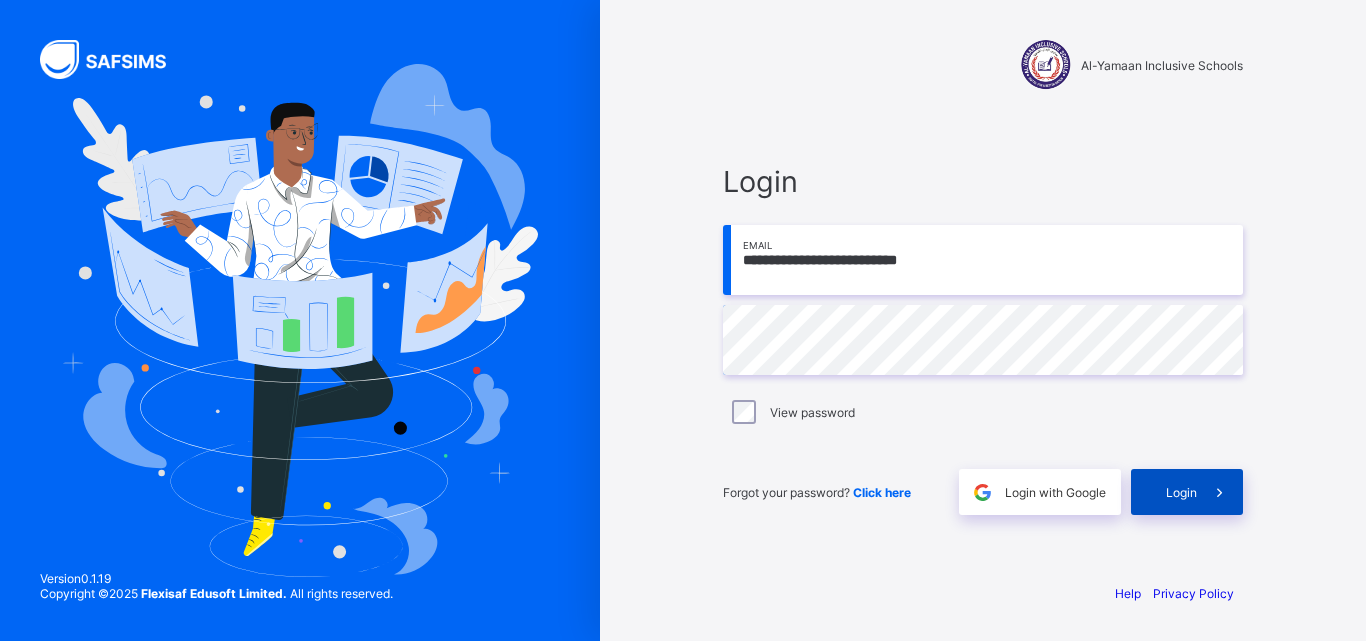 click at bounding box center [1220, 492] 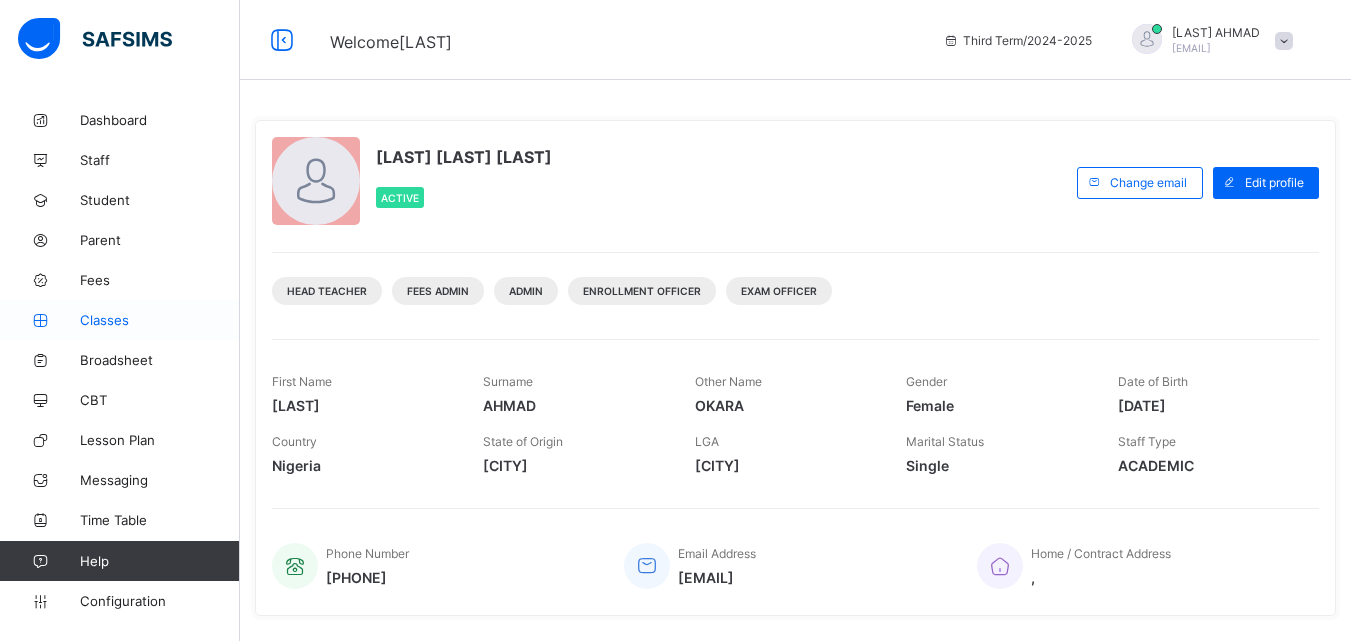 click on "Classes" at bounding box center (160, 320) 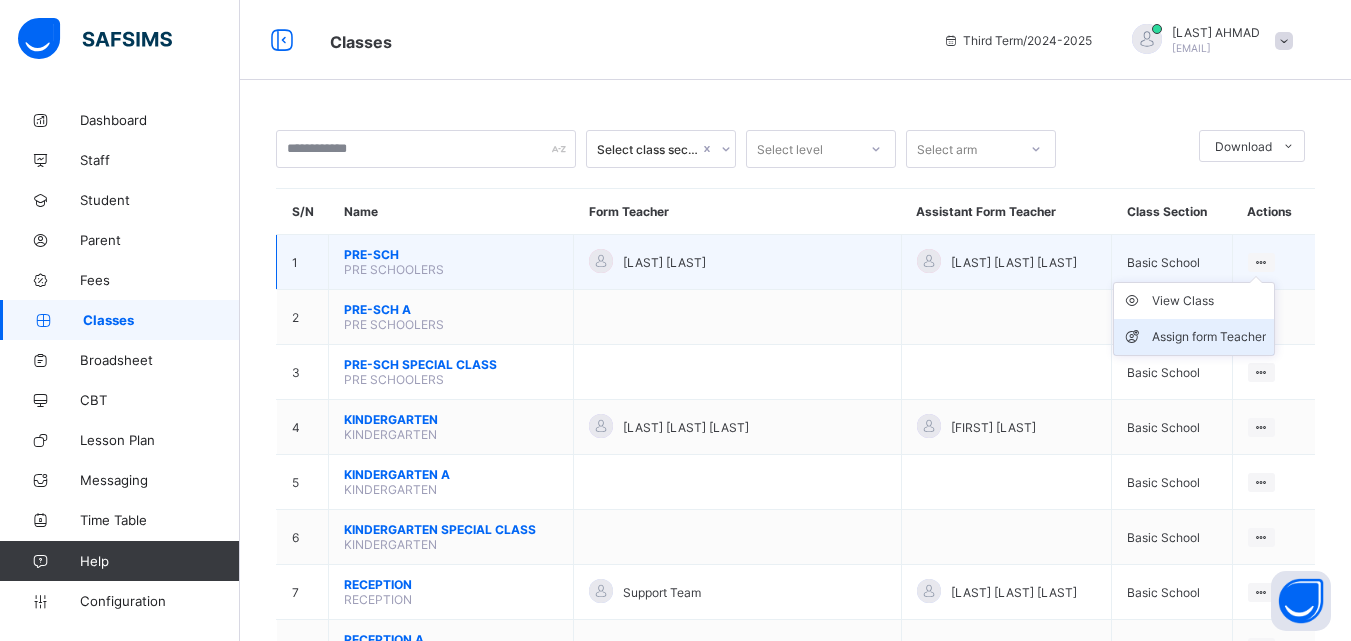 click on "Assign form Teacher" at bounding box center (1209, 337) 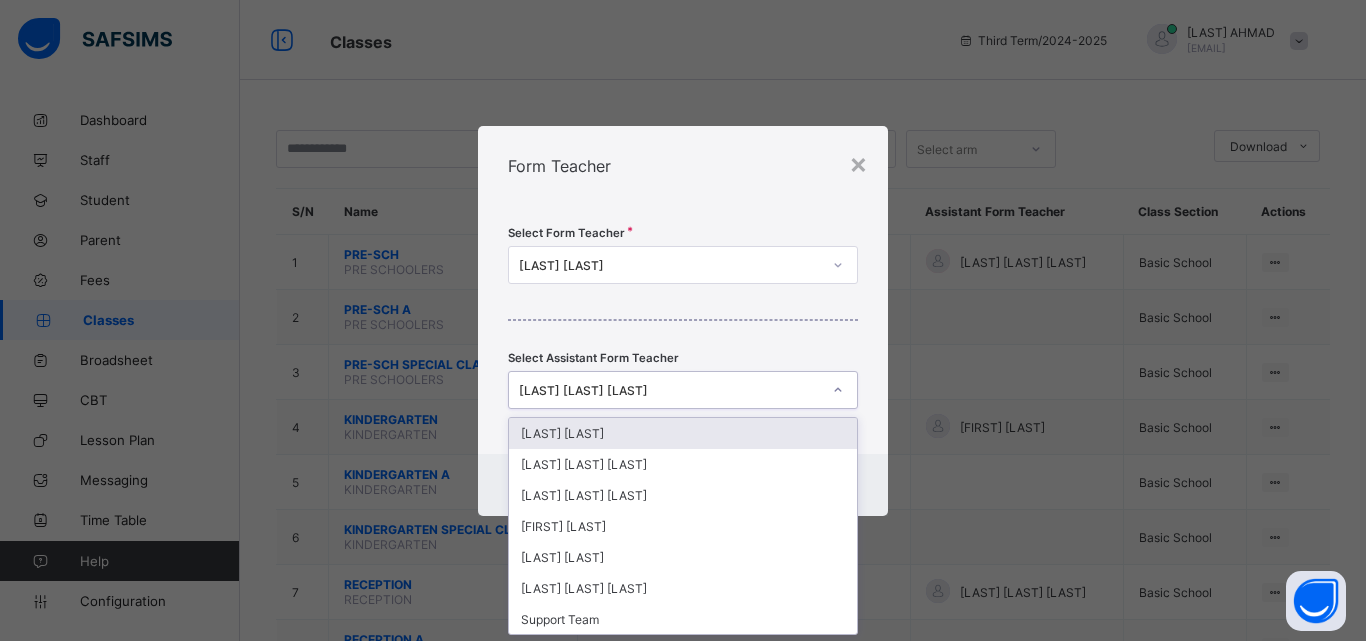 click 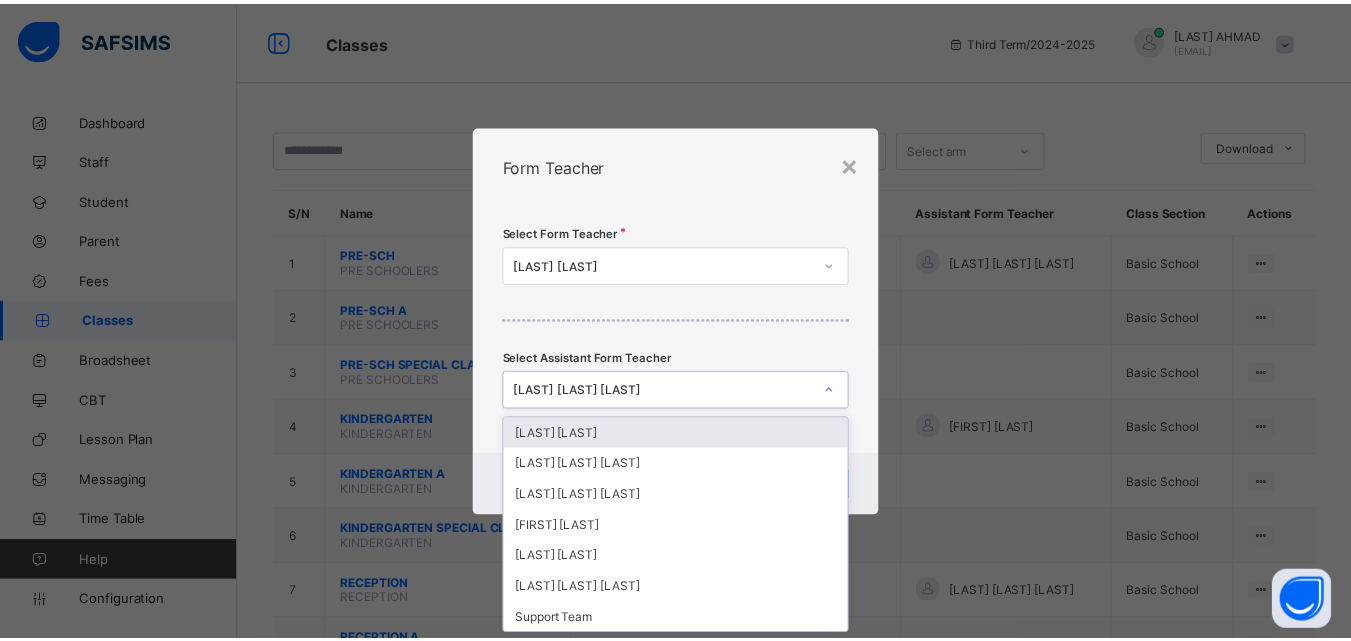 scroll, scrollTop: 0, scrollLeft: 0, axis: both 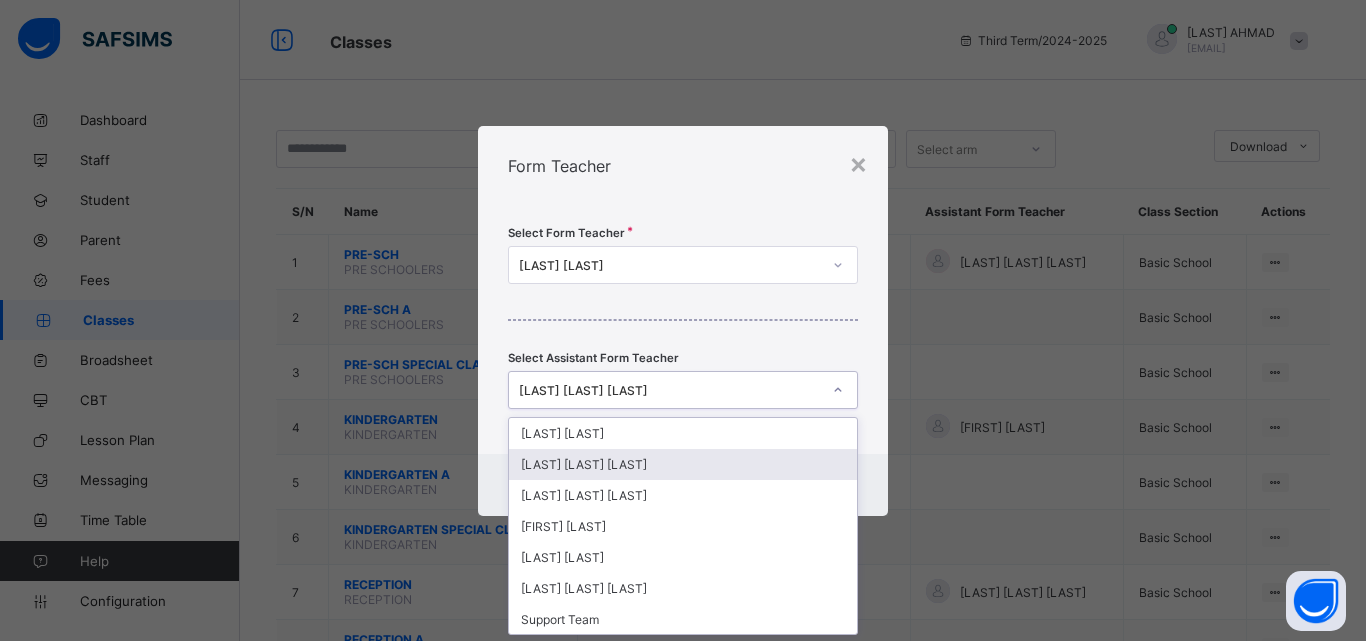 click on "[FIRST] [LAST] [LAST]" at bounding box center (683, 464) 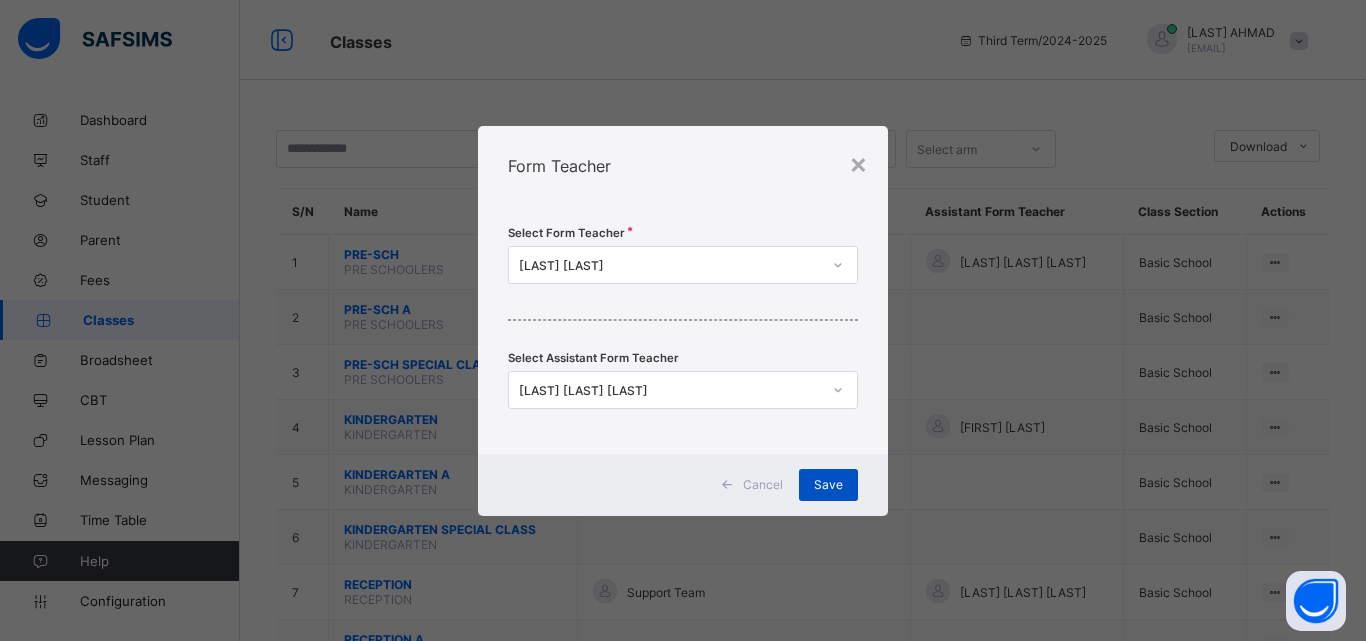click on "Save" at bounding box center [828, 484] 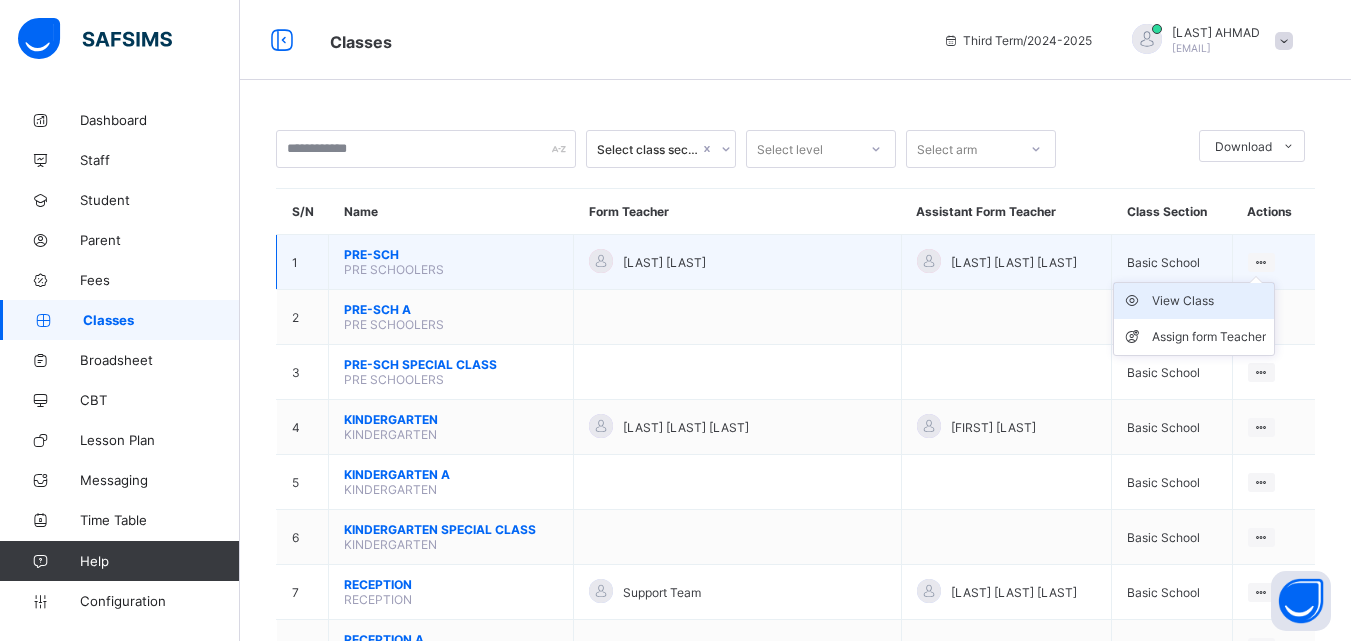 click on "View Class" at bounding box center [1209, 301] 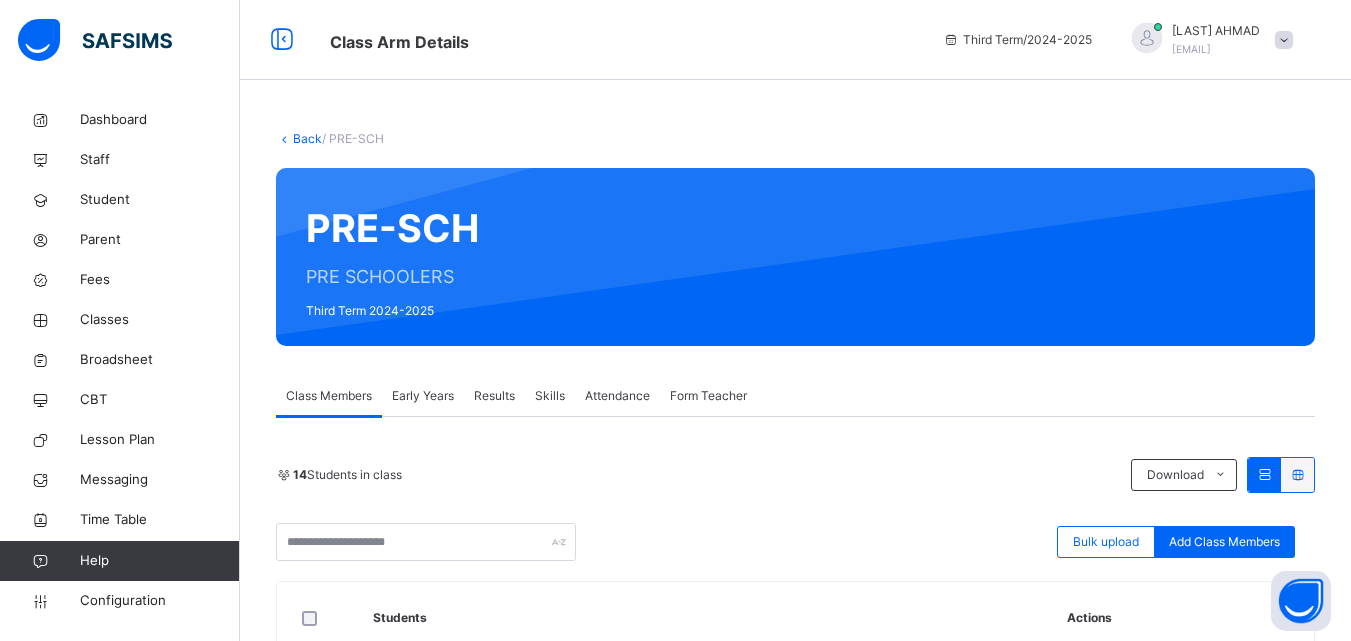 click on "Results" at bounding box center (494, 396) 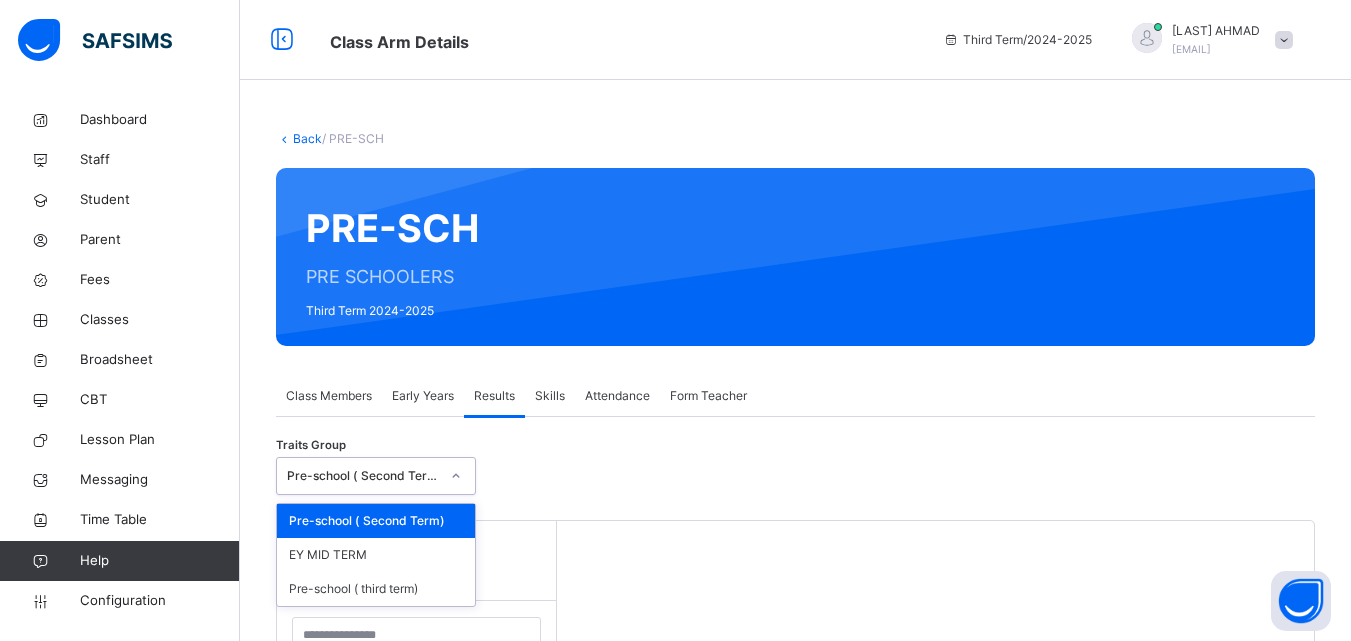 click 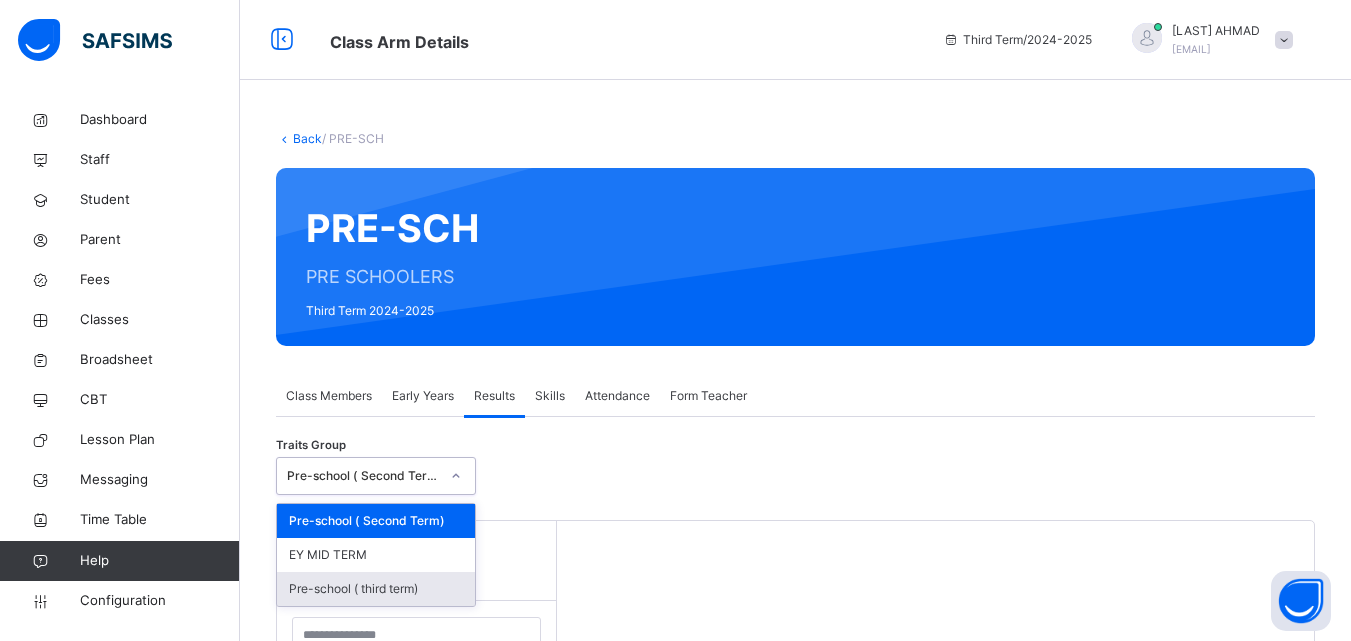 click on "Pre-school ( third term)" at bounding box center [376, 589] 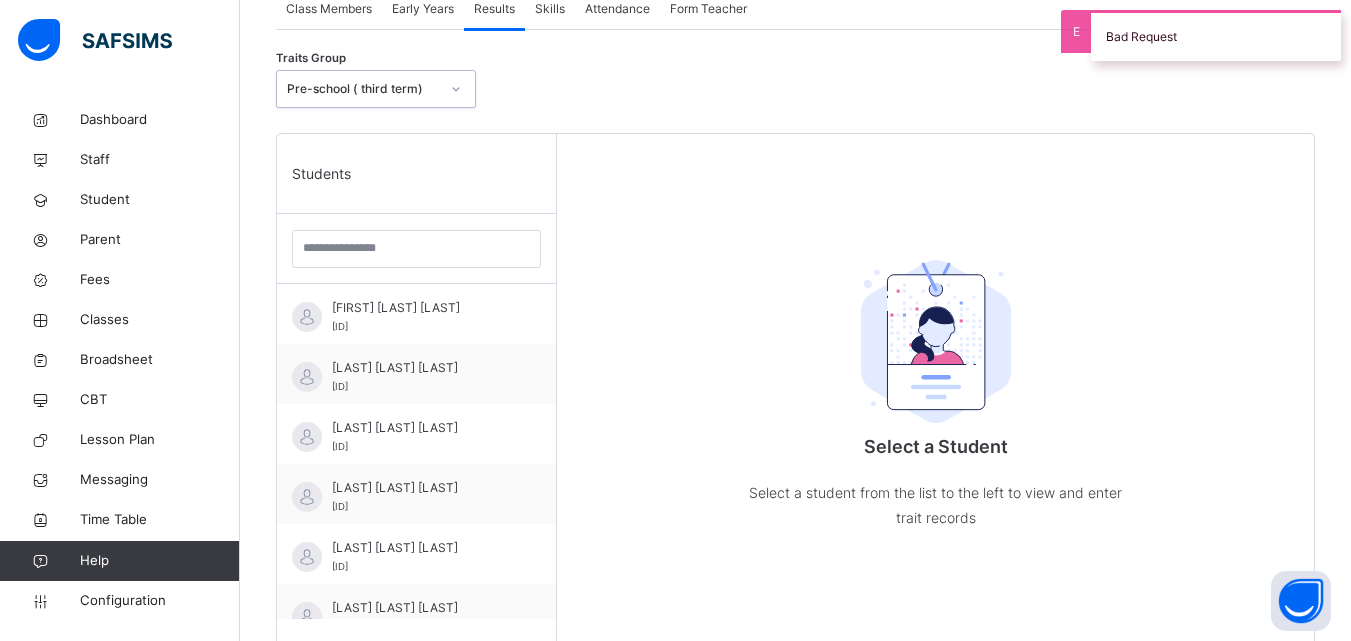 scroll, scrollTop: 400, scrollLeft: 0, axis: vertical 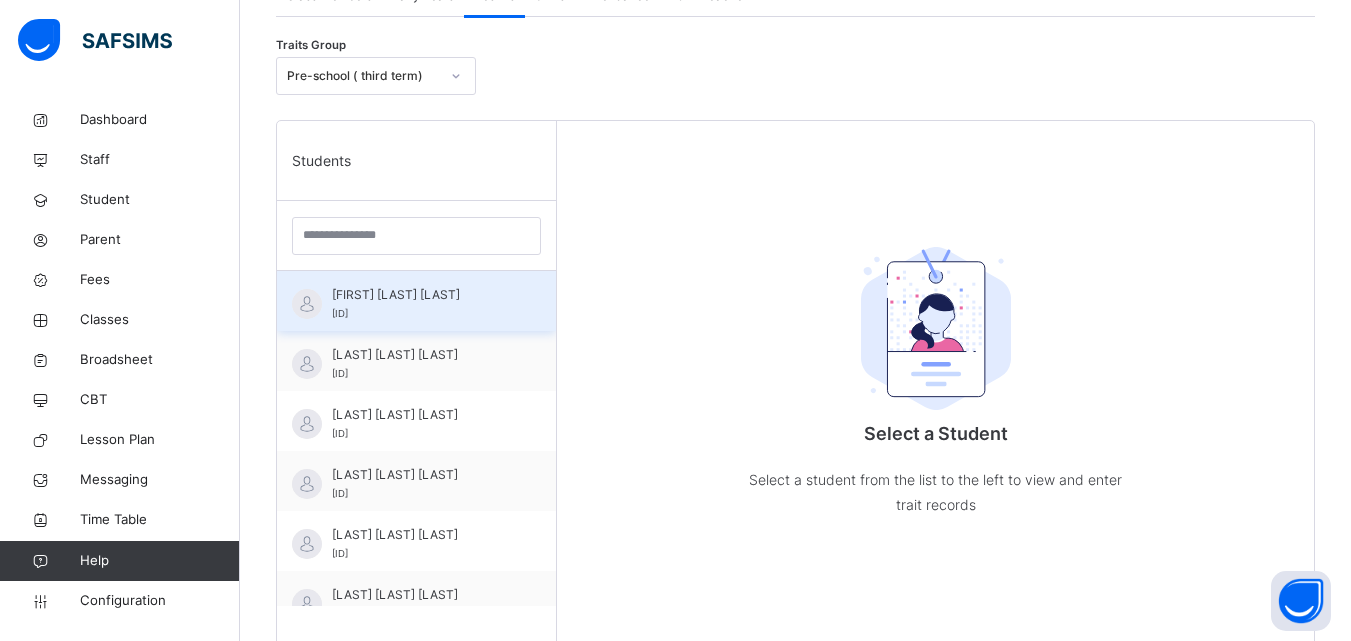 click on "[FIRST] [LAST] [LAST]" at bounding box center (421, 295) 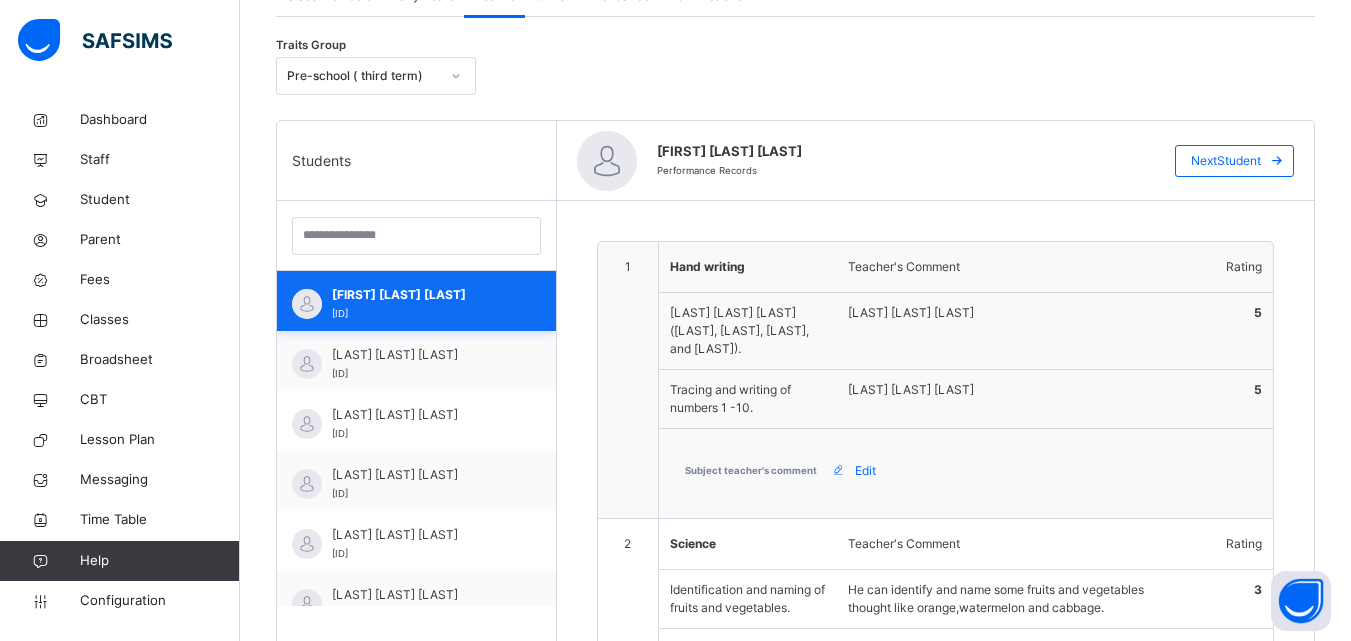 type on "**********" 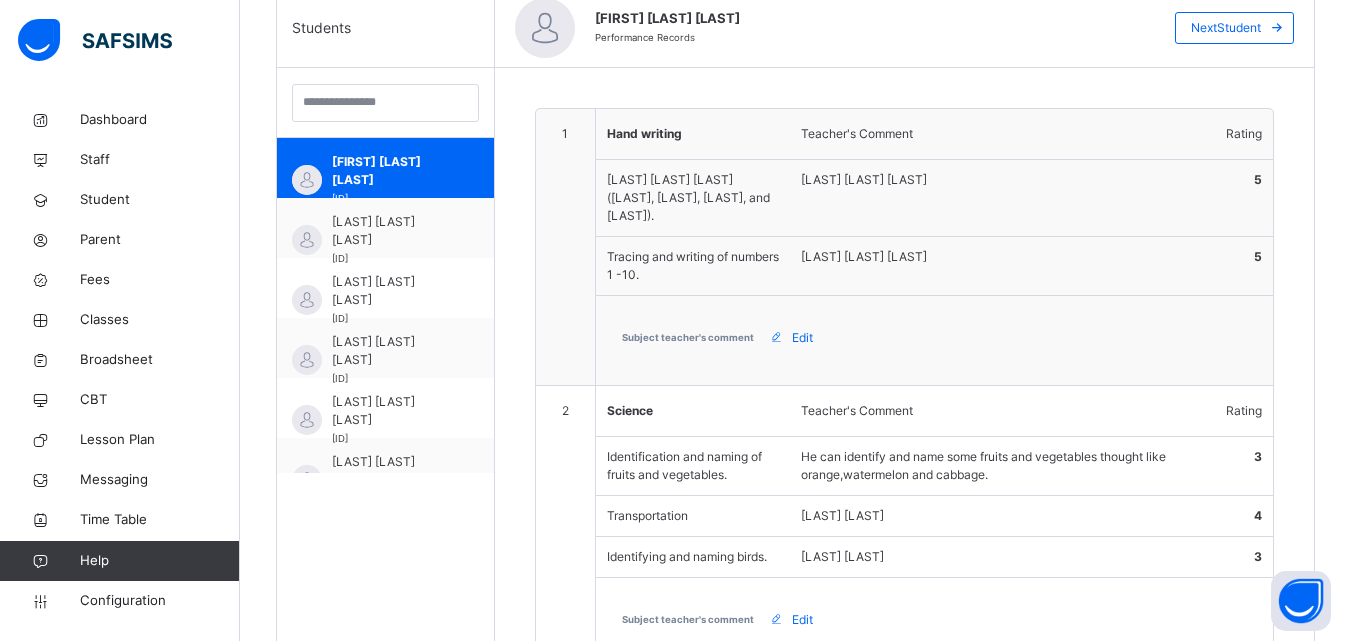 scroll, scrollTop: 560, scrollLeft: 0, axis: vertical 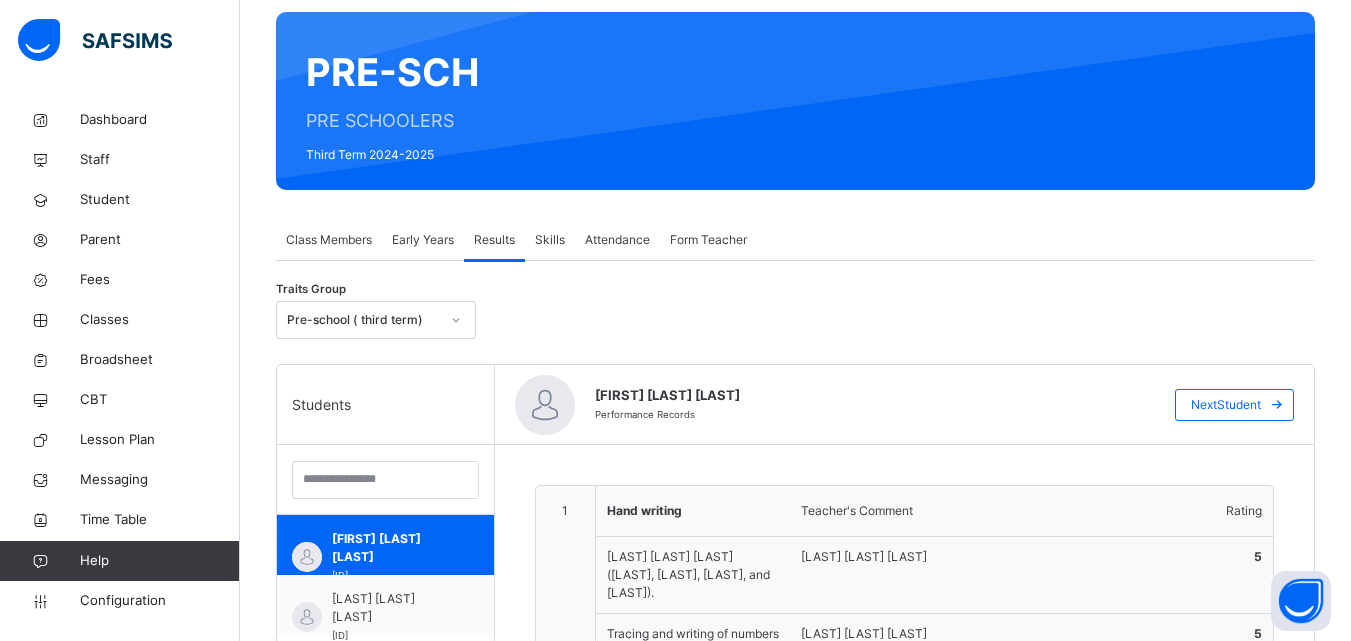 click on "Early Years" at bounding box center [423, 240] 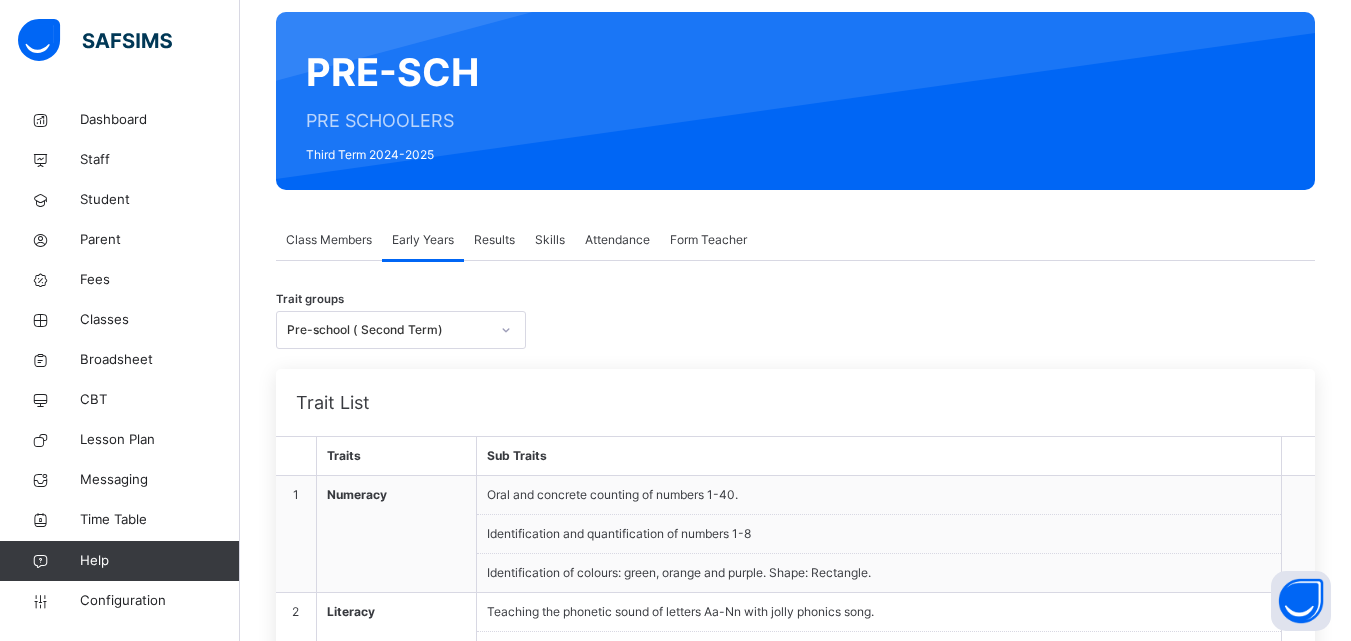 click 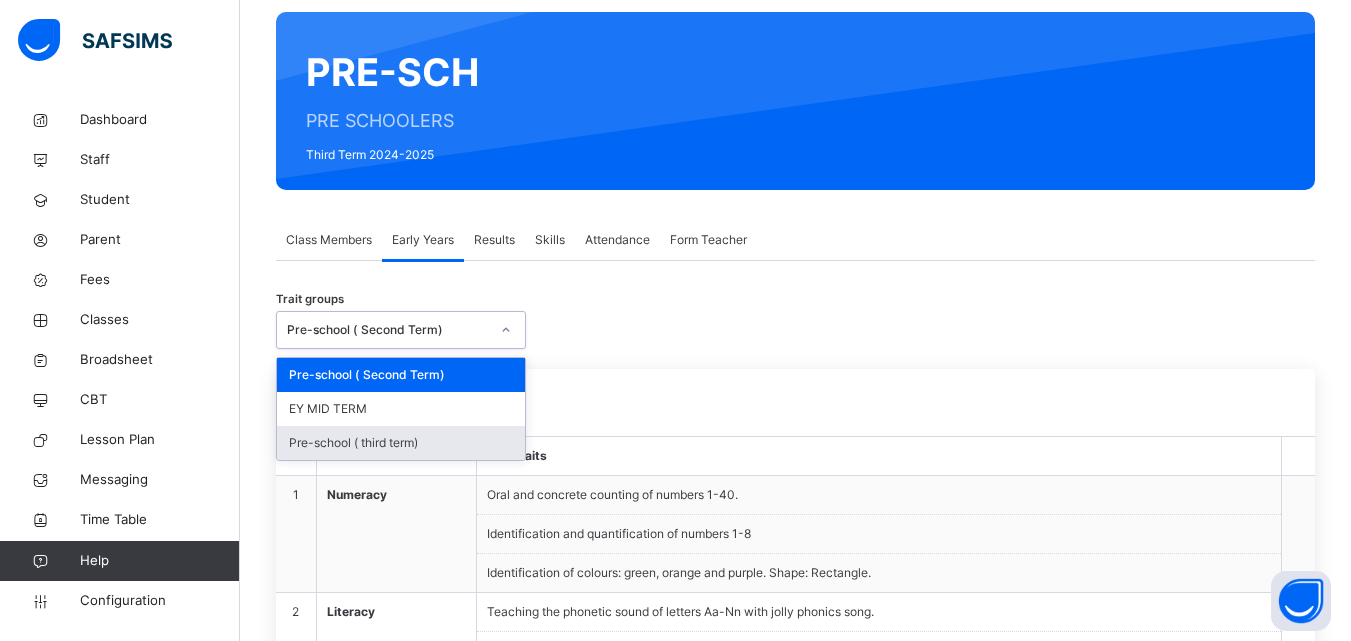 click on "Pre-school ( third term)" at bounding box center [401, 443] 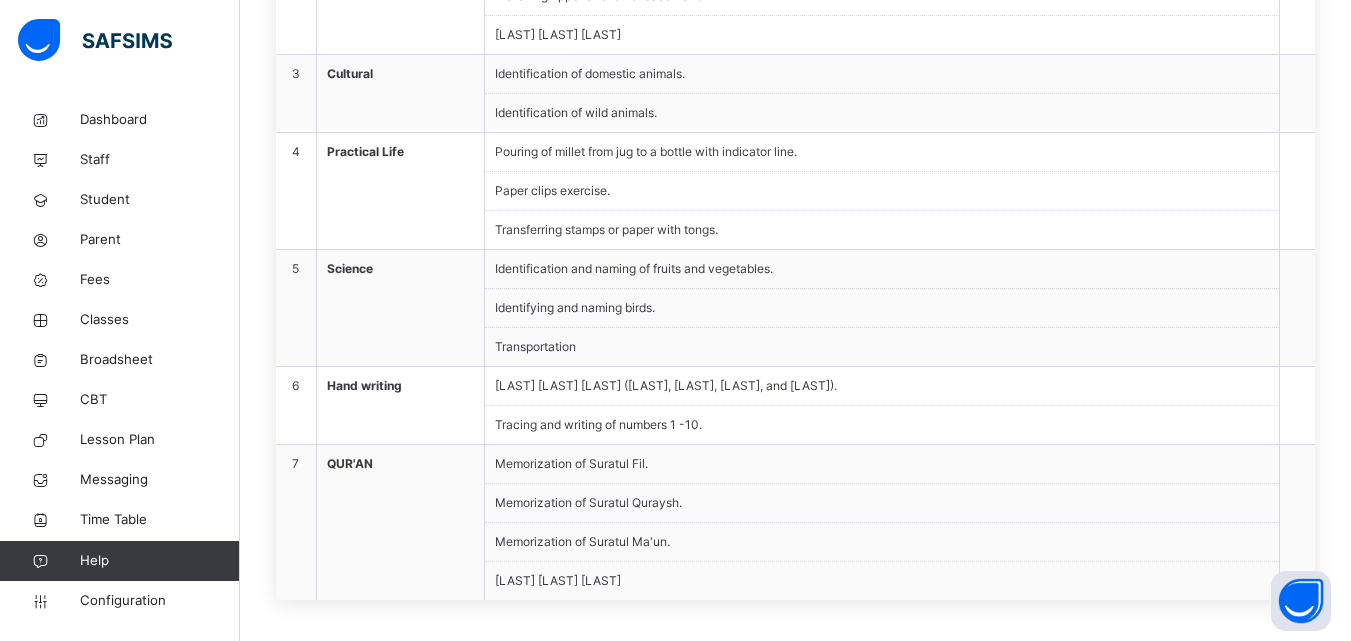 scroll, scrollTop: 859, scrollLeft: 0, axis: vertical 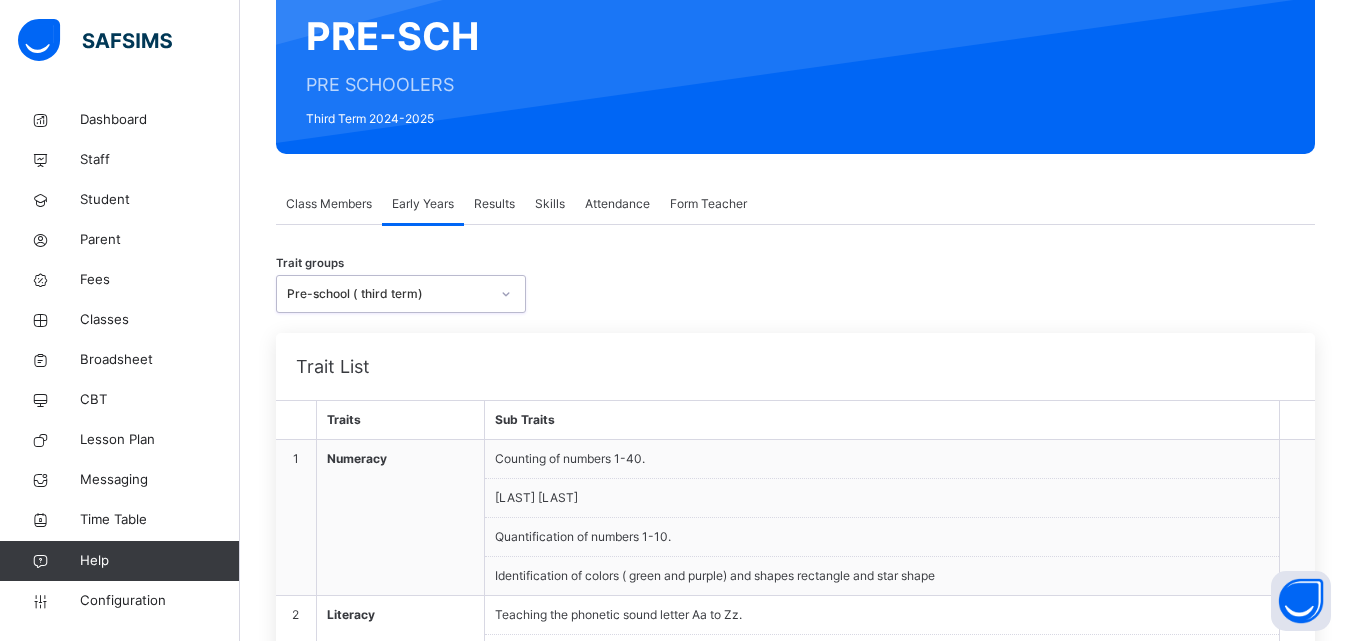 click on "Class Members" at bounding box center [329, 204] 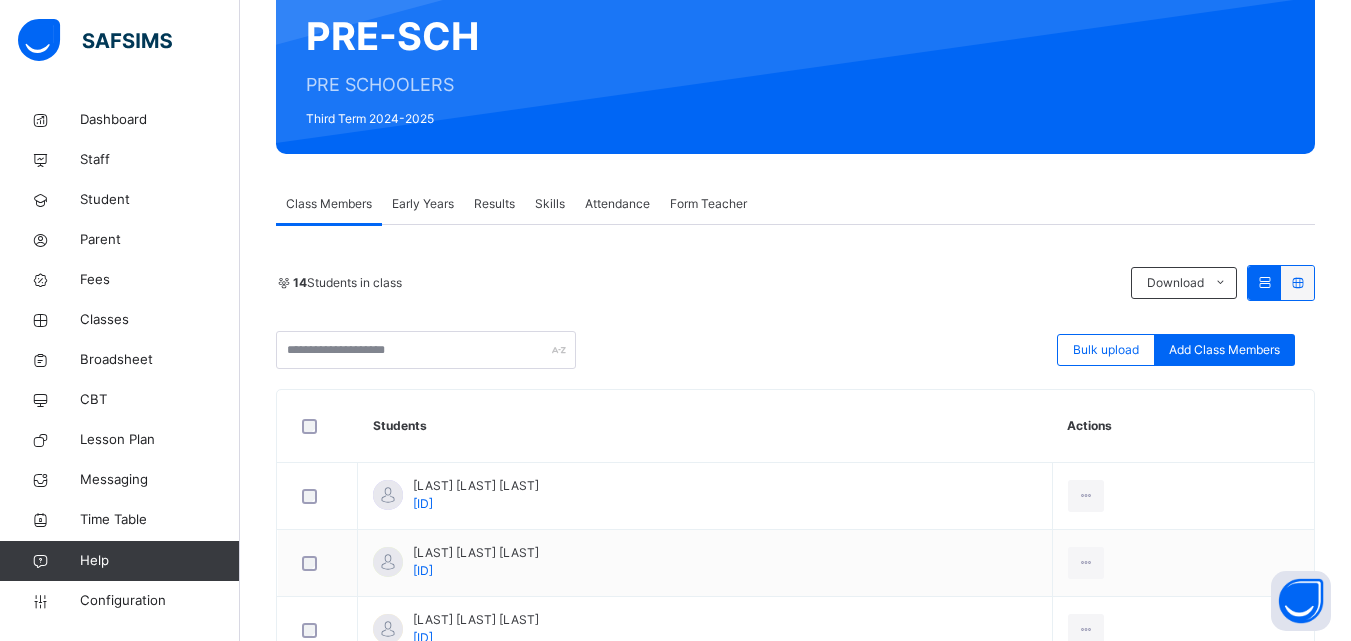 click on "Early Years" at bounding box center (423, 204) 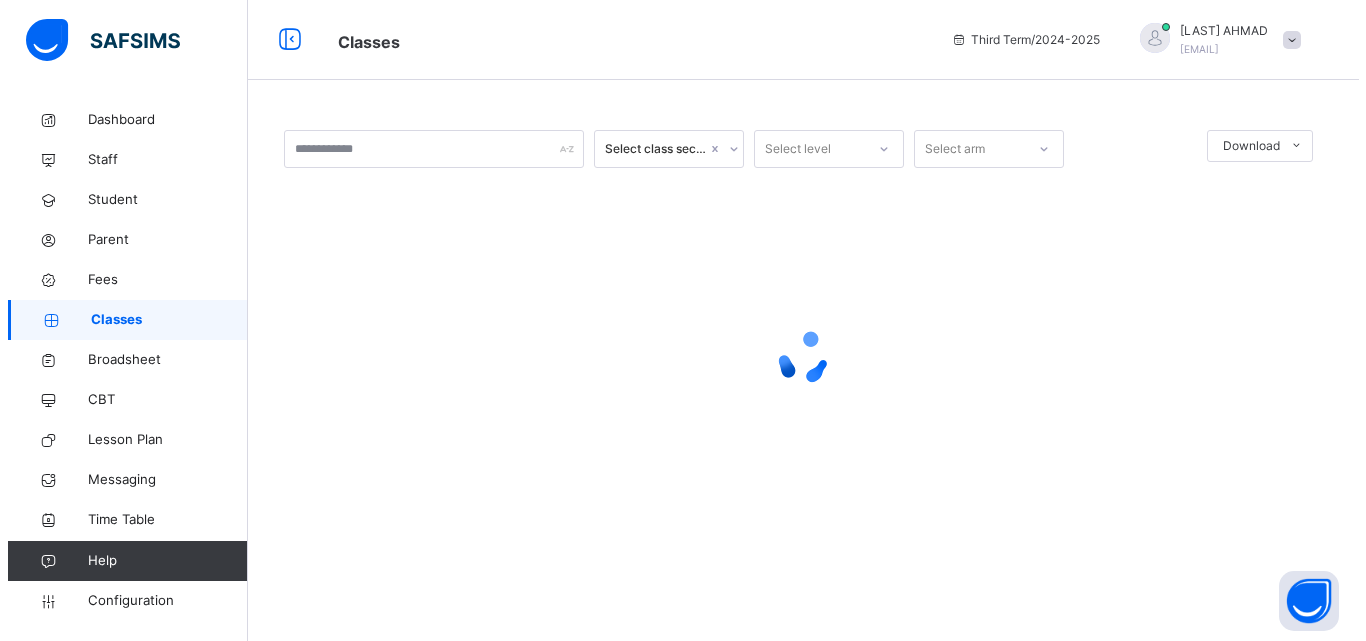 scroll, scrollTop: 0, scrollLeft: 0, axis: both 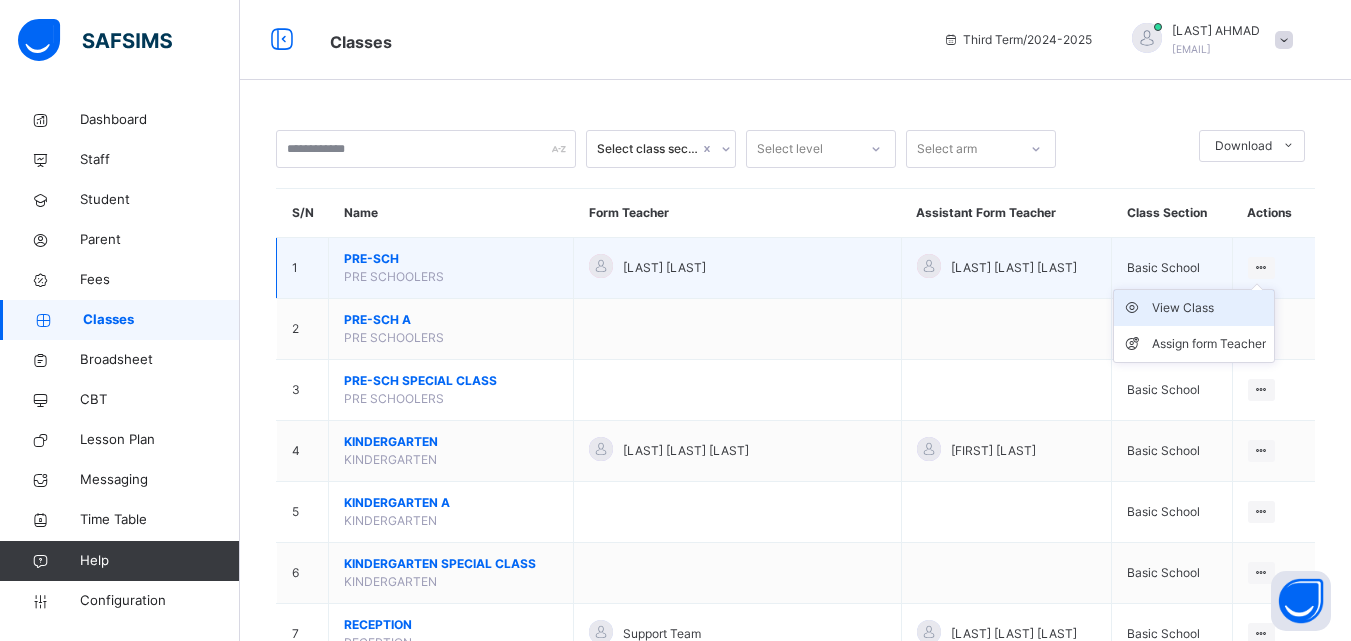 click on "View Class" at bounding box center (1209, 308) 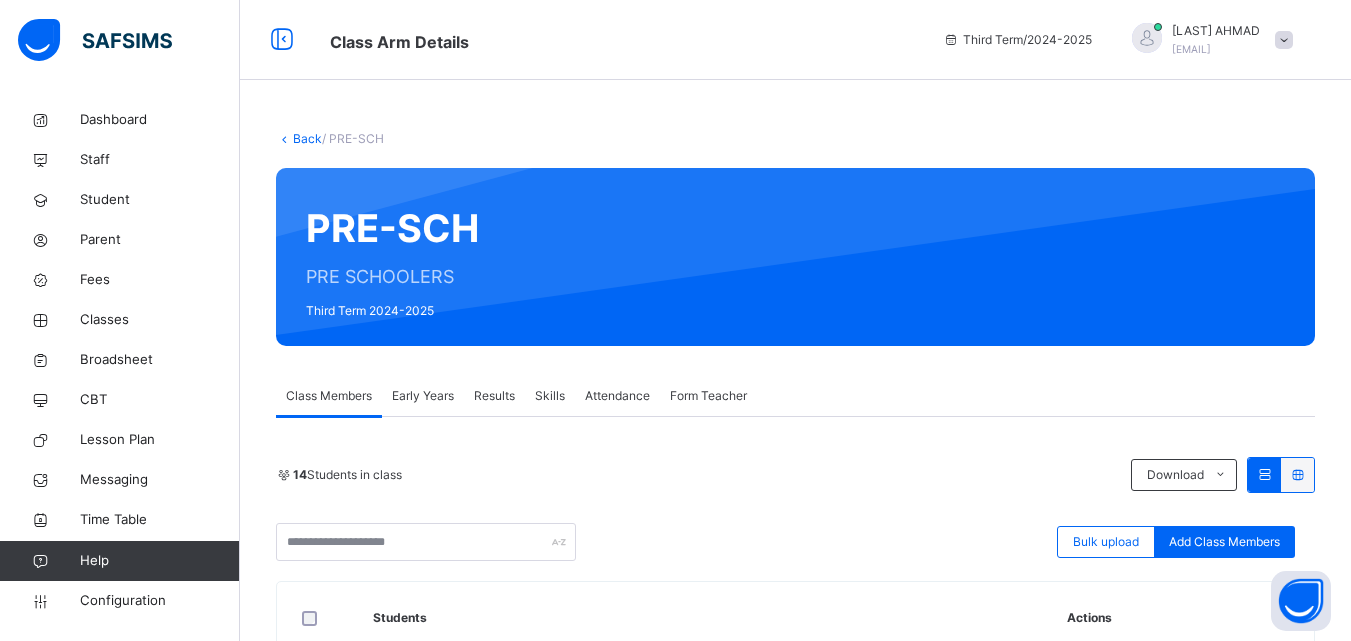 click on "Early Years" at bounding box center [423, 396] 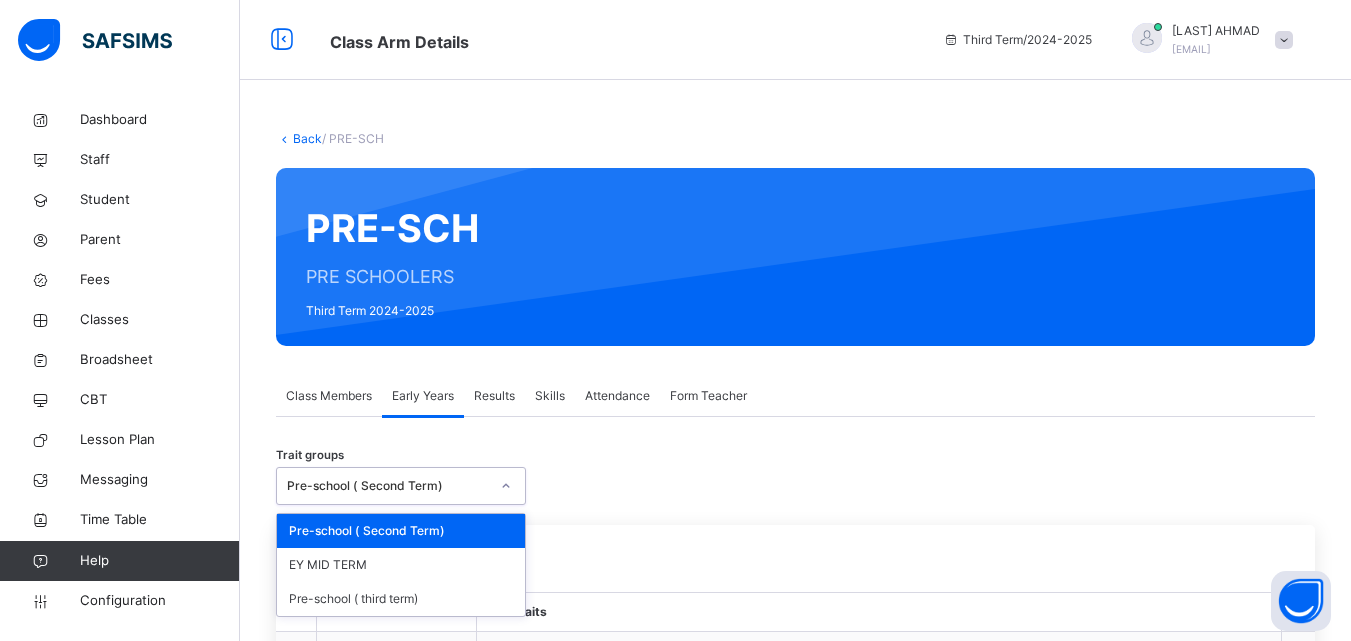 click 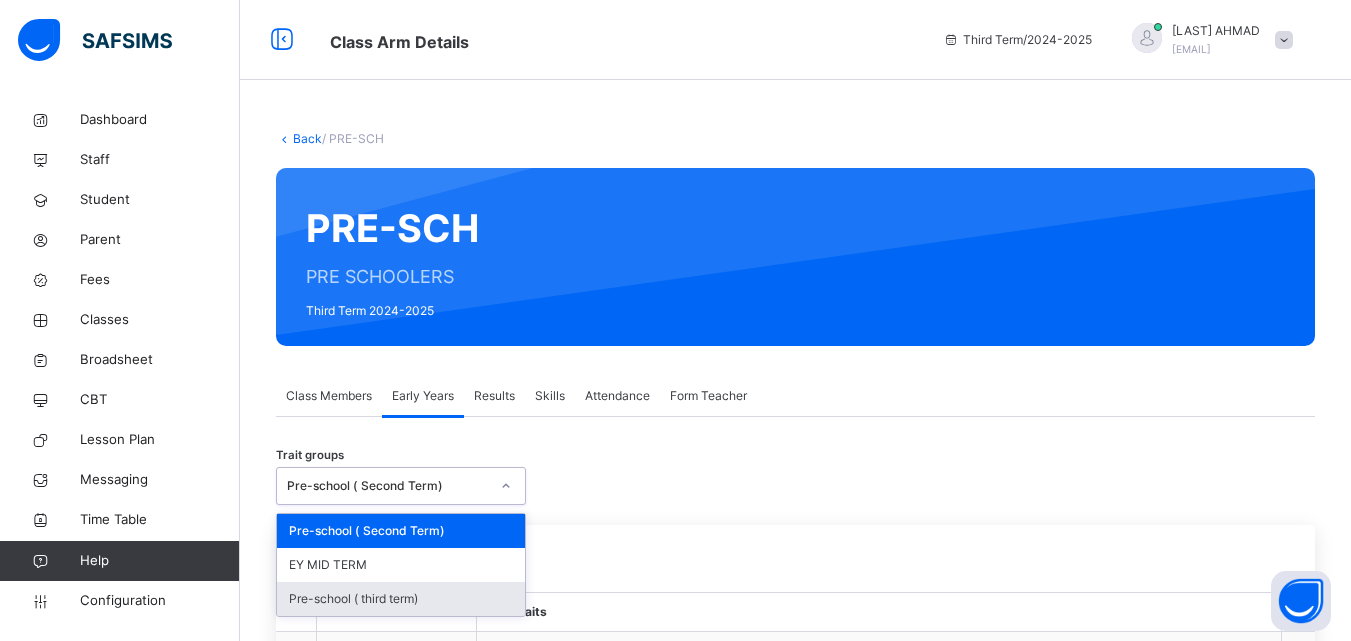 click on "Pre-school ( third term)" at bounding box center [401, 599] 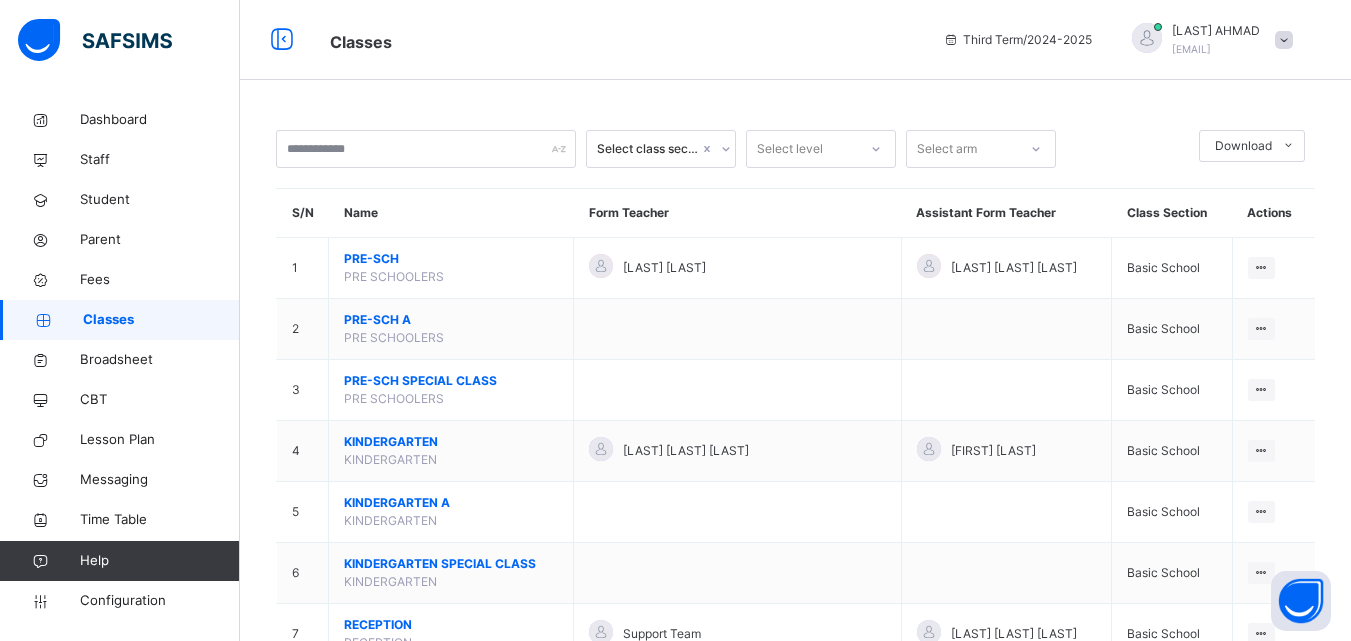 click at bounding box center [1284, 40] 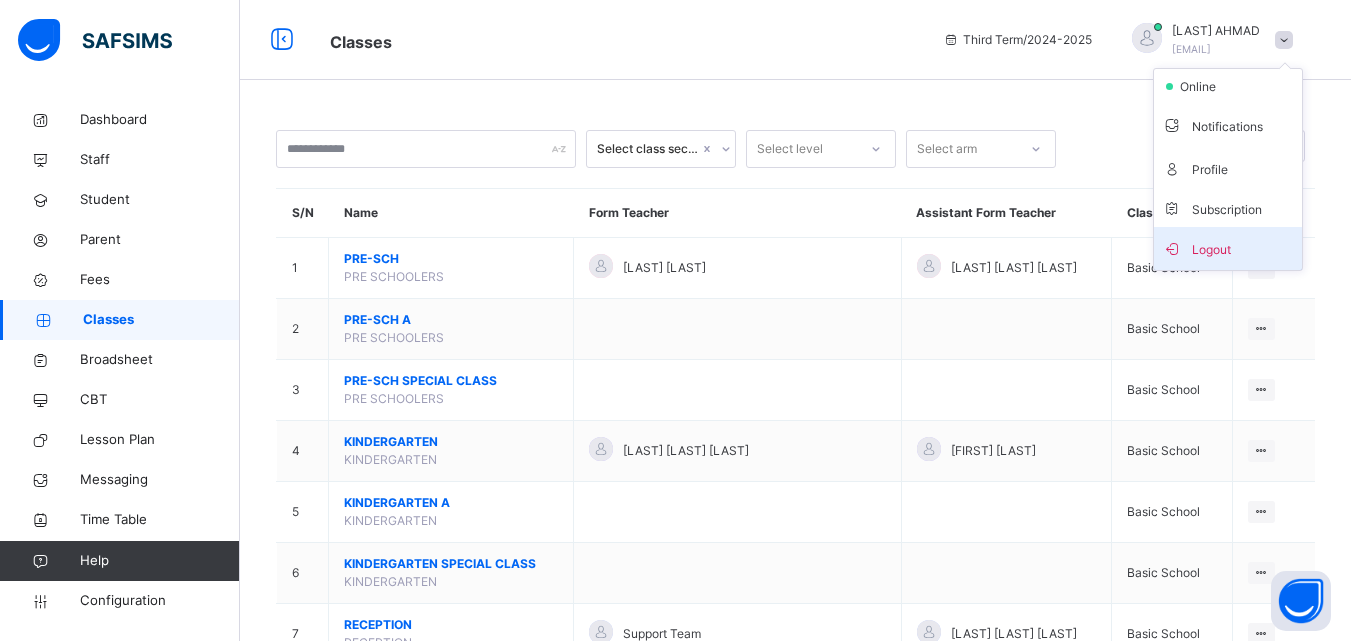 click on "Logout" at bounding box center [1228, 248] 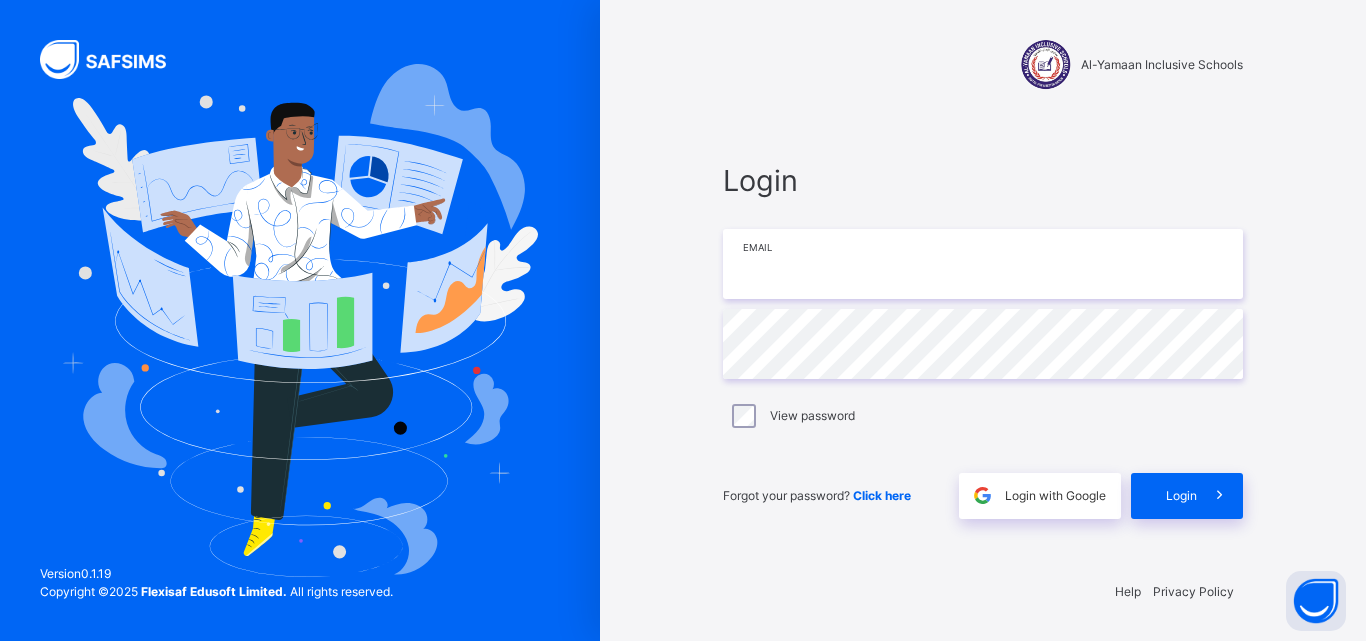 type on "**********" 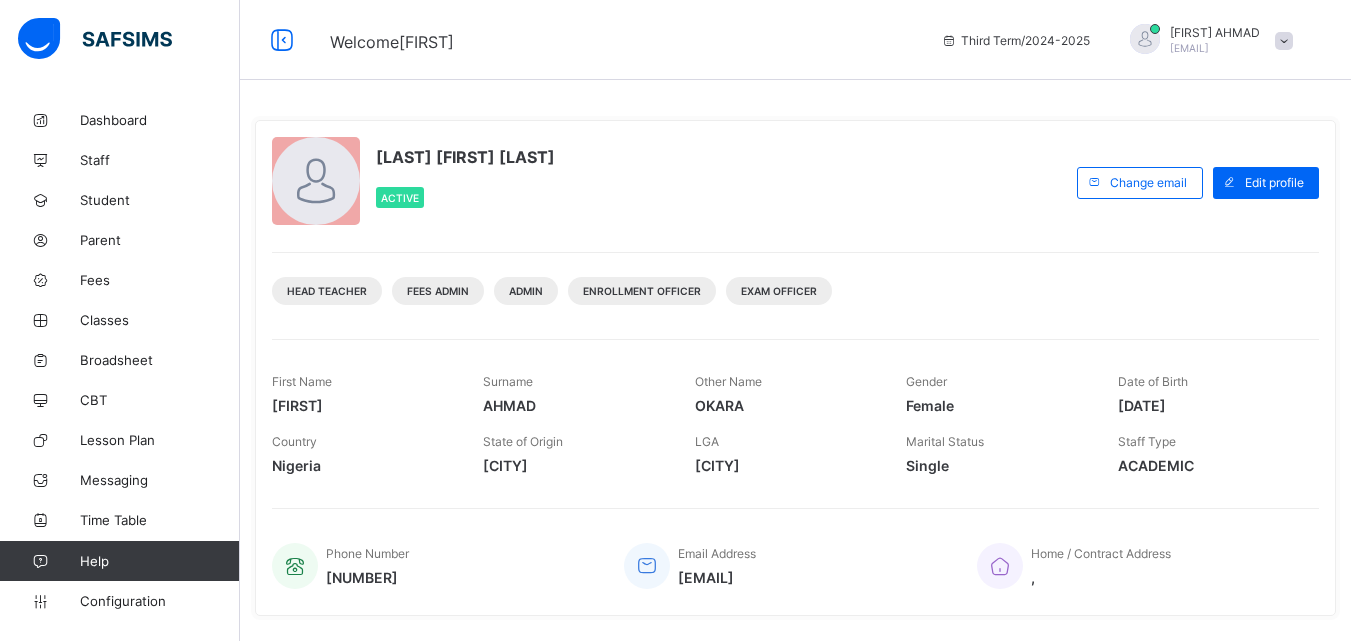 scroll, scrollTop: 0, scrollLeft: 0, axis: both 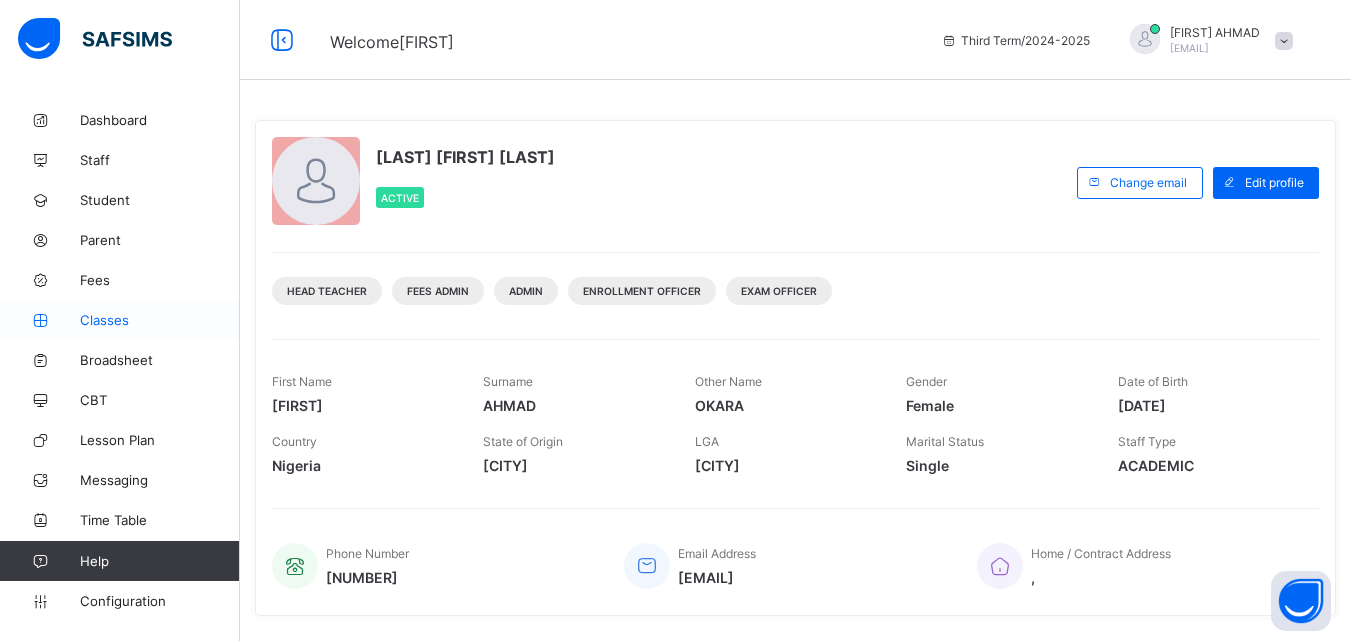 click on "Classes" at bounding box center [160, 320] 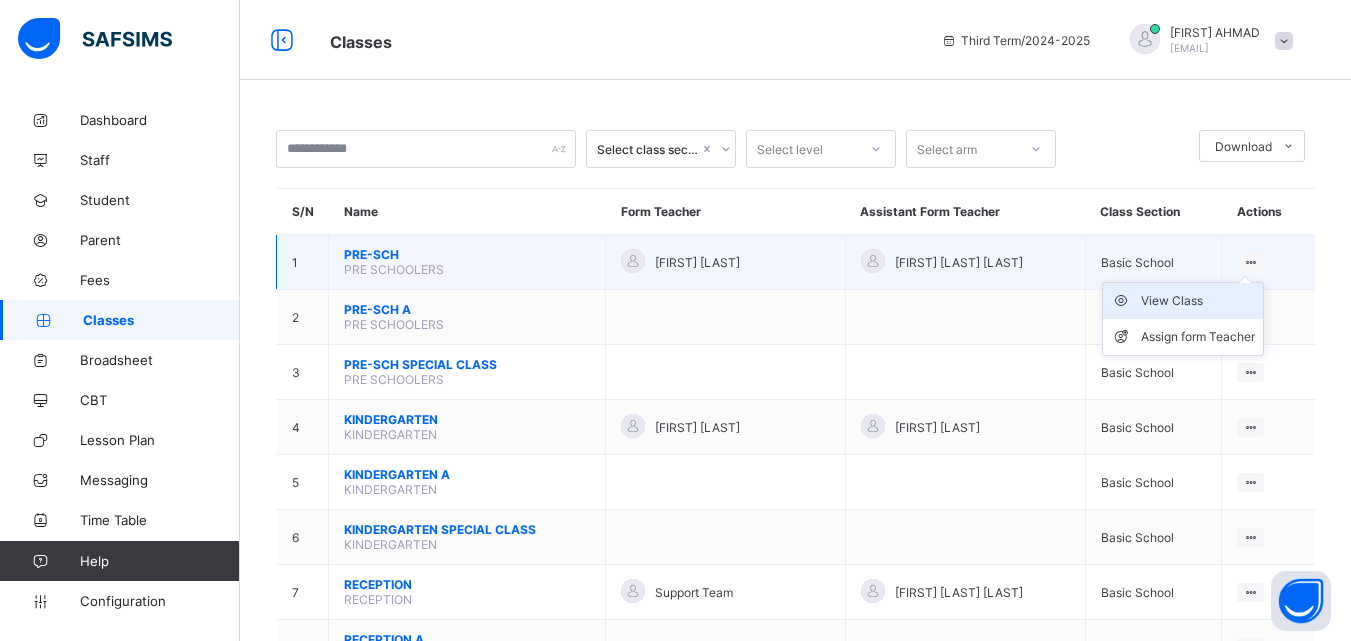 click on "View Class" at bounding box center [1198, 301] 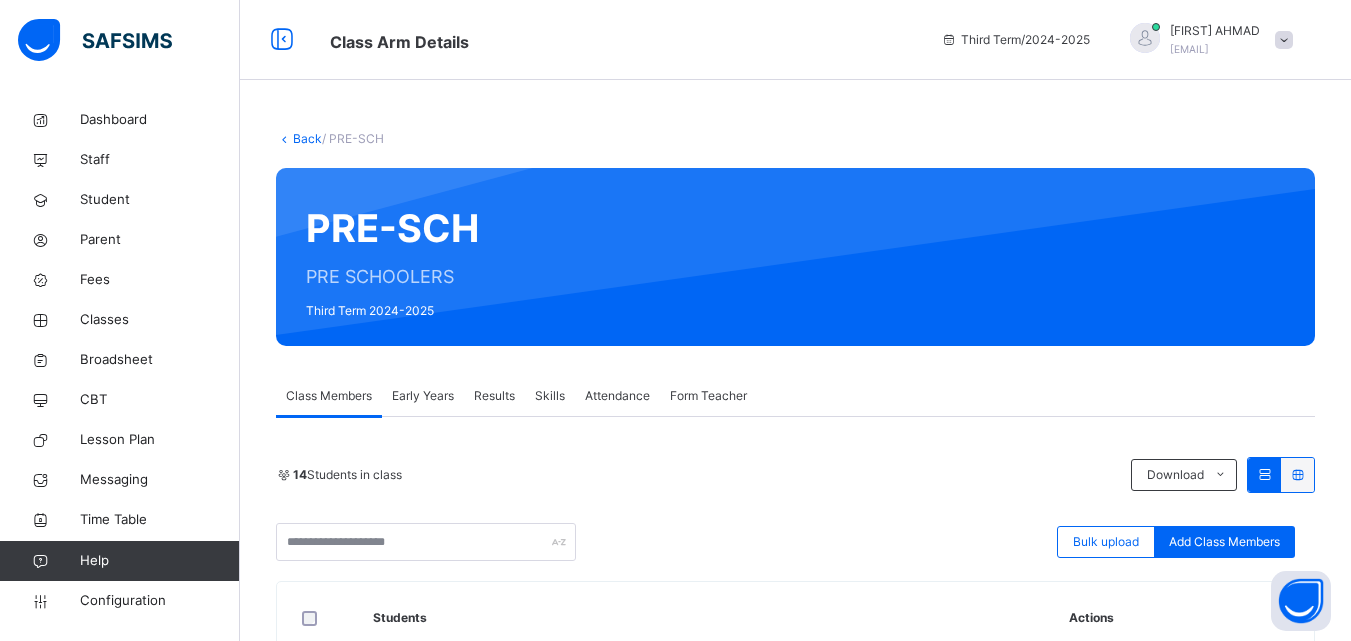 click on "Early Years" at bounding box center [423, 396] 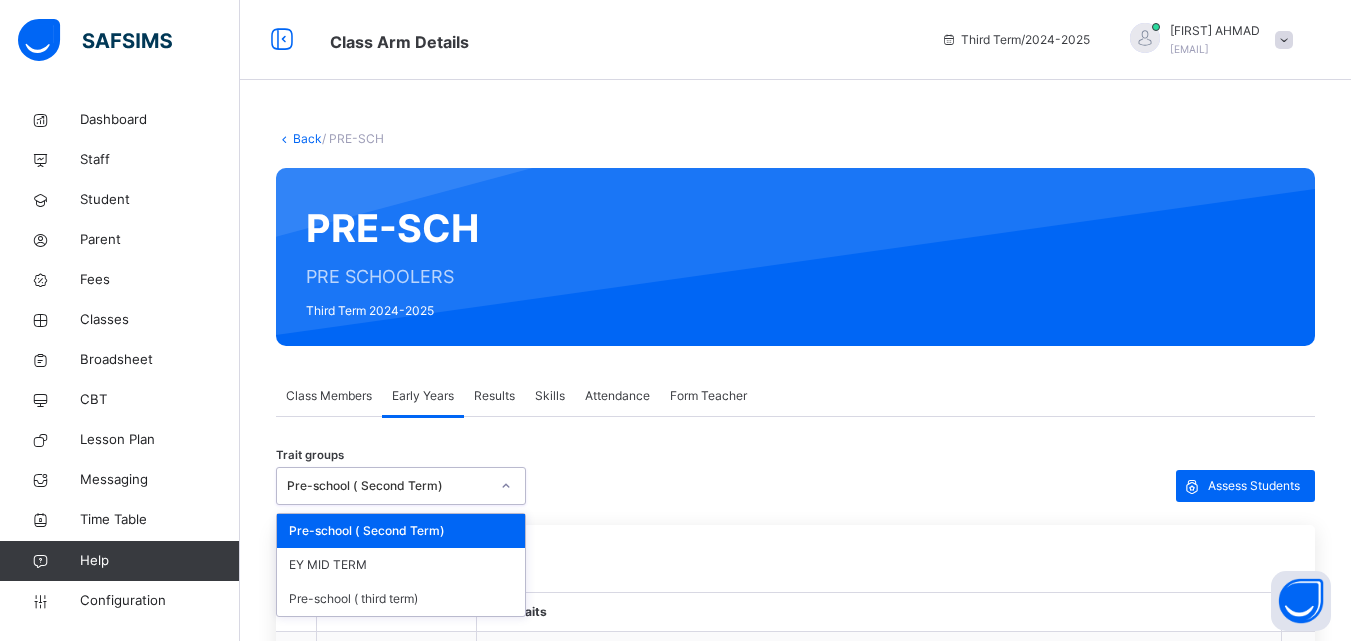 click 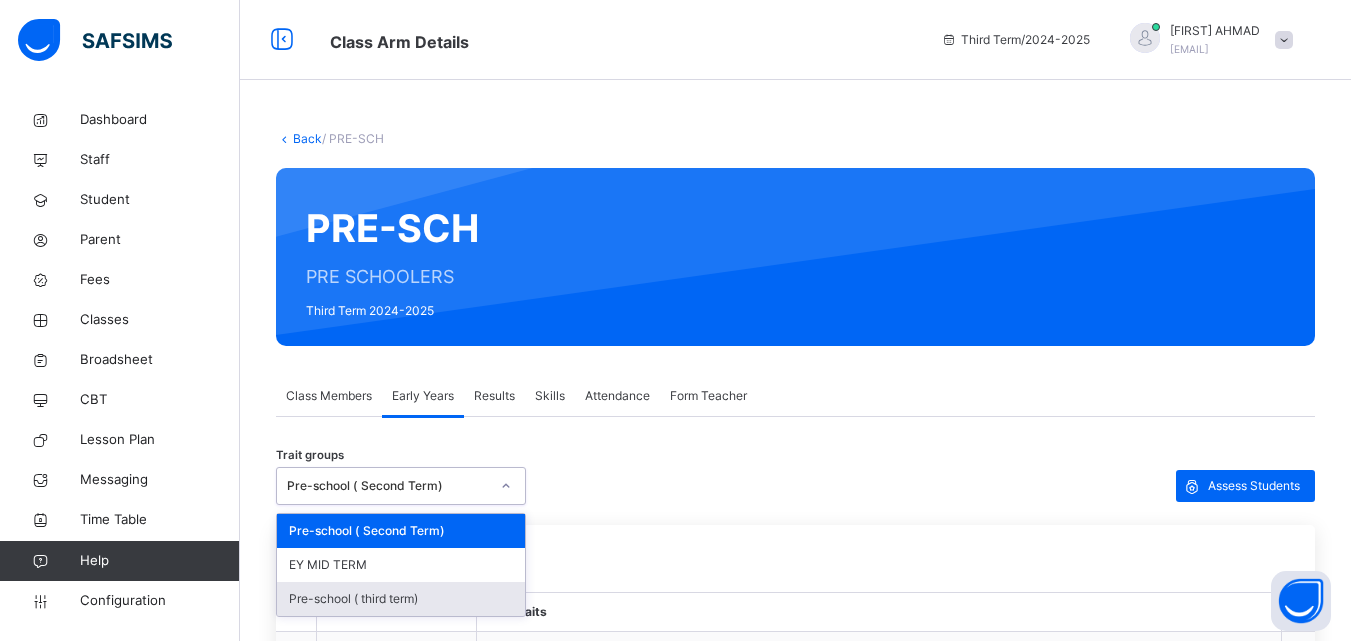 click on "Pre-school ( third term)" at bounding box center [401, 599] 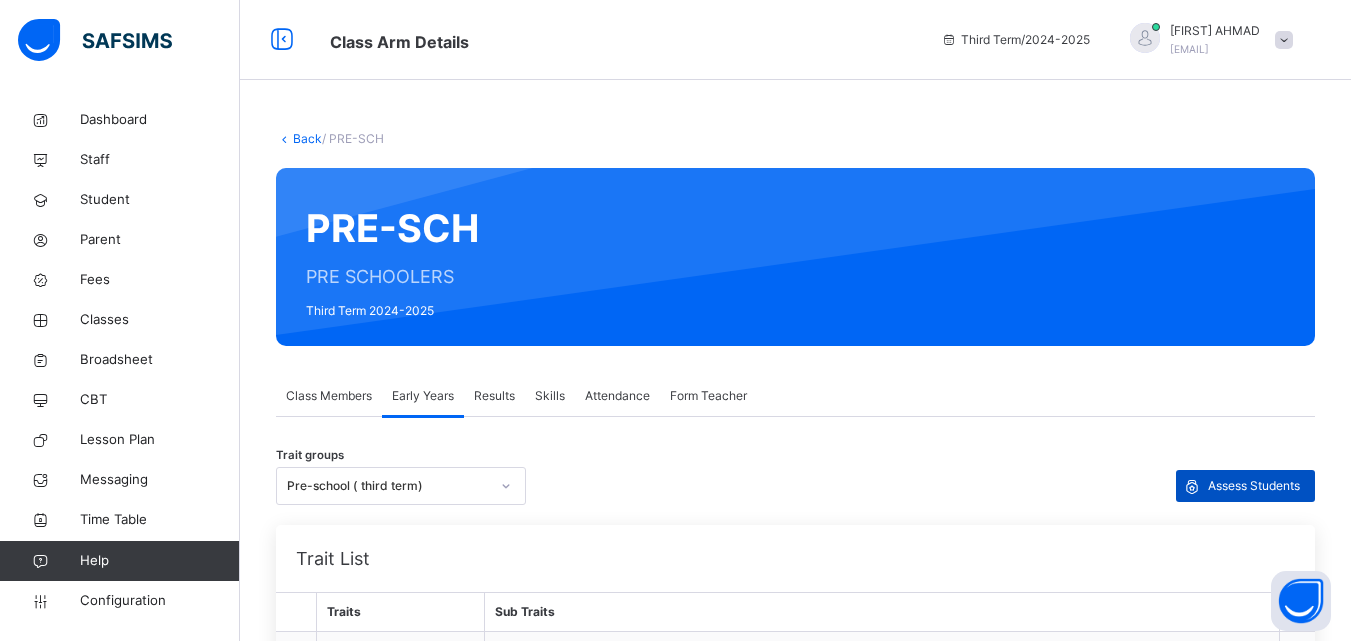 click on "Assess Students" at bounding box center [1254, 486] 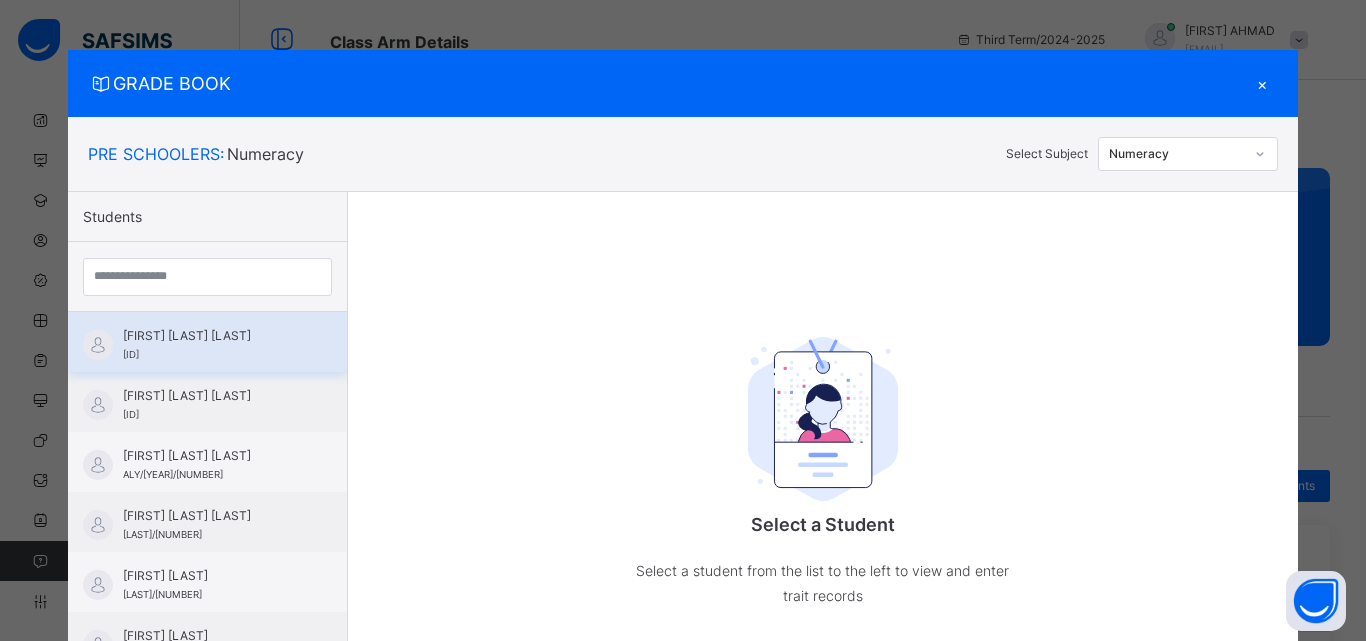 click on "[FIRST] [LAST] [LAST]" at bounding box center [212, 336] 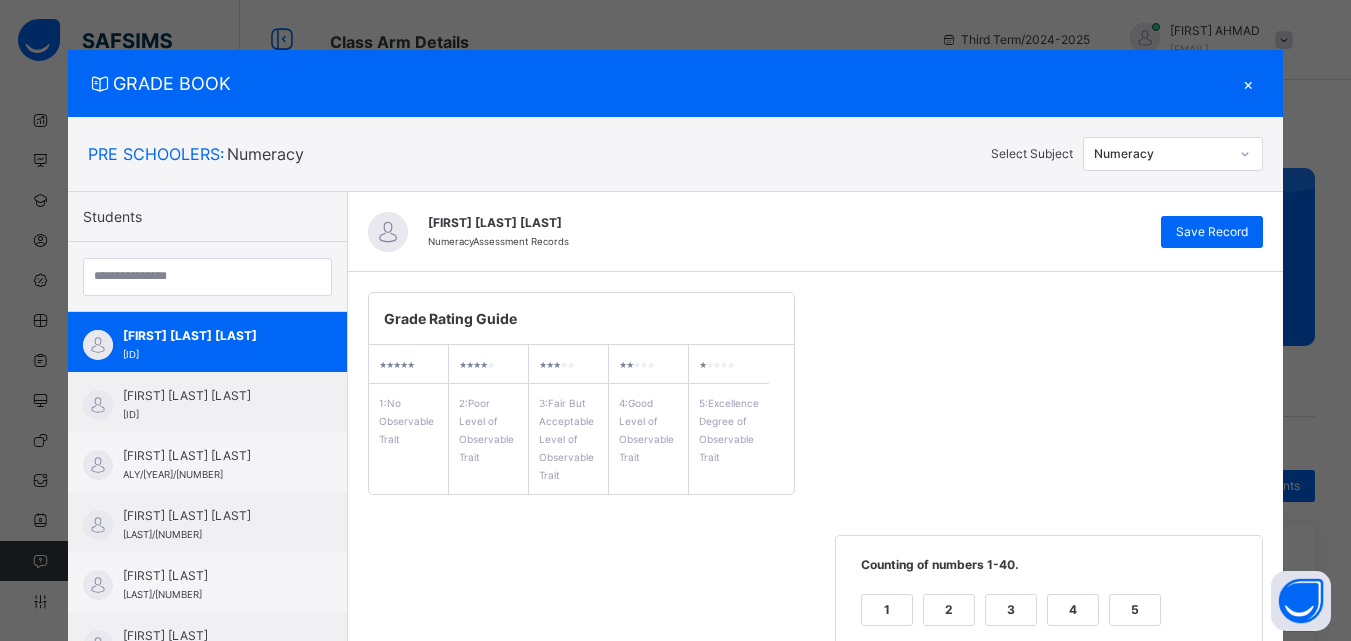 click 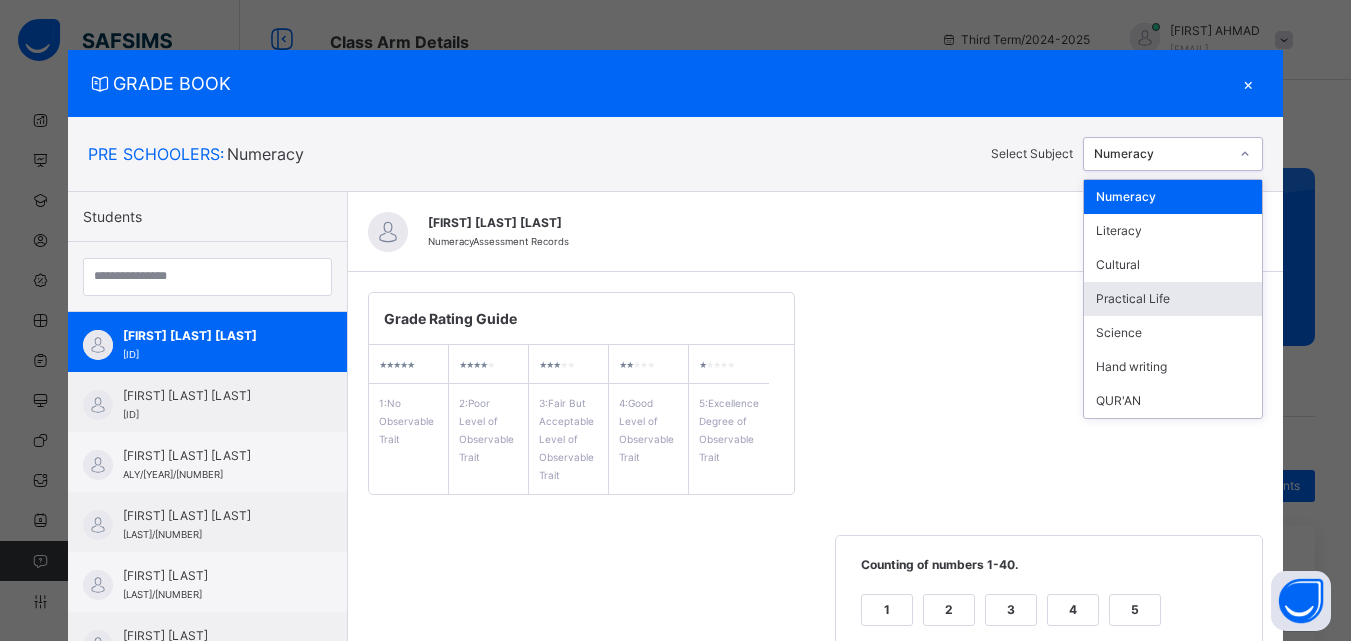 click on "Practical Life" at bounding box center [1173, 299] 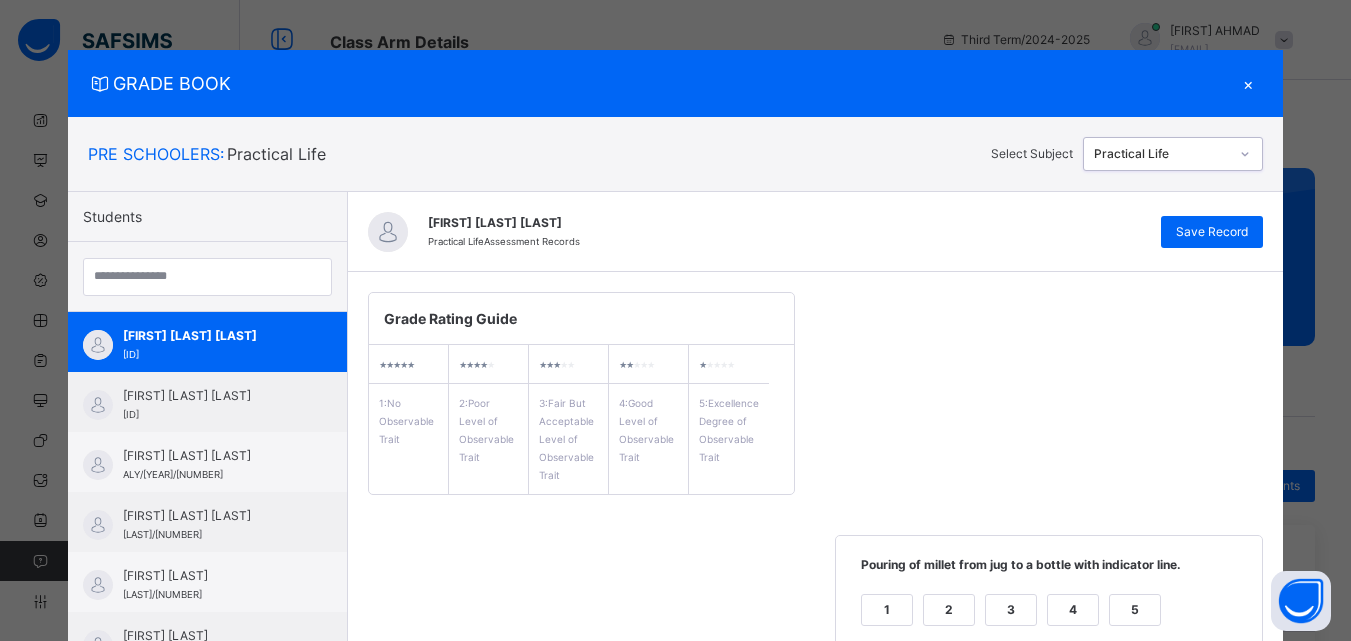 scroll, scrollTop: 561, scrollLeft: 0, axis: vertical 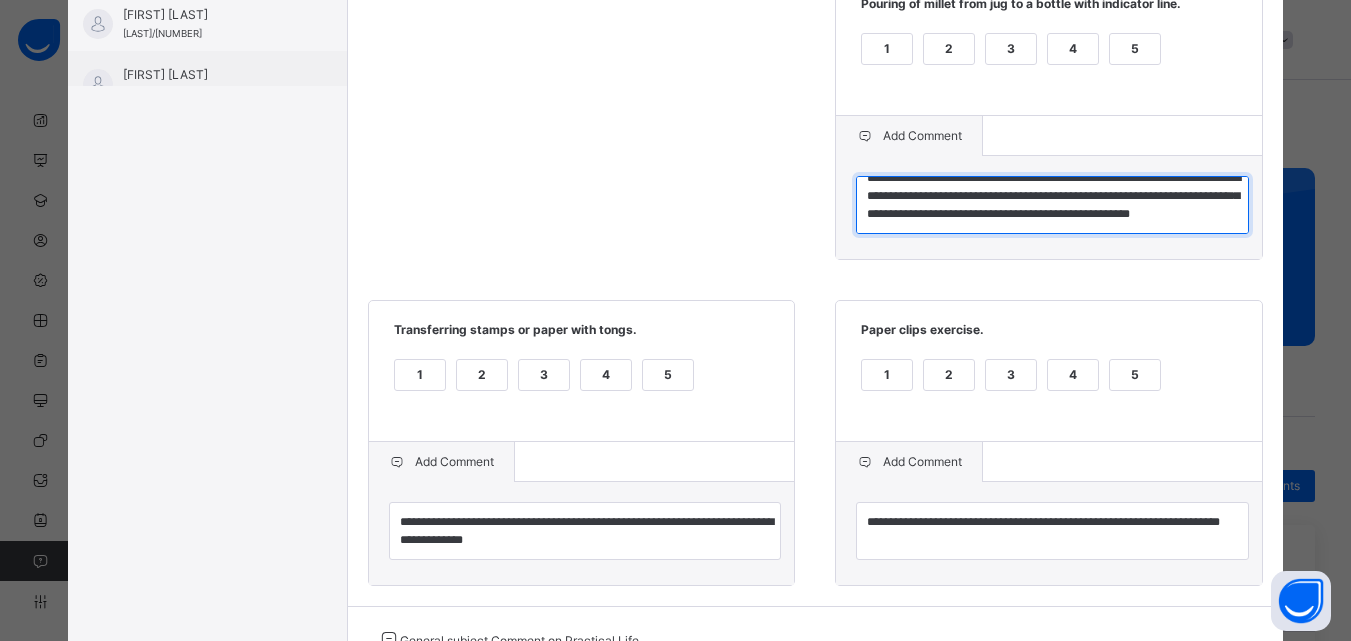 click on "**********" at bounding box center (1052, 205) 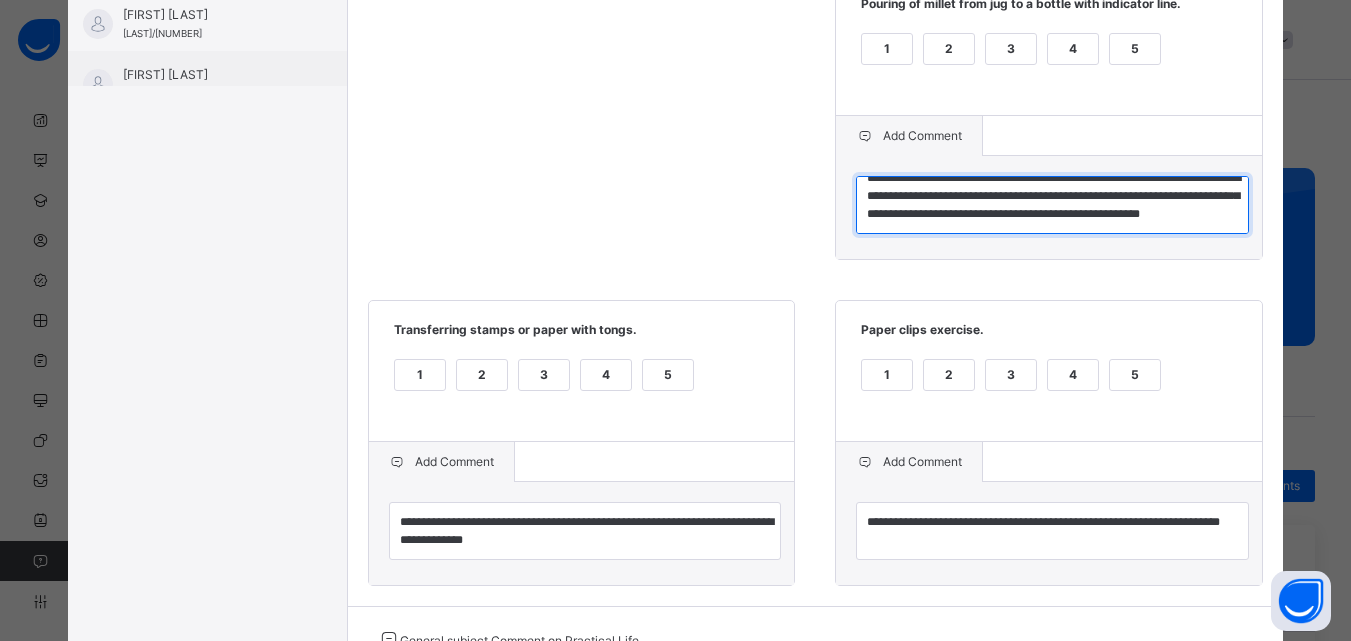scroll, scrollTop: 720, scrollLeft: 0, axis: vertical 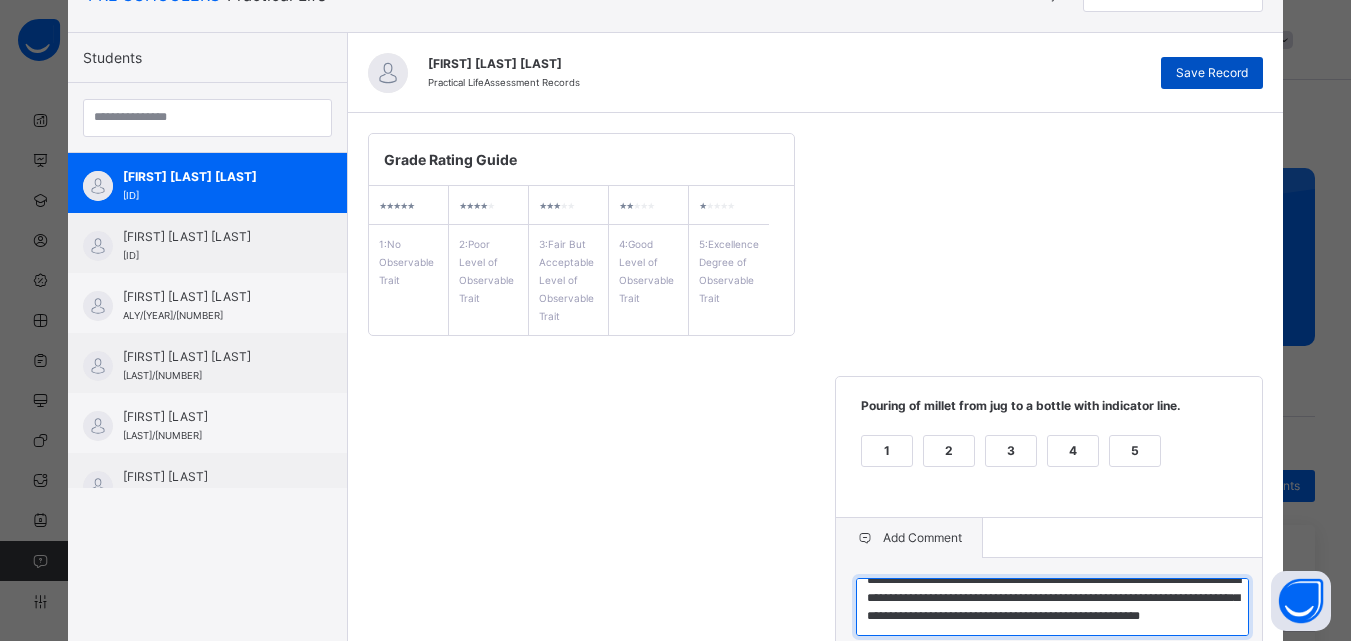 type on "**********" 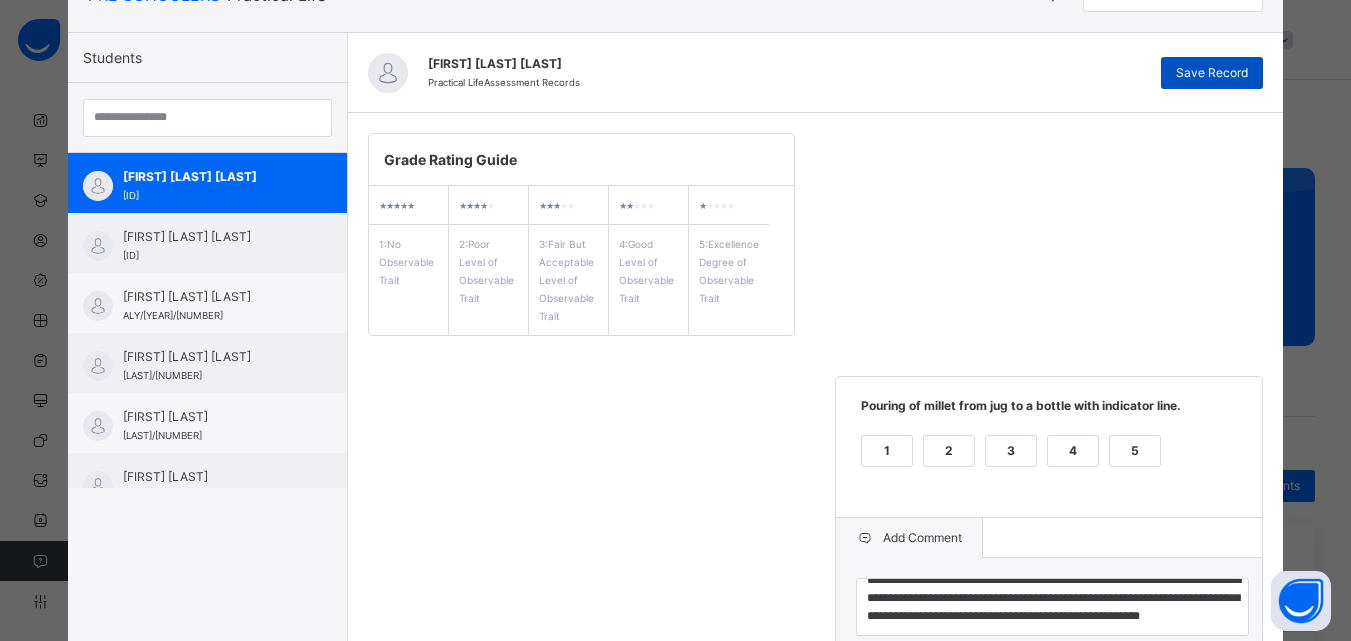 click on "Save Record" at bounding box center (1212, 73) 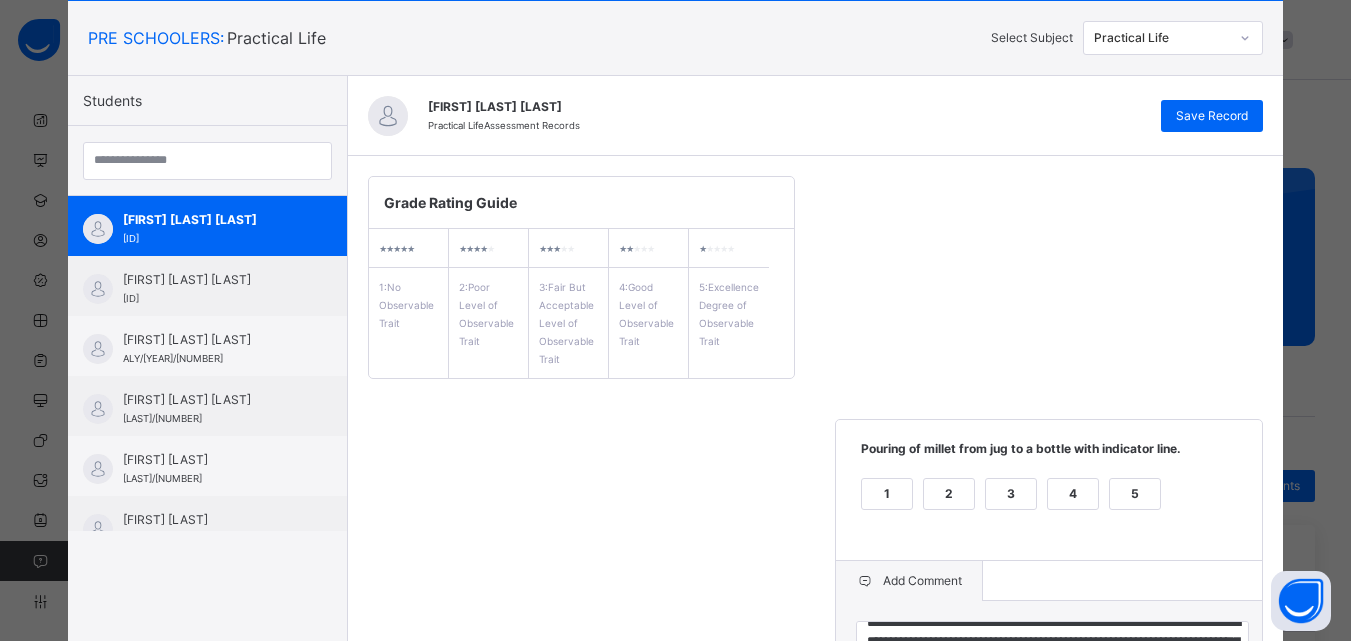 scroll, scrollTop: 0, scrollLeft: 0, axis: both 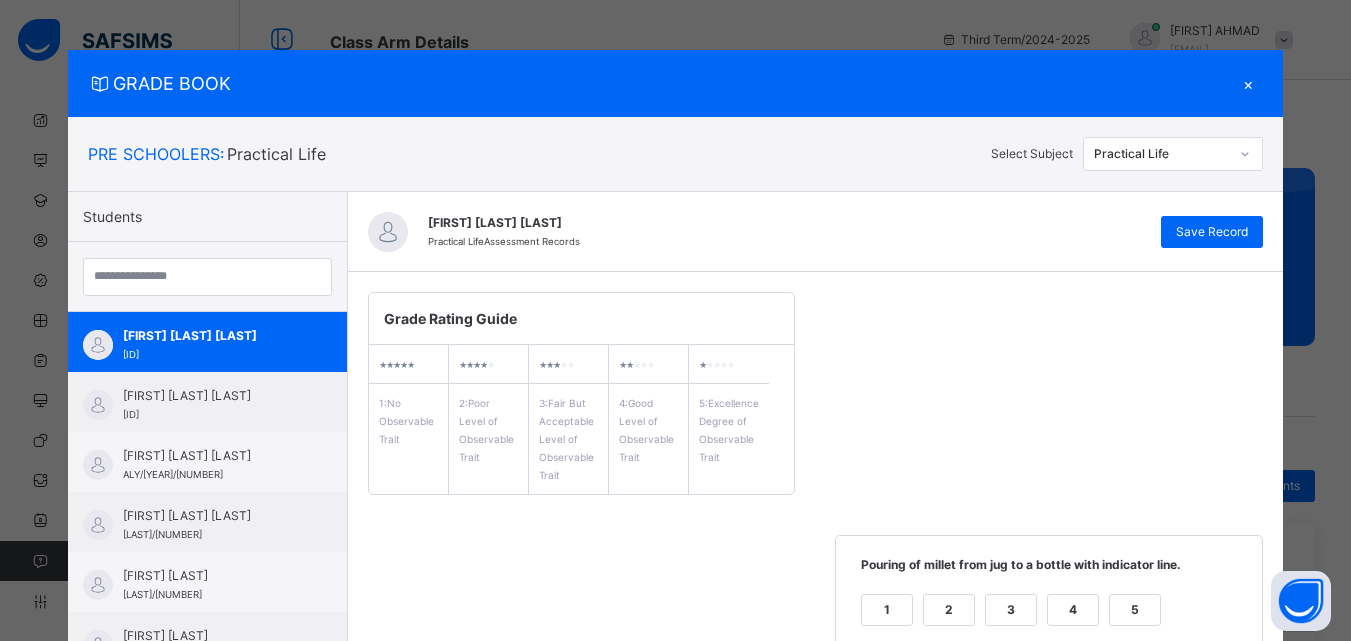 click on "×" at bounding box center (1248, 83) 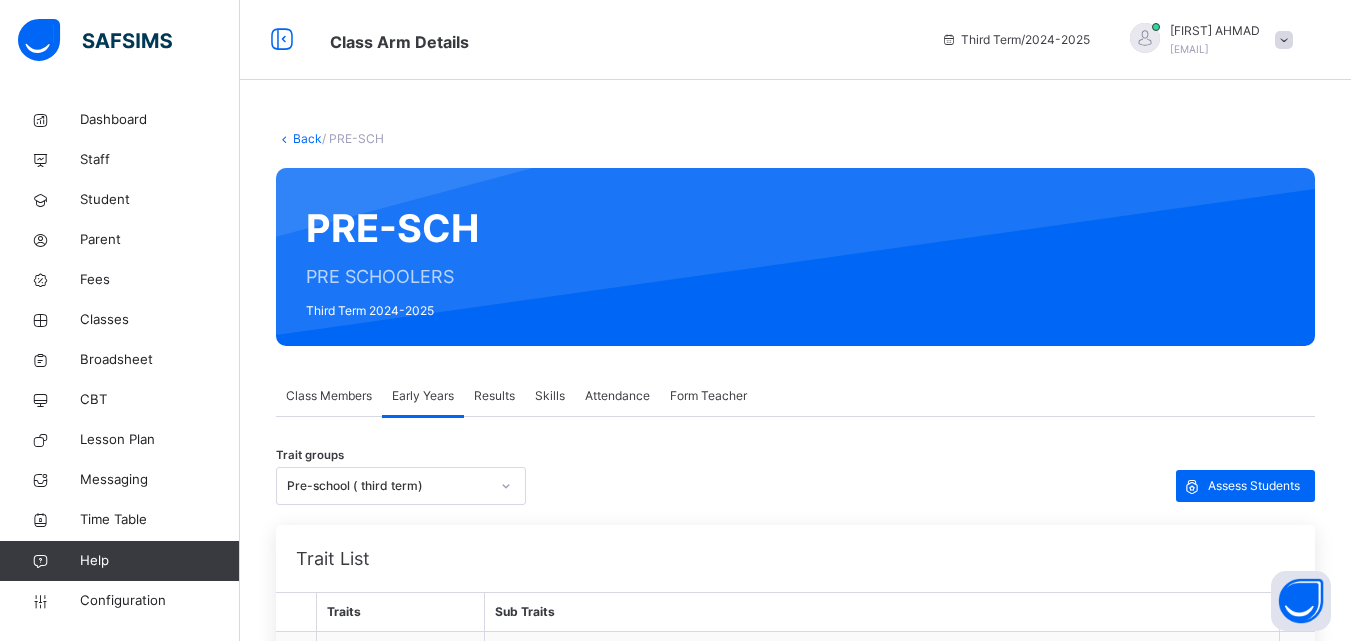 click on "Results" at bounding box center (494, 396) 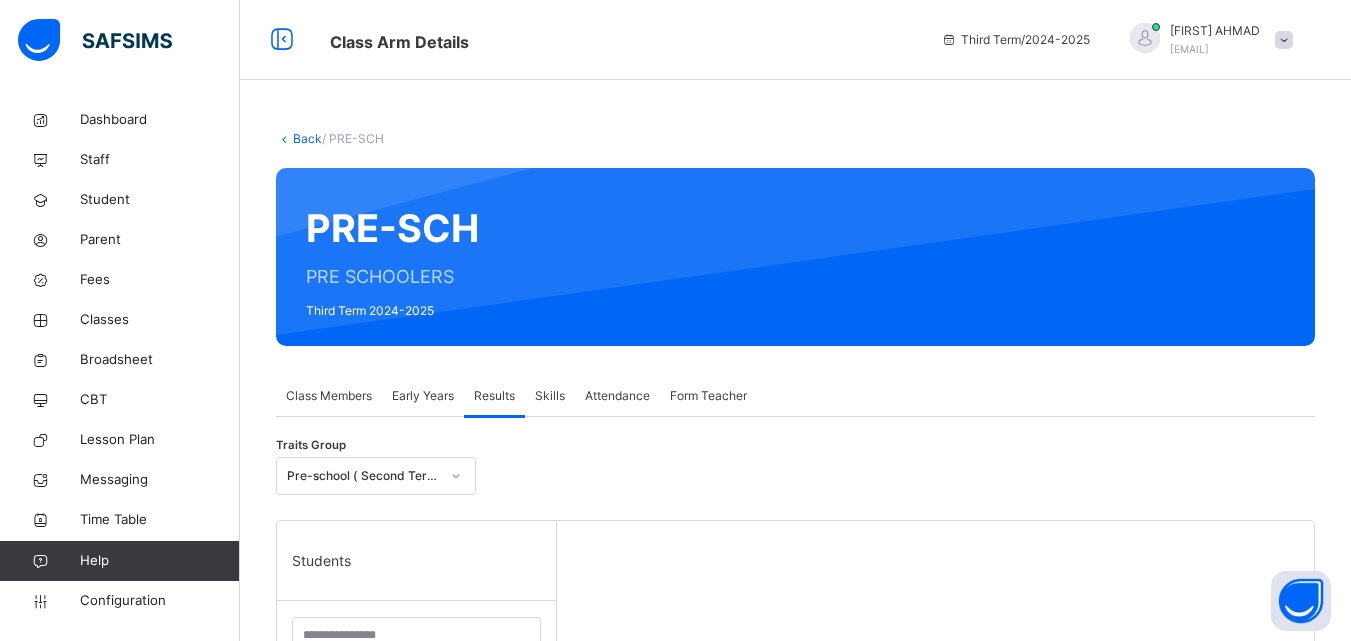 click 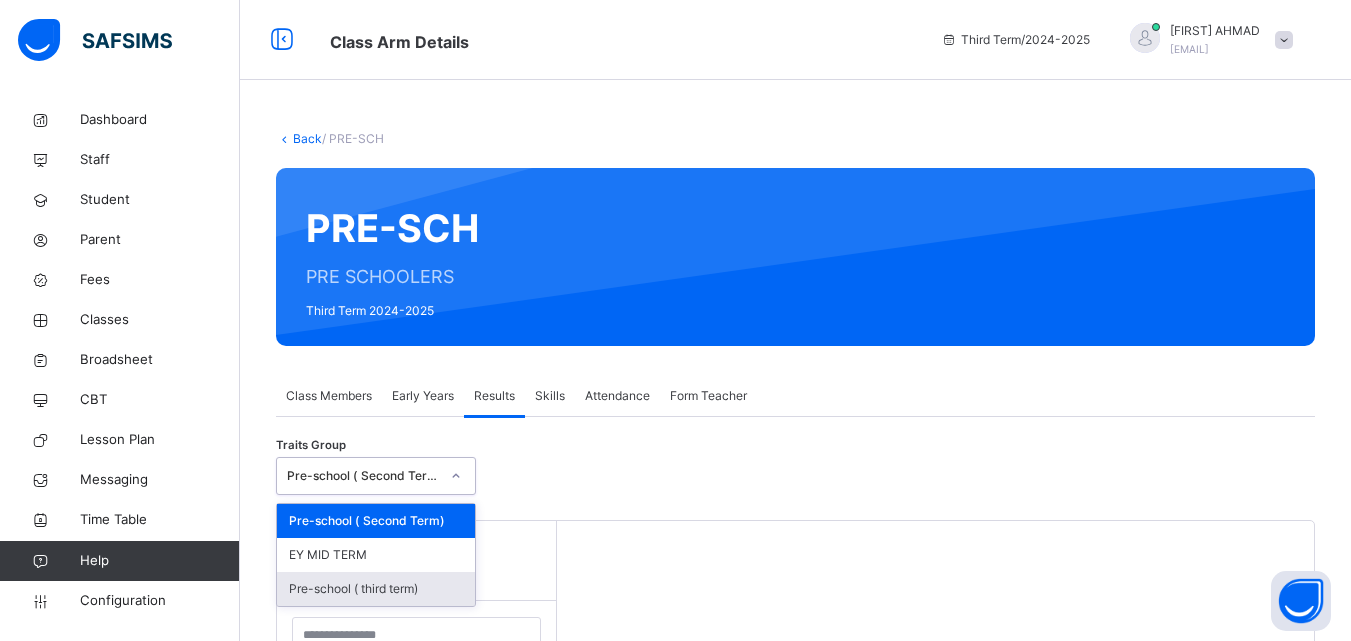 click on "Pre-school ( third term)" at bounding box center (376, 589) 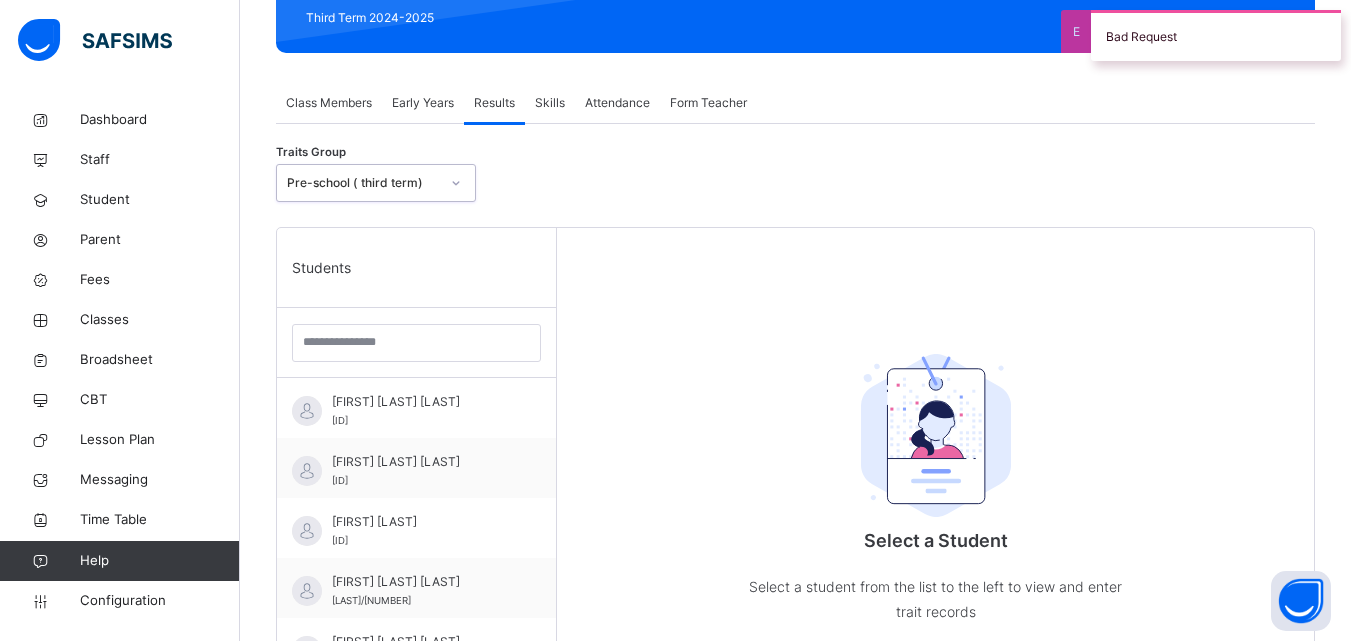 scroll, scrollTop: 333, scrollLeft: 0, axis: vertical 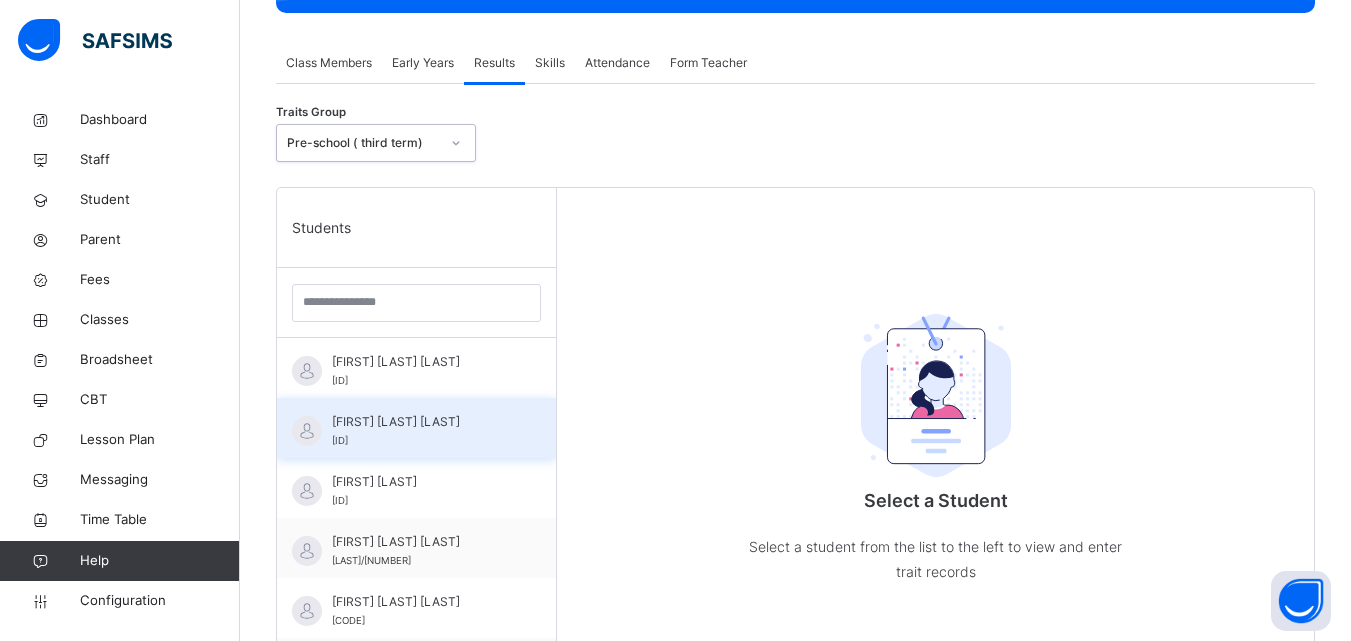 click on "[FIRST] [LAST] [CODE]" at bounding box center [421, 431] 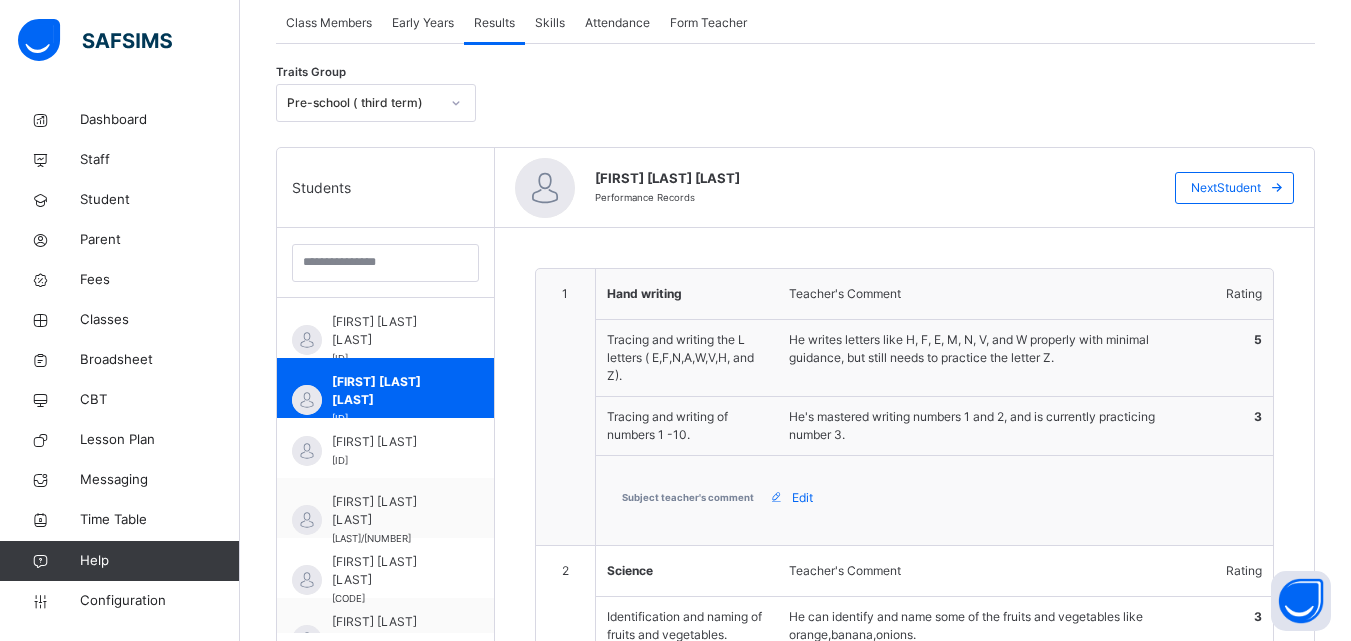 scroll, scrollTop: 587, scrollLeft: 0, axis: vertical 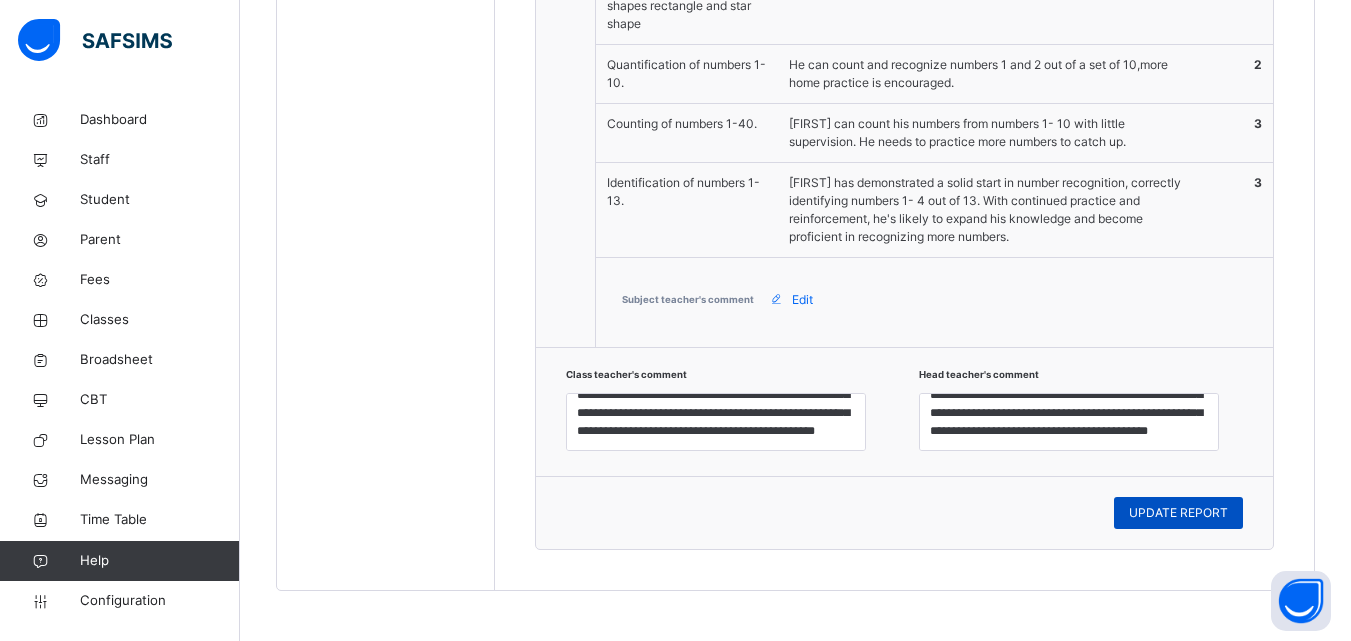 click on "UPDATE REPORT" at bounding box center (1178, 513) 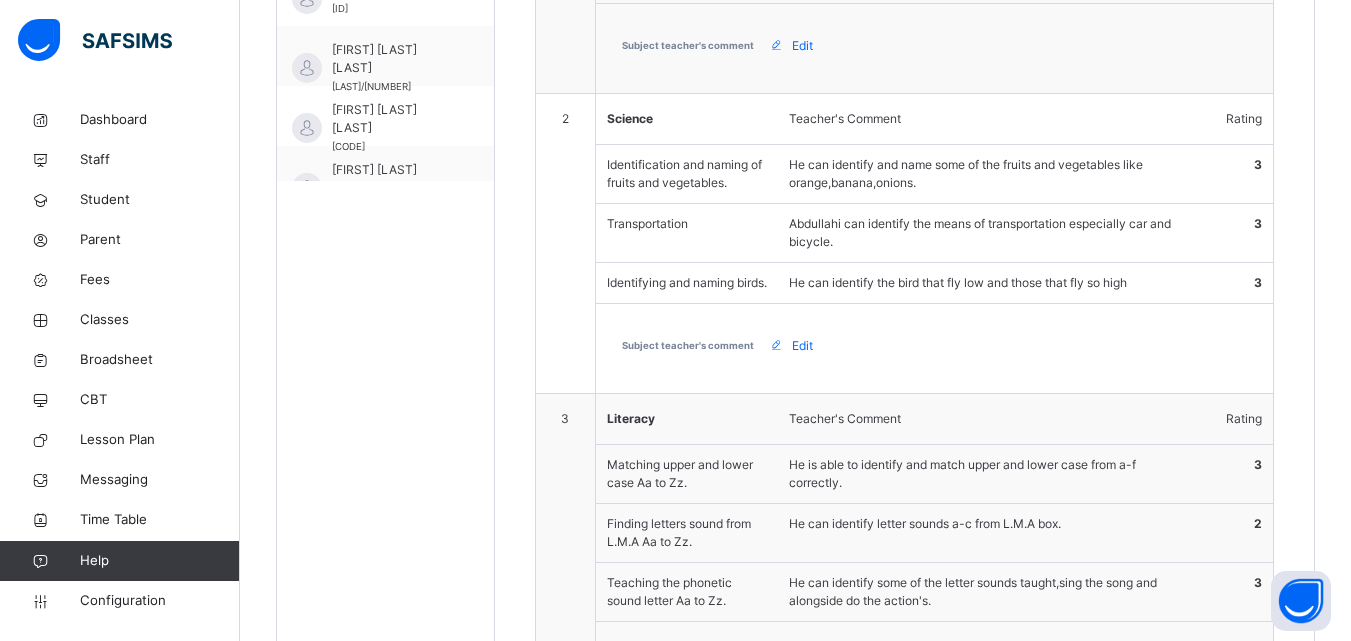 scroll, scrollTop: 598, scrollLeft: 0, axis: vertical 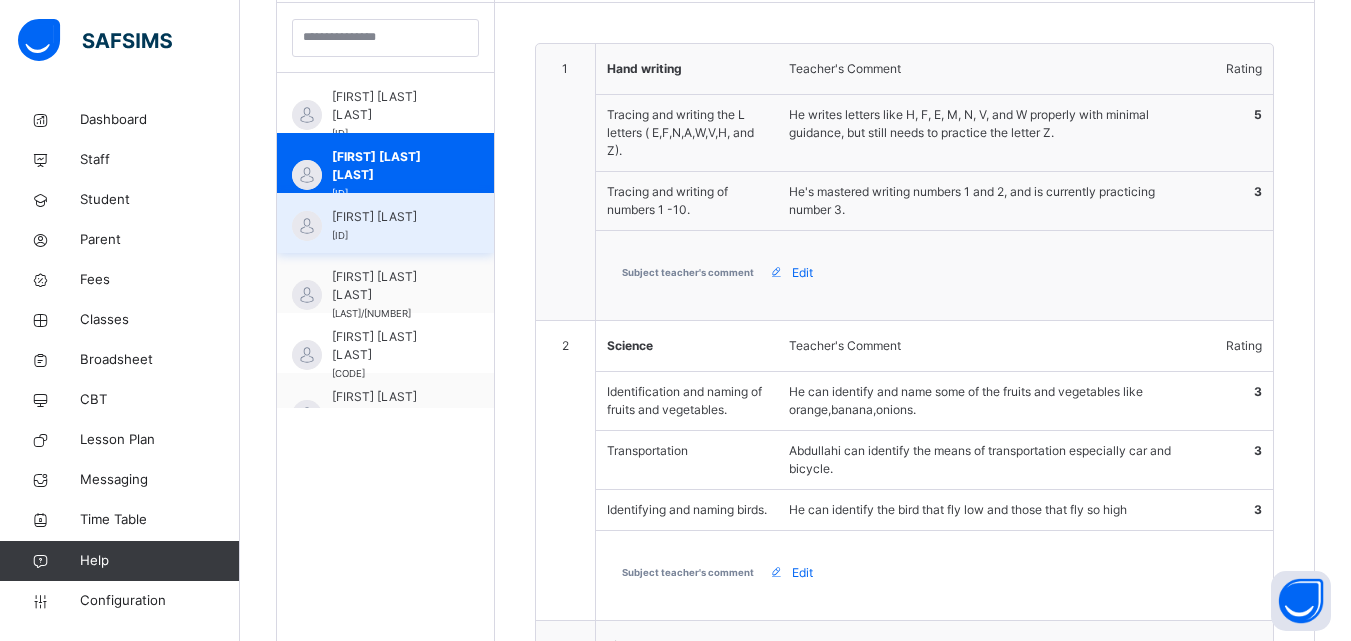 click on "[FIRST] [LAST] [ID]" at bounding box center (390, 226) 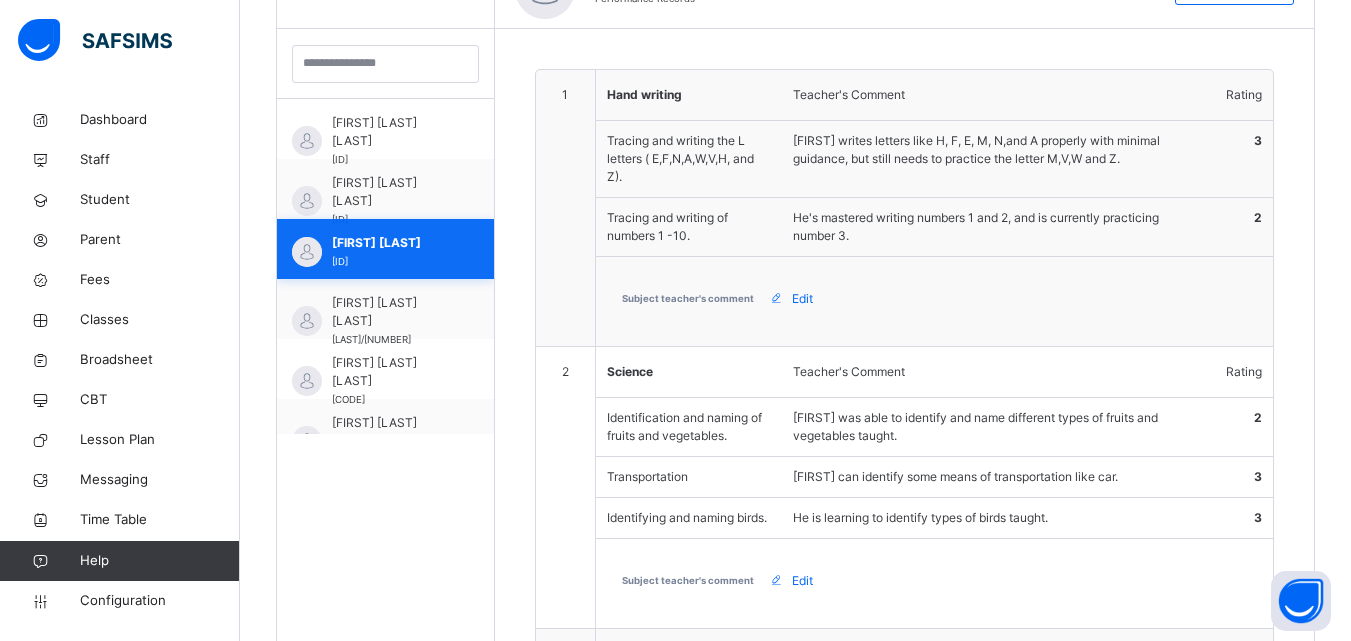 scroll, scrollTop: 598, scrollLeft: 0, axis: vertical 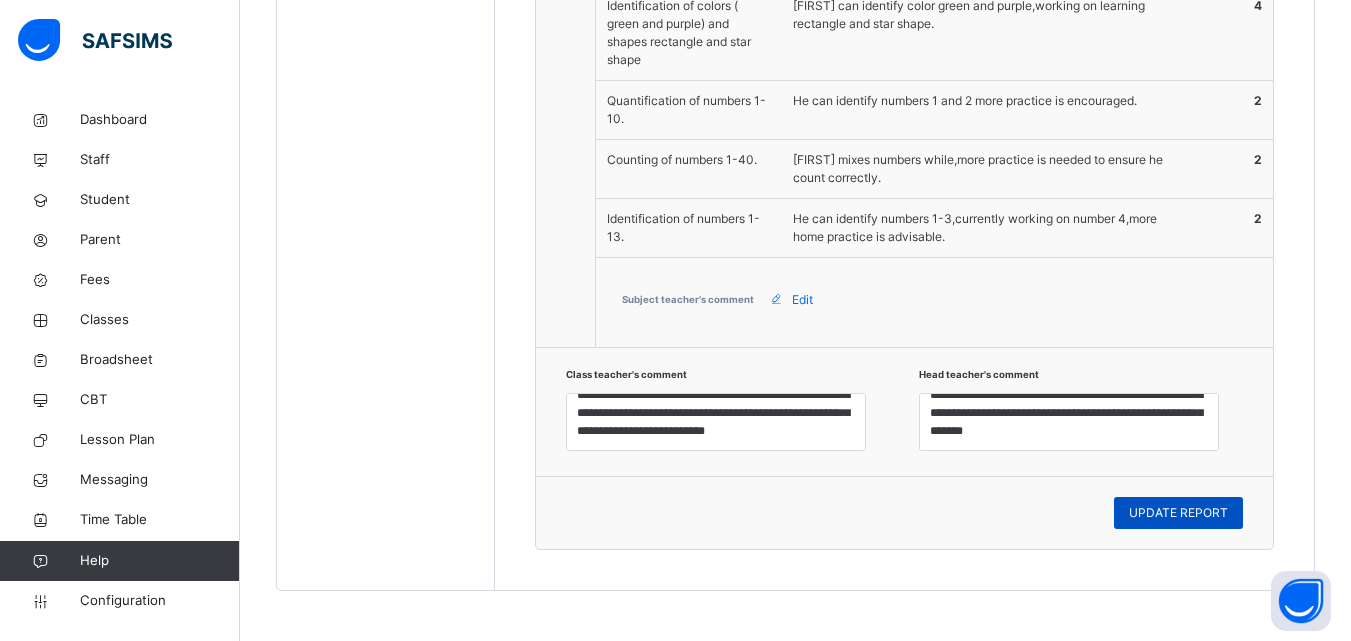 click on "UPDATE REPORT" at bounding box center [1178, 513] 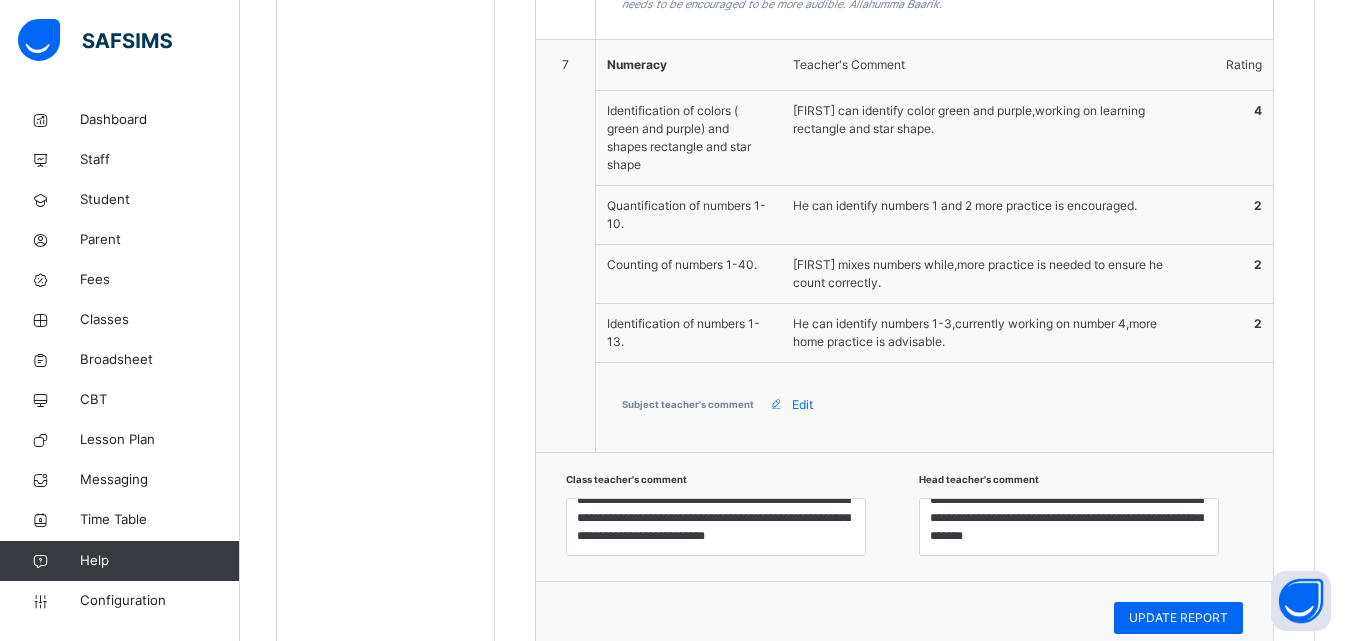 scroll, scrollTop: 2372, scrollLeft: 0, axis: vertical 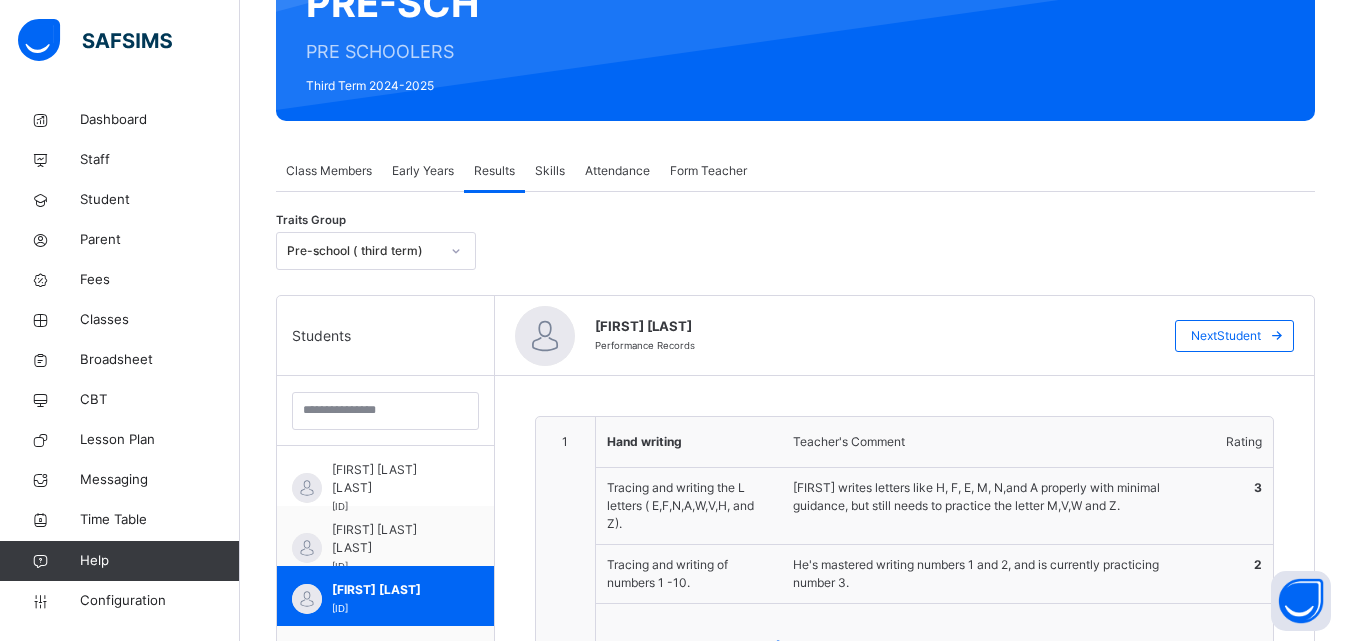 click on "Early Years" at bounding box center (423, 171) 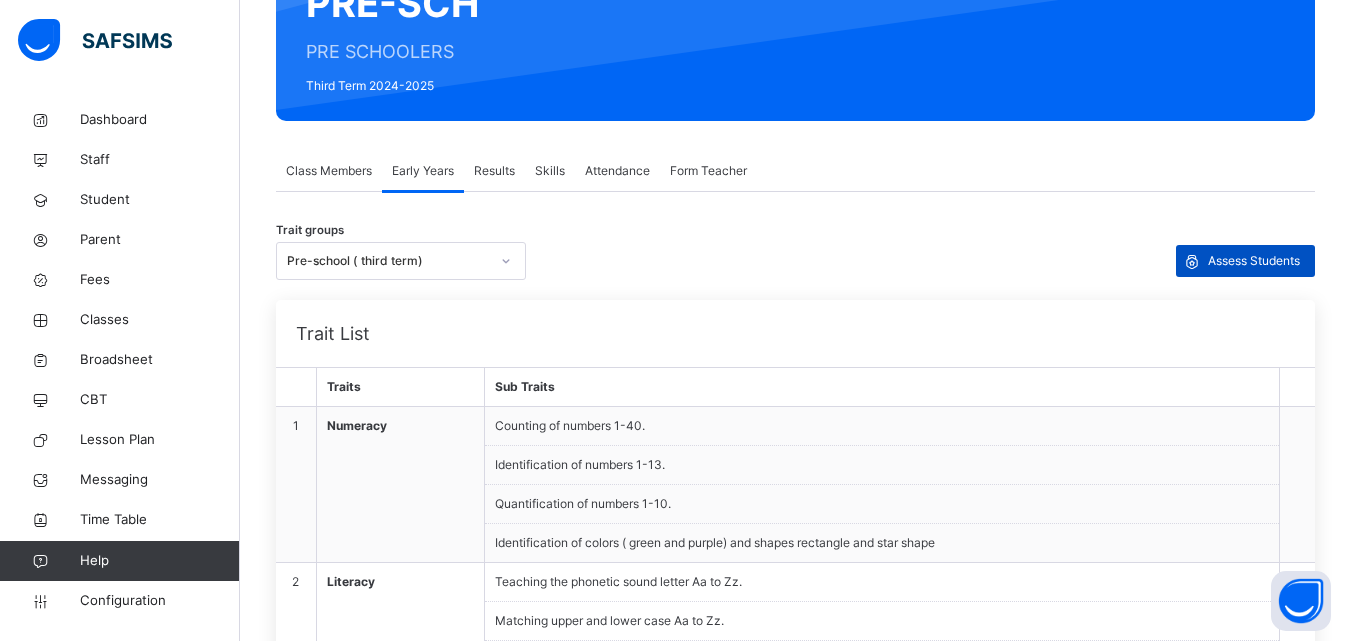 click on "Assess Students" at bounding box center [1254, 261] 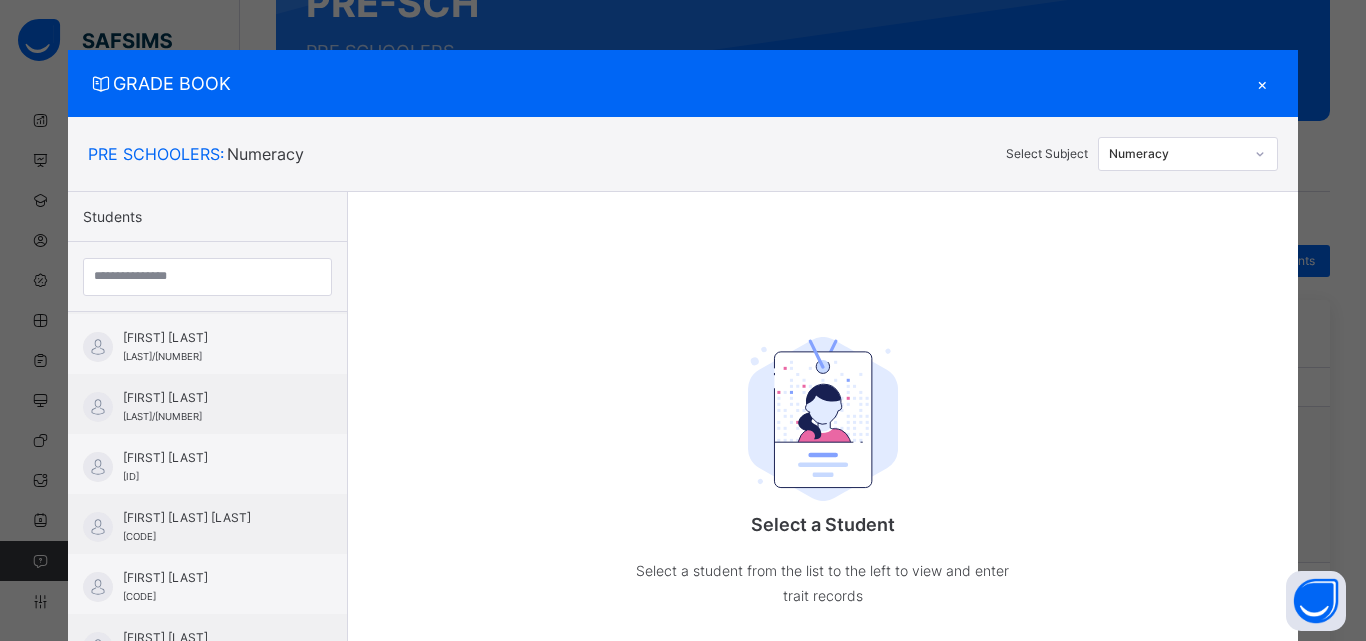 scroll, scrollTop: 280, scrollLeft: 0, axis: vertical 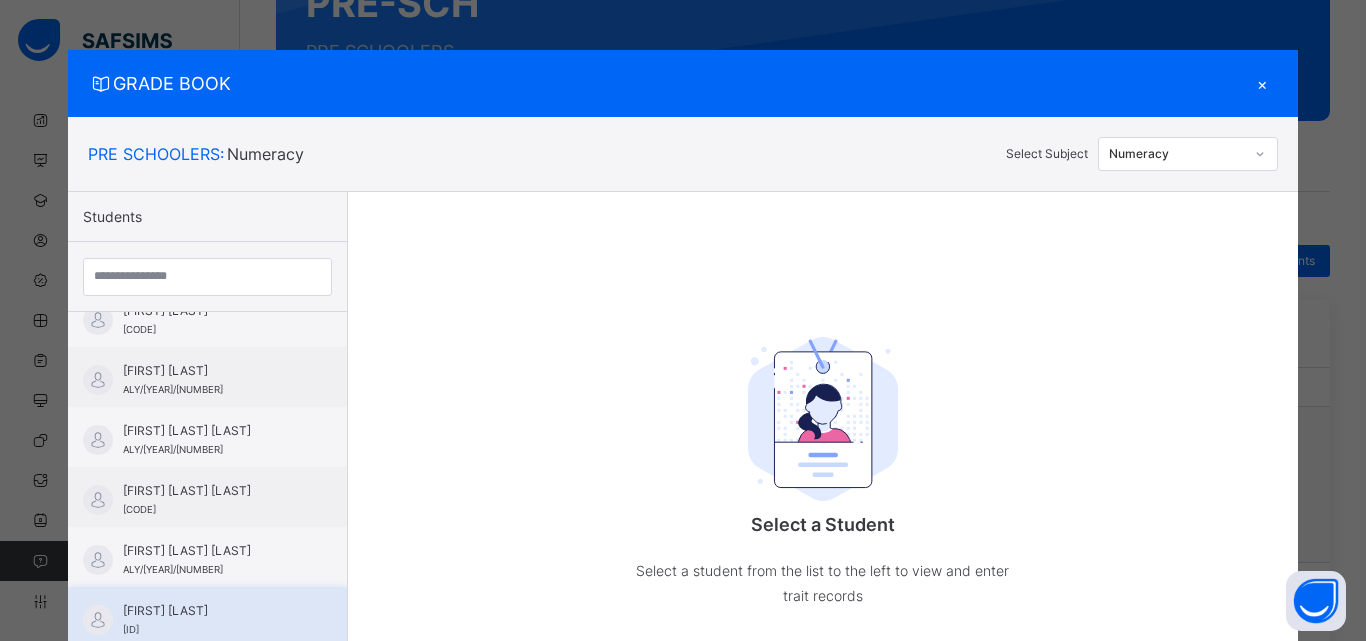 click on "[FIRST] [LAST]" at bounding box center (212, 611) 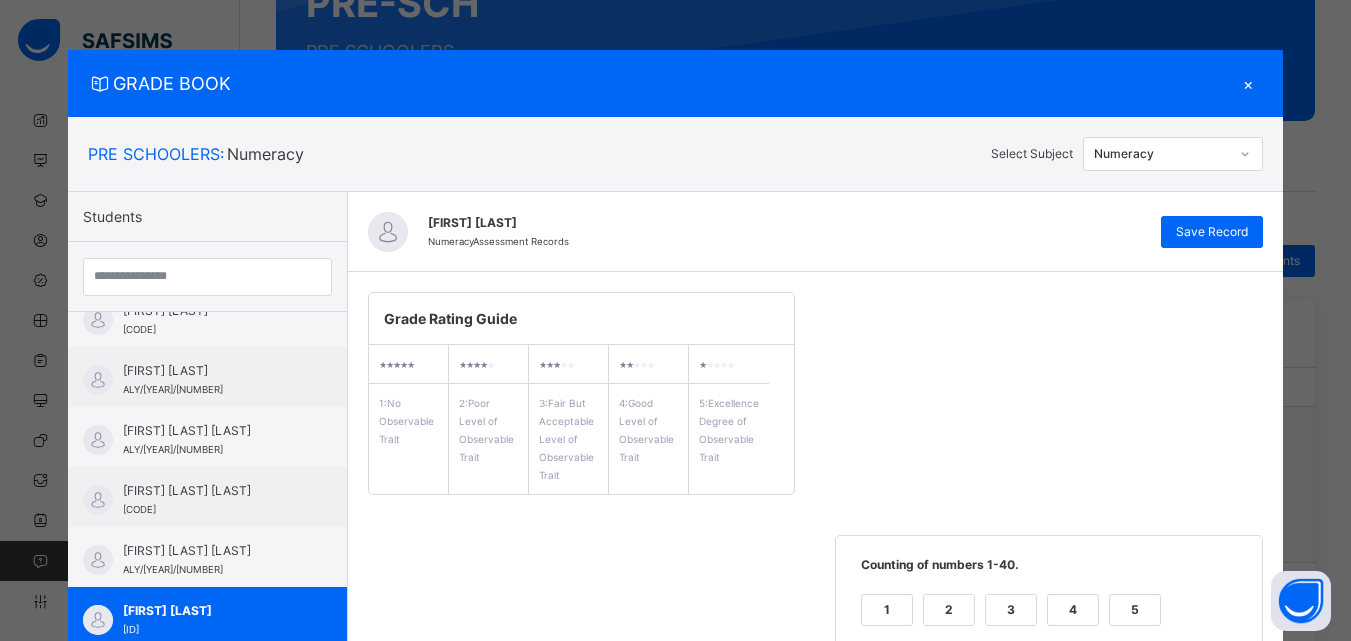 scroll, scrollTop: 561, scrollLeft: 0, axis: vertical 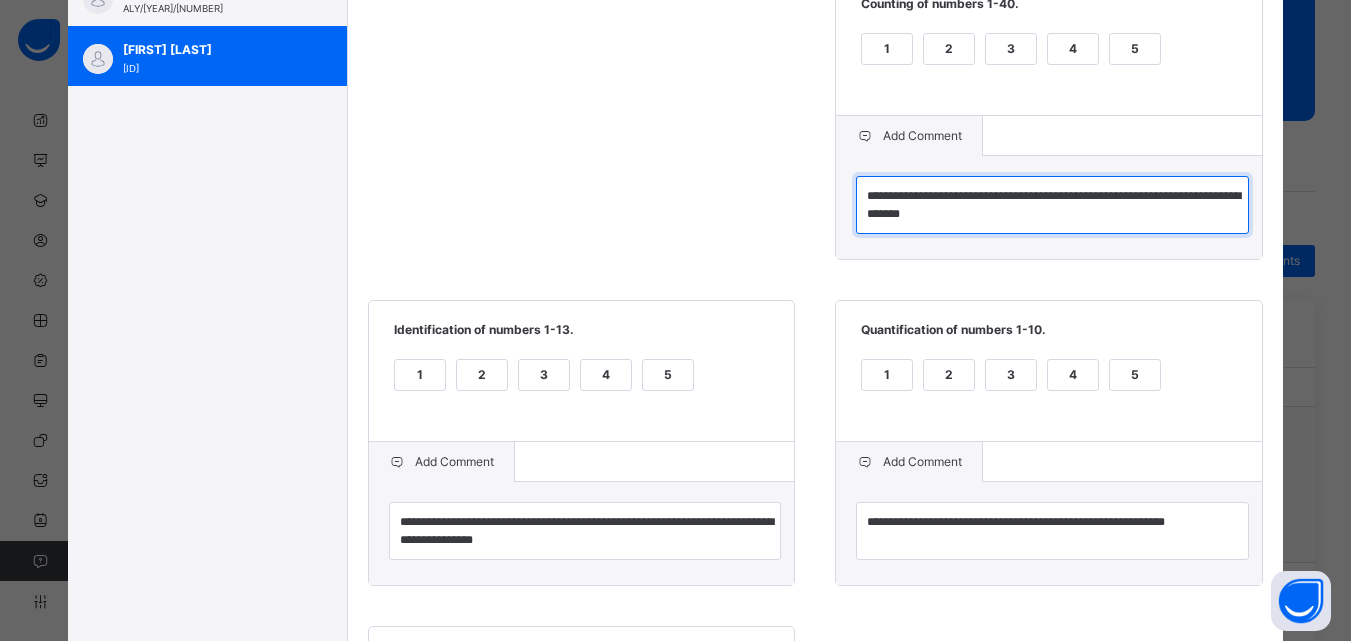 click on "**********" at bounding box center (1052, 205) 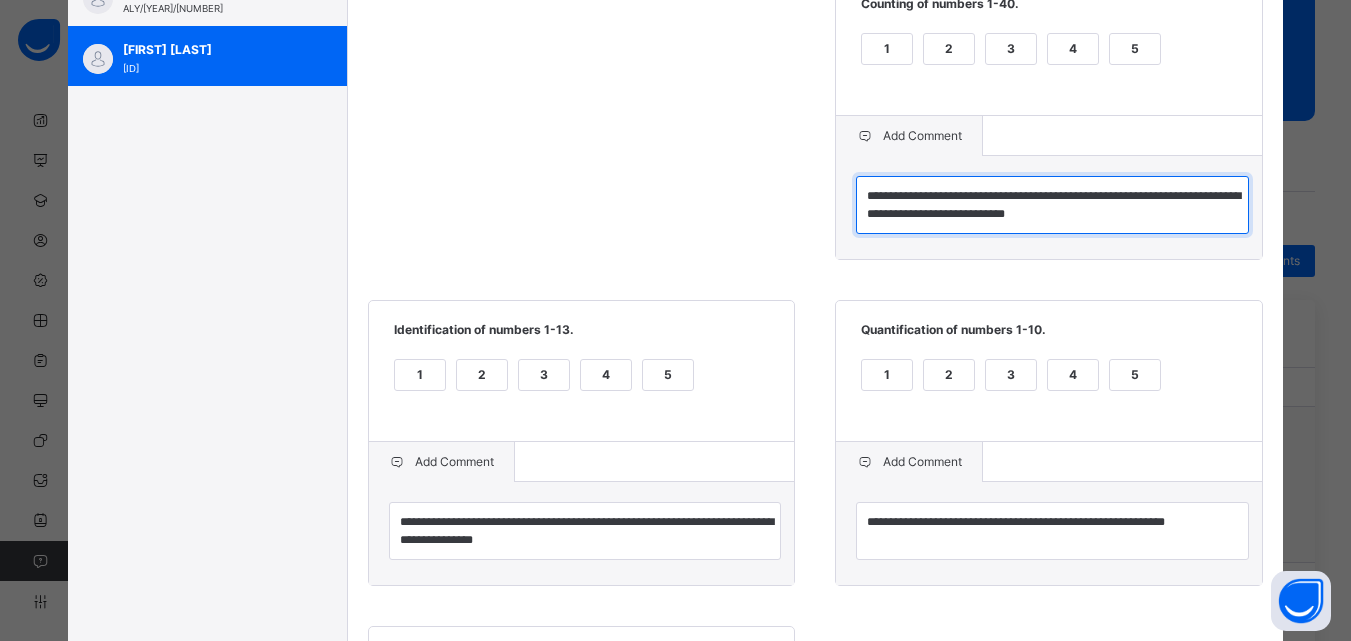 click on "**********" at bounding box center (1052, 205) 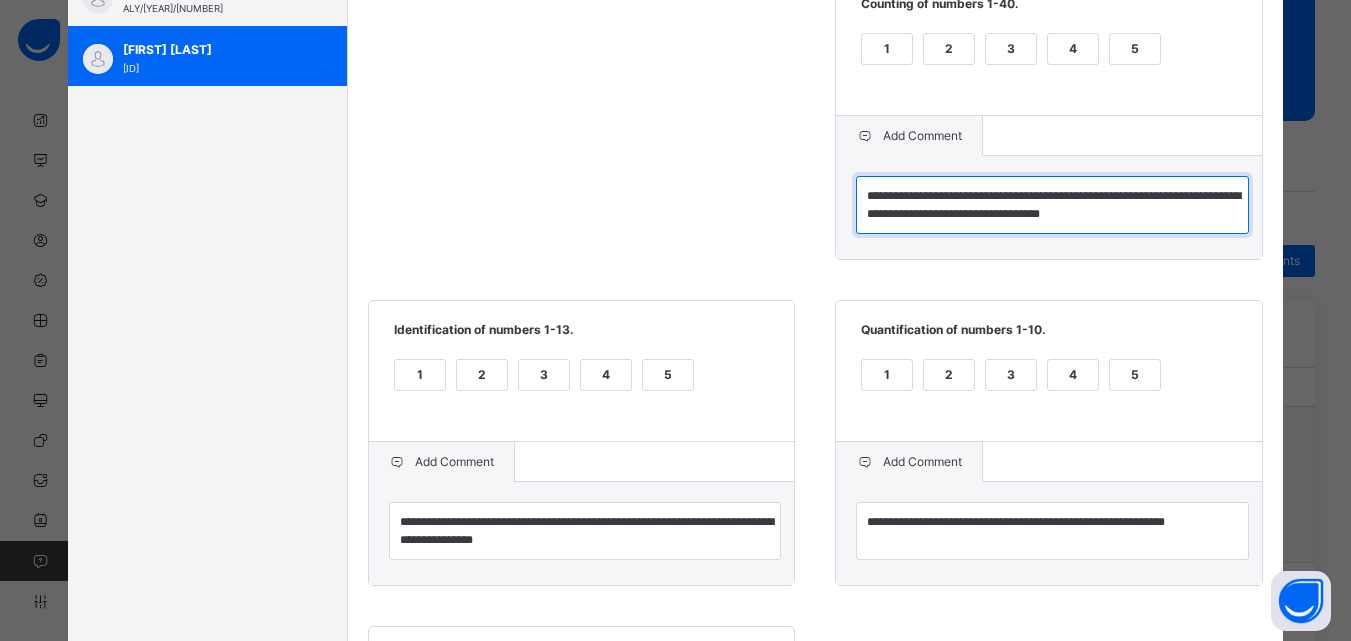 scroll, scrollTop: 0, scrollLeft: 0, axis: both 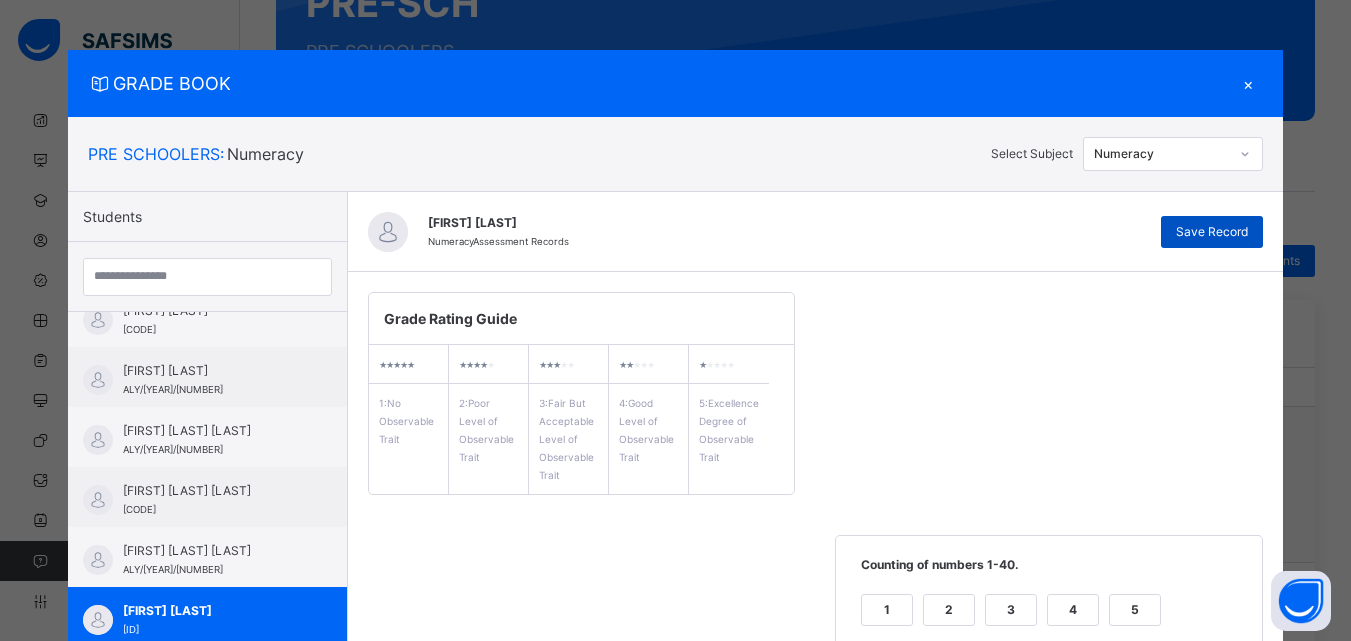 type on "**********" 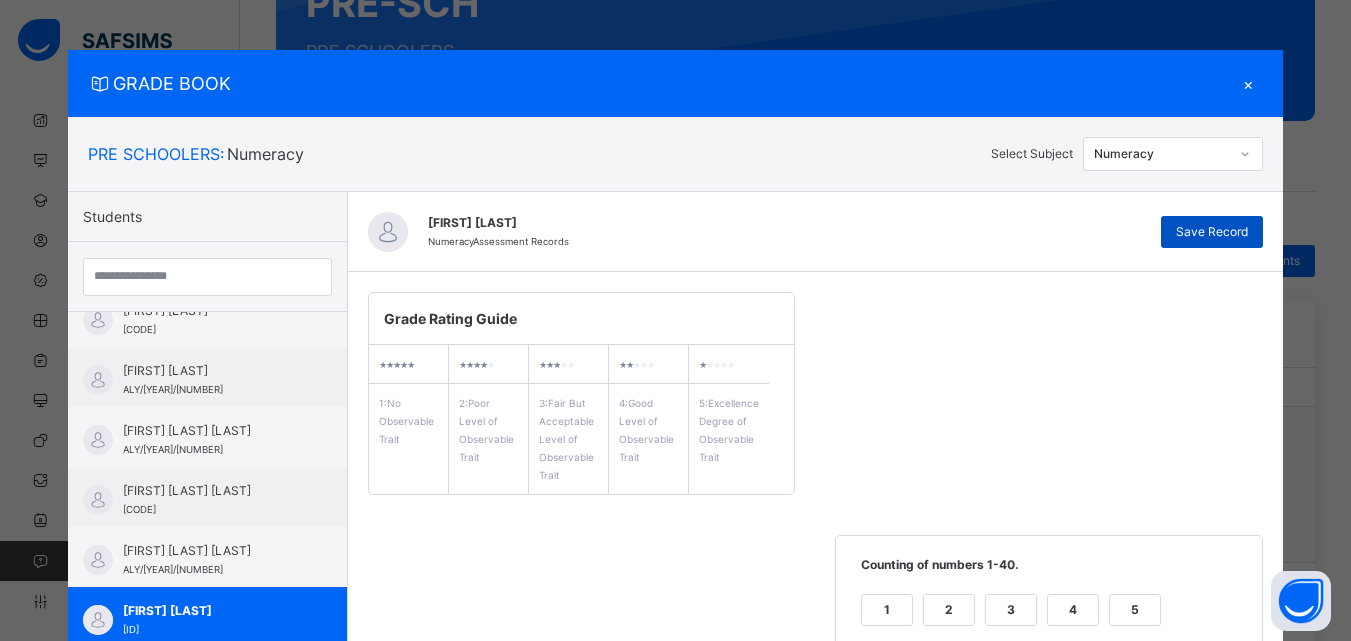 click on "Save Record" at bounding box center [1212, 232] 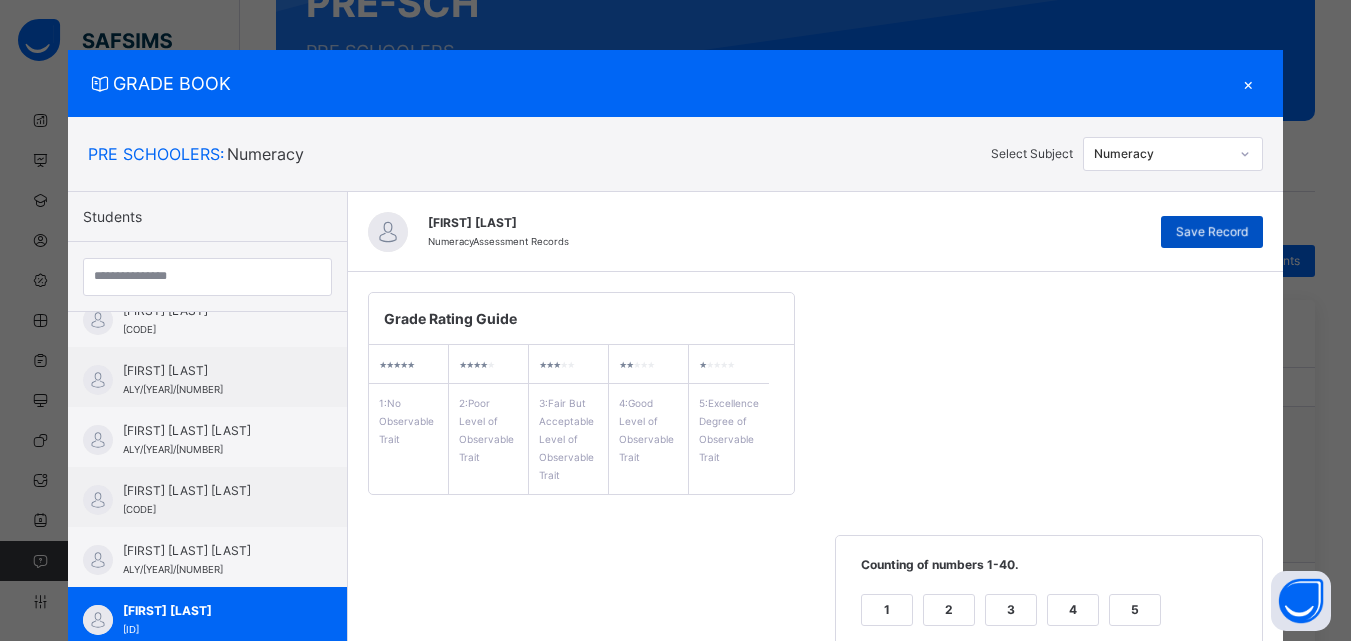 click on "Save Record" at bounding box center [1212, 232] 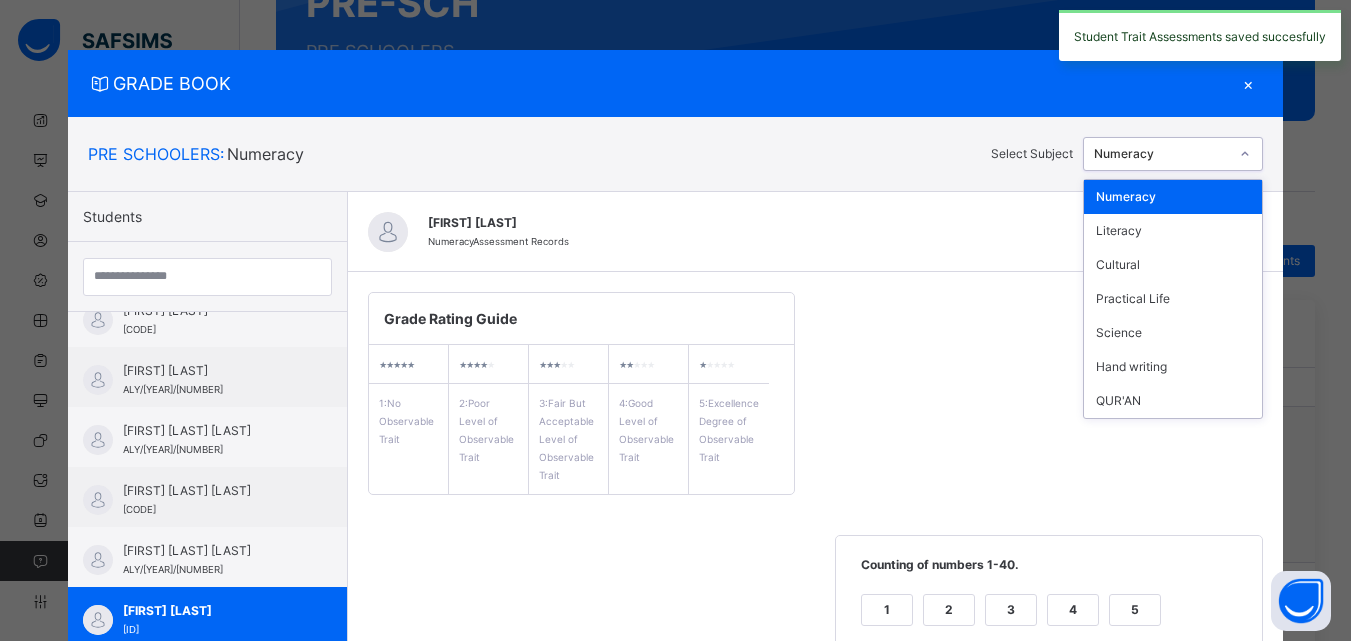 click 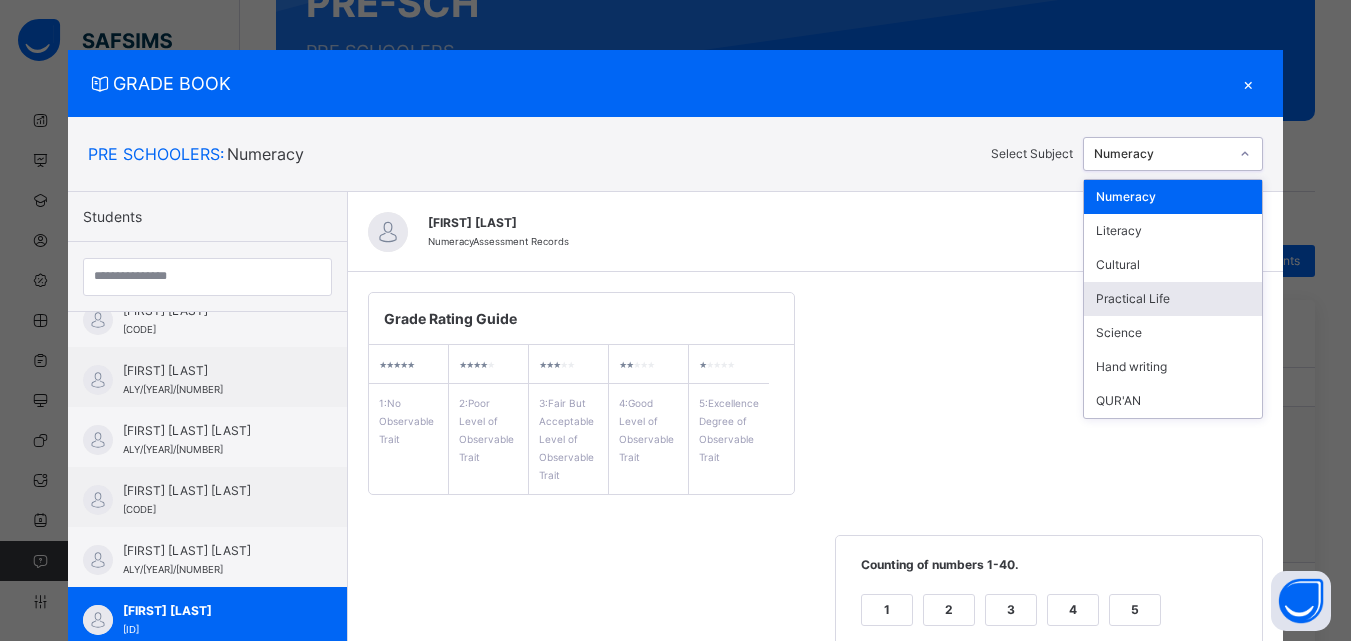 click on "Practical Life" at bounding box center [1173, 299] 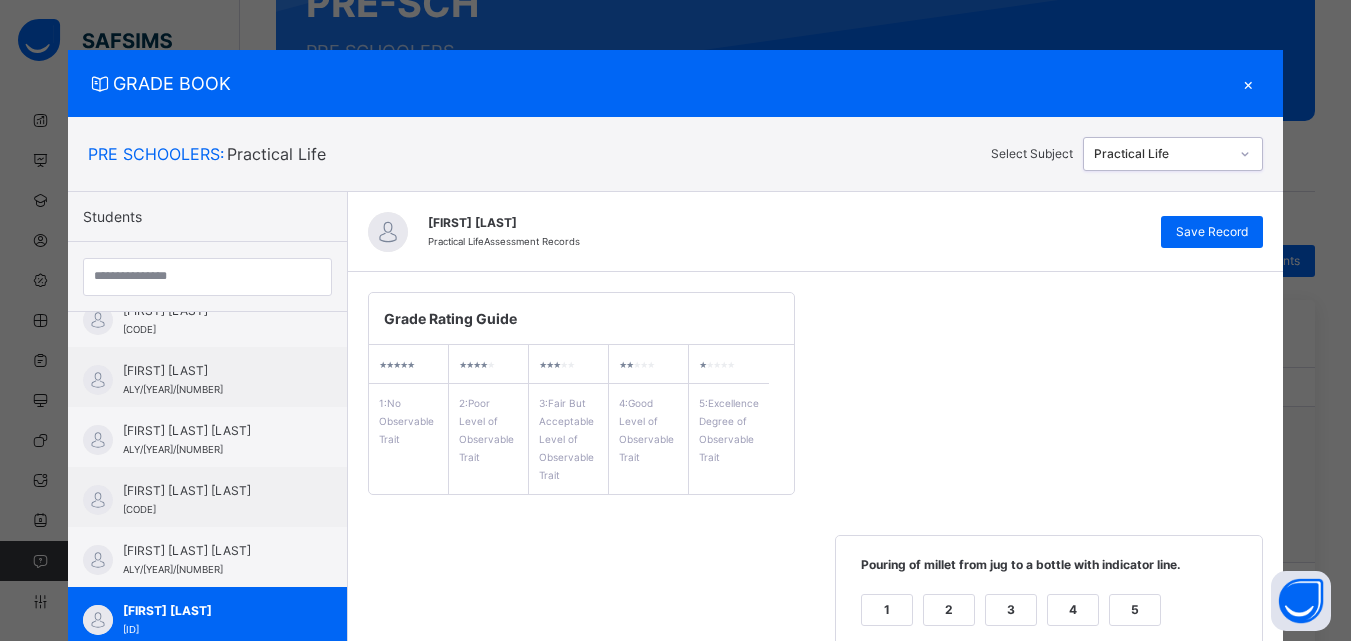 scroll, scrollTop: 561, scrollLeft: 0, axis: vertical 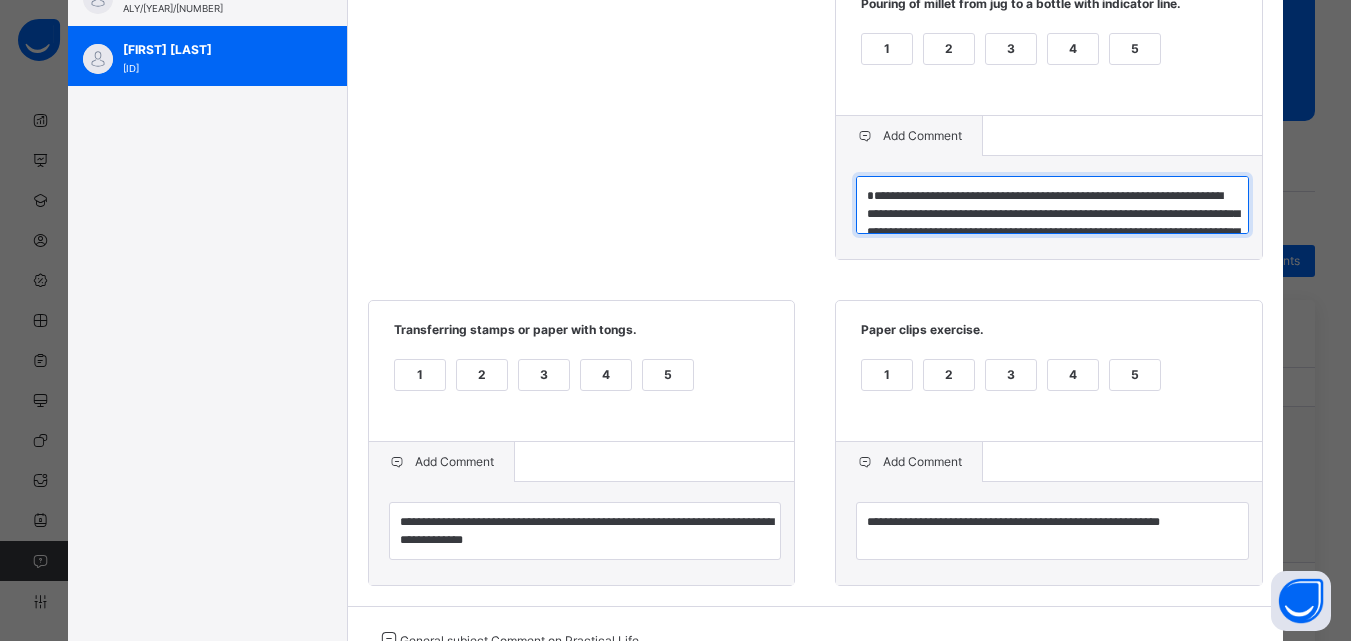 click on "**********" at bounding box center [1052, 205] 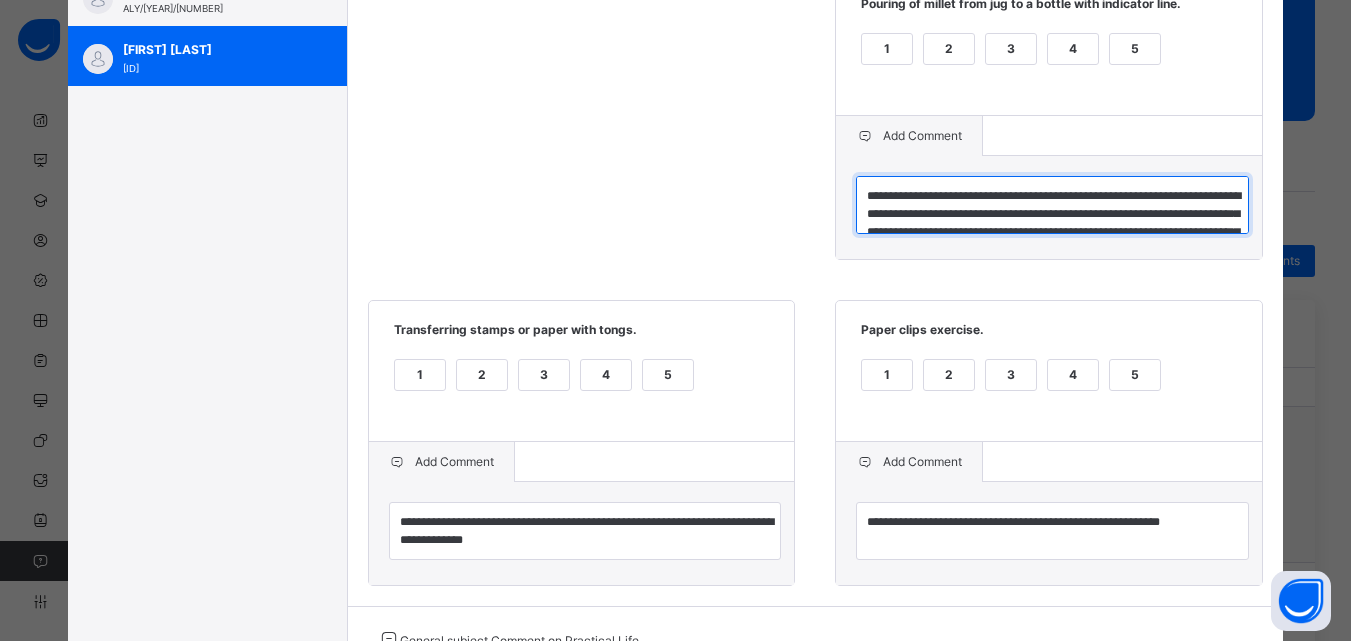 scroll, scrollTop: 40, scrollLeft: 0, axis: vertical 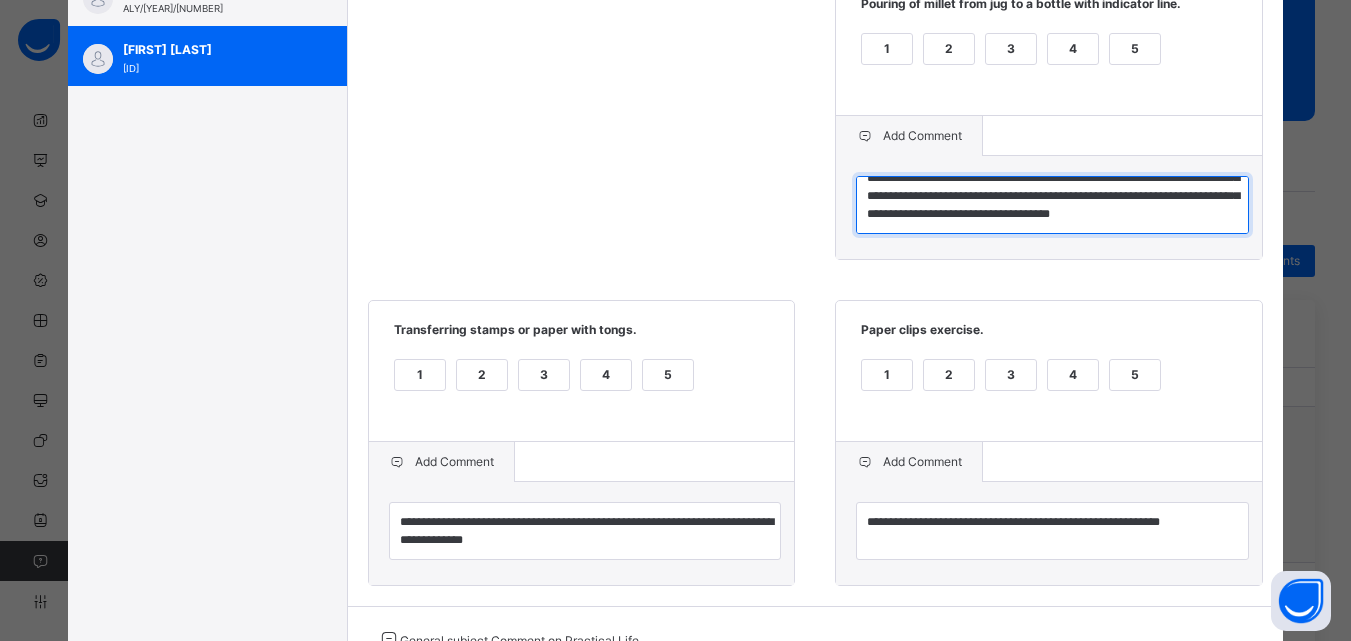 click on "**********" at bounding box center [1052, 205] 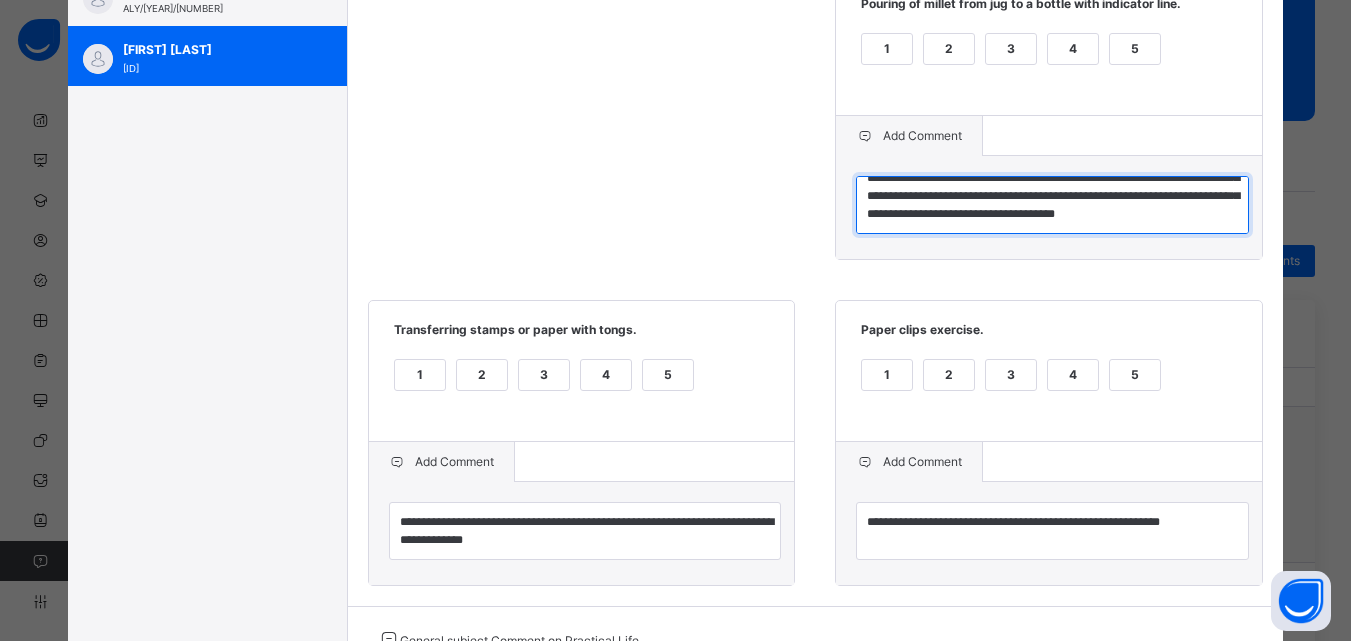 click on "**********" at bounding box center [1052, 205] 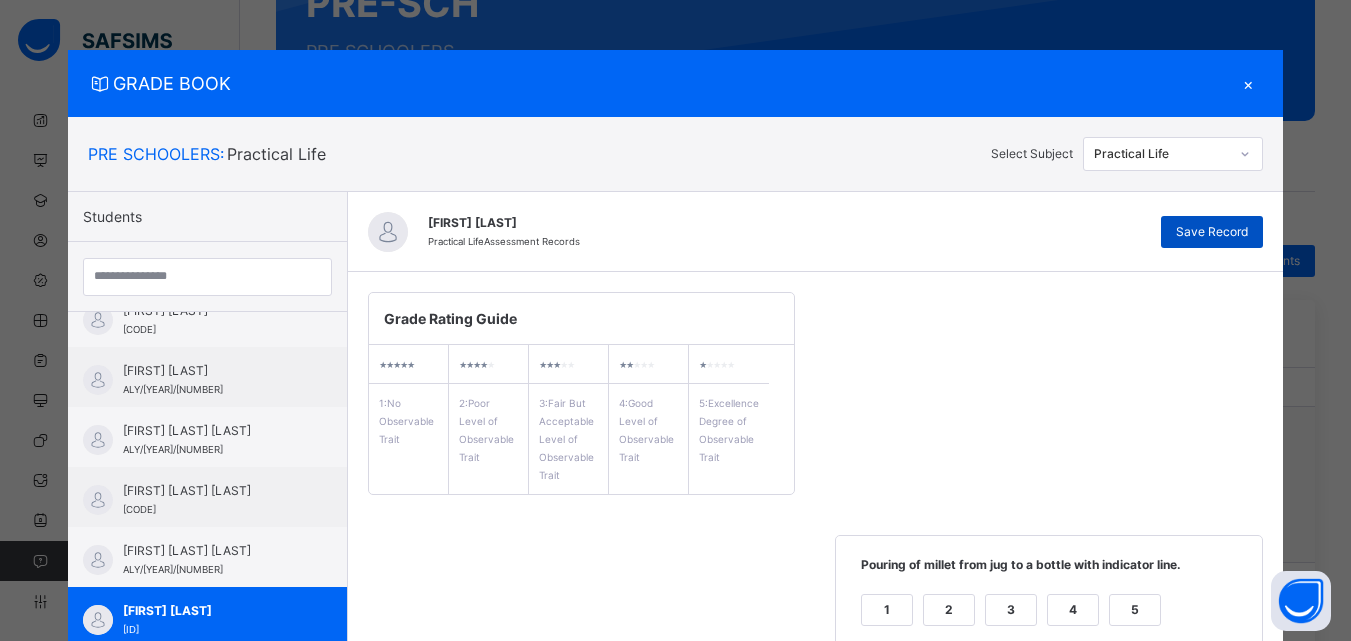 type on "**********" 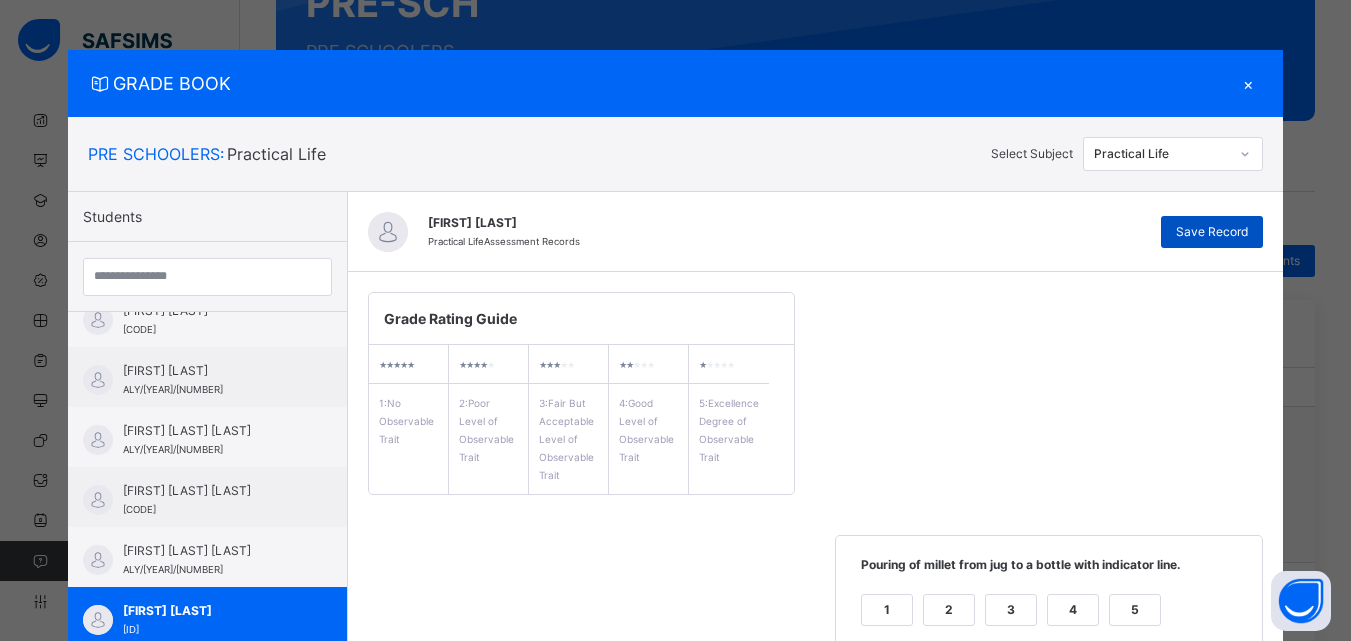 click on "Save Record" at bounding box center (1212, 232) 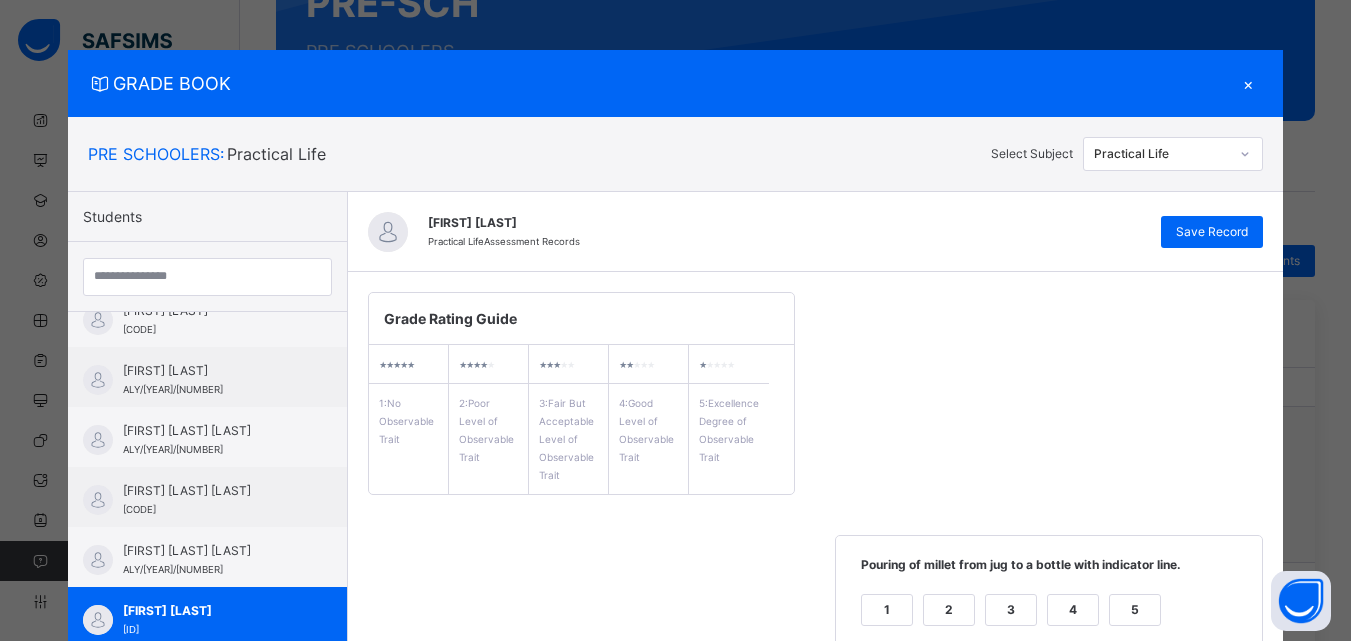 click on "×" at bounding box center [1248, 83] 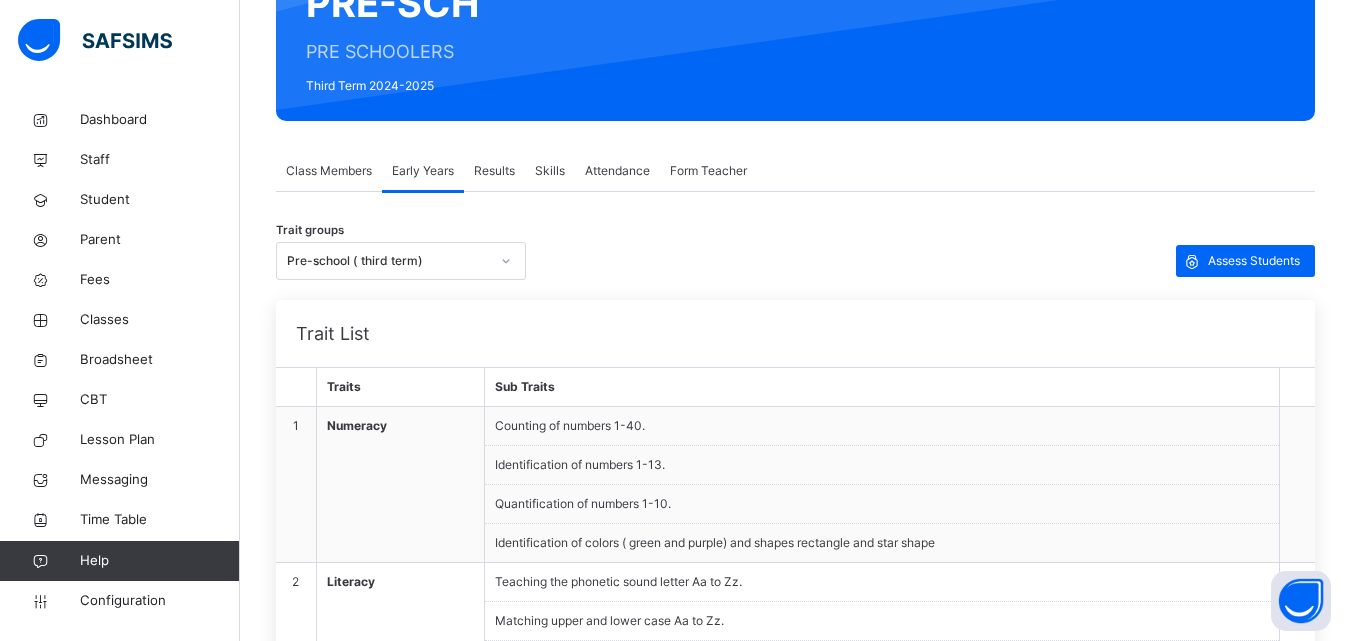 click on "Results" at bounding box center [494, 171] 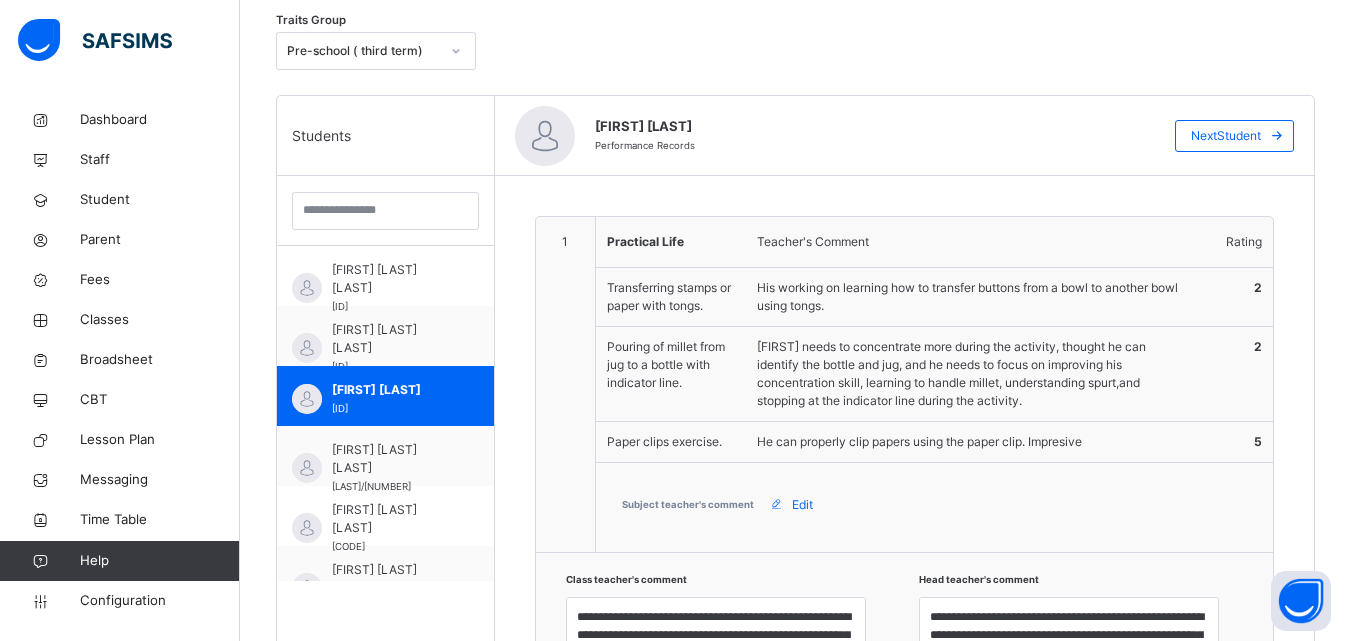 scroll, scrollTop: 505, scrollLeft: 0, axis: vertical 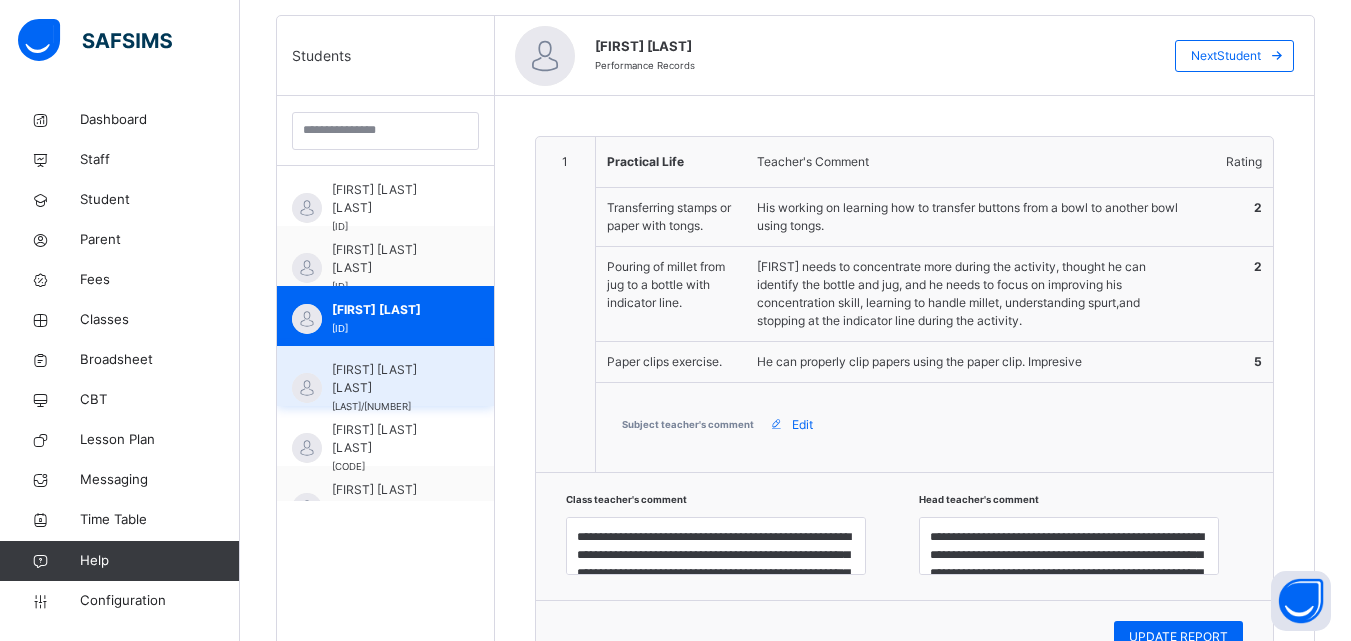 click on "[FIRST] [LAST] [ID]" at bounding box center [390, 388] 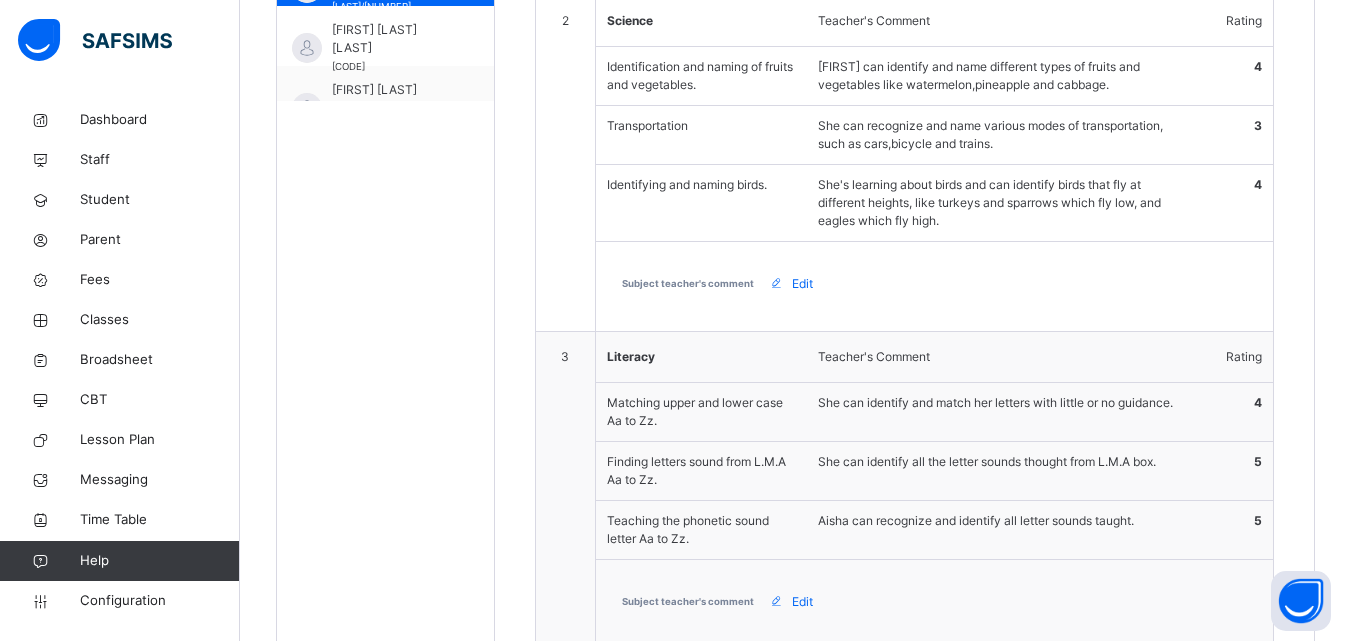 scroll, scrollTop: 931, scrollLeft: 0, axis: vertical 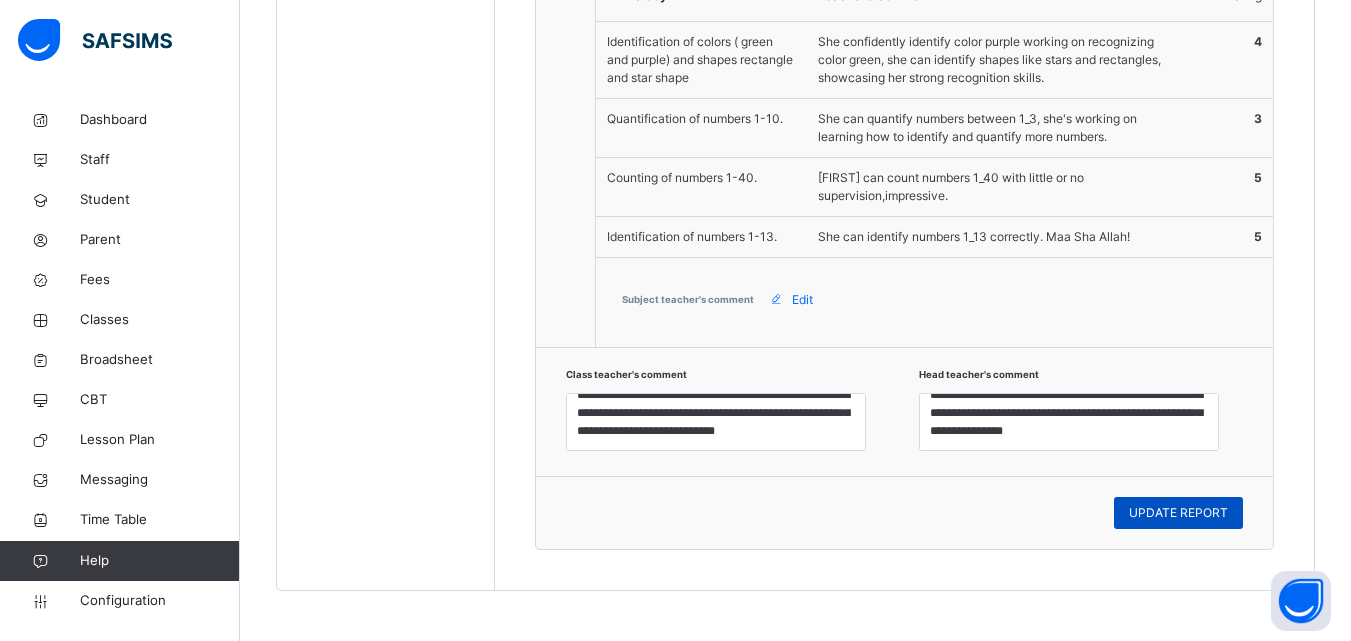click on "UPDATE REPORT" at bounding box center [1178, 513] 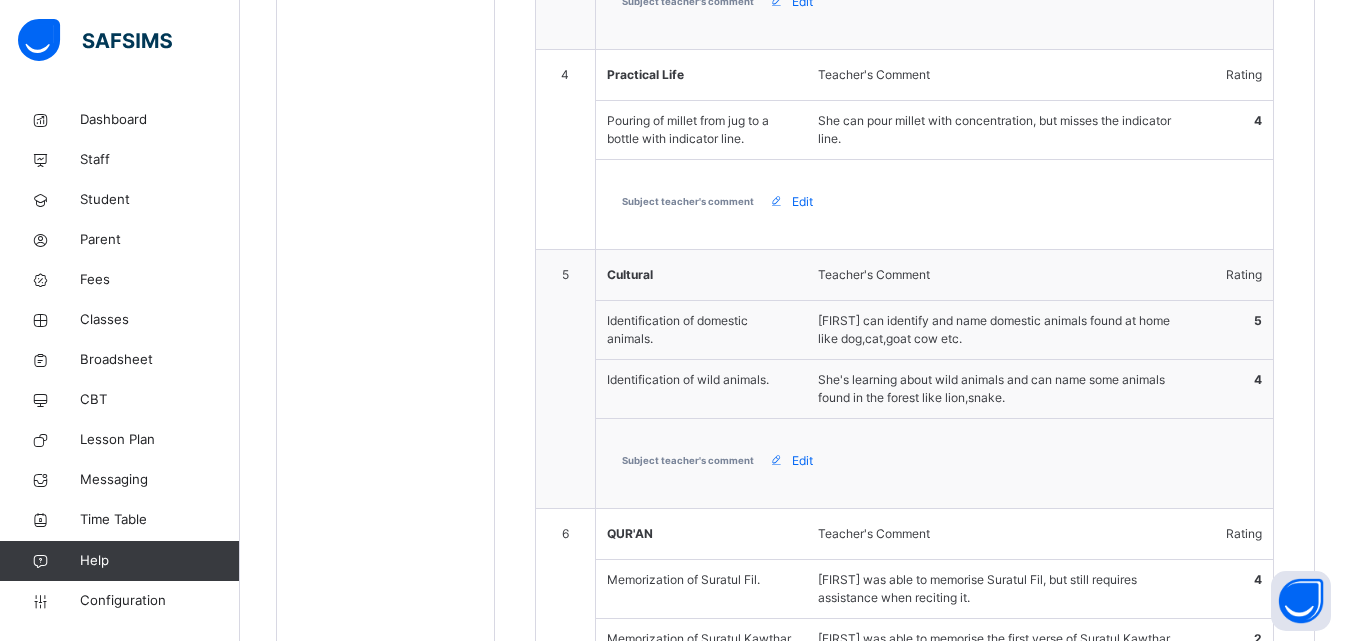 scroll, scrollTop: 1425, scrollLeft: 0, axis: vertical 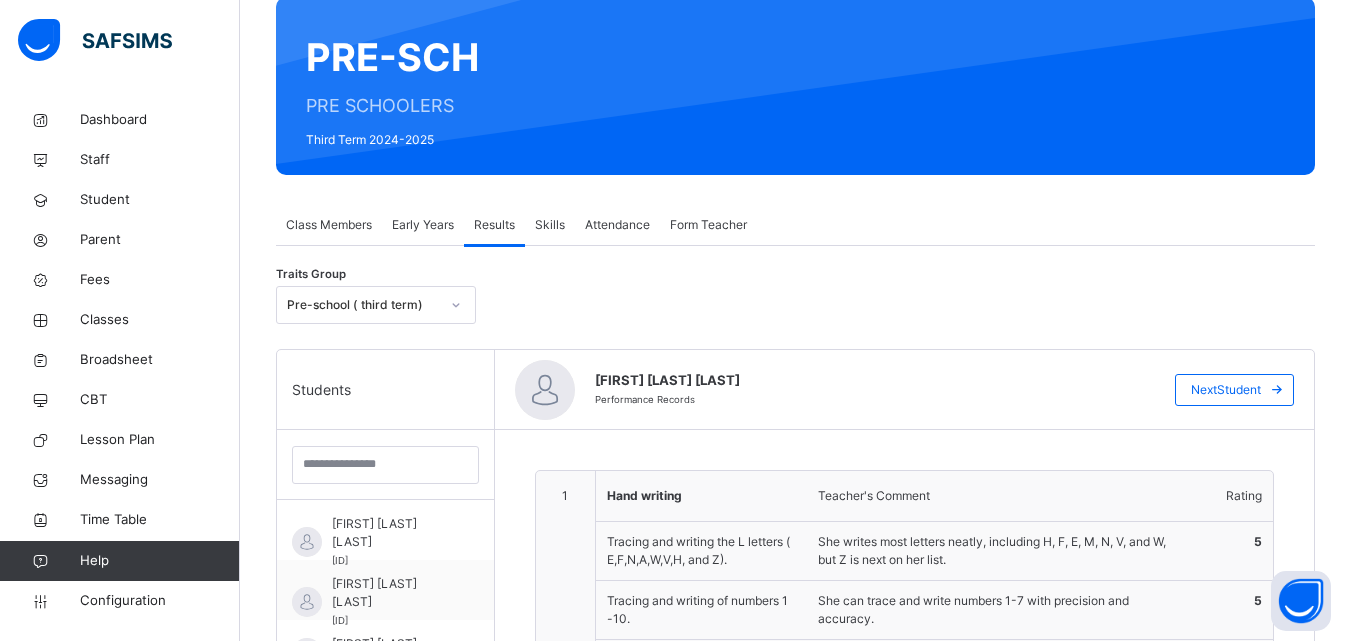 click on "Early Years" at bounding box center (423, 225) 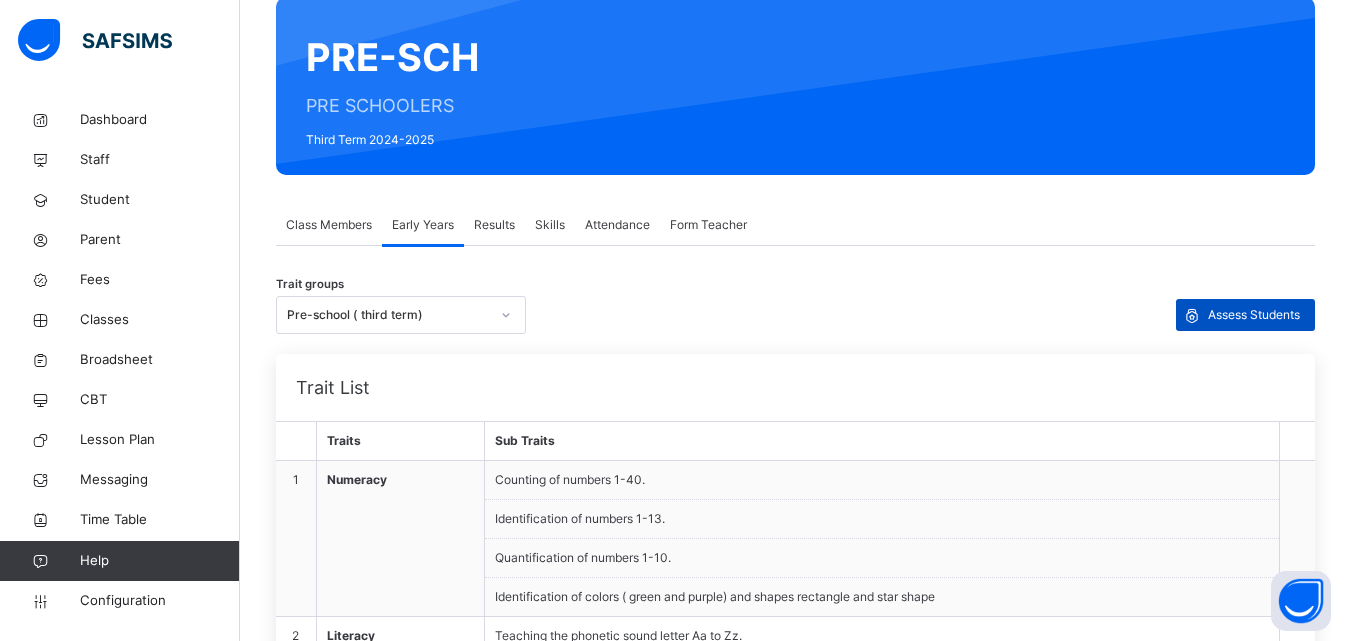 click on "Assess Students" at bounding box center [1254, 315] 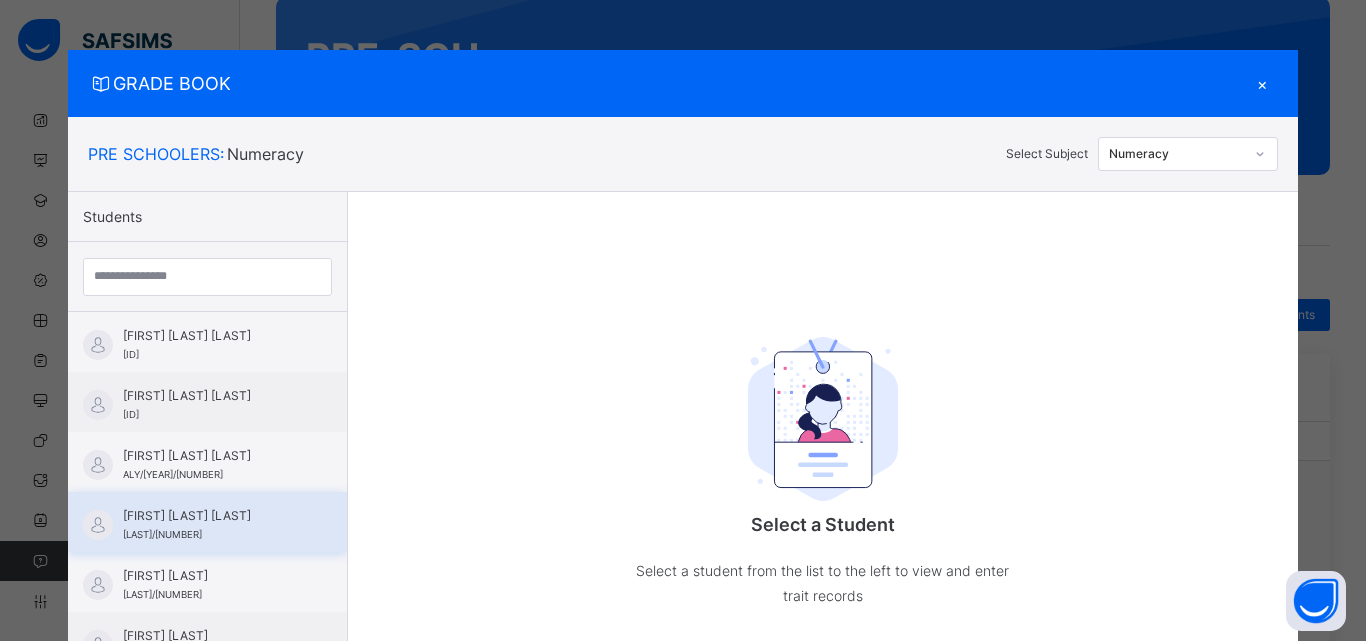 click on "[FIRST] [LAST] [LAST]" at bounding box center [212, 516] 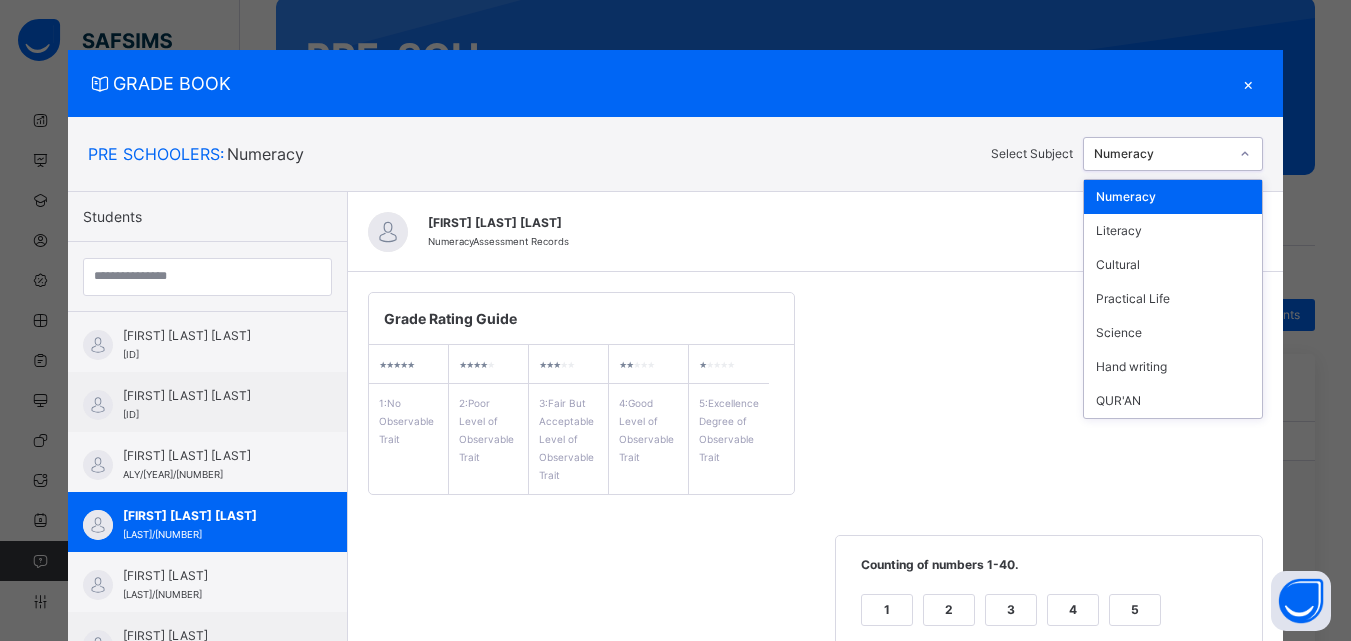 click 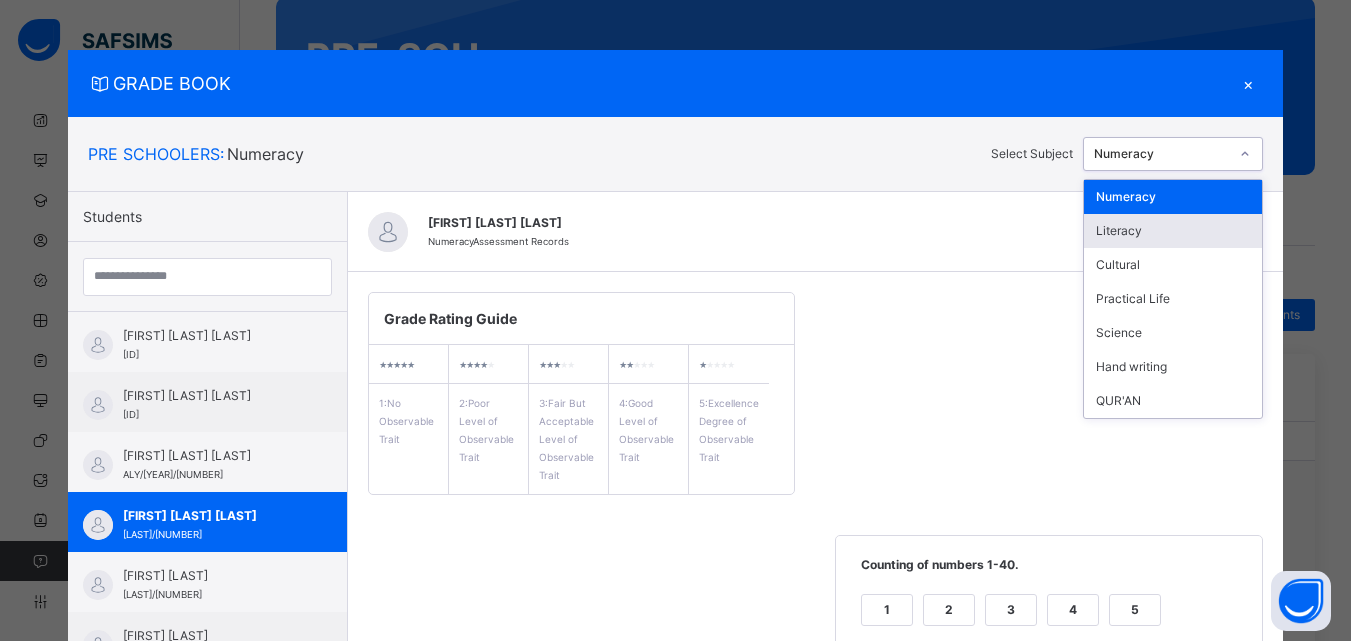 click on "Literacy" at bounding box center (1173, 231) 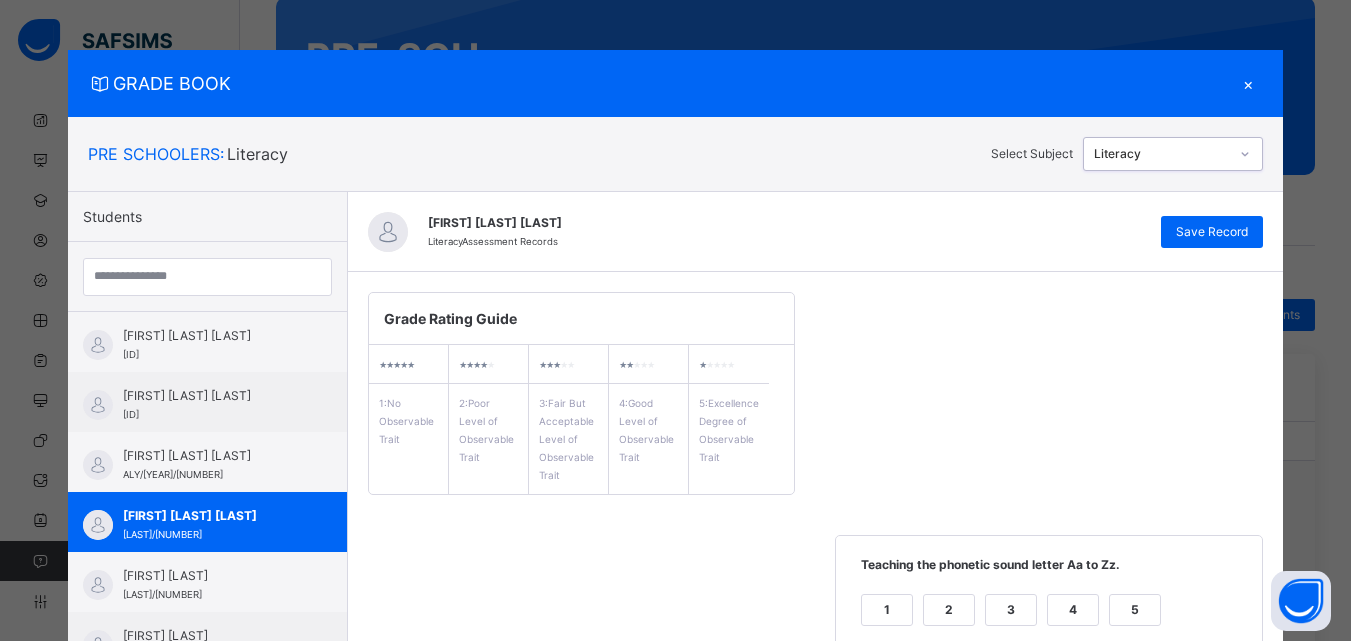 scroll, scrollTop: 561, scrollLeft: 0, axis: vertical 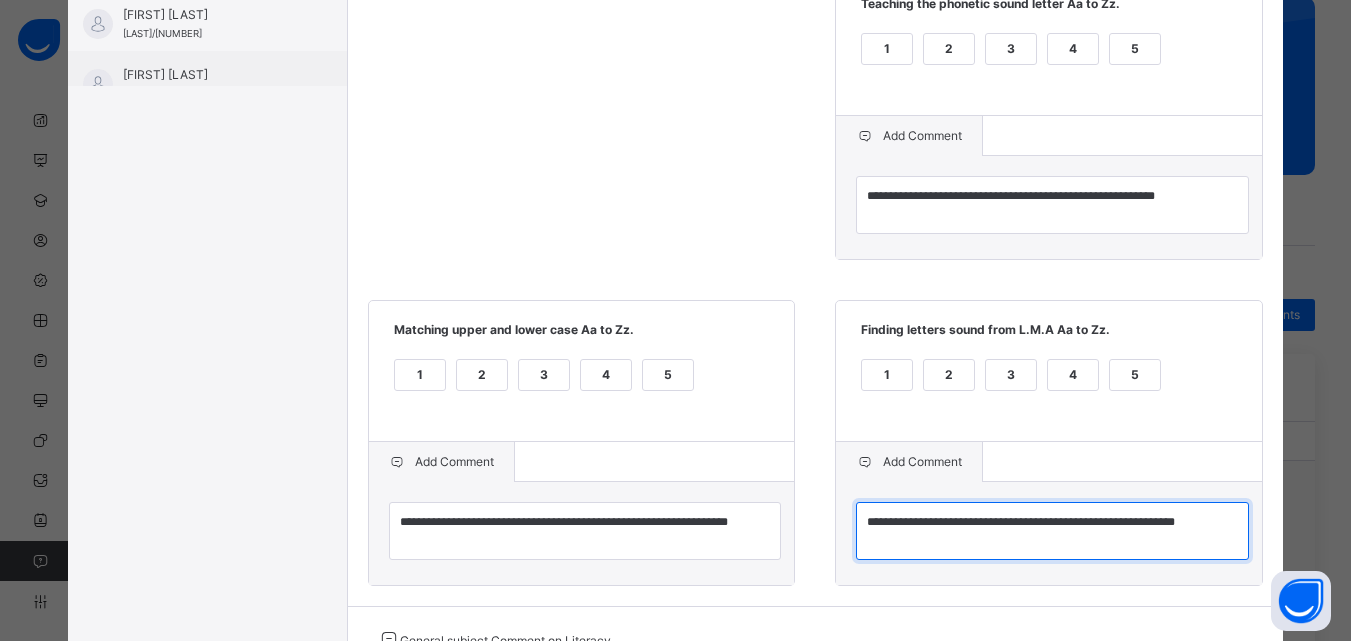 click on "**********" at bounding box center (1052, 531) 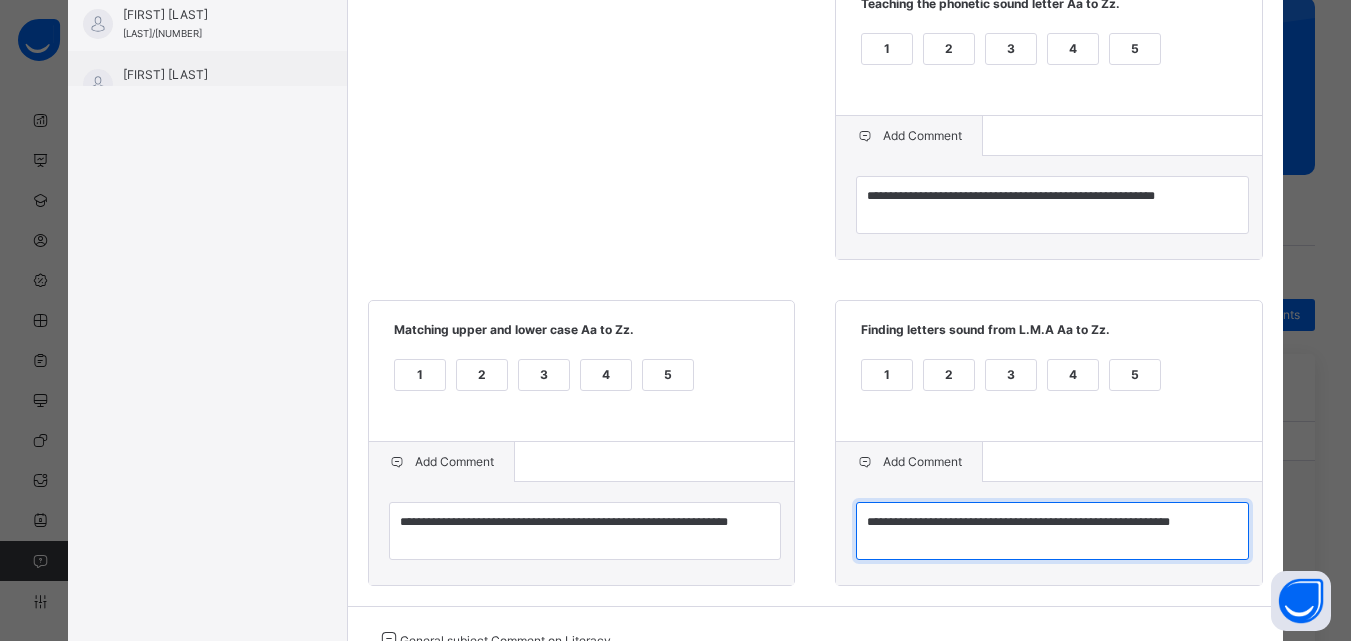 scroll, scrollTop: 0, scrollLeft: 0, axis: both 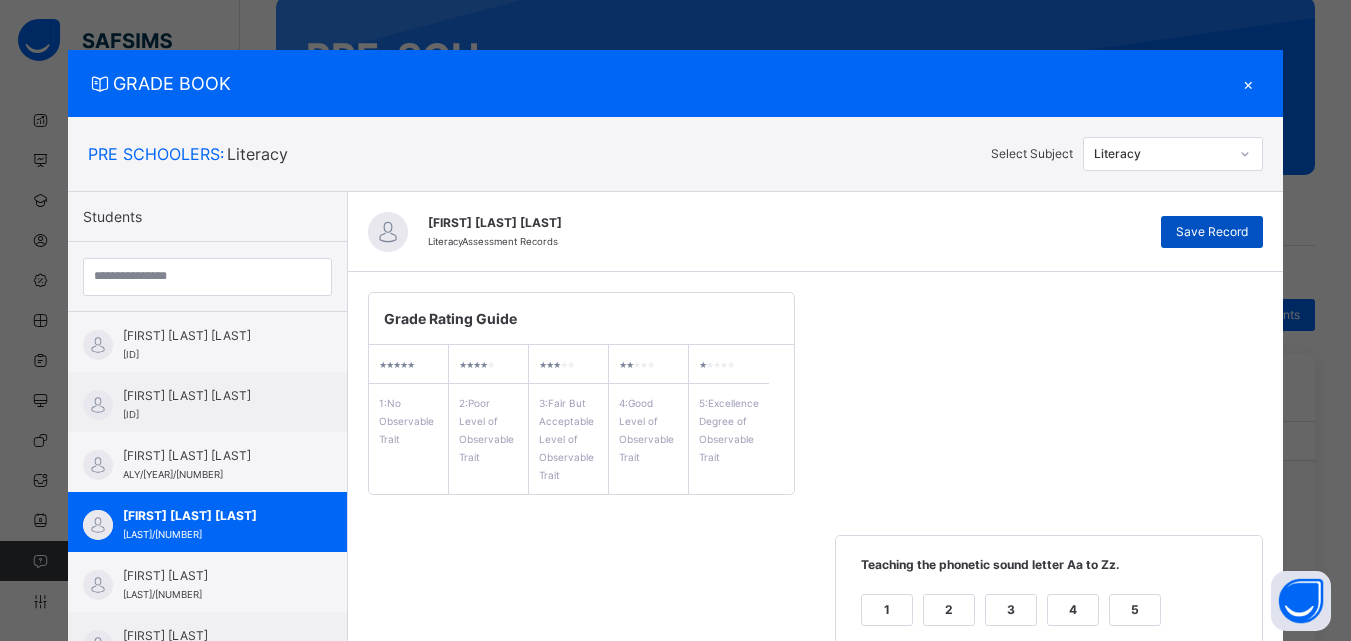 type on "**********" 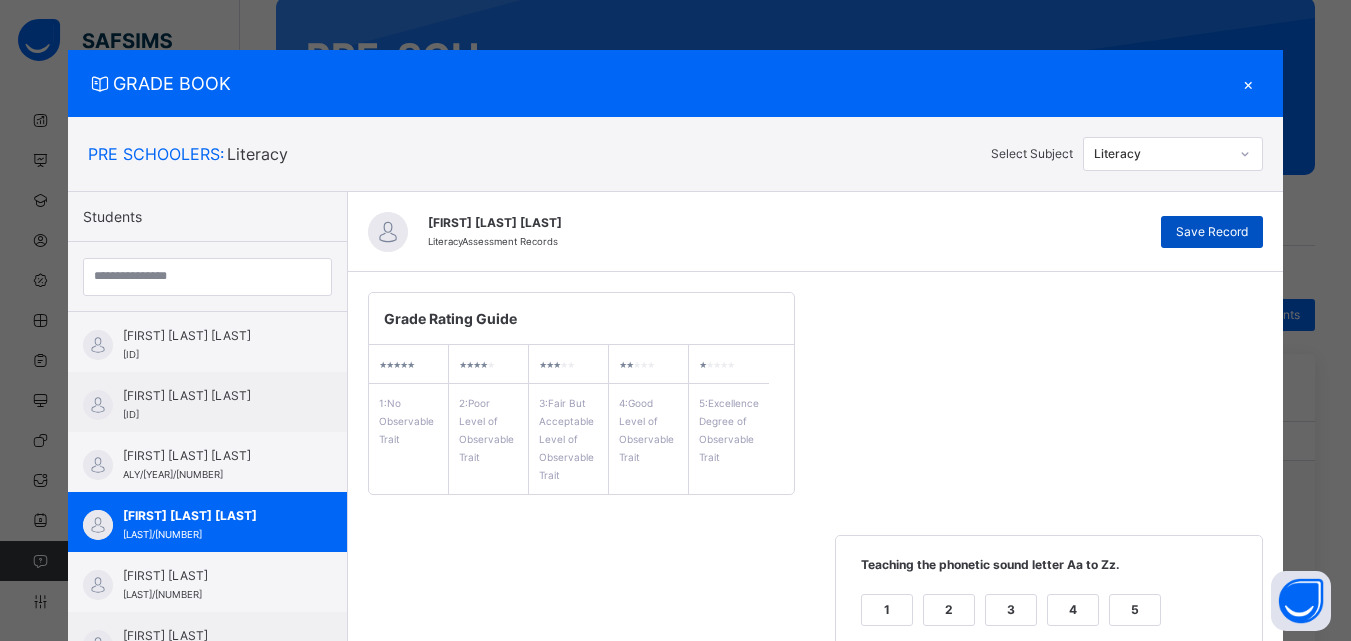 click on "Save Record" at bounding box center [1212, 232] 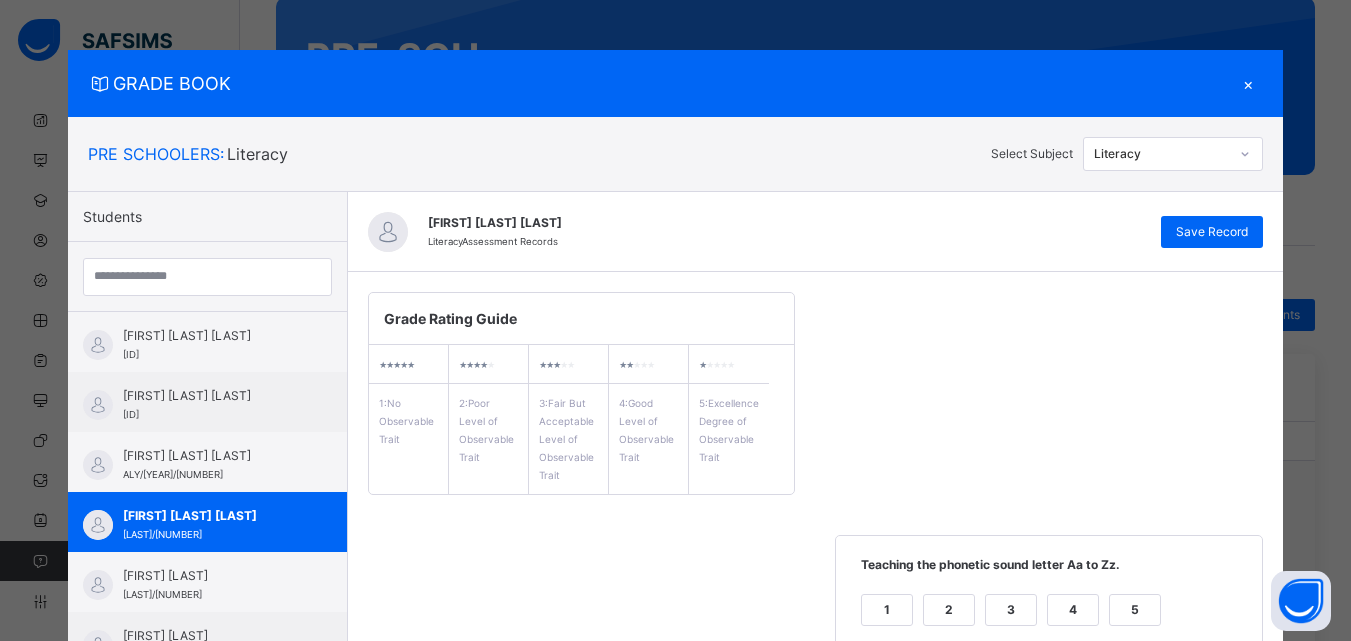 click on "×" at bounding box center [1248, 83] 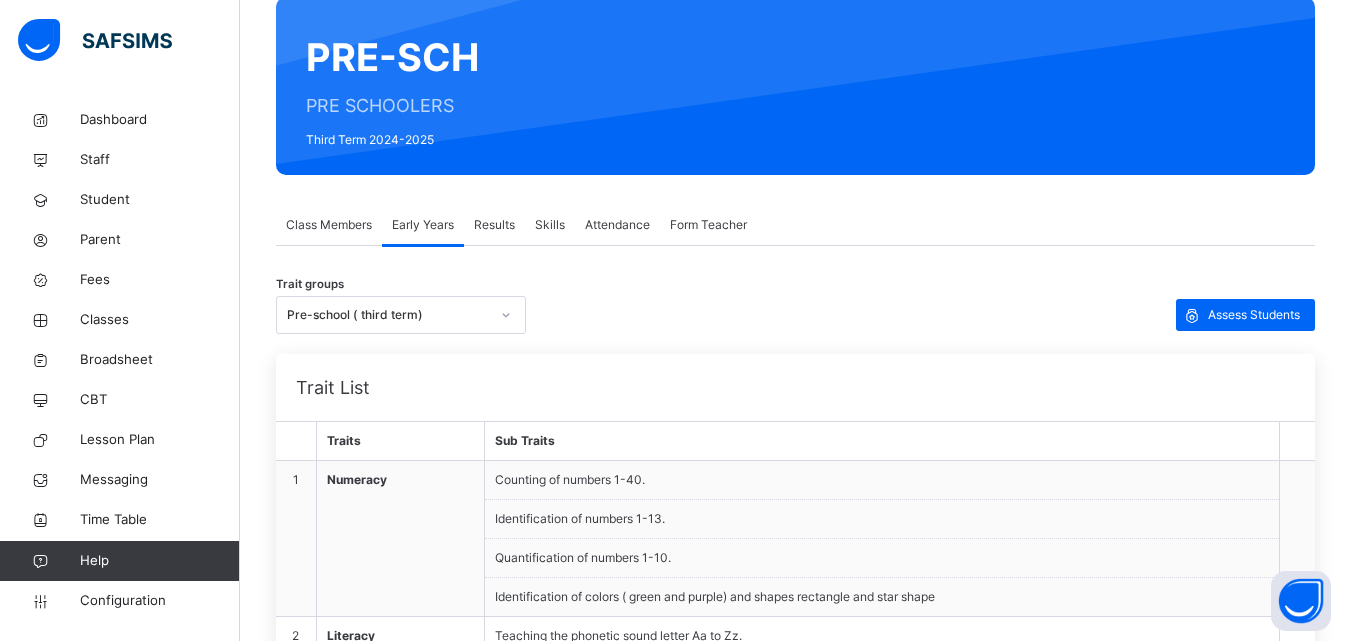 click on "Results" at bounding box center [494, 225] 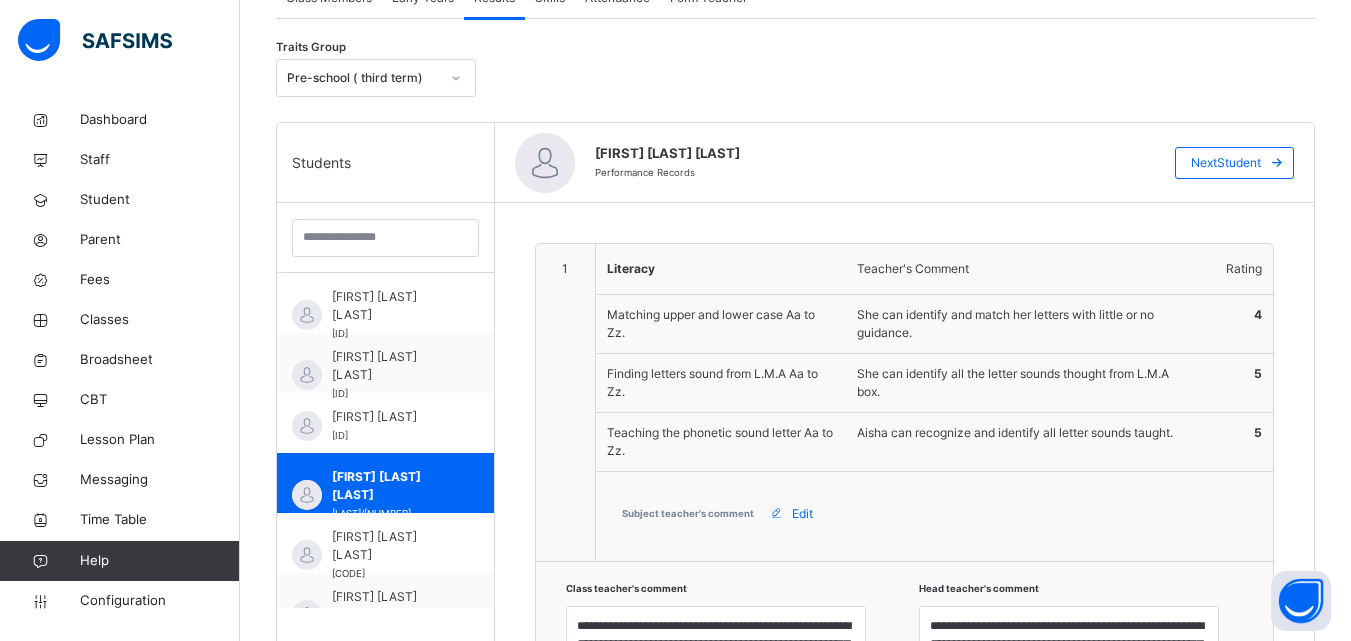 scroll, scrollTop: 505, scrollLeft: 0, axis: vertical 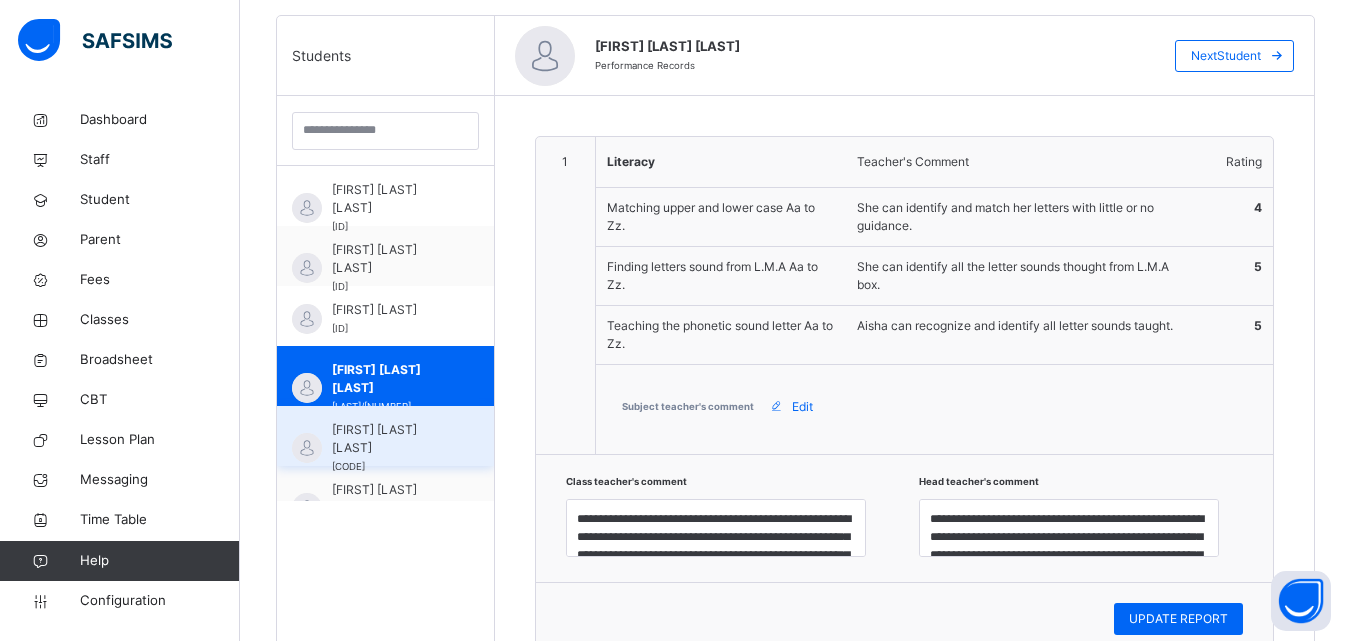click on "[FIRST] [LAST] [LAST]" at bounding box center (390, 439) 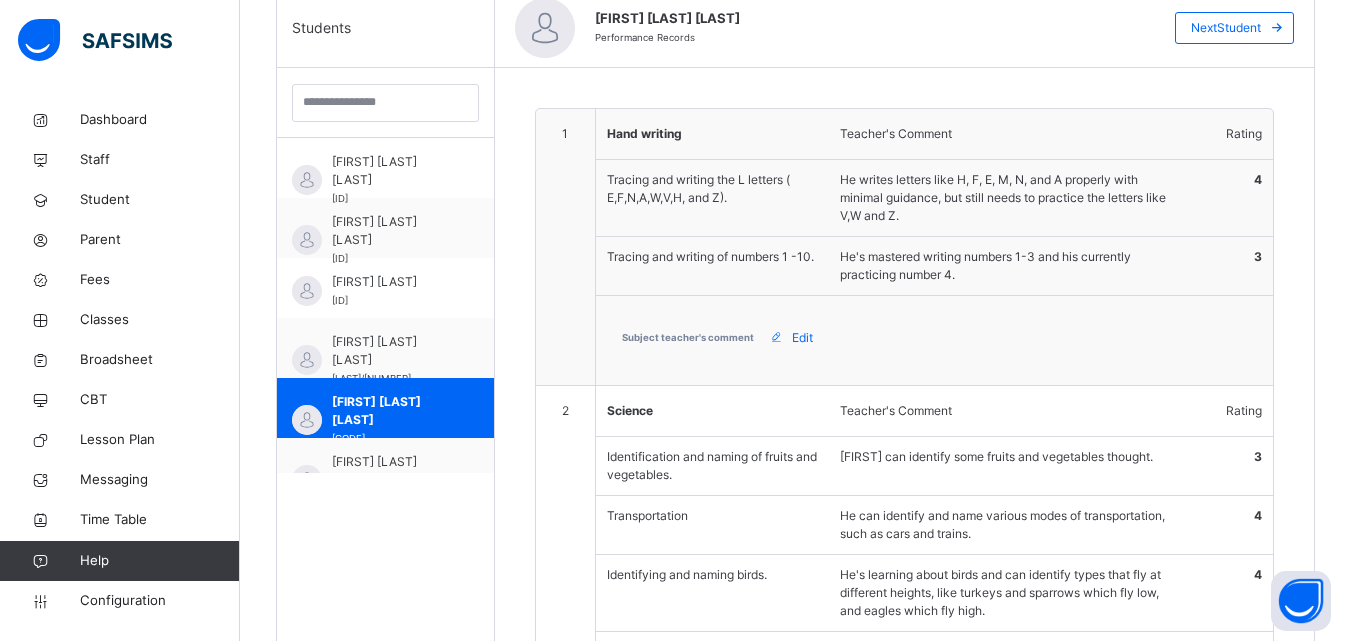 scroll, scrollTop: 545, scrollLeft: 0, axis: vertical 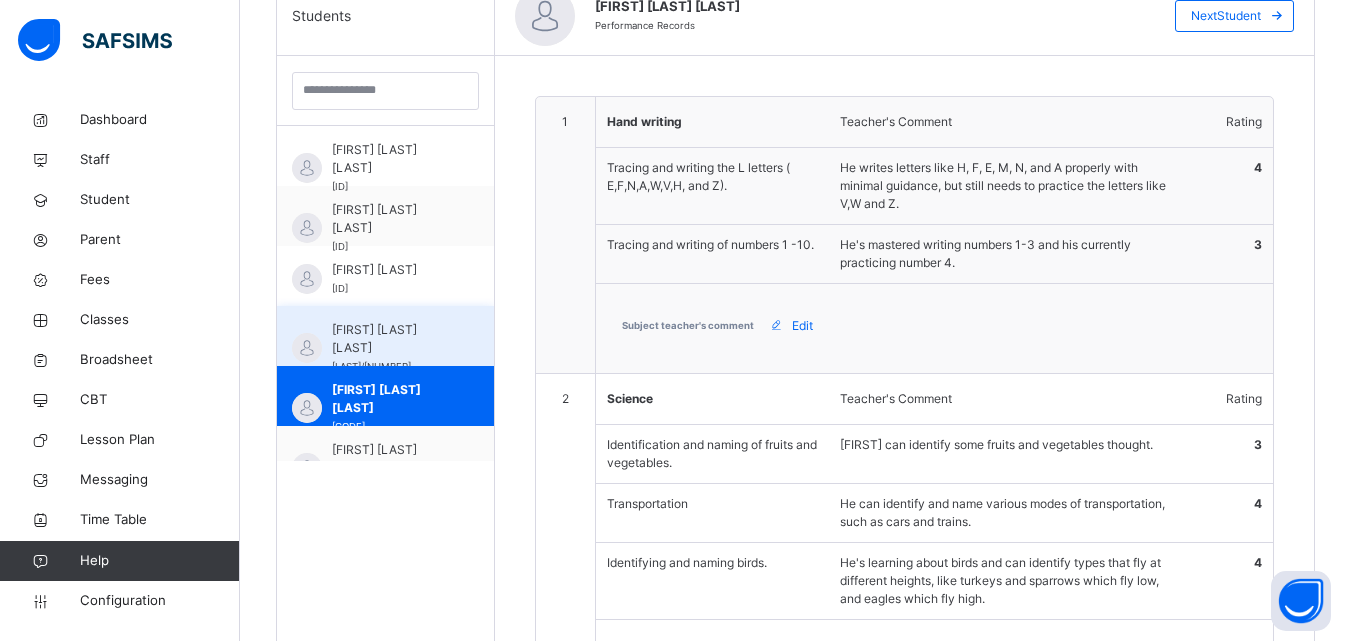 click on "[FIRST] [LAST] [LAST]" at bounding box center [390, 339] 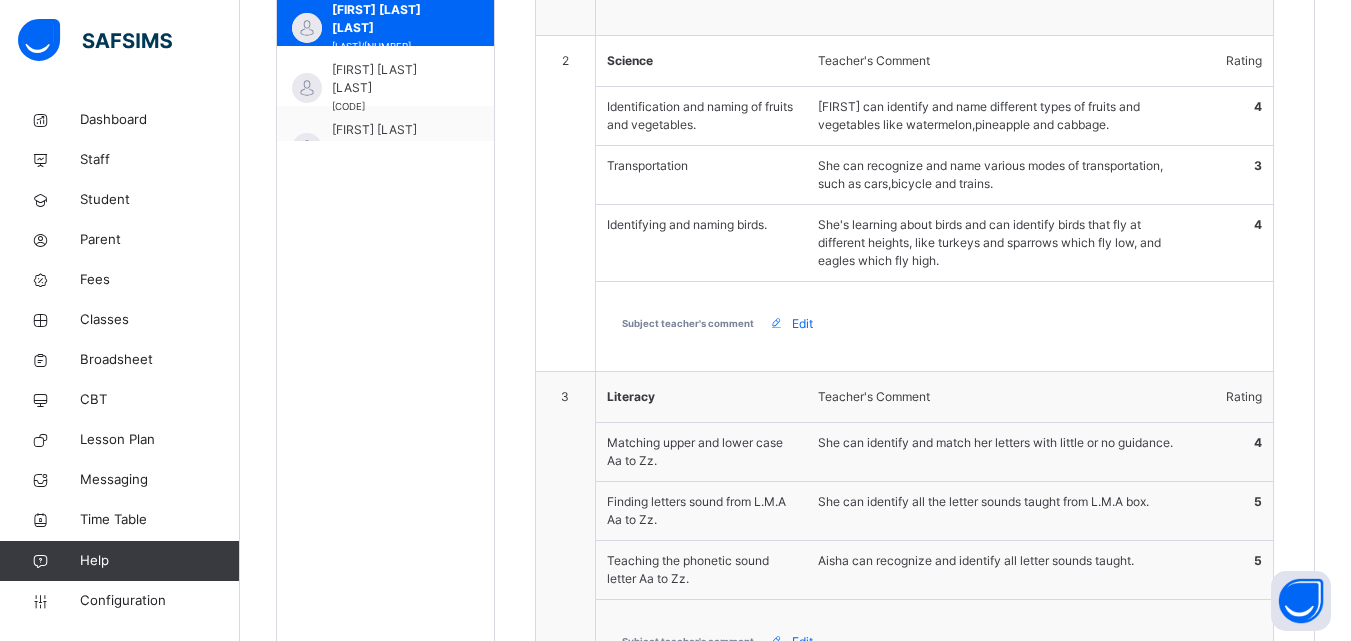 scroll, scrollTop: 931, scrollLeft: 0, axis: vertical 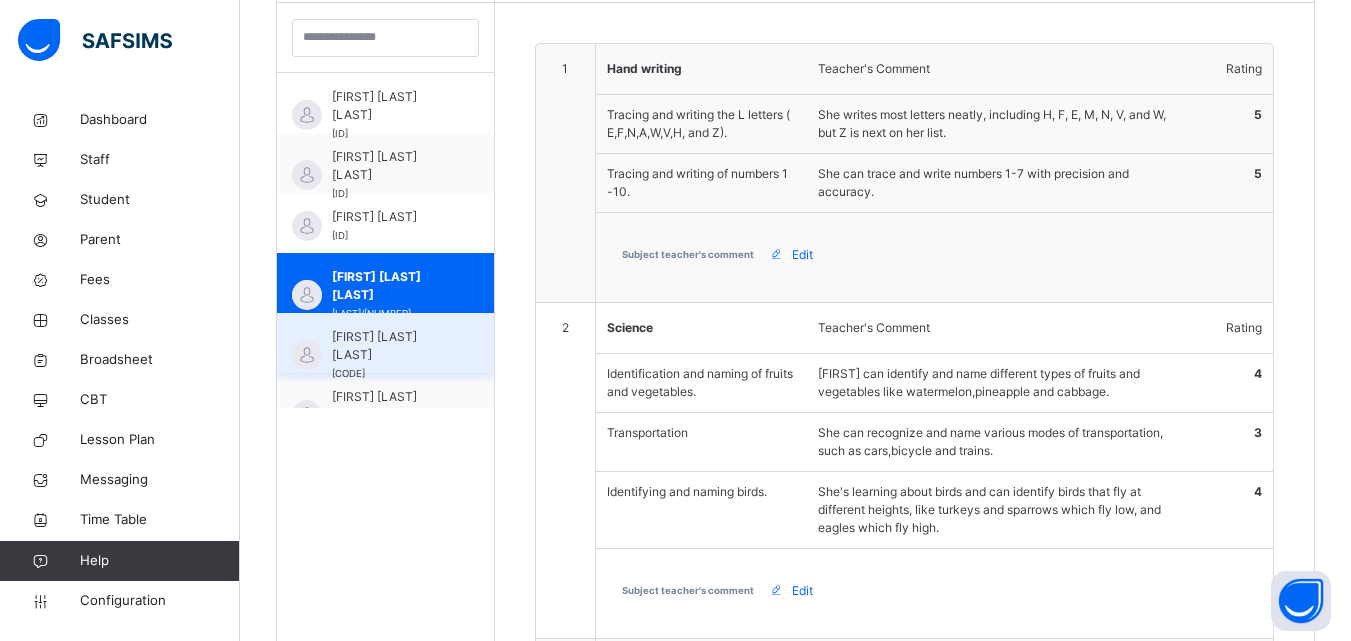 click on "[FIRST] [LAST] [LAST]" at bounding box center (390, 346) 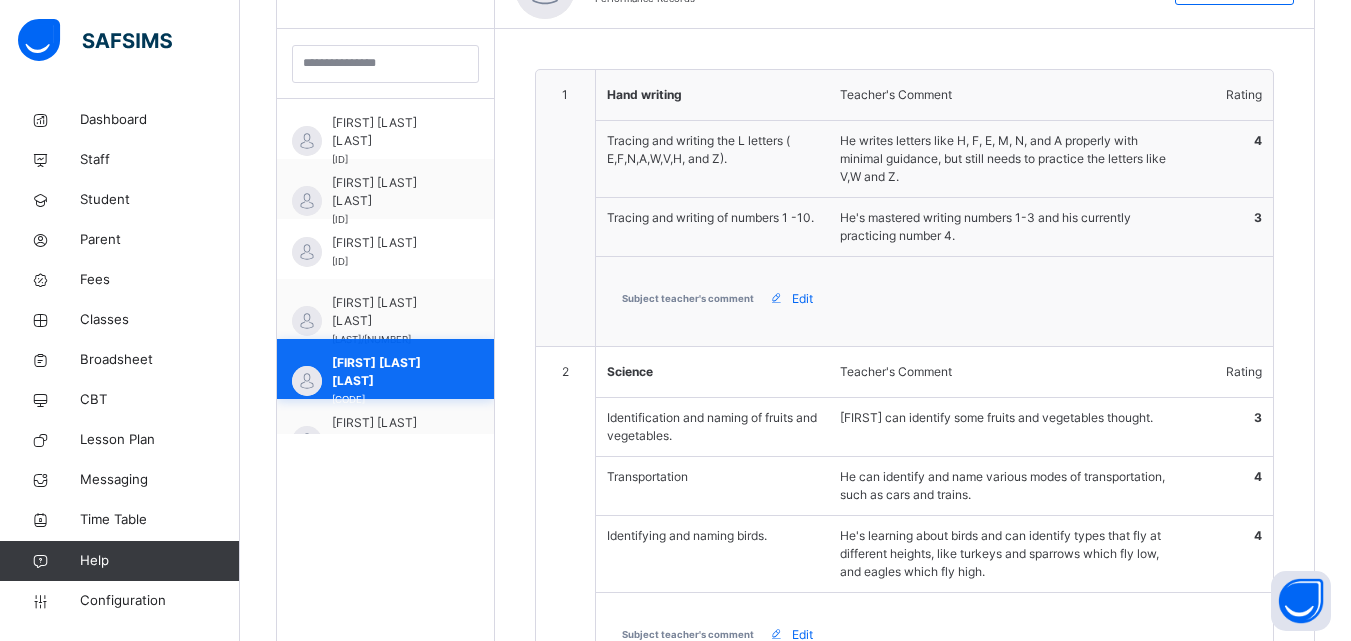 scroll, scrollTop: 598, scrollLeft: 0, axis: vertical 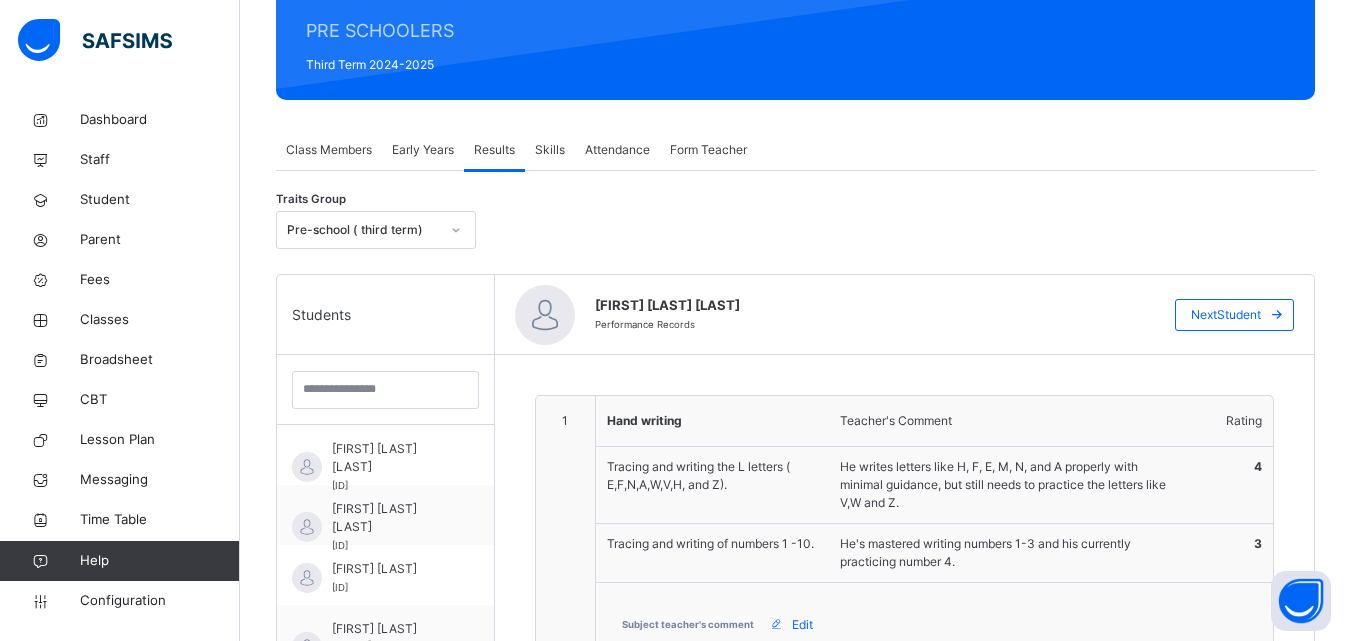 click on "Early Years" at bounding box center [423, 150] 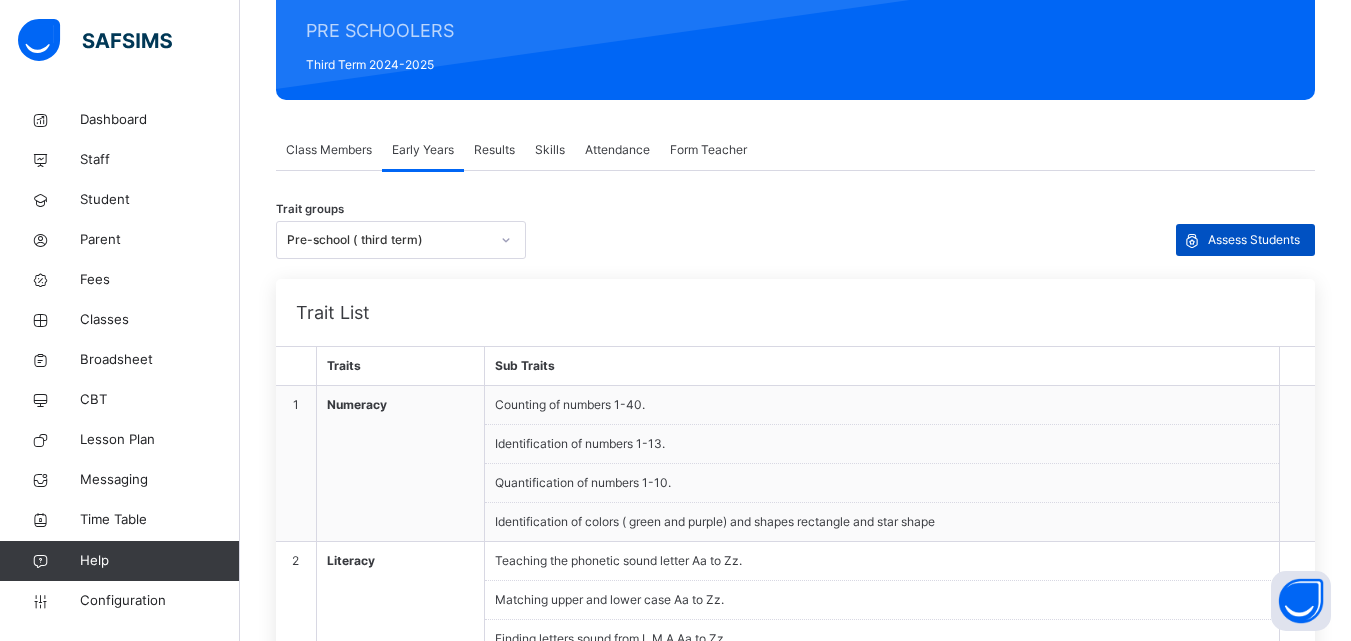 click on "Assess Students" at bounding box center (1254, 240) 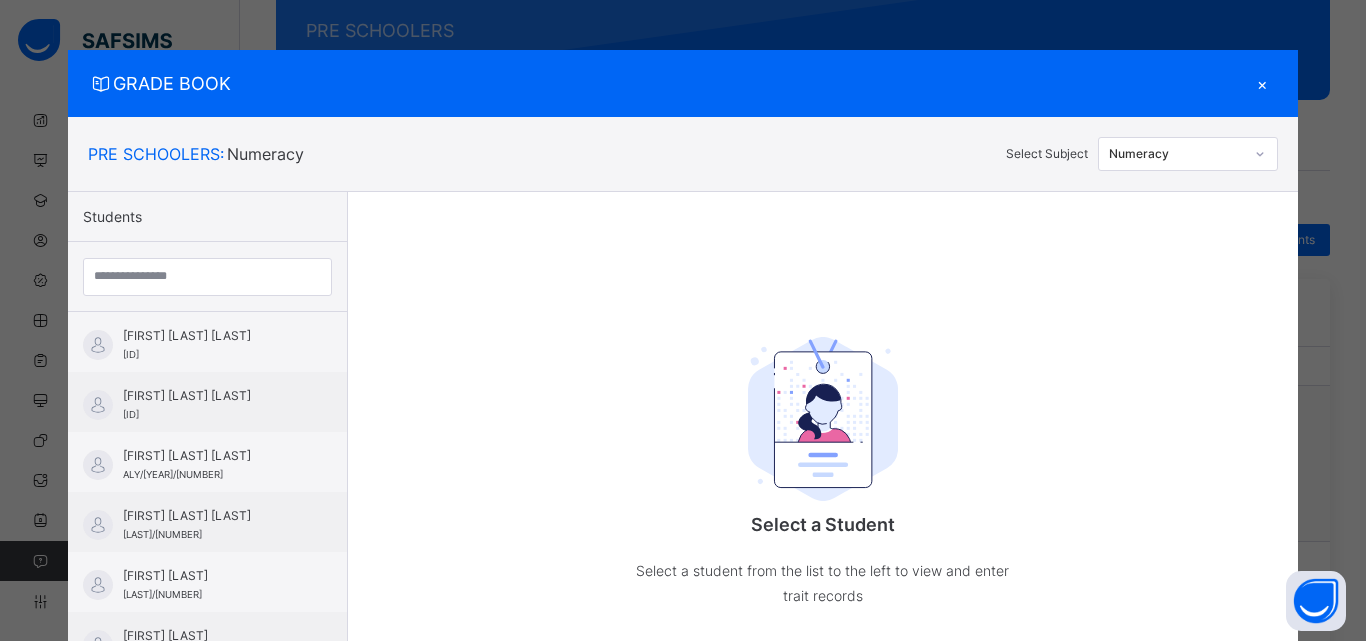 click on "×" at bounding box center [1263, 83] 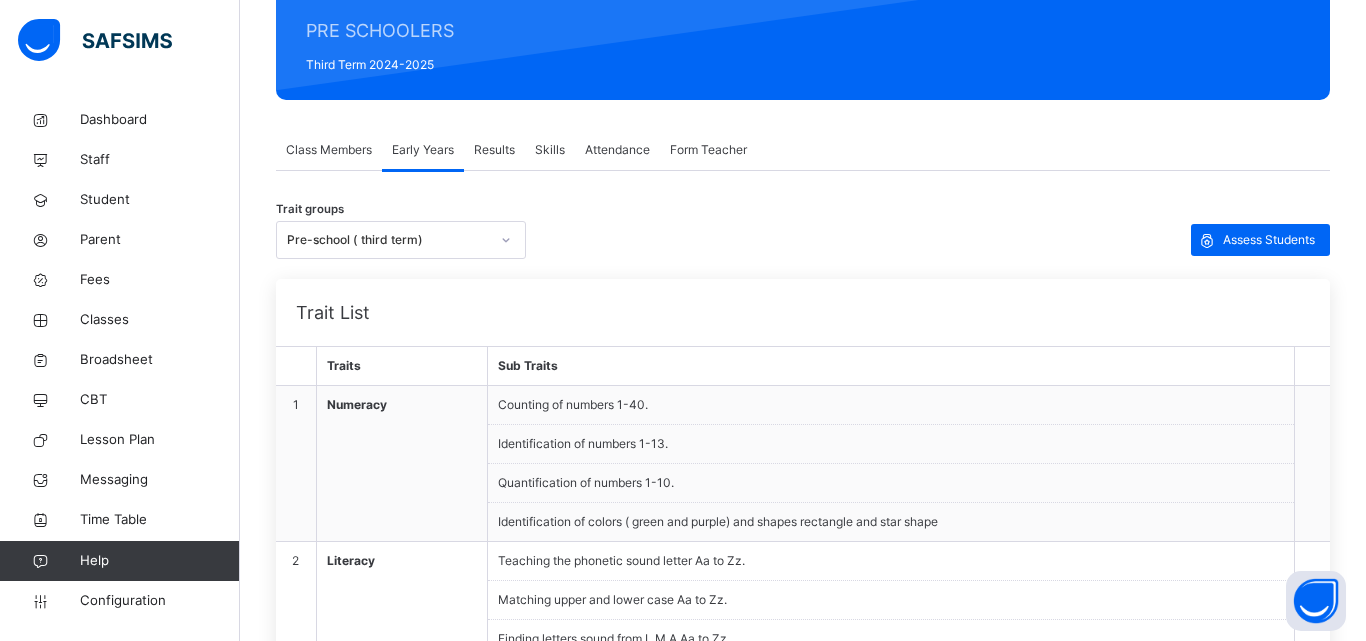 click on "Results" at bounding box center (494, 150) 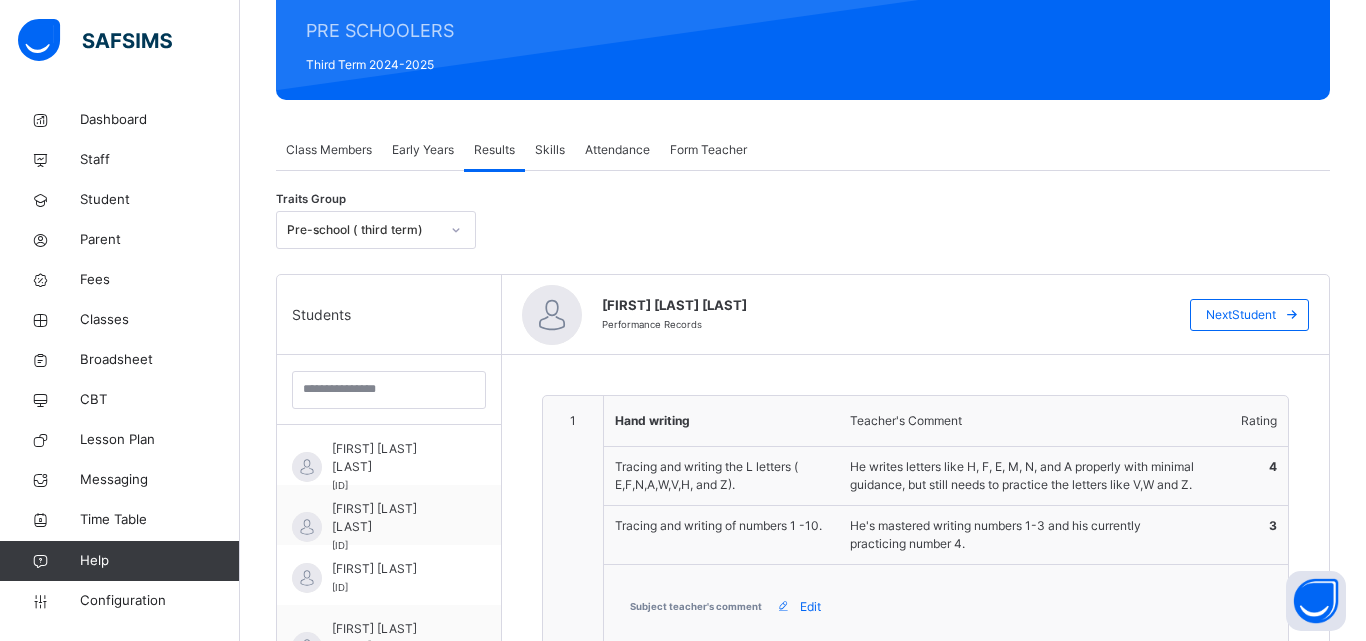 scroll, scrollTop: 293, scrollLeft: 0, axis: vertical 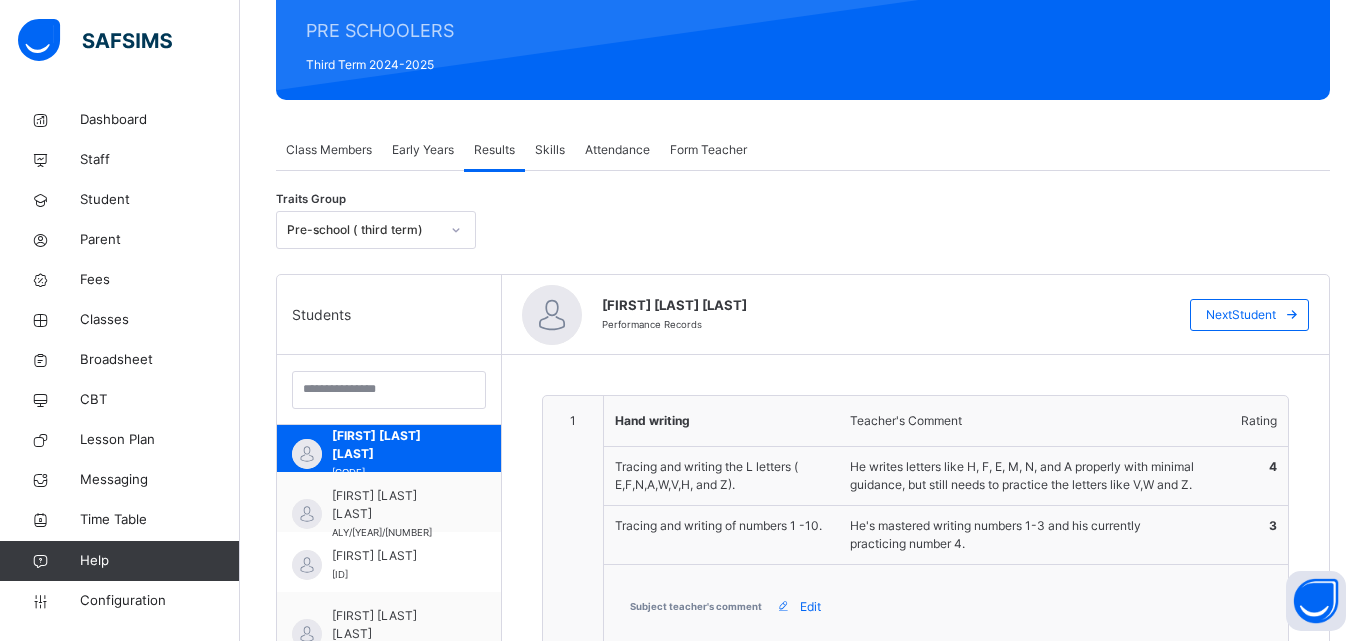 click on "Early Years" at bounding box center (423, 150) 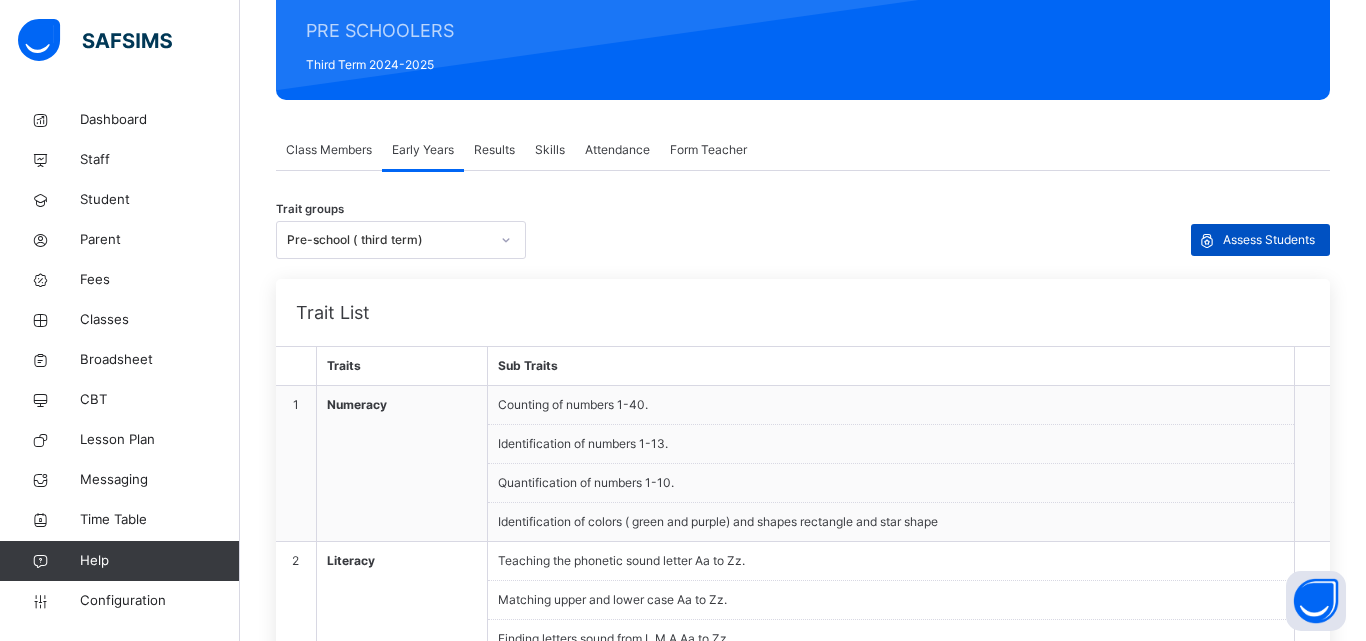 click on "Assess Students" at bounding box center [1269, 240] 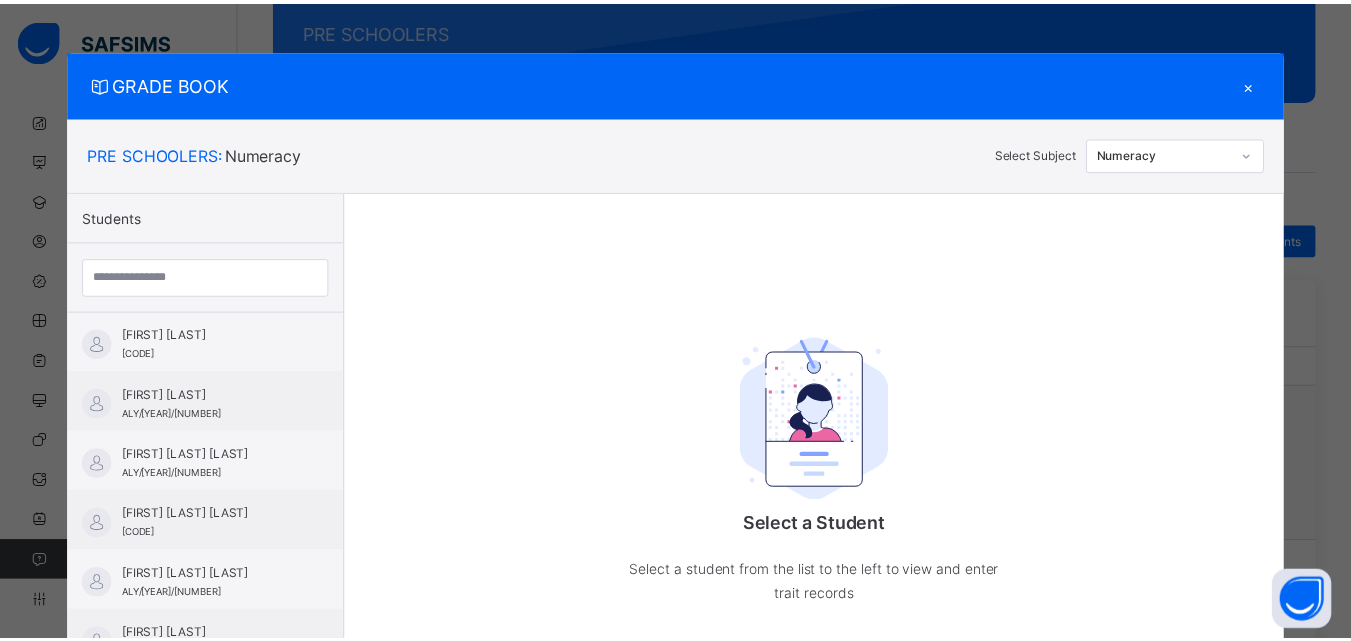 scroll, scrollTop: 505, scrollLeft: 0, axis: vertical 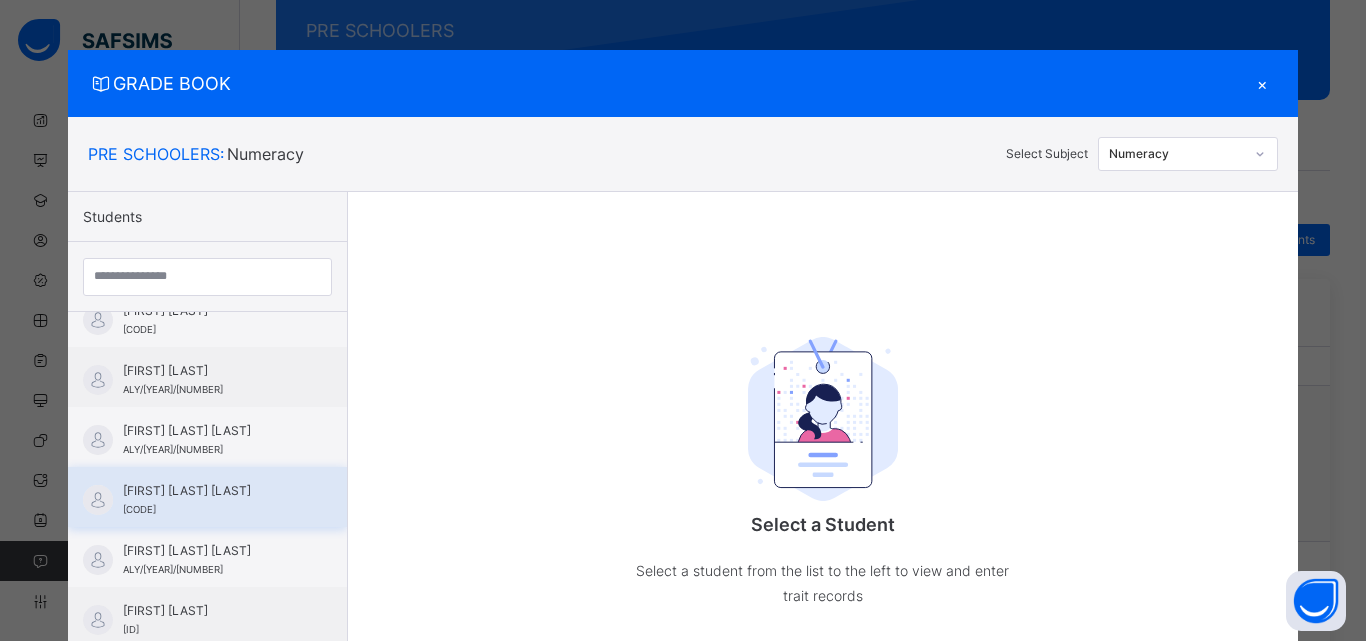 click on "[FIRST] [LAST] [LAST]" at bounding box center (212, 491) 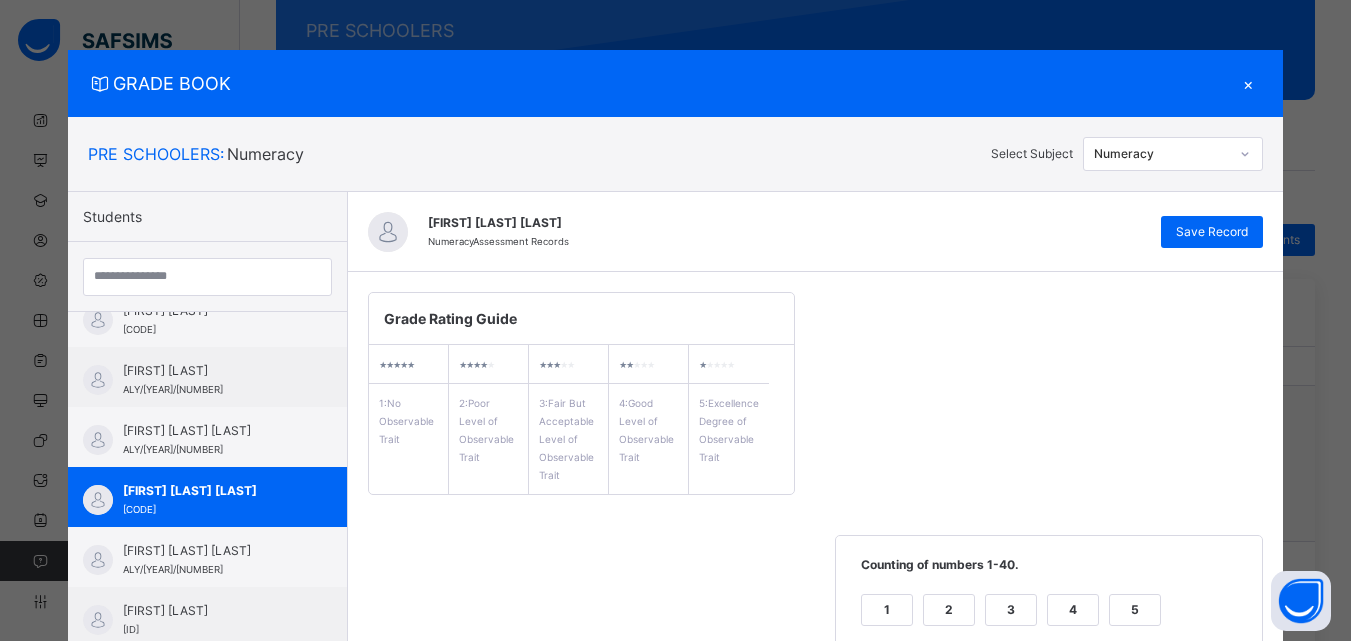 scroll, scrollTop: 561, scrollLeft: 0, axis: vertical 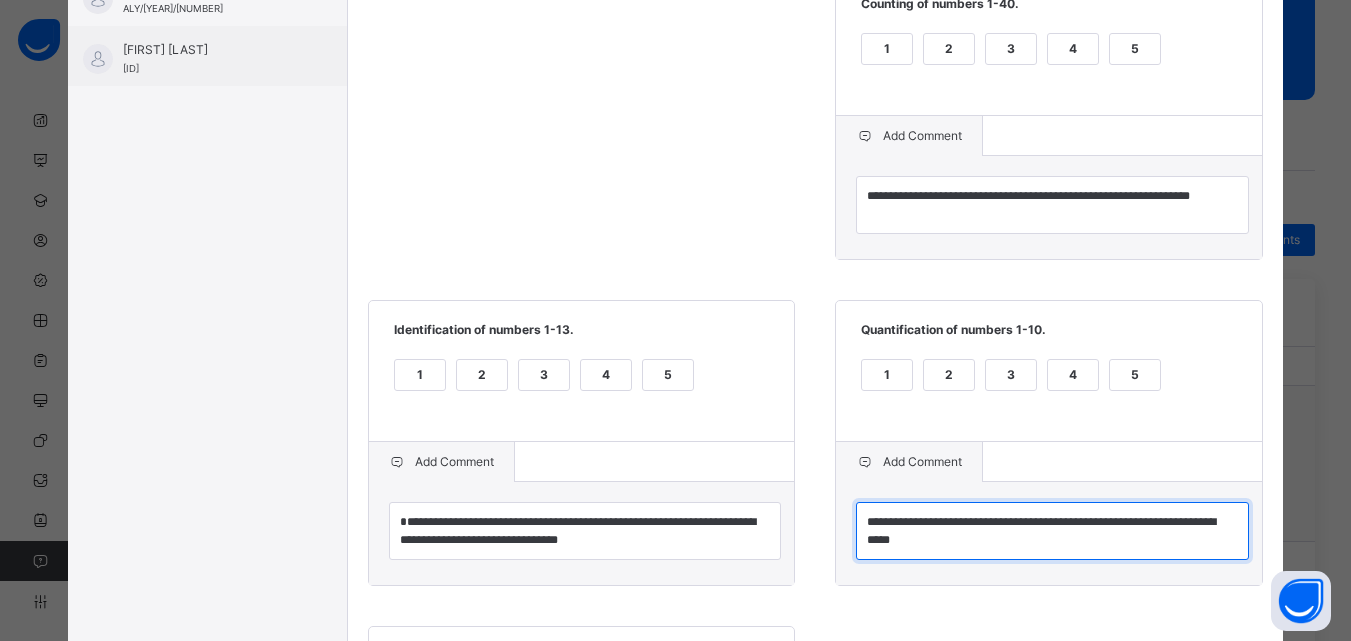 click on "**********" at bounding box center (1052, 531) 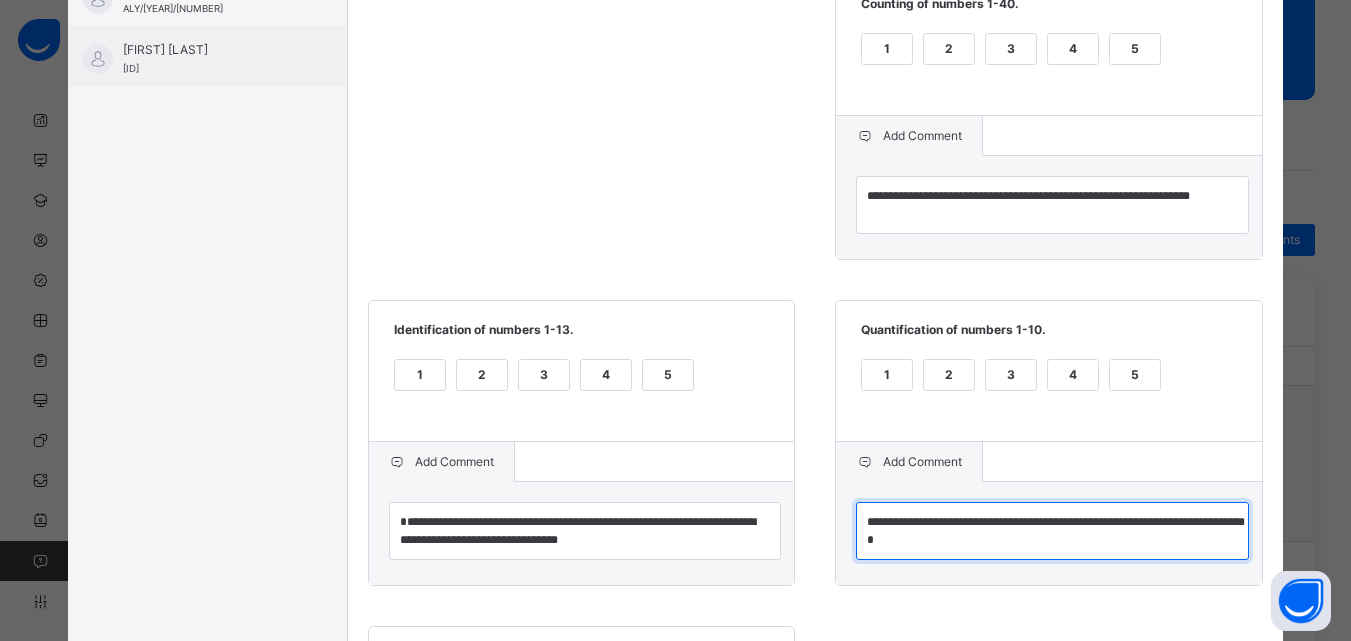 click on "**********" at bounding box center (1052, 531) 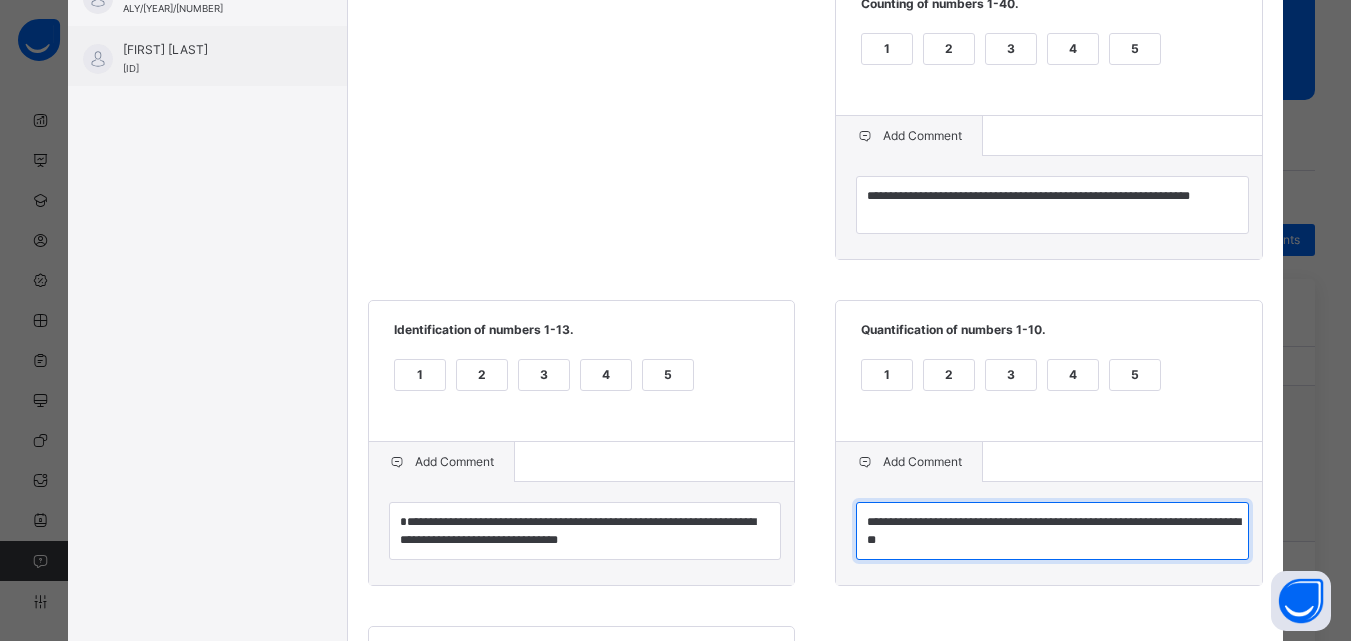 type on "**********" 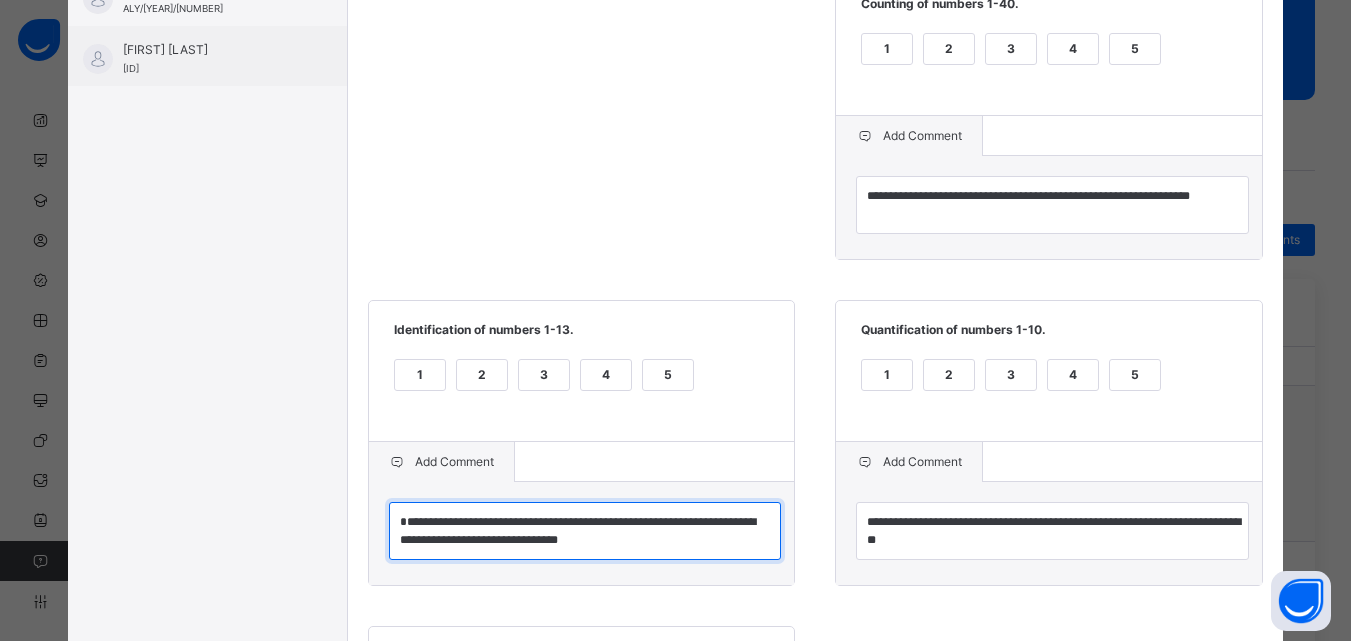 click on "**********" at bounding box center (585, 531) 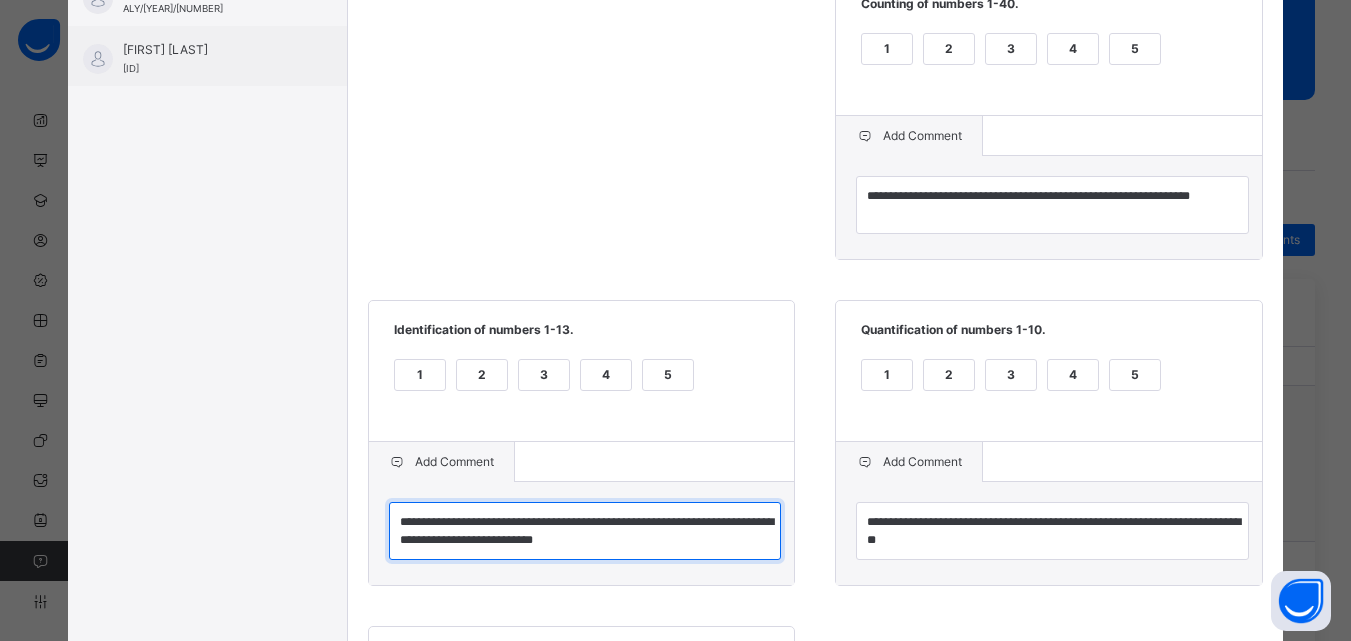scroll, scrollTop: 0, scrollLeft: 0, axis: both 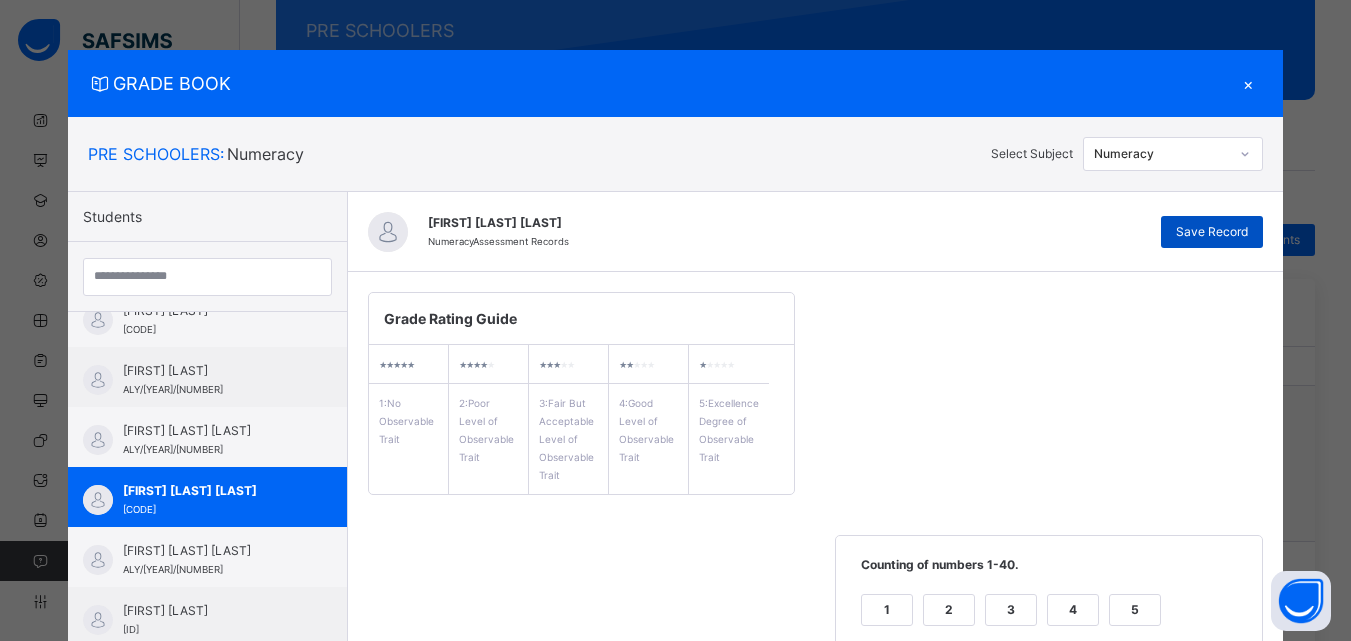 type on "**********" 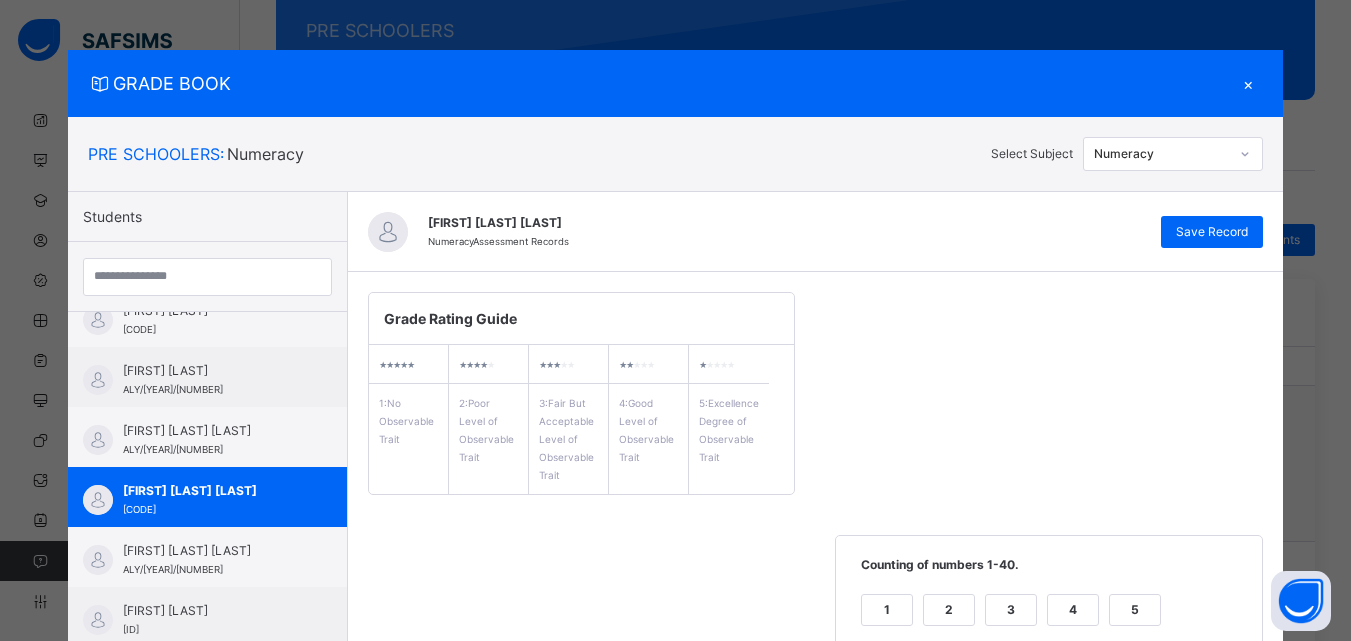 click 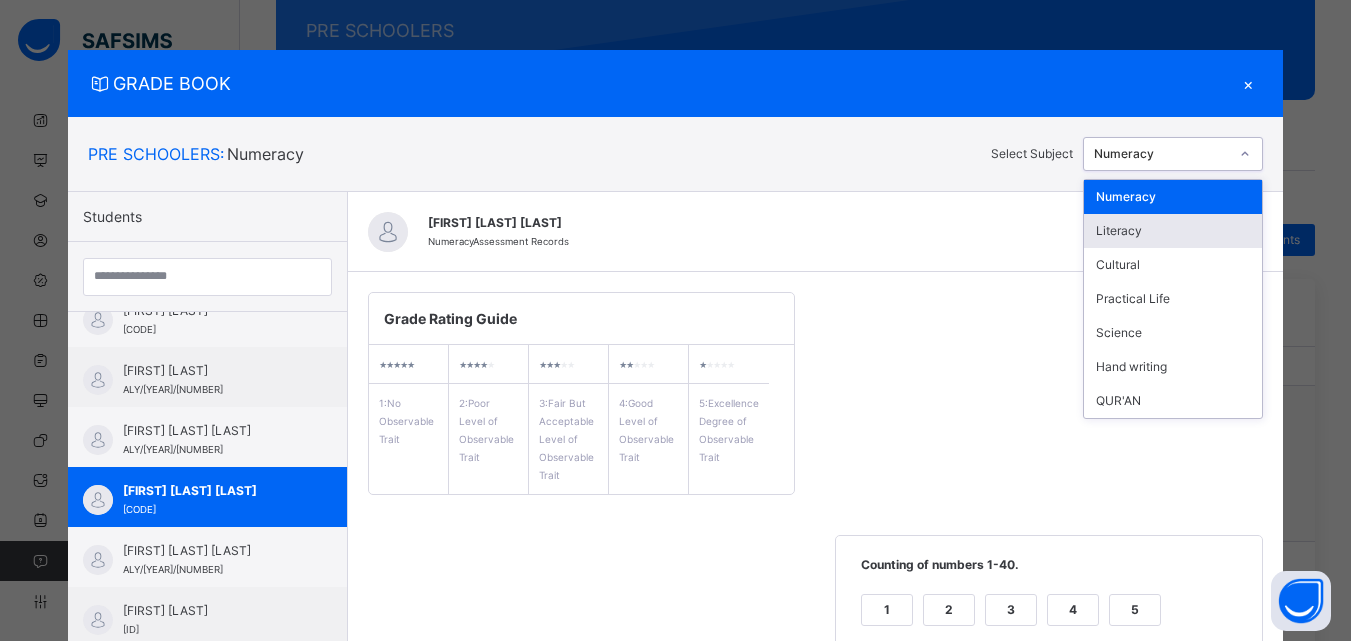 click on "Literacy" at bounding box center [1173, 231] 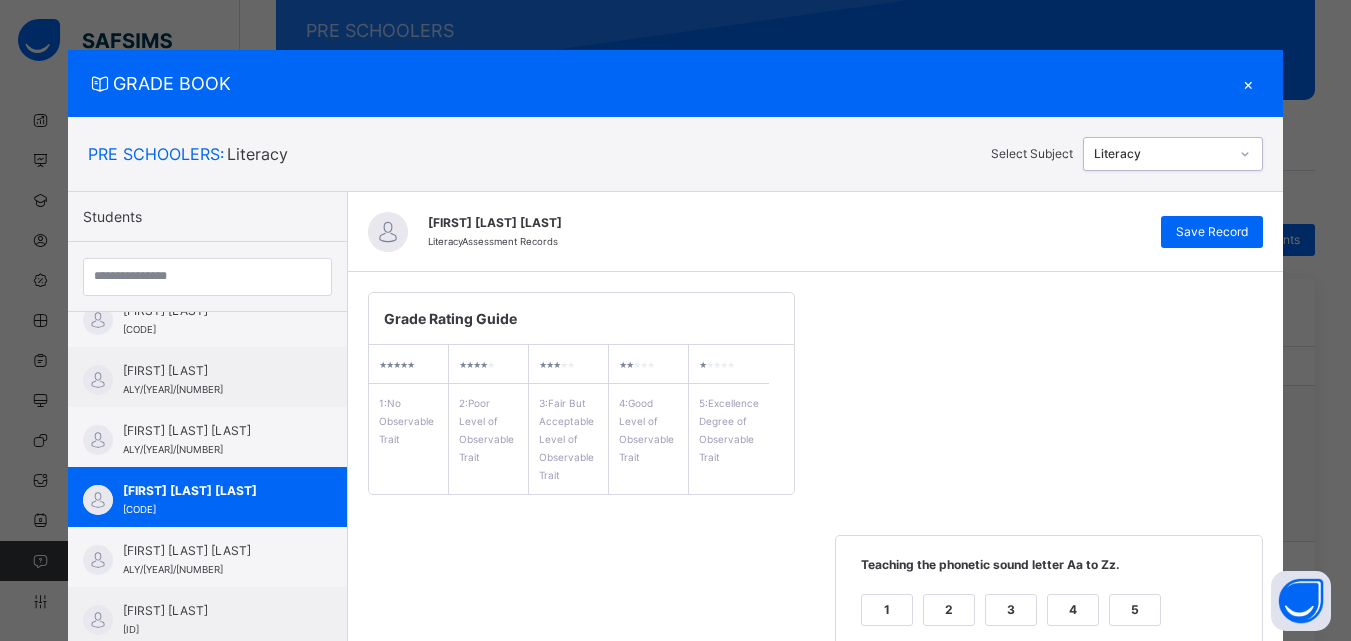 scroll, scrollTop: 561, scrollLeft: 0, axis: vertical 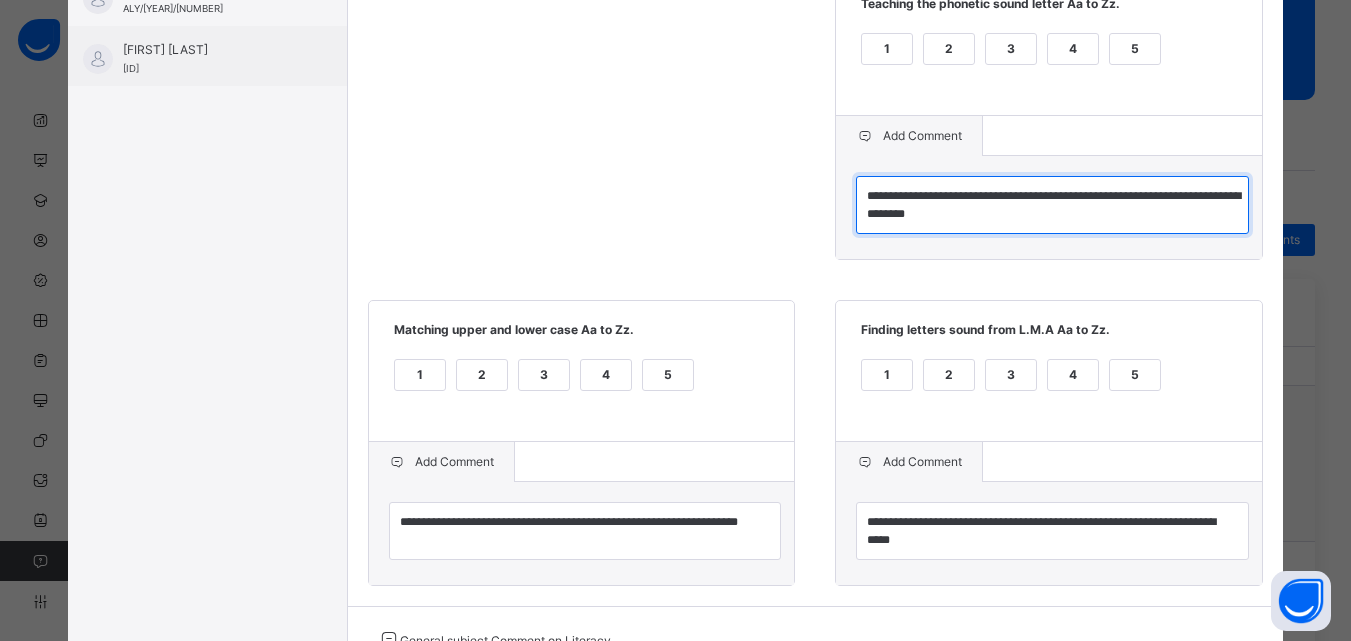 click on "**********" at bounding box center (1052, 205) 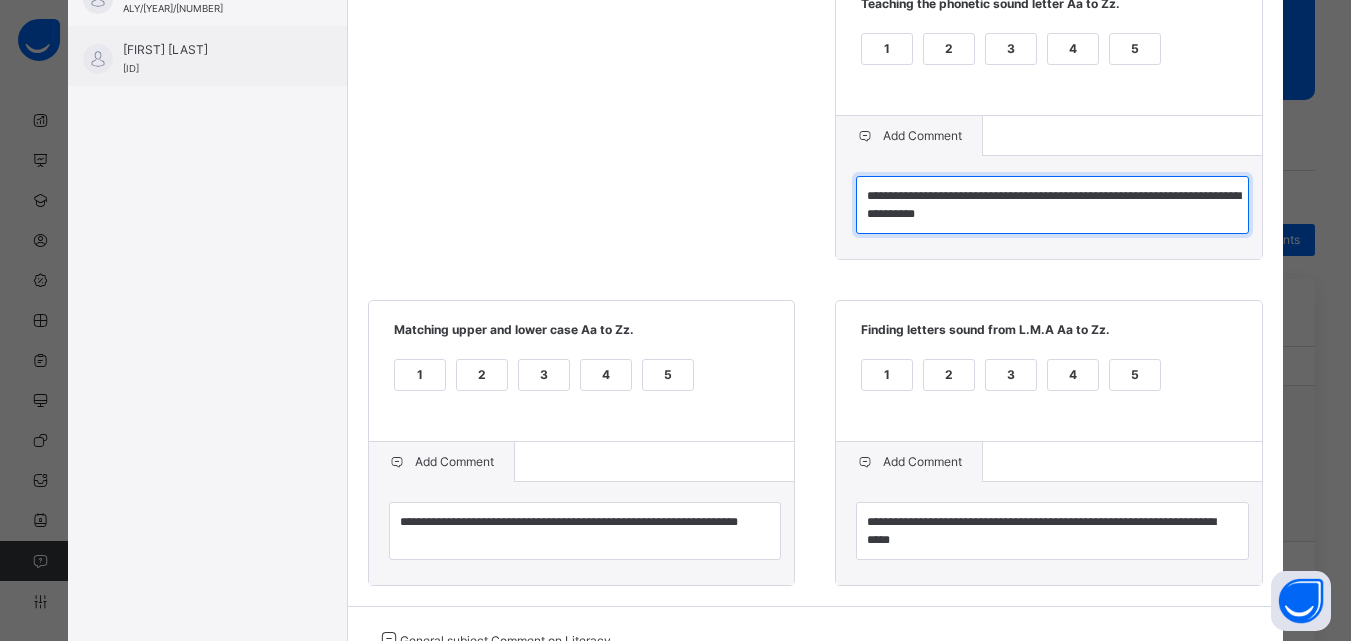 scroll, scrollTop: 0, scrollLeft: 0, axis: both 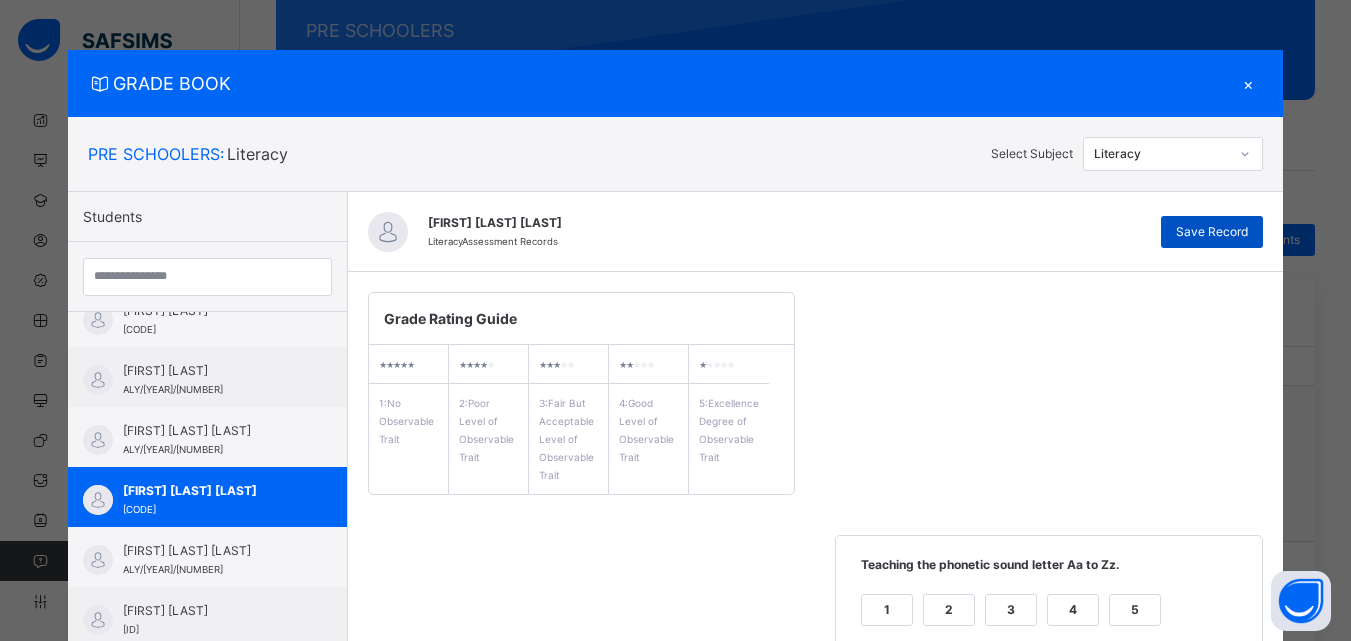 type on "**********" 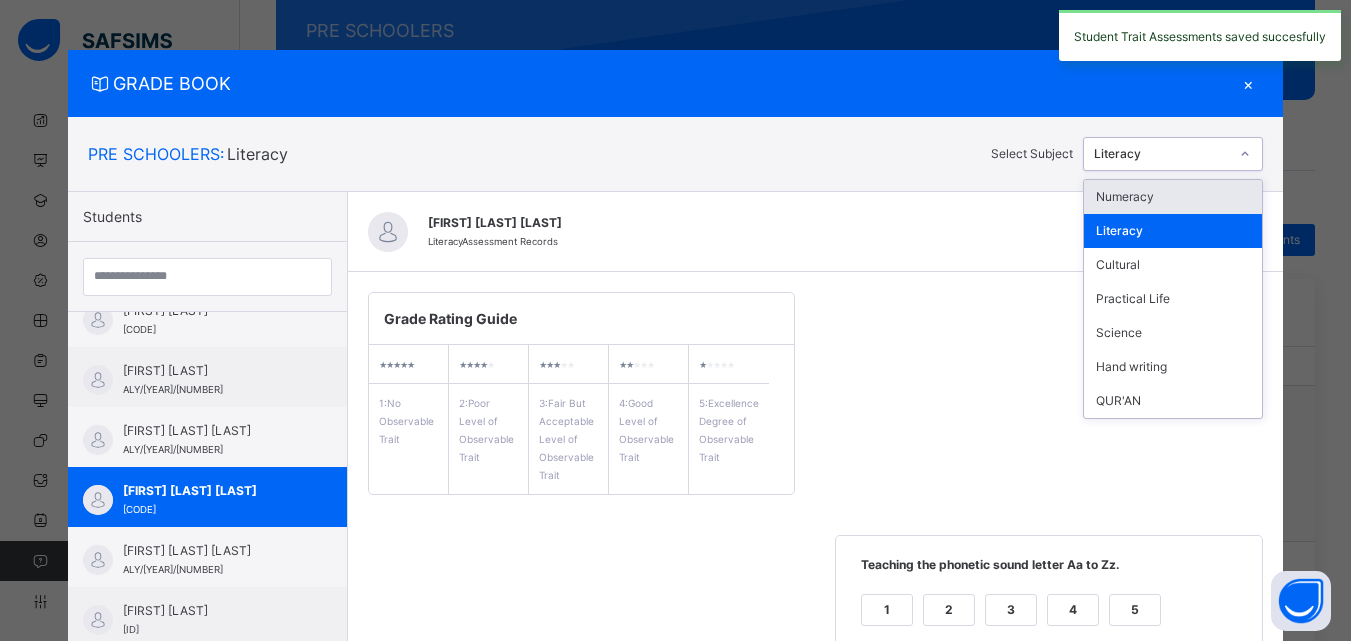 click 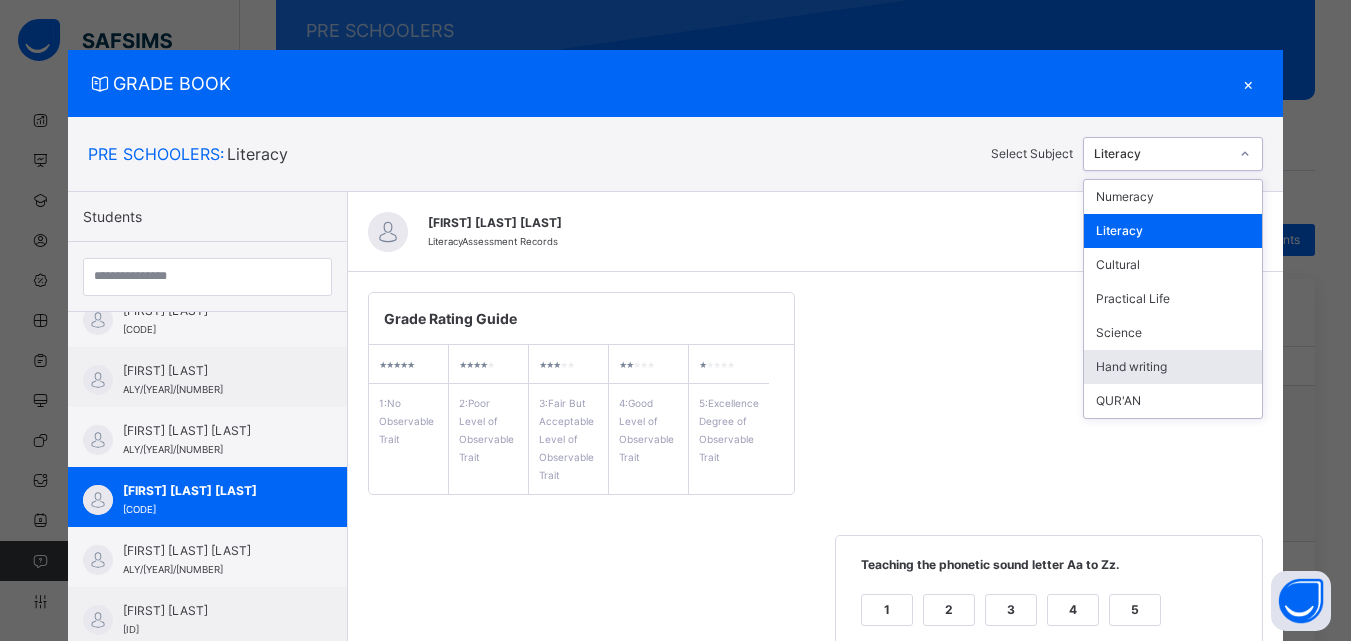 click on "Hand writing" at bounding box center [1173, 367] 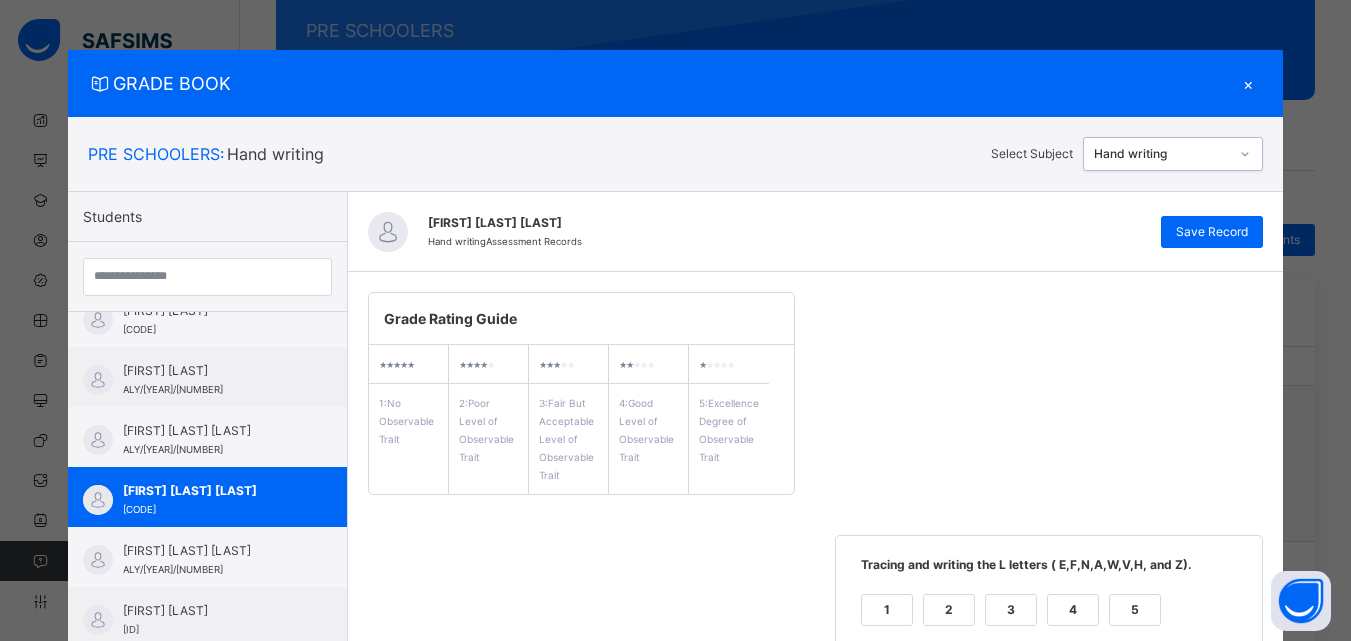 click 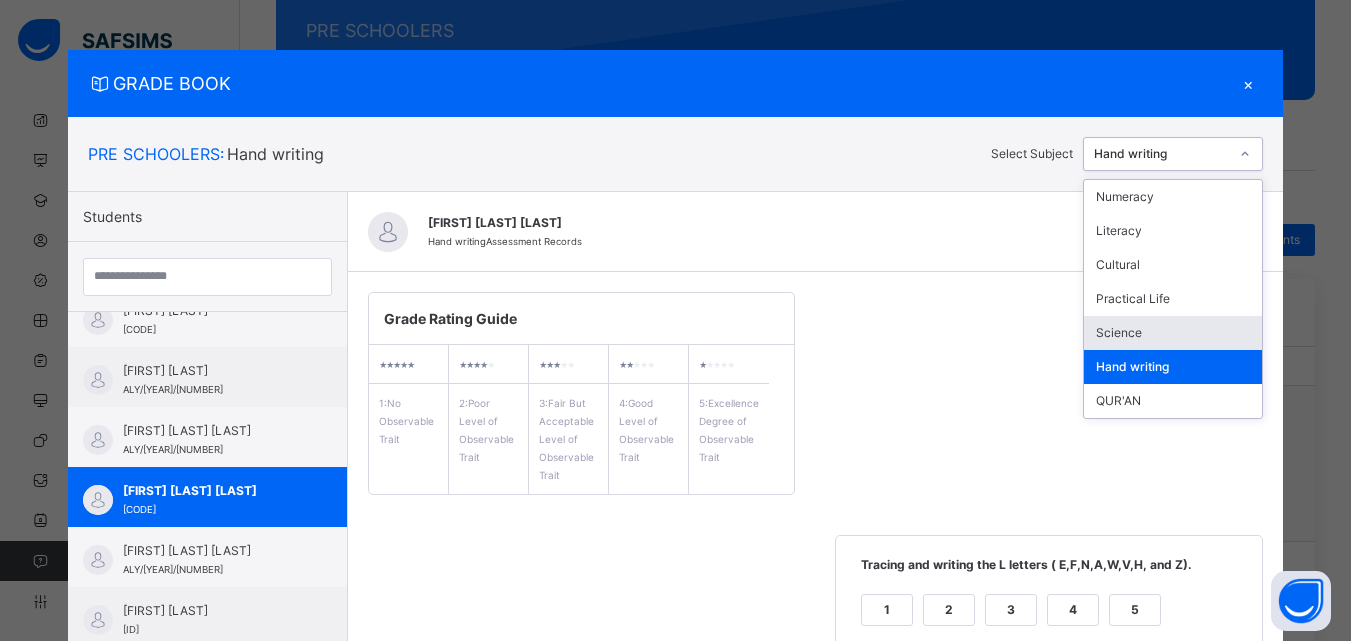 click on "Science" at bounding box center [1173, 333] 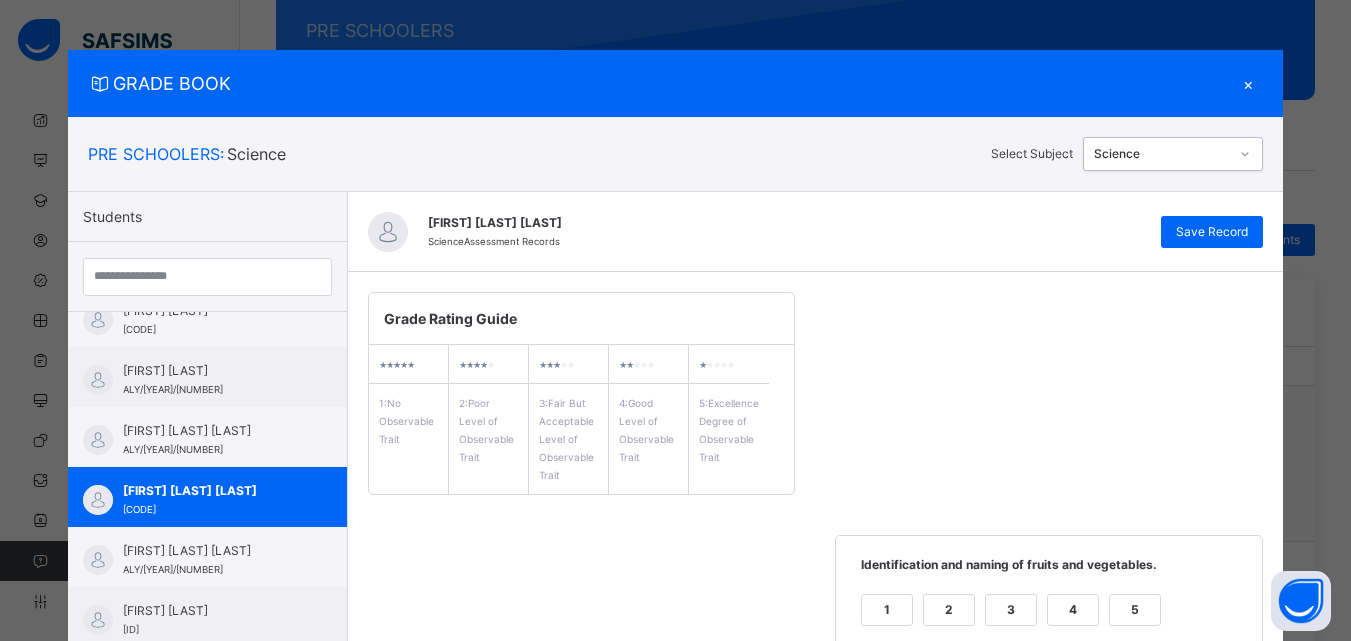 scroll, scrollTop: 561, scrollLeft: 0, axis: vertical 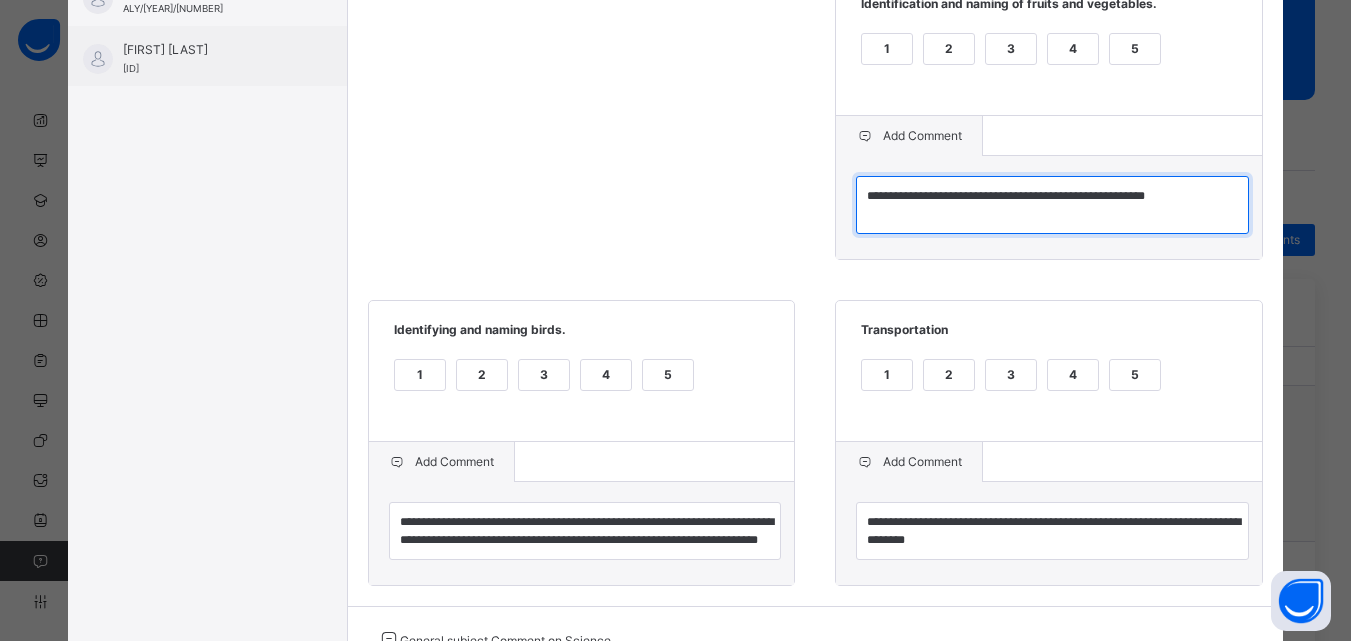 click on "**********" at bounding box center (1052, 205) 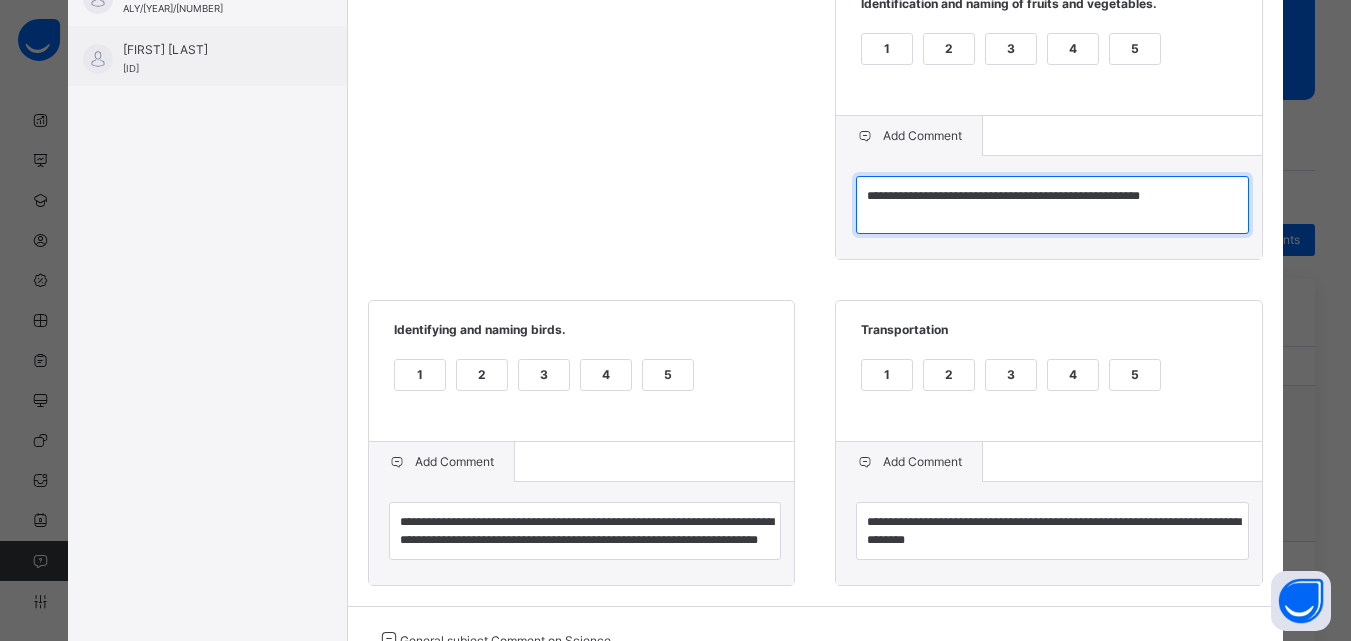 scroll, scrollTop: 0, scrollLeft: 0, axis: both 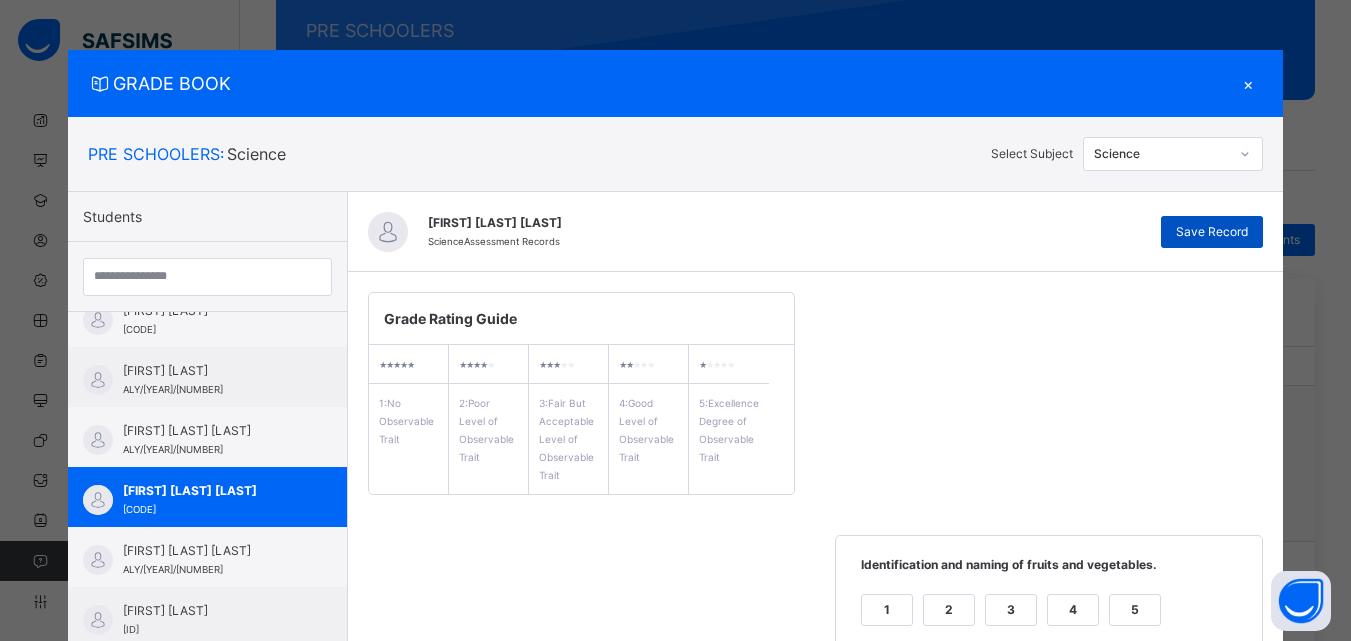 type on "**********" 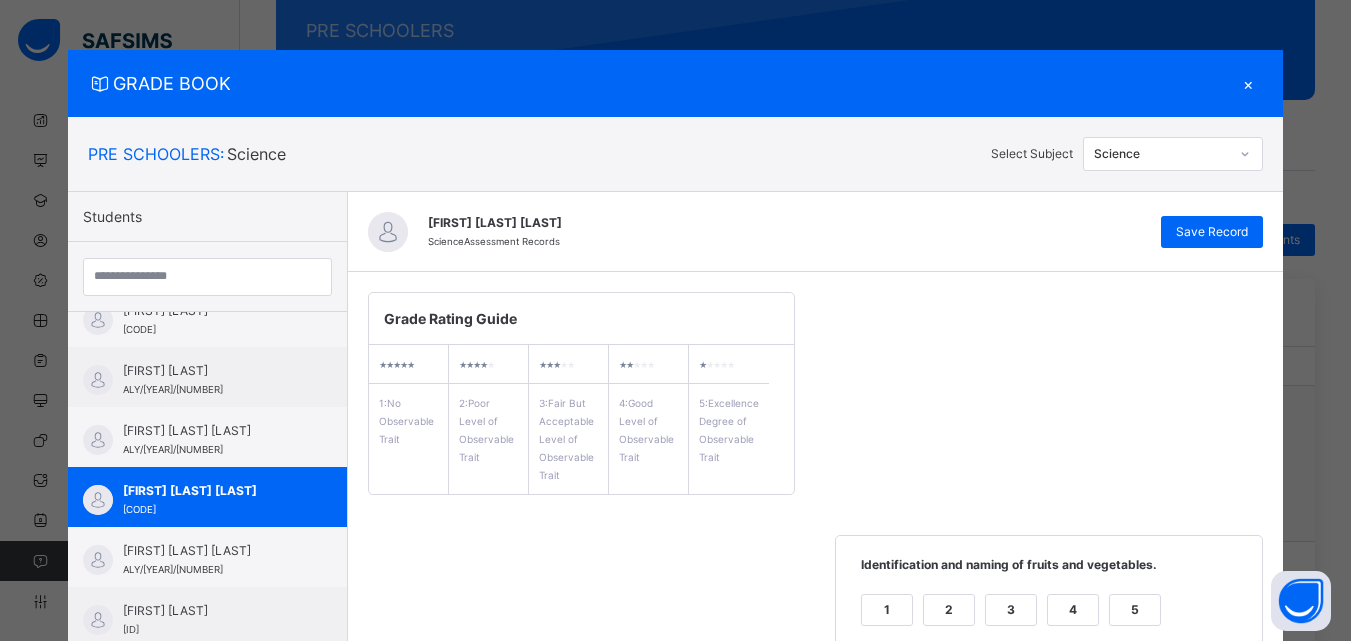 click on "×" at bounding box center [1248, 83] 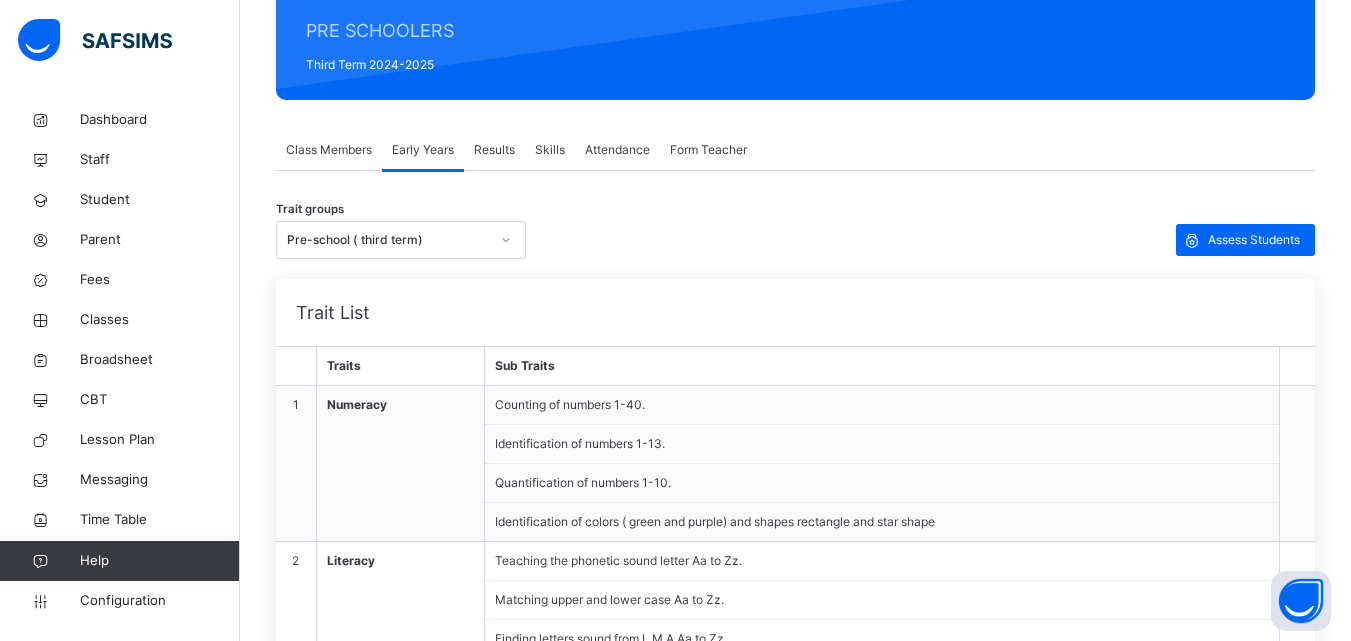 click on "Results" at bounding box center (494, 150) 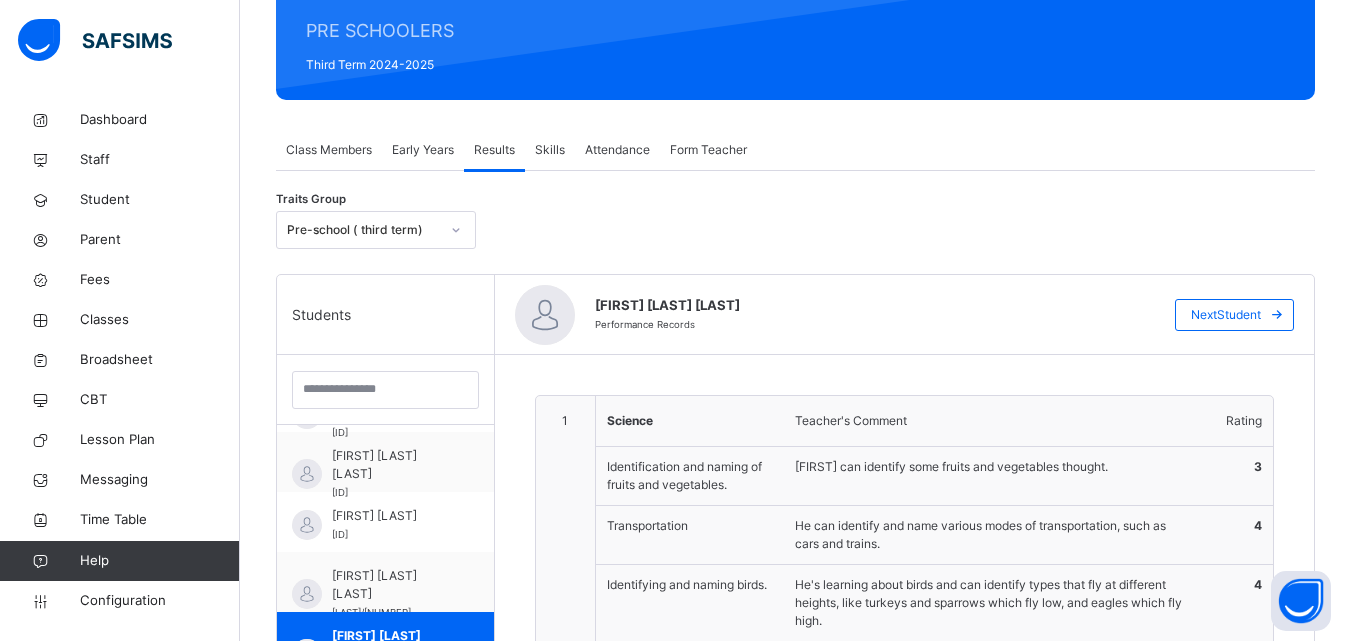 scroll, scrollTop: 5, scrollLeft: 0, axis: vertical 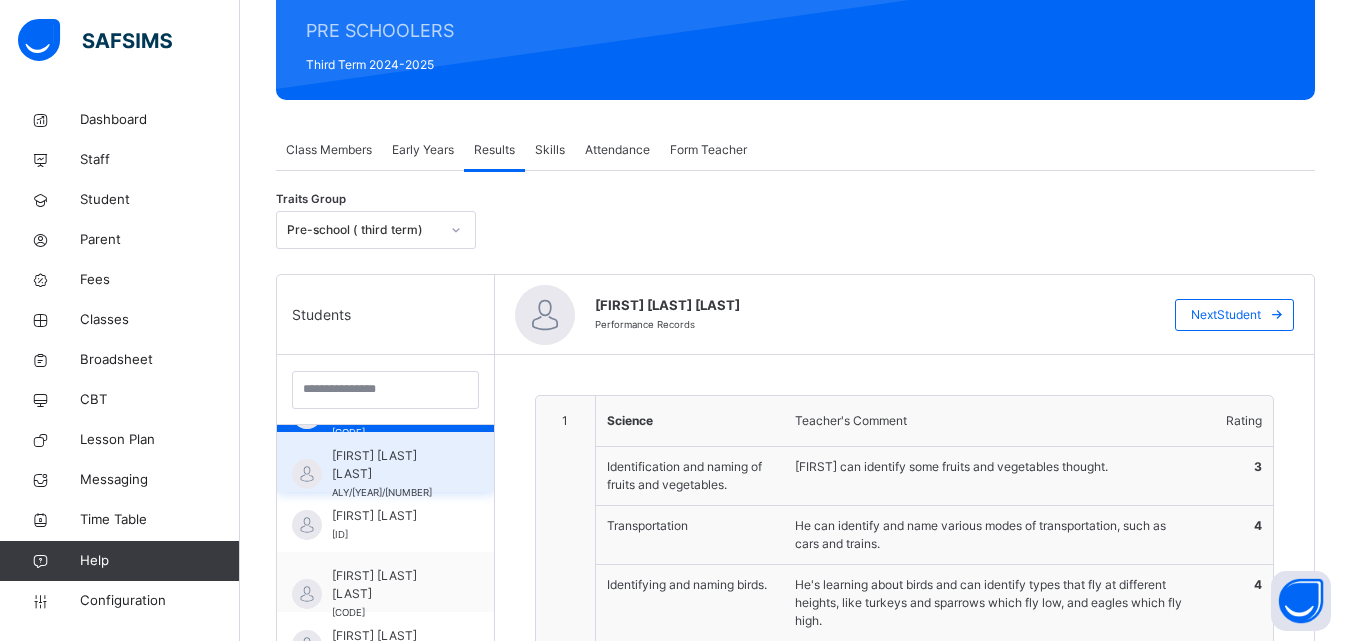 click on "[FIRST] [LAST] [LAST]" at bounding box center [390, 465] 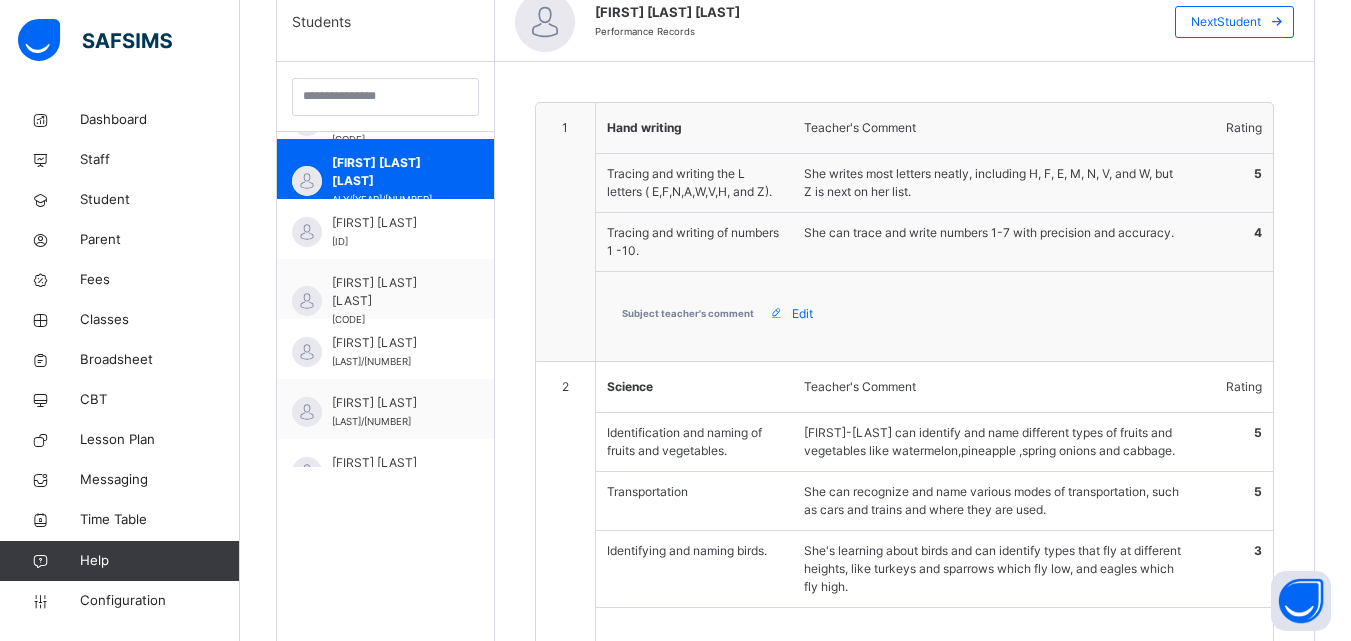 scroll, scrollTop: 619, scrollLeft: 0, axis: vertical 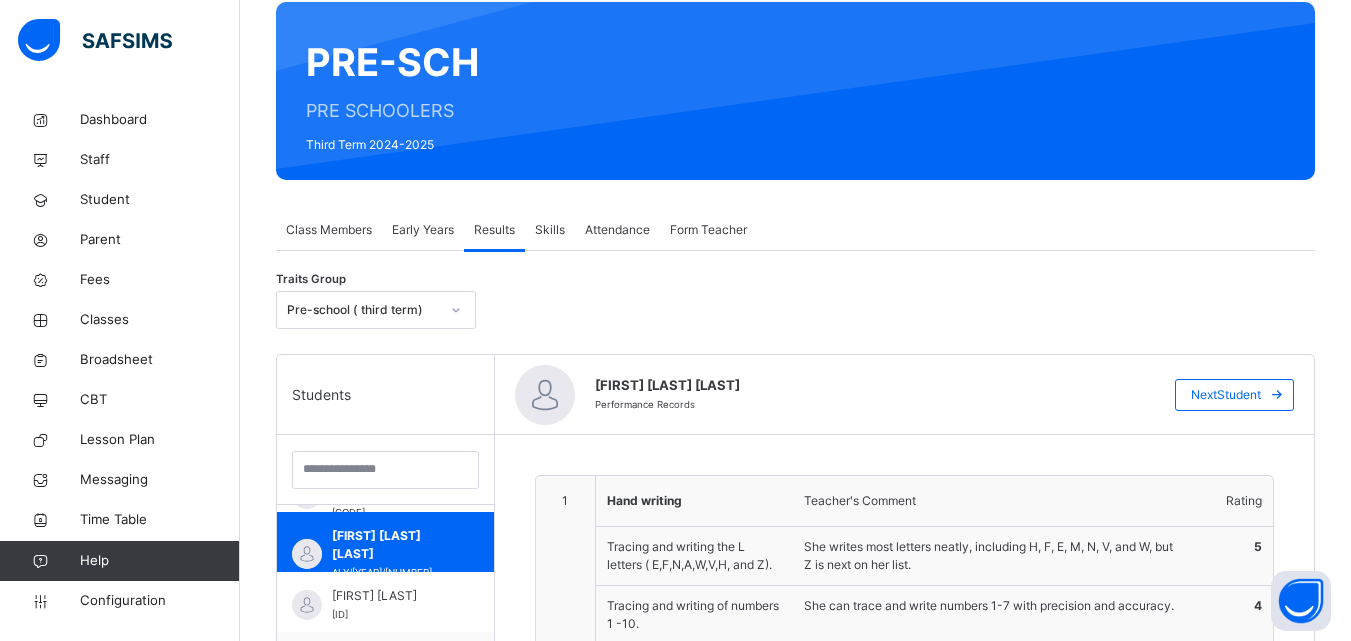 click on "Early Years" at bounding box center [423, 230] 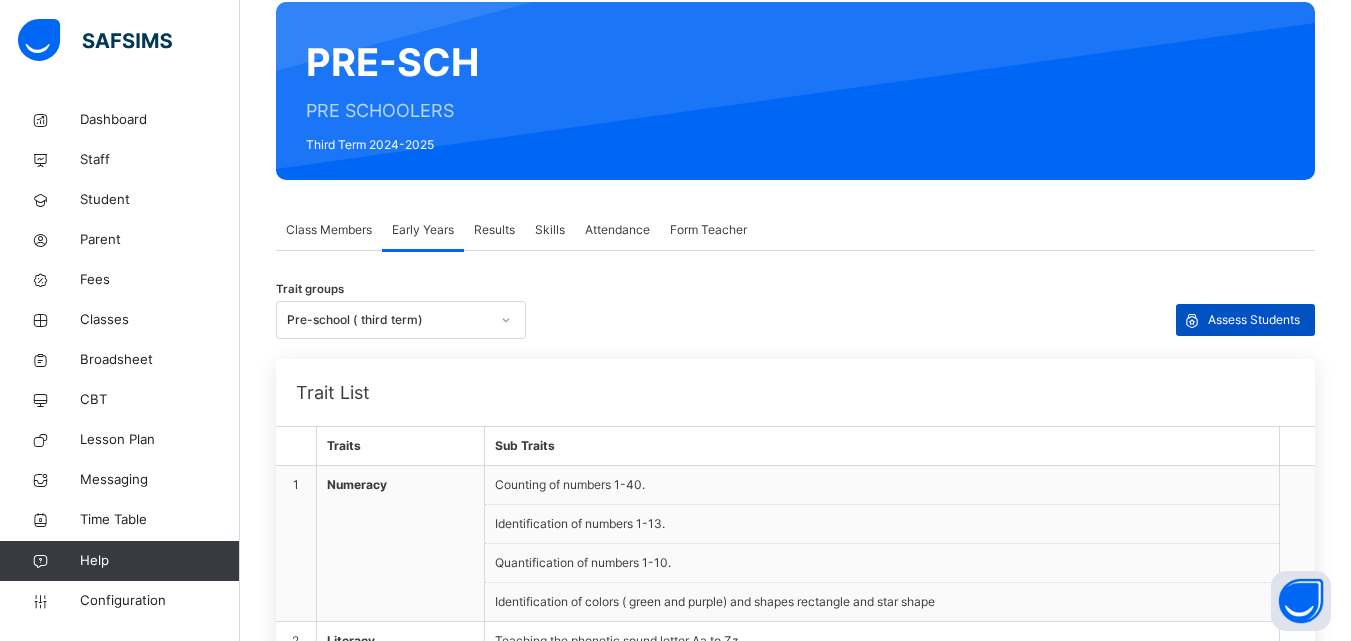 click on "Assess Students" at bounding box center (1254, 320) 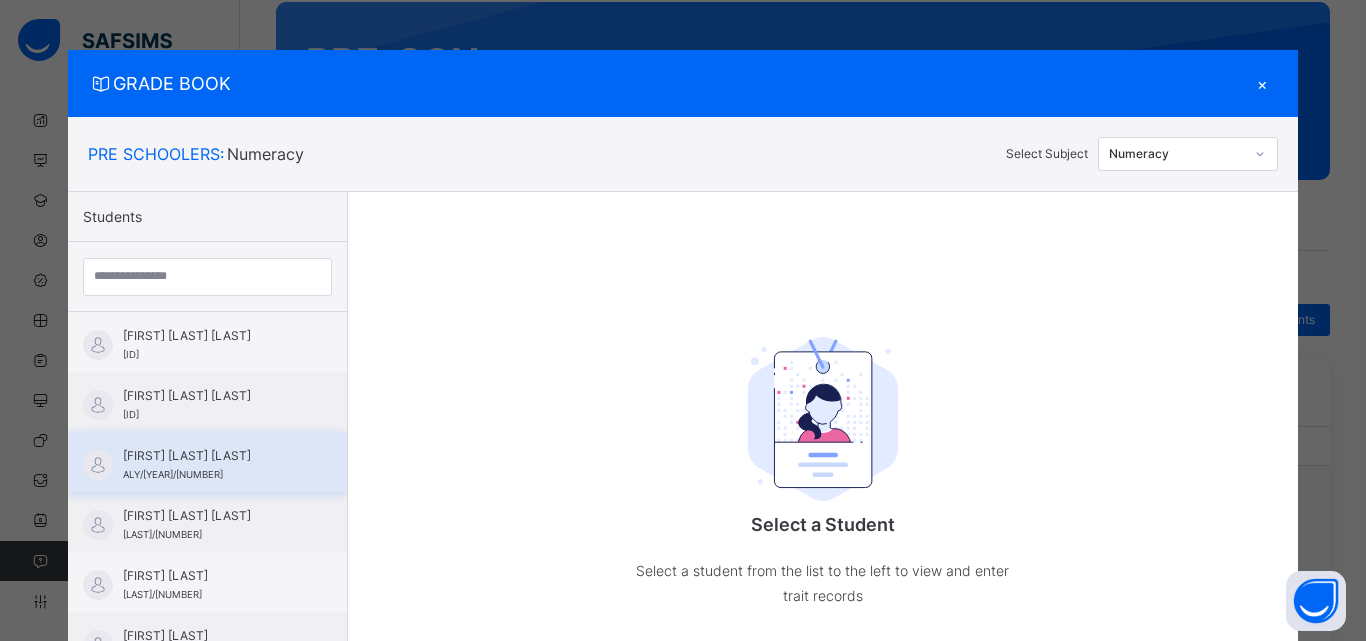 click on "[FIRST] [LAST] [LAST]" at bounding box center [212, 456] 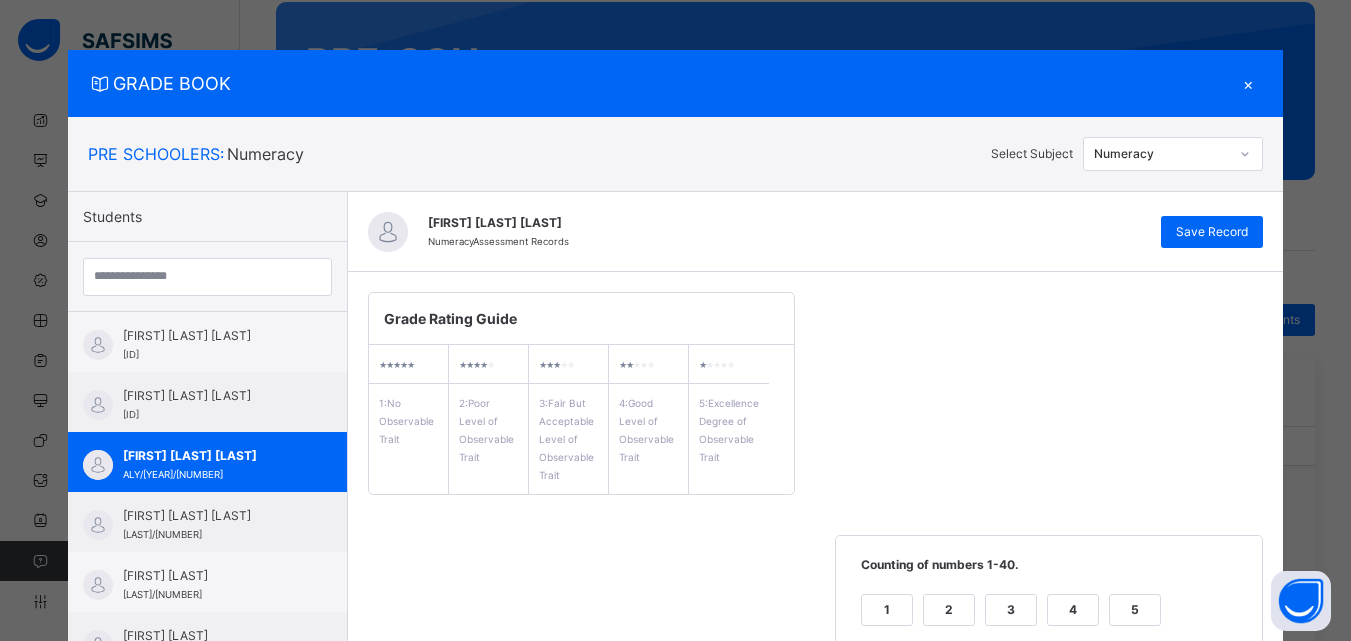 scroll, scrollTop: 726, scrollLeft: 0, axis: vertical 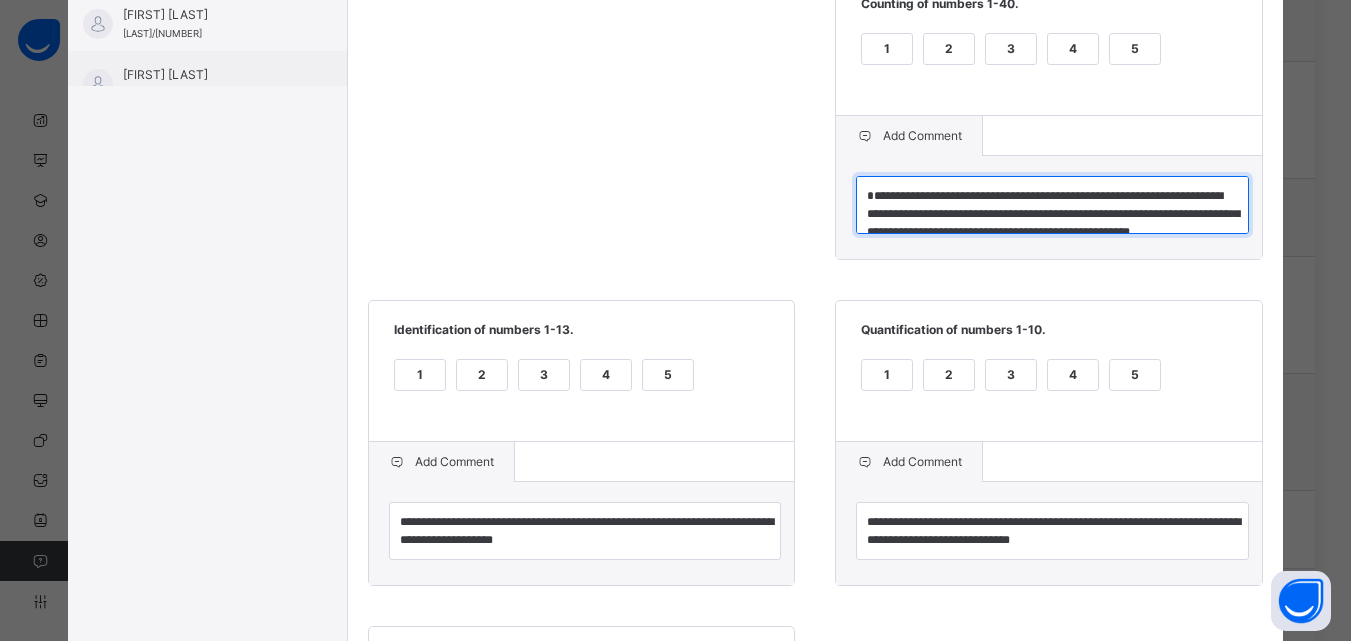 click on "**********" at bounding box center (1052, 205) 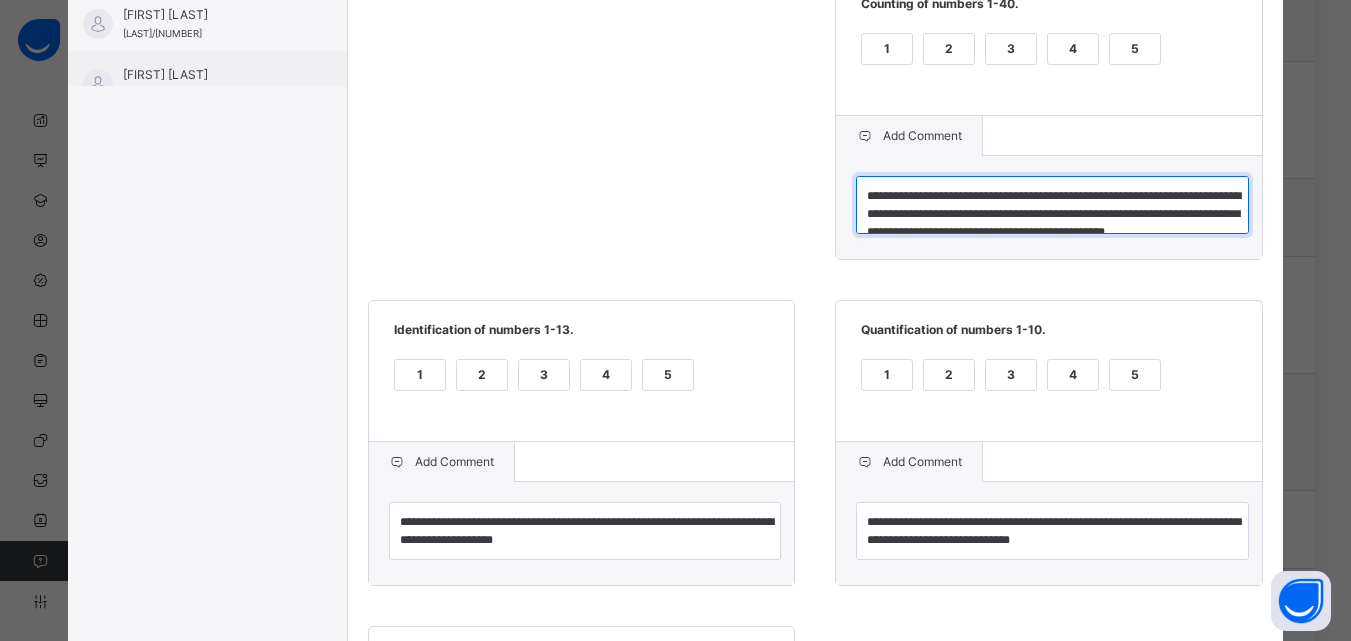 click on "**********" at bounding box center [1052, 205] 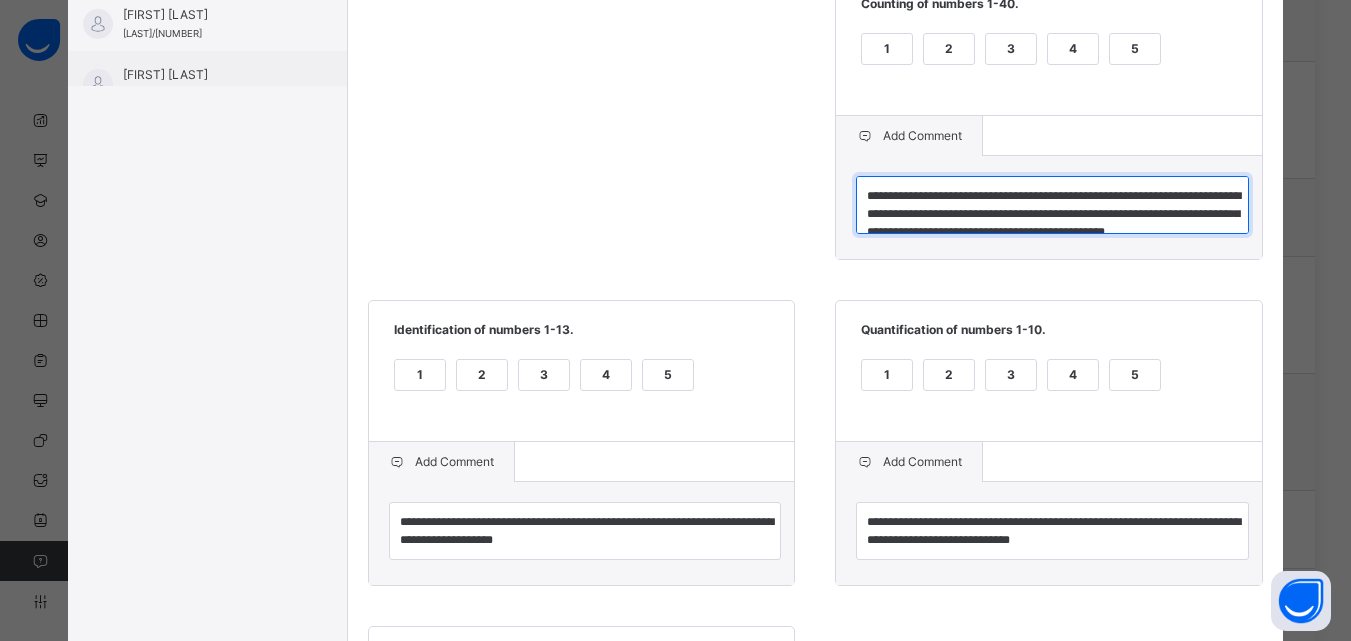 scroll, scrollTop: 6, scrollLeft: 0, axis: vertical 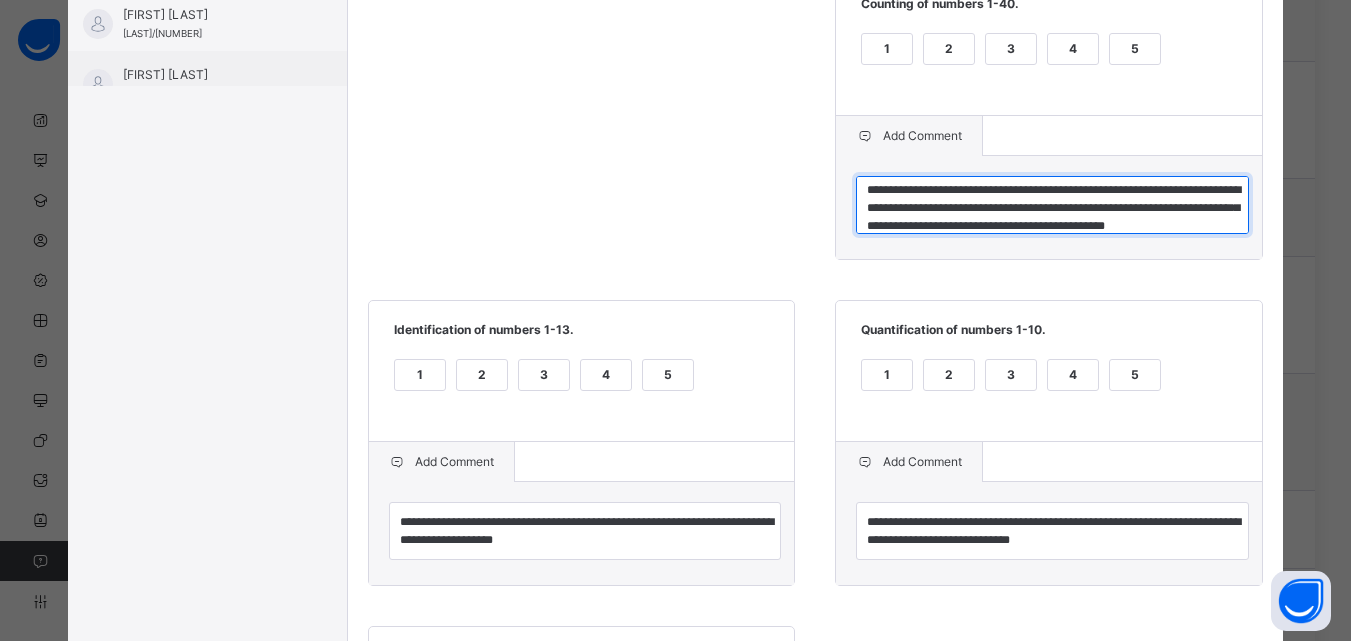 type on "**********" 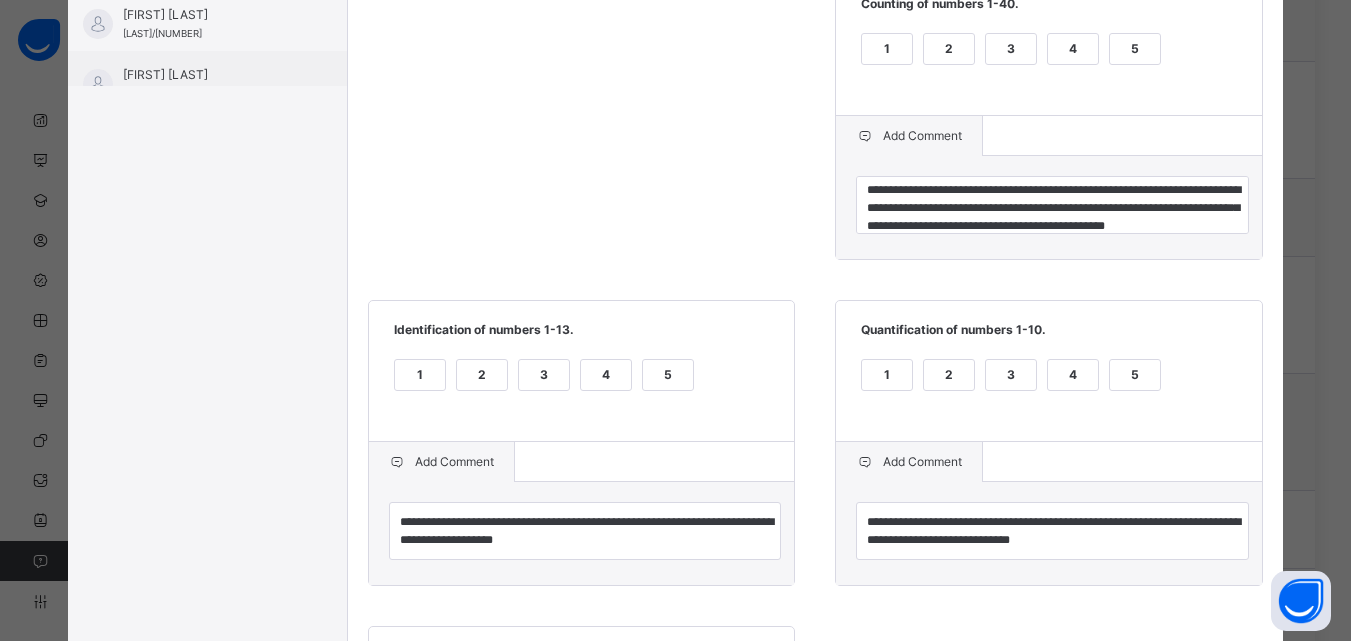 click on "4" at bounding box center (1073, 49) 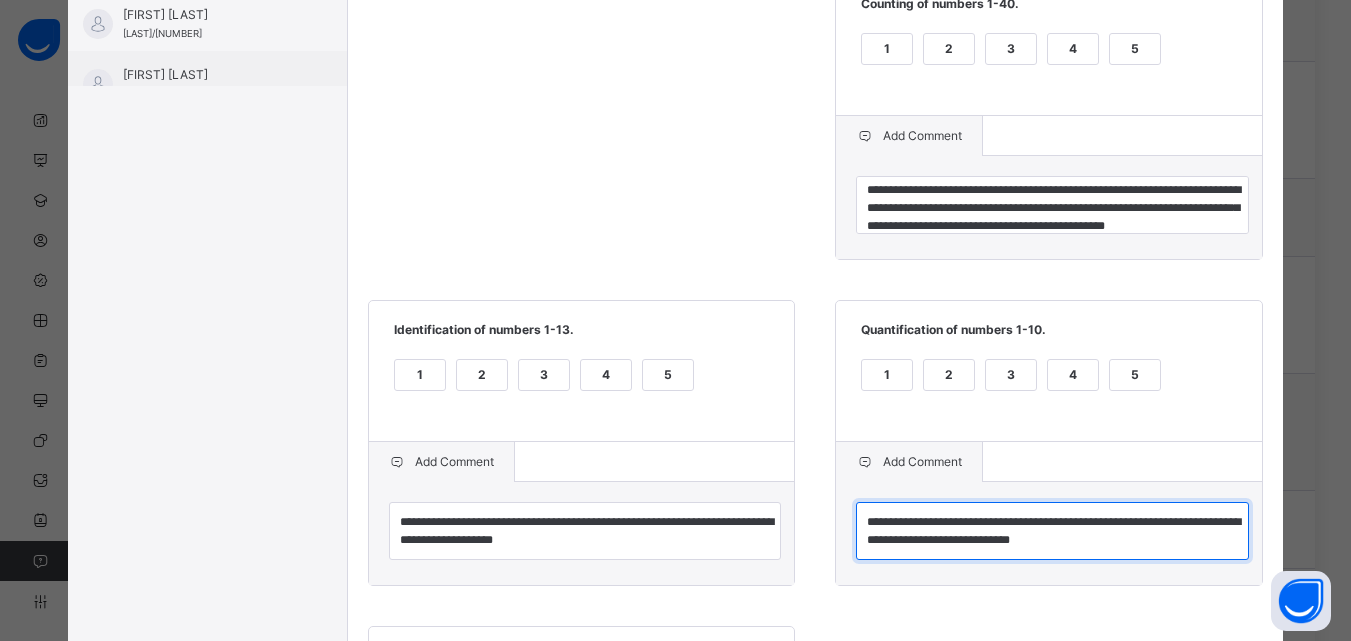 click on "**********" at bounding box center (1052, 531) 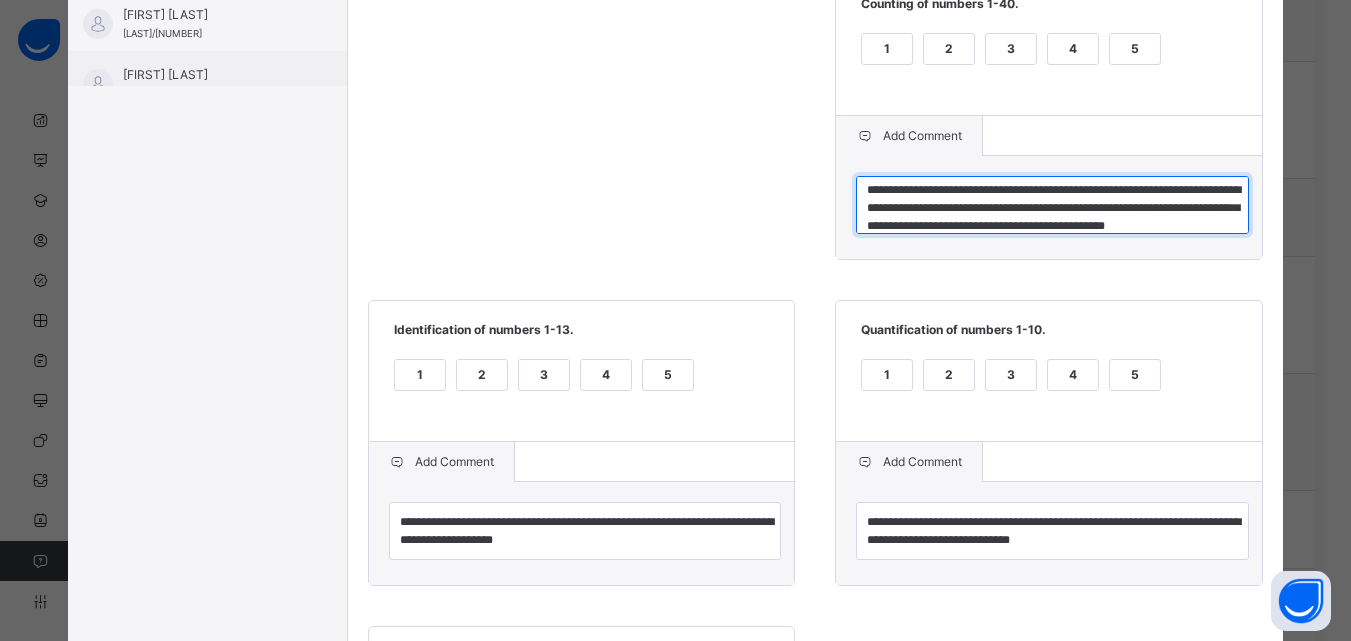 click on "**********" at bounding box center (1052, 205) 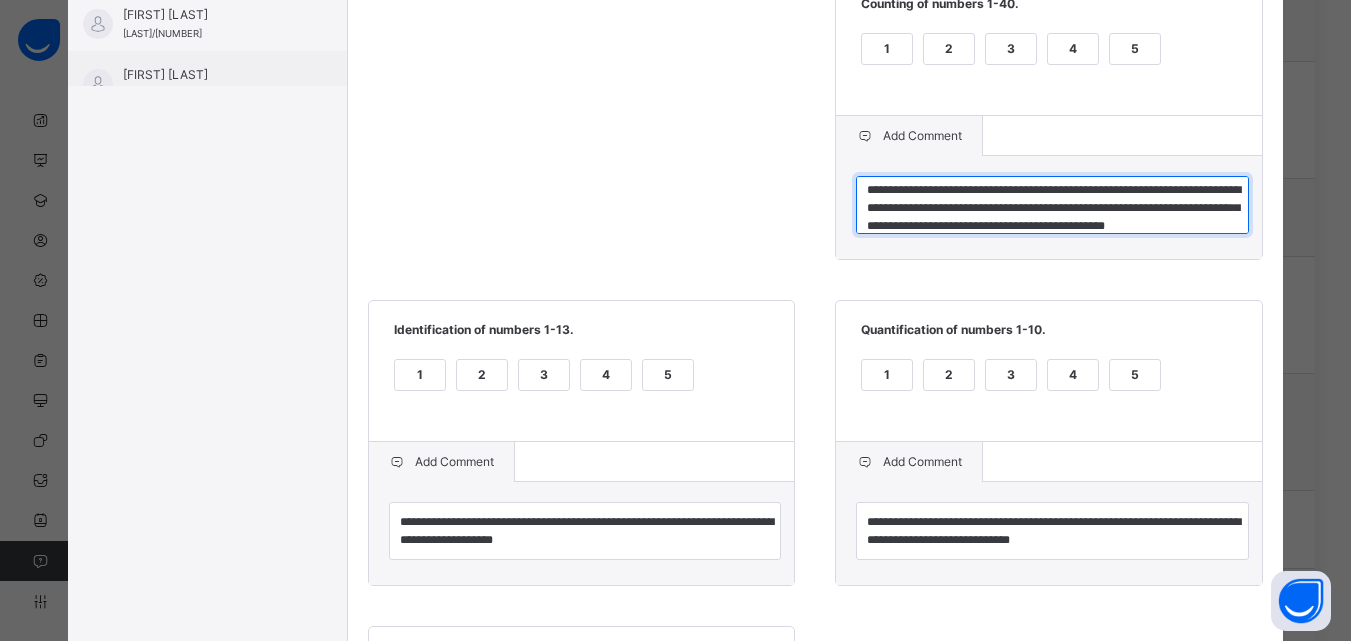 type on "**********" 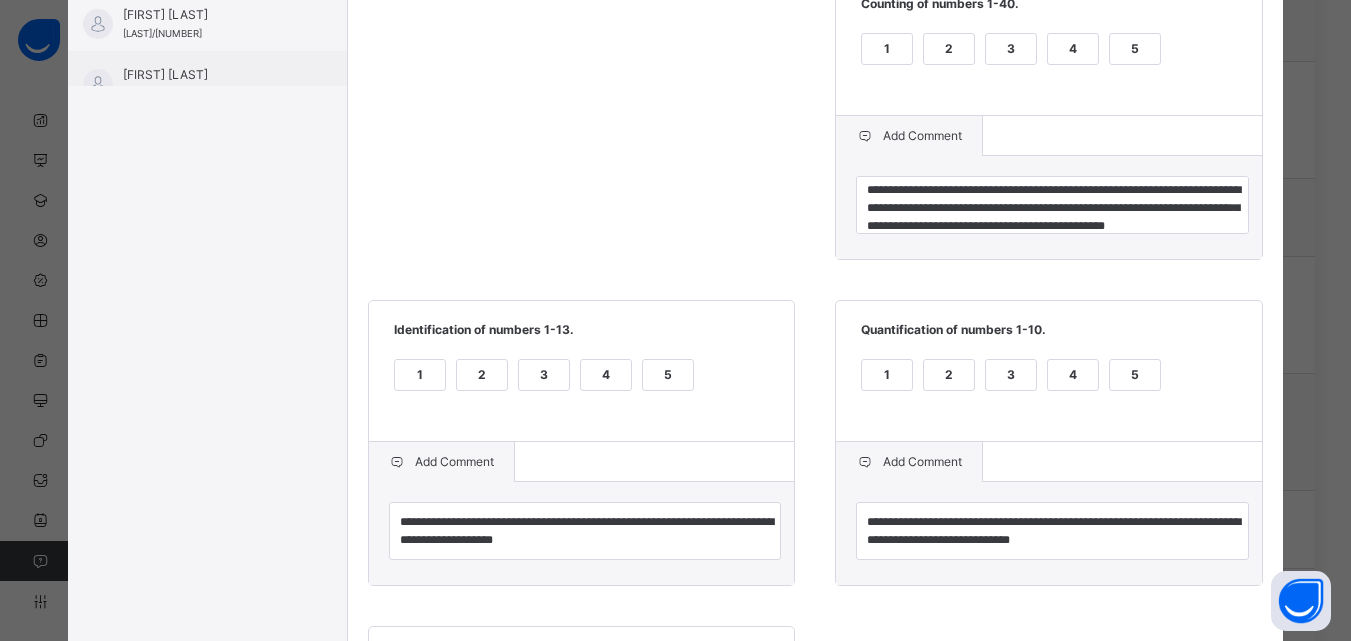 click on "3" at bounding box center (1011, 49) 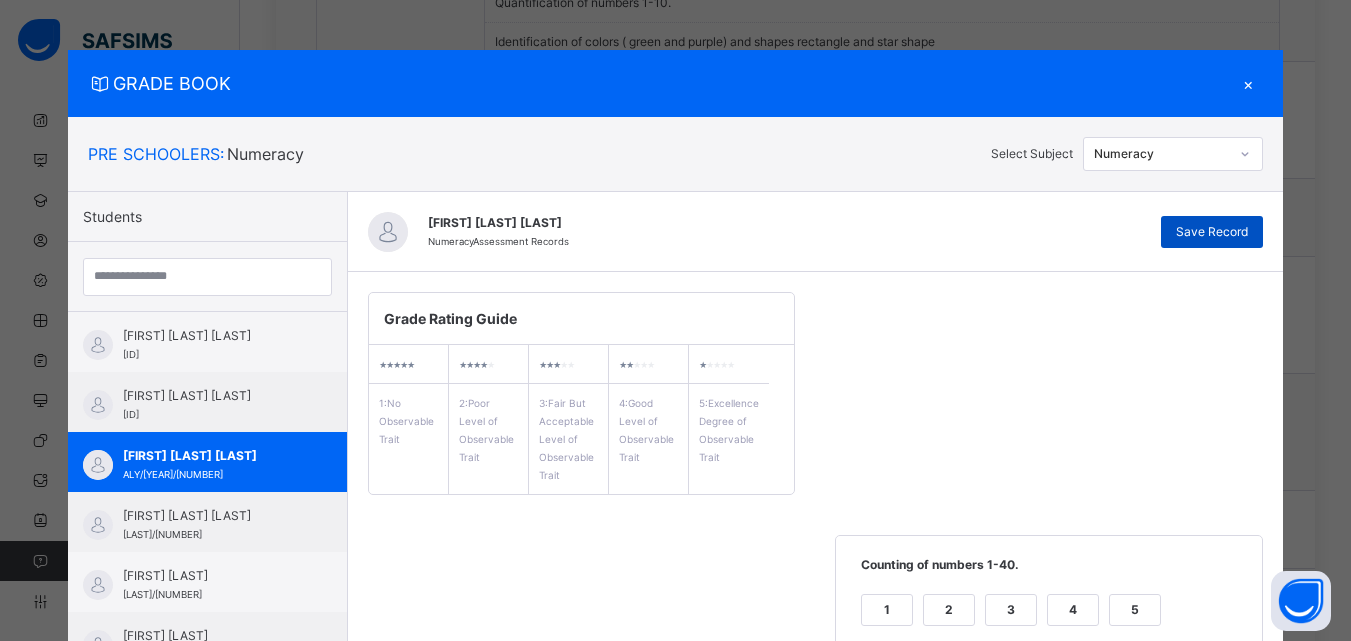 click on "Save Record" at bounding box center (1212, 232) 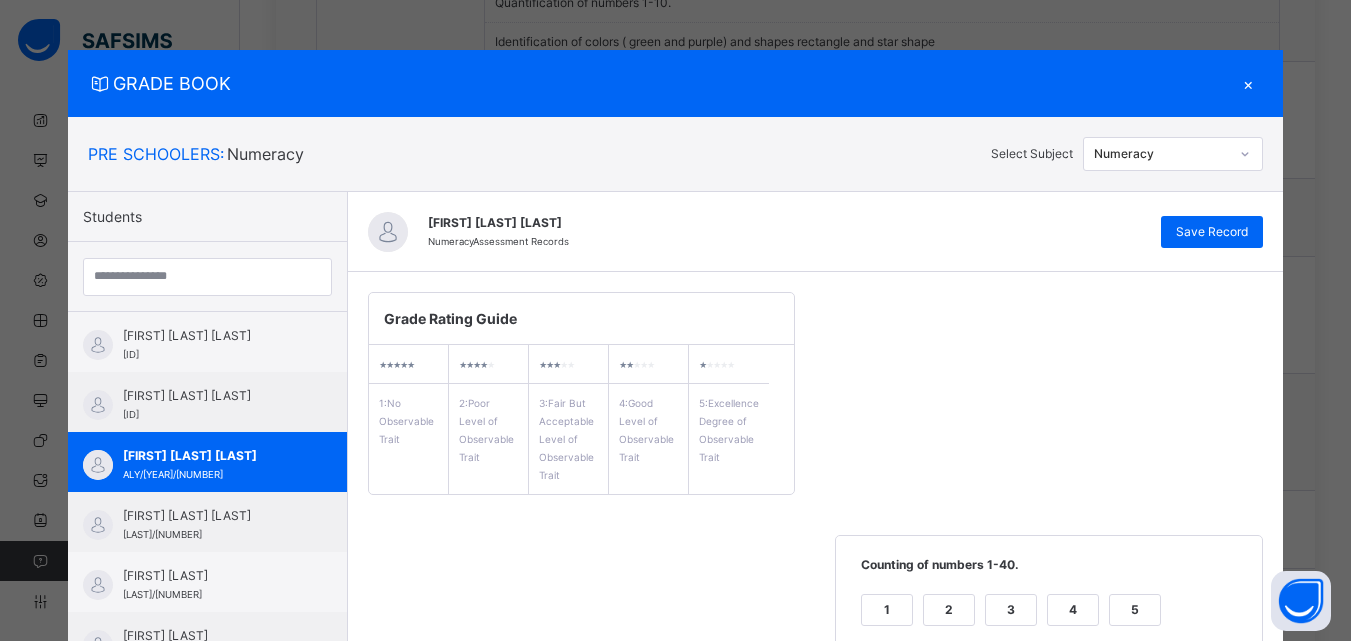 click 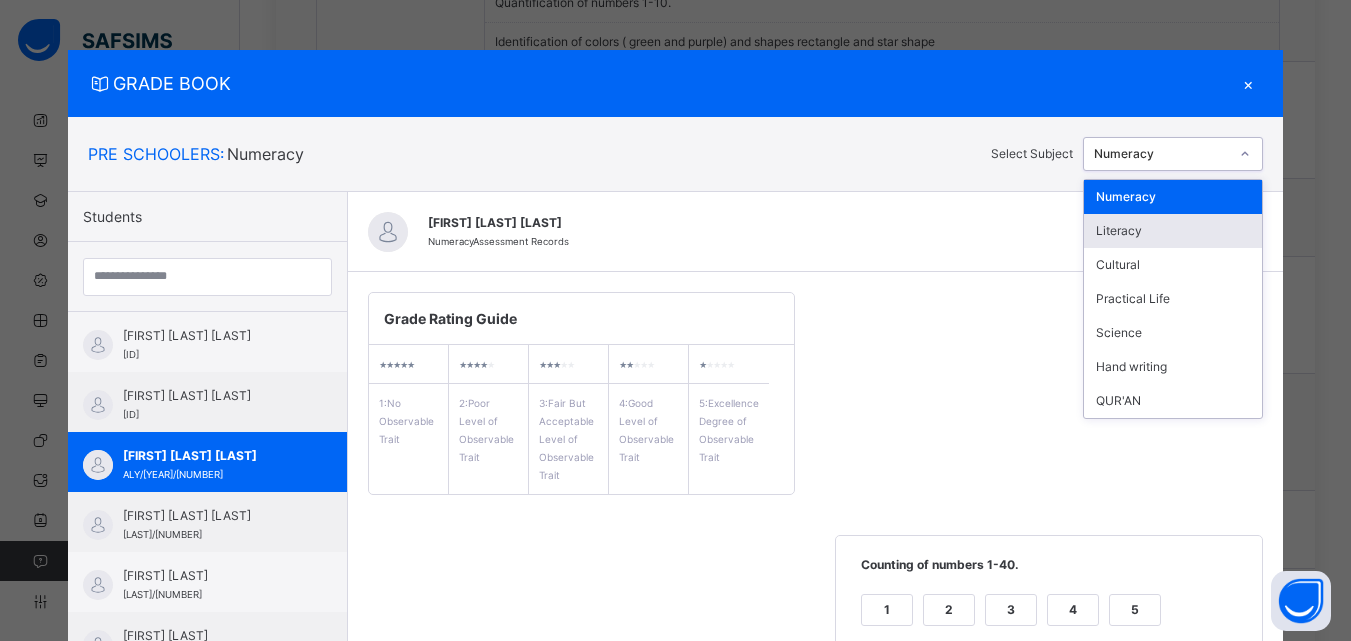 click on "Literacy" at bounding box center (1173, 231) 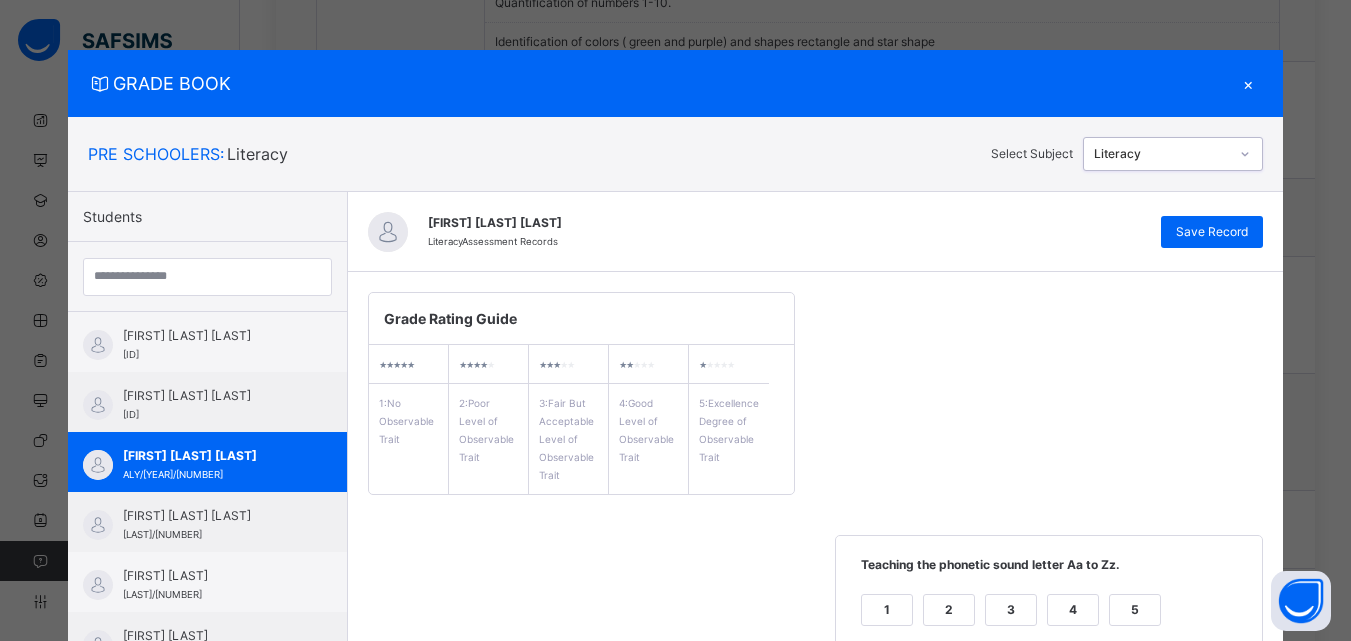 scroll, scrollTop: 561, scrollLeft: 0, axis: vertical 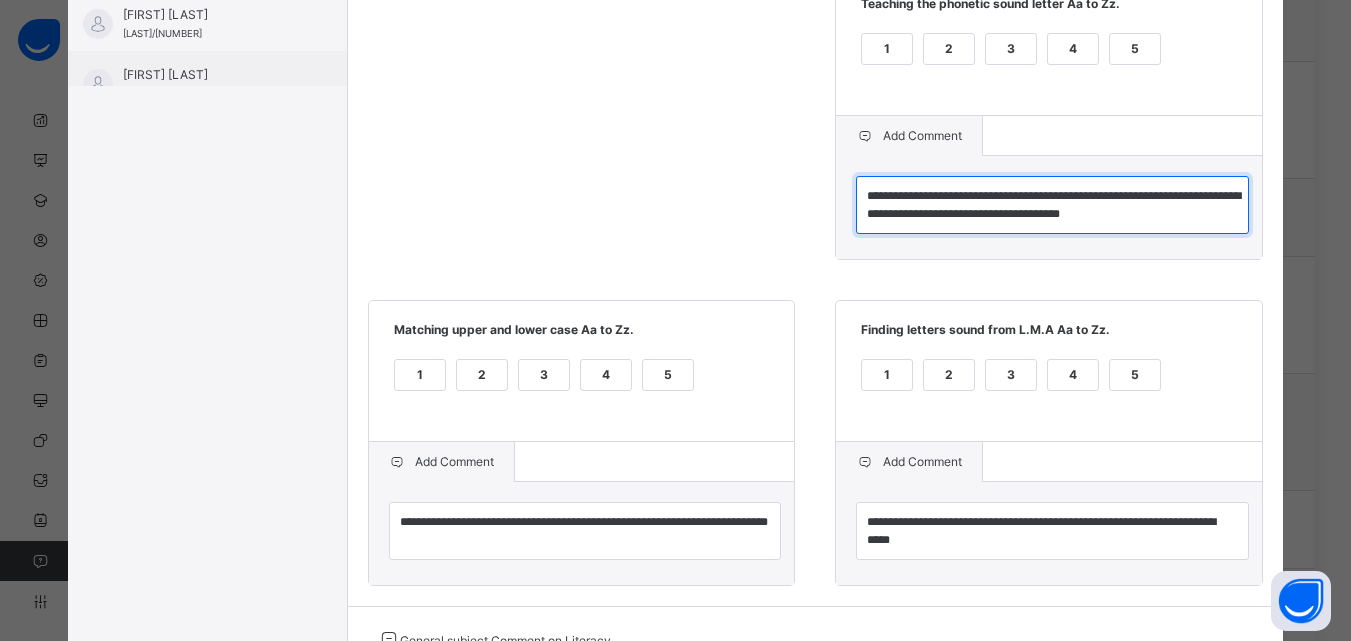 click on "**********" at bounding box center (1052, 205) 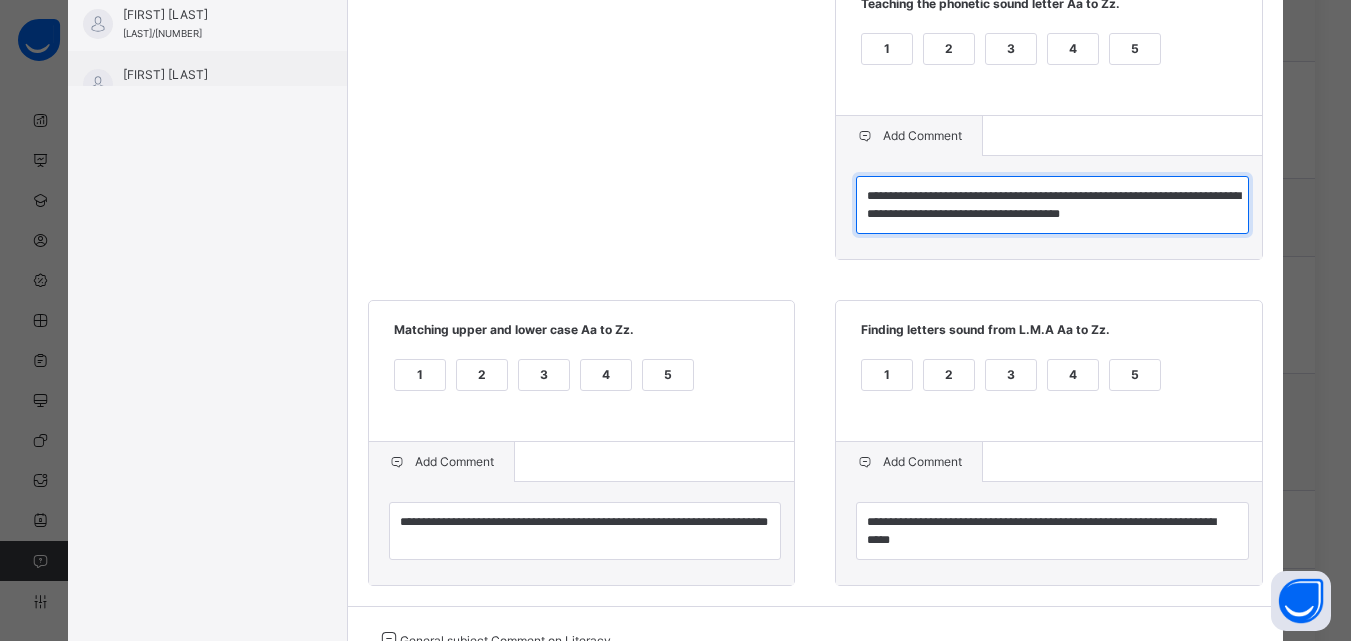 click on "**********" at bounding box center [1052, 205] 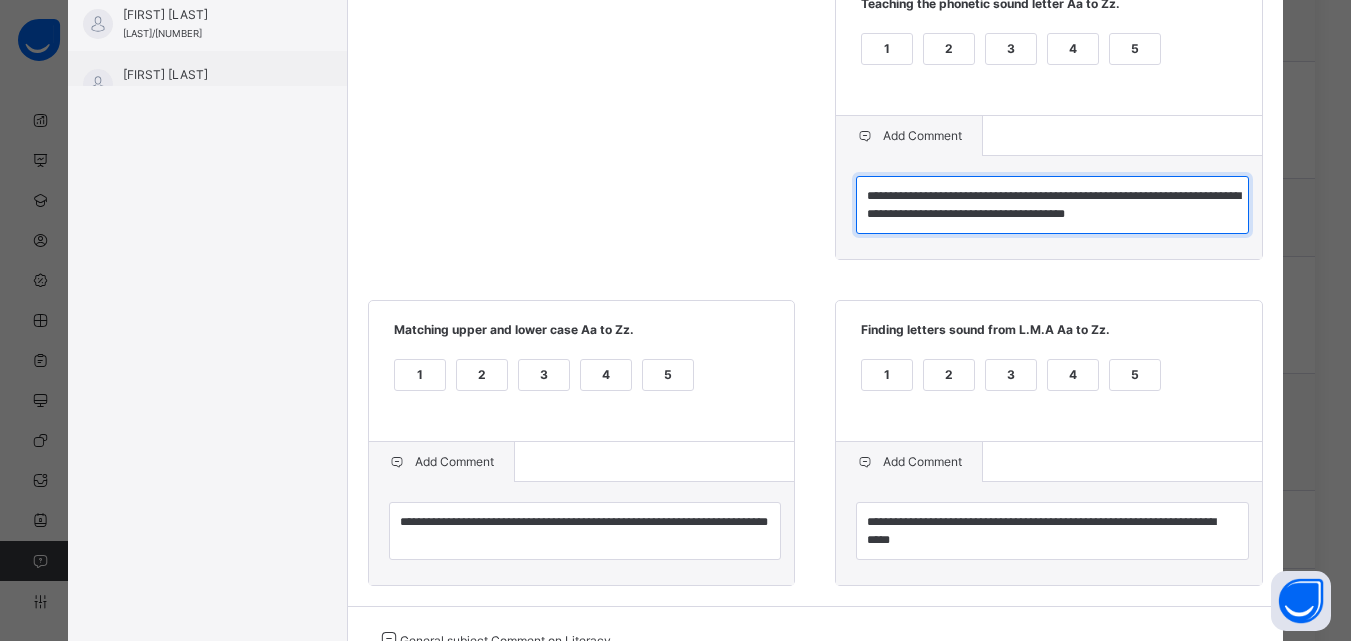 type on "**********" 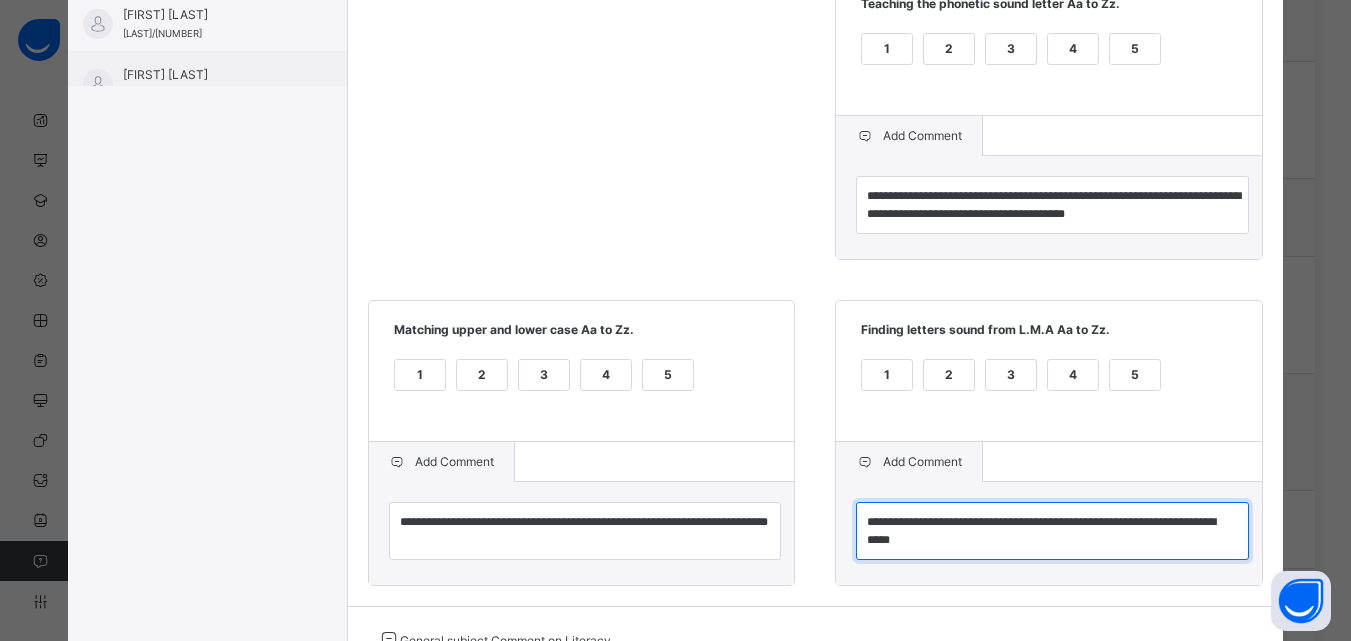 click on "**********" at bounding box center (1052, 531) 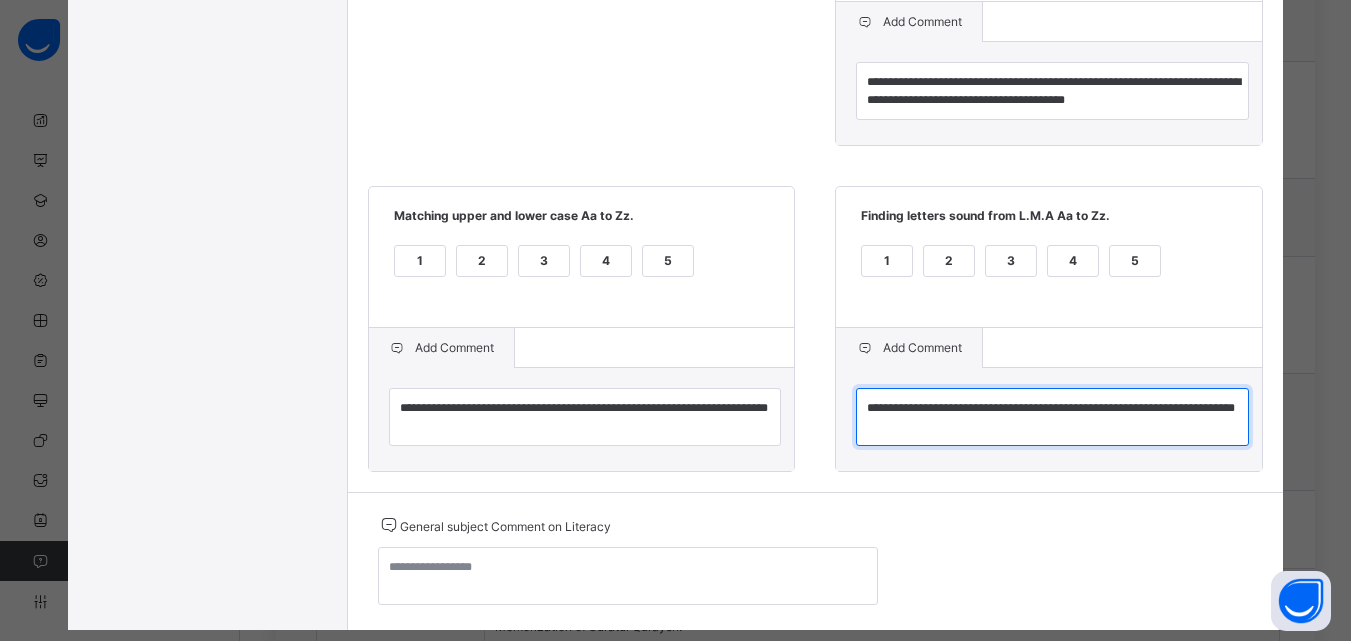 scroll, scrollTop: 720, scrollLeft: 0, axis: vertical 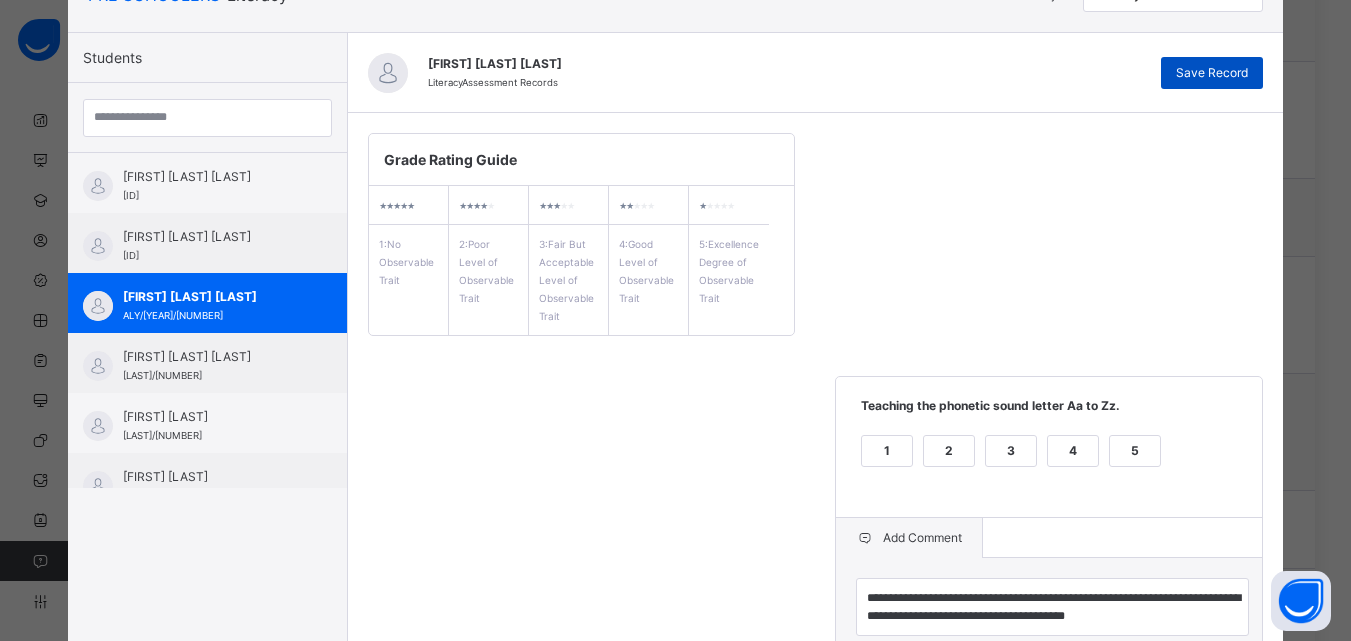 type on "**********" 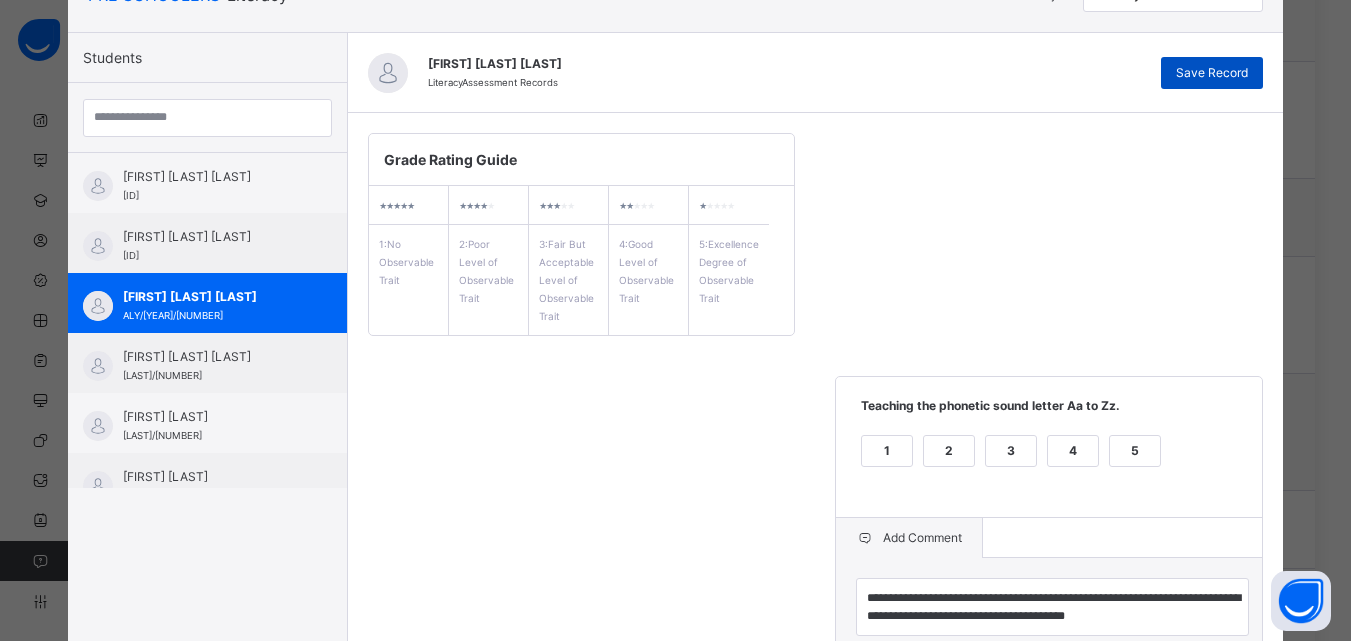 click on "Save Record" at bounding box center (1212, 73) 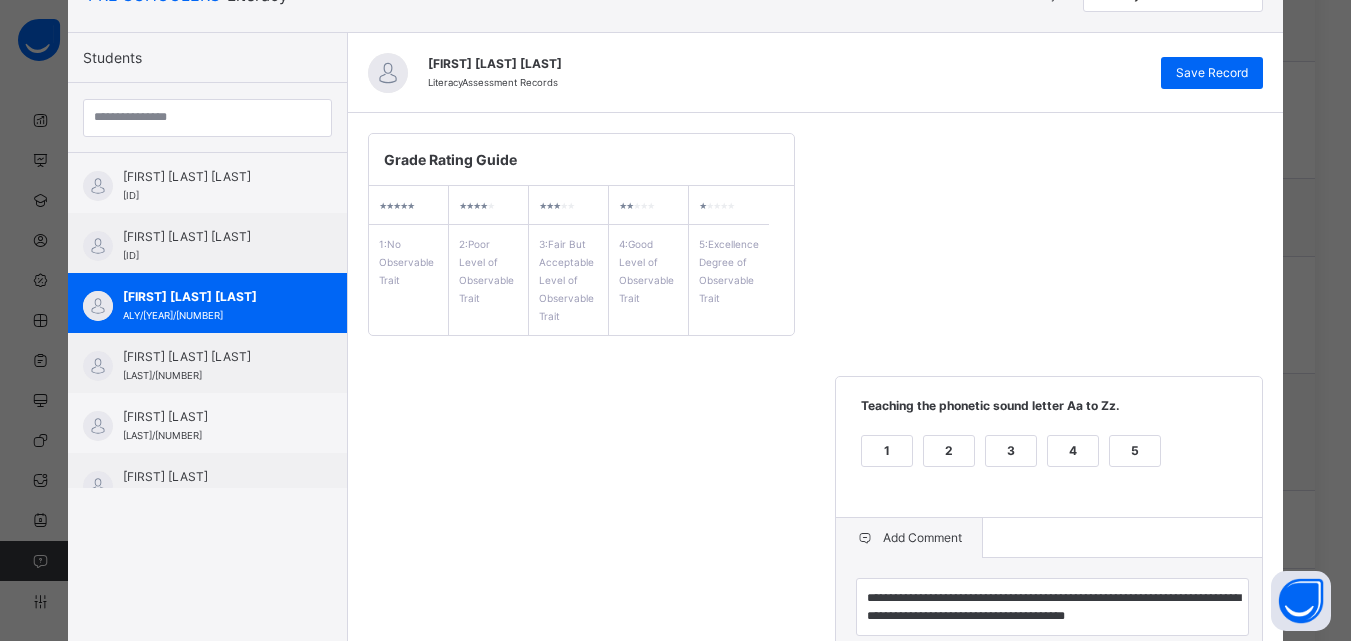 scroll, scrollTop: 166, scrollLeft: 0, axis: vertical 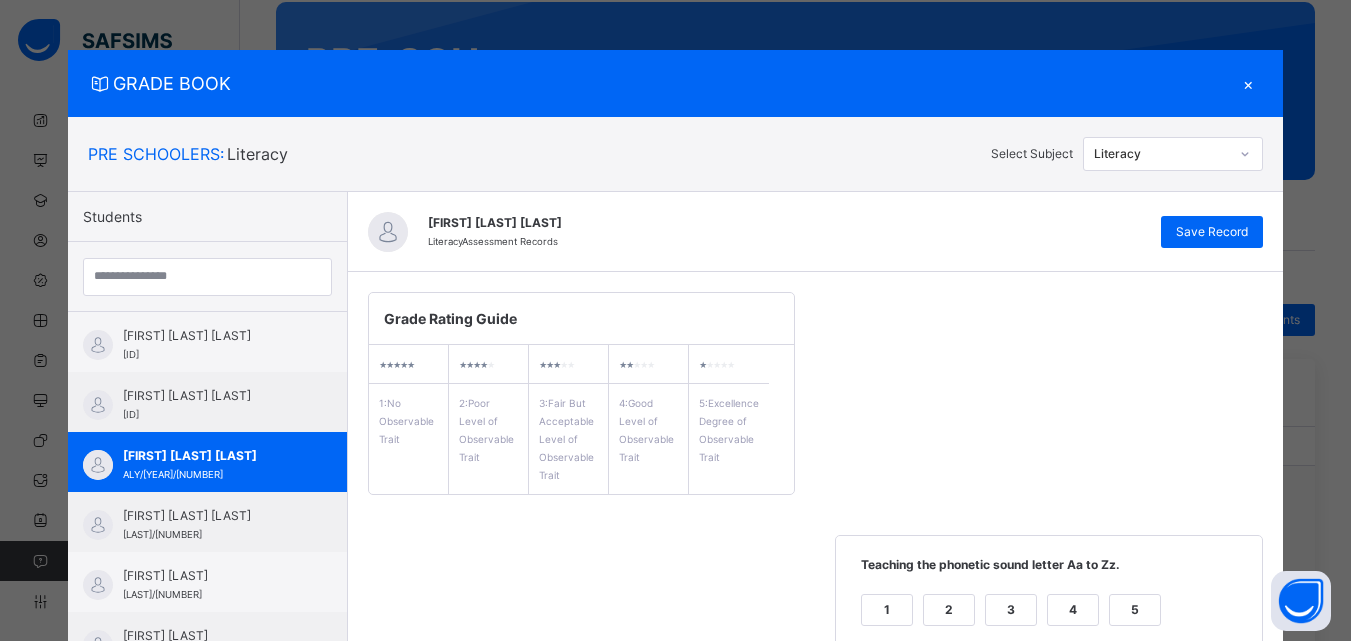 click on "×" at bounding box center [1248, 83] 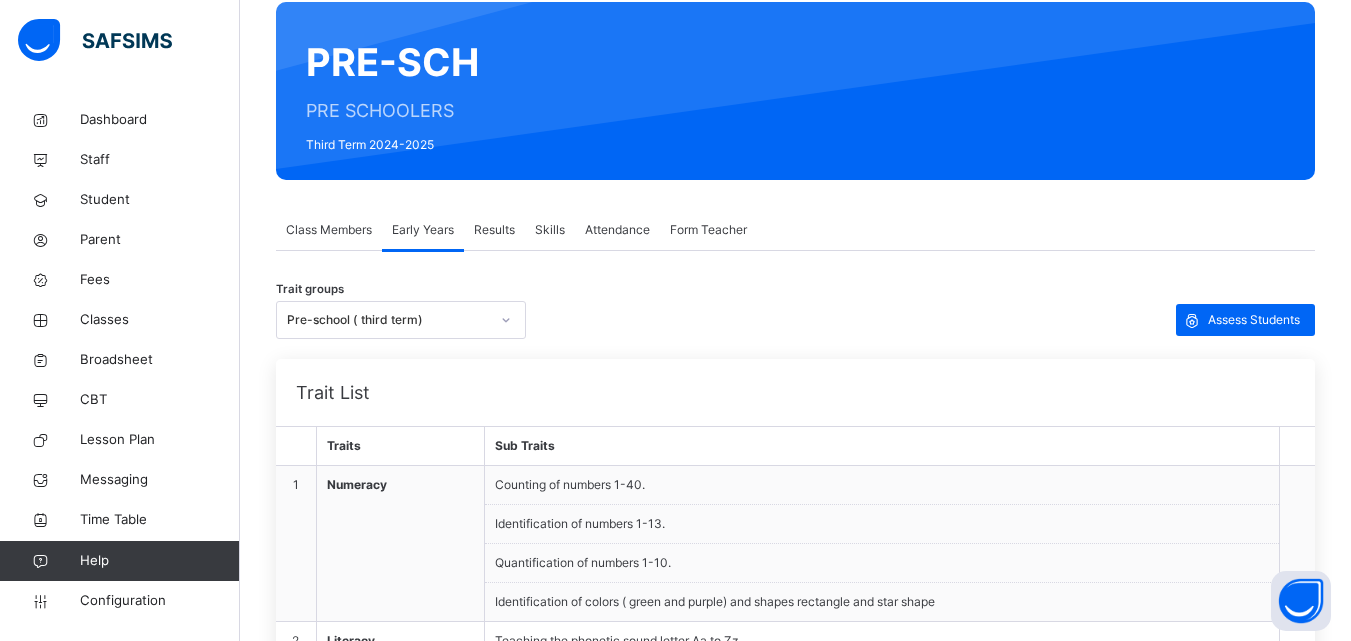 click on "Results" at bounding box center [494, 230] 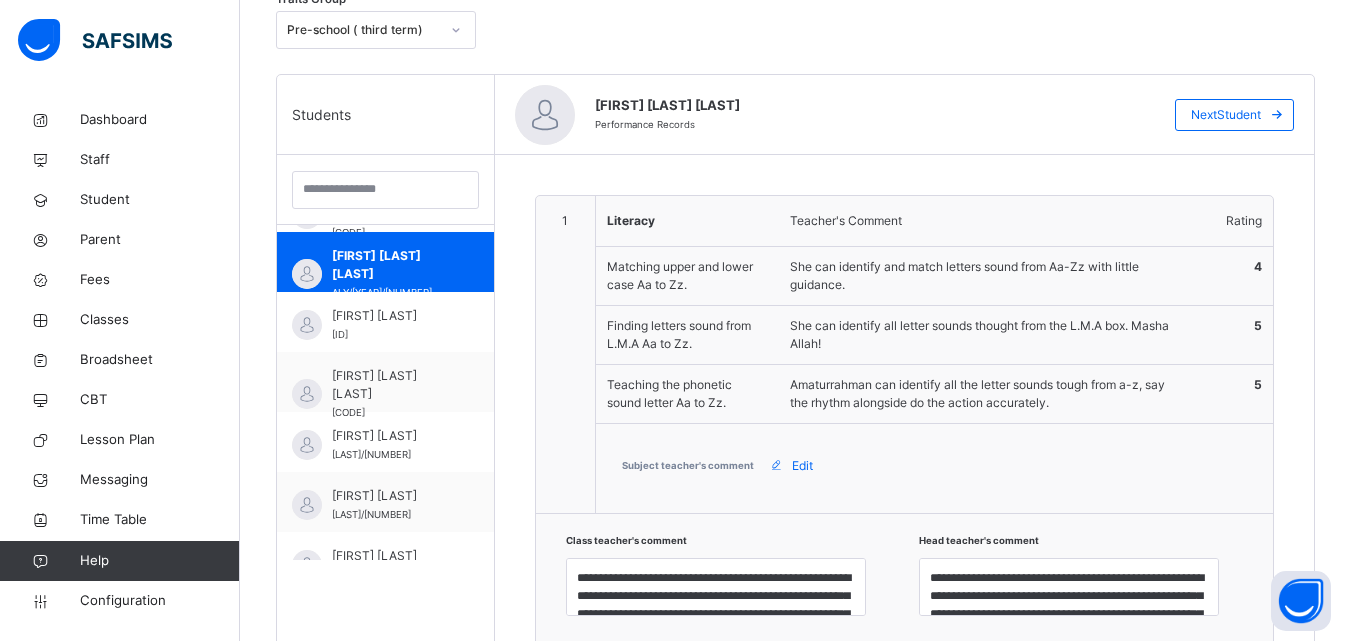 scroll, scrollTop: 513, scrollLeft: 0, axis: vertical 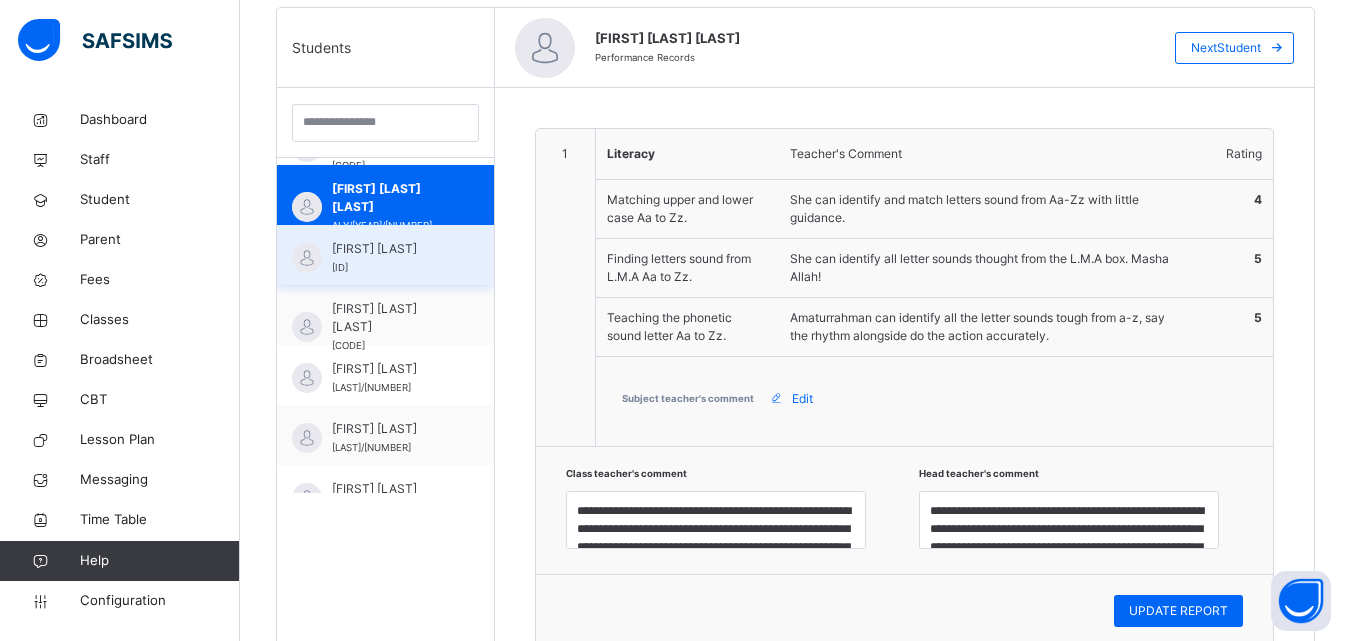 click on "[FIRST] [LAST]" at bounding box center [390, 249] 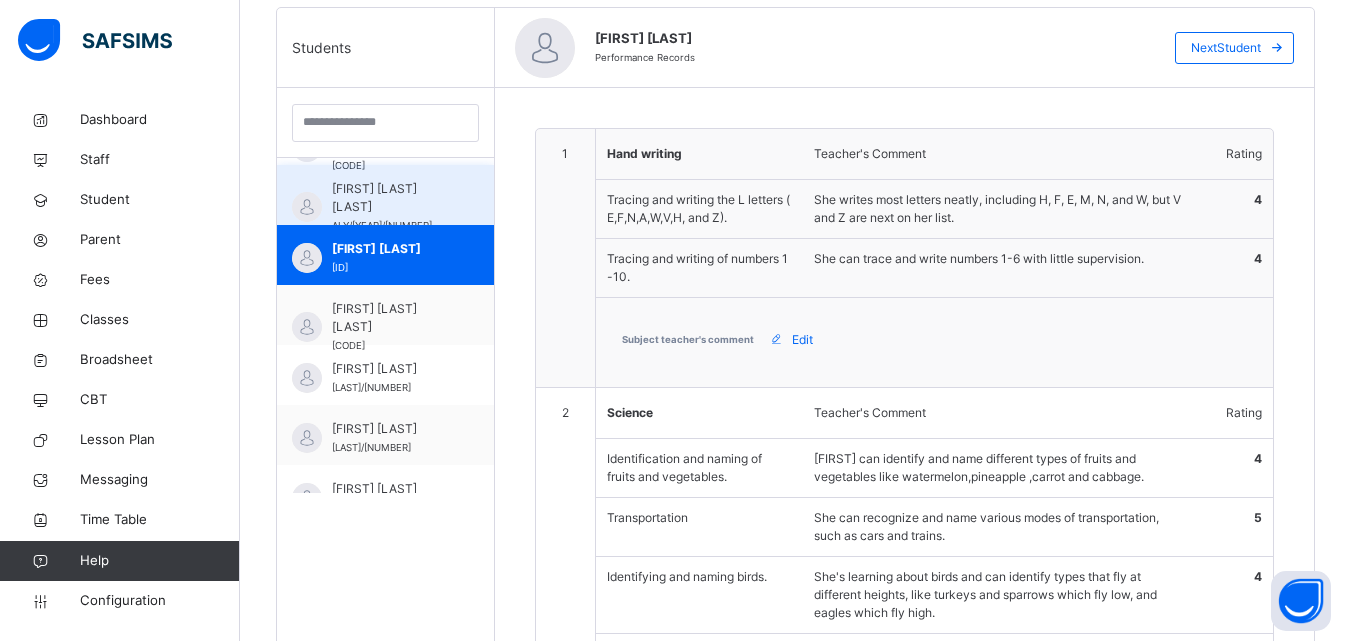 click on "[FIRST] [LAST] [LAST]" at bounding box center [390, 198] 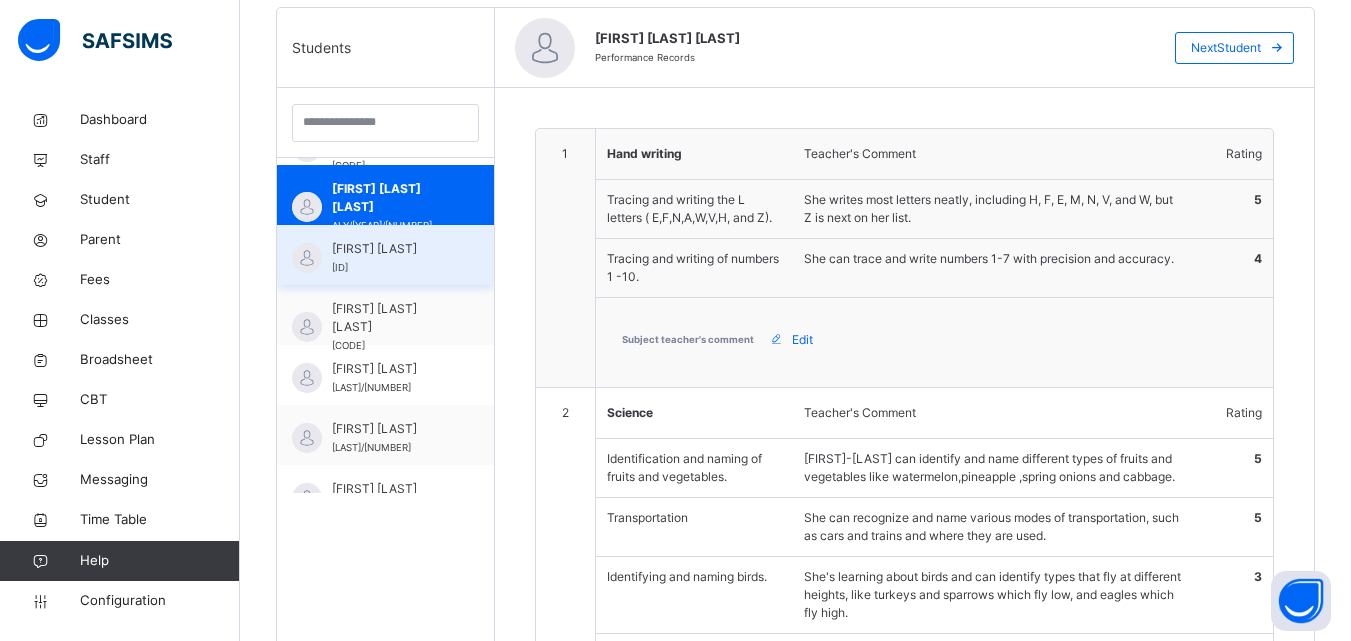 click on "[FIRST] [LAST]" at bounding box center [390, 249] 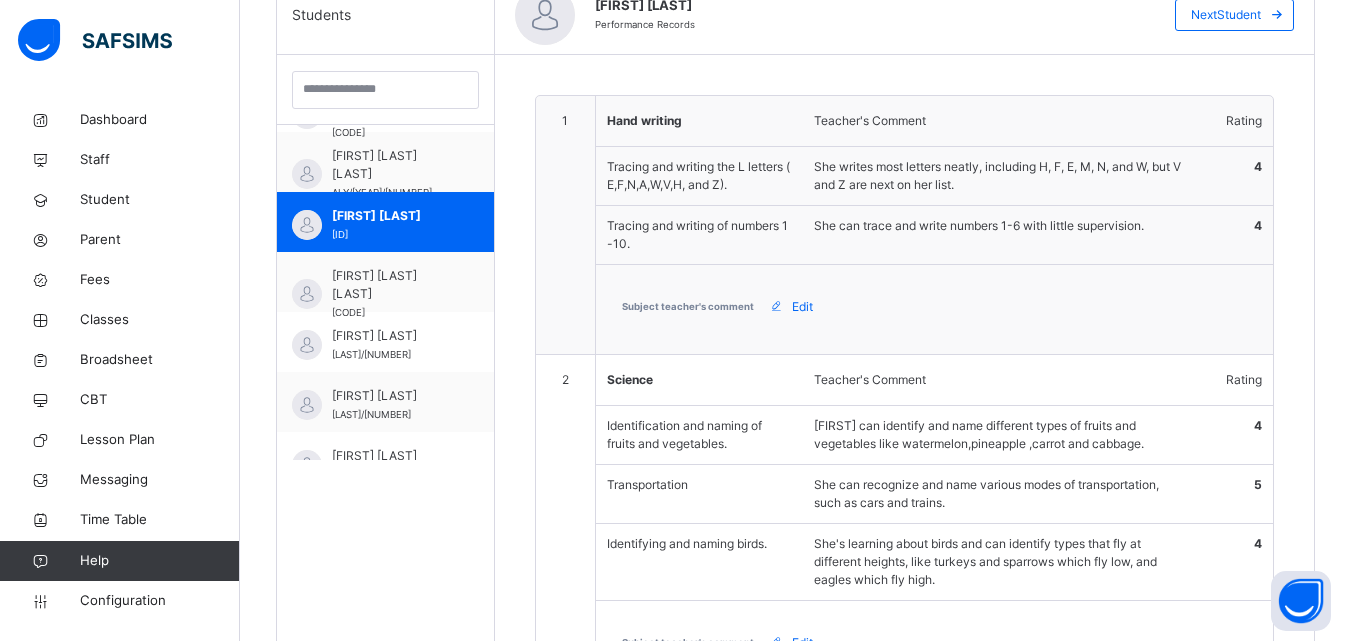 scroll, scrollTop: 553, scrollLeft: 0, axis: vertical 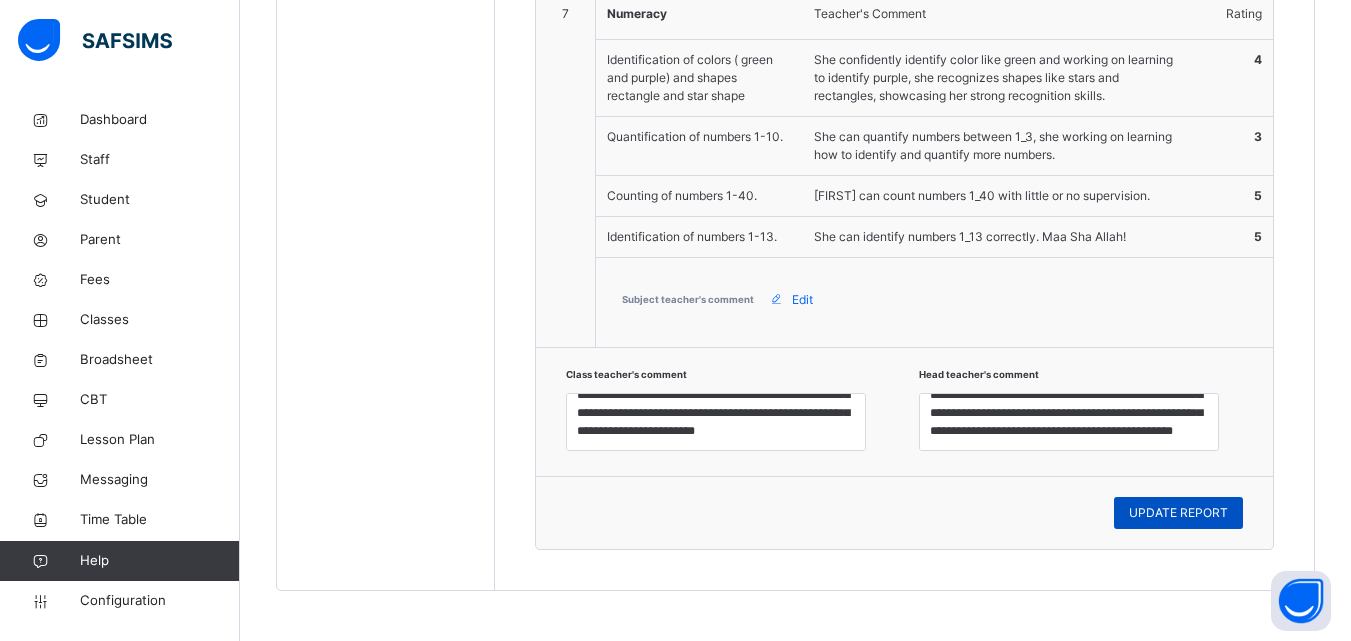 click on "UPDATE REPORT" at bounding box center (1178, 513) 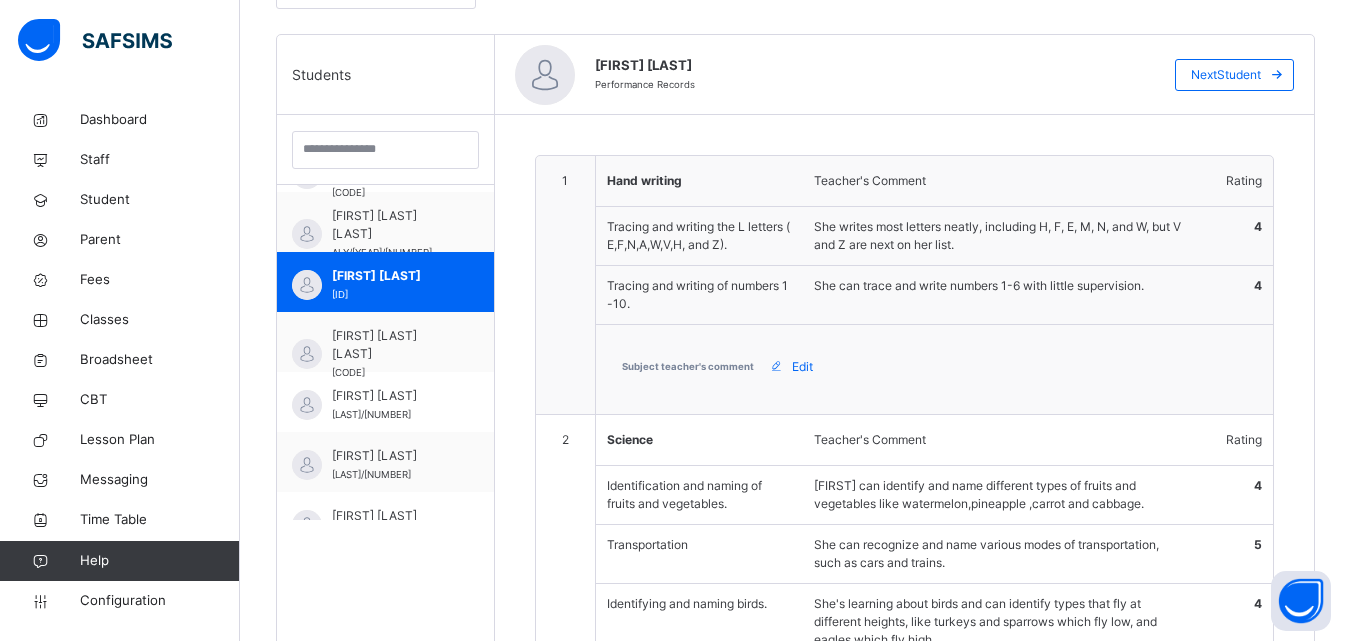 scroll, scrollTop: 406, scrollLeft: 0, axis: vertical 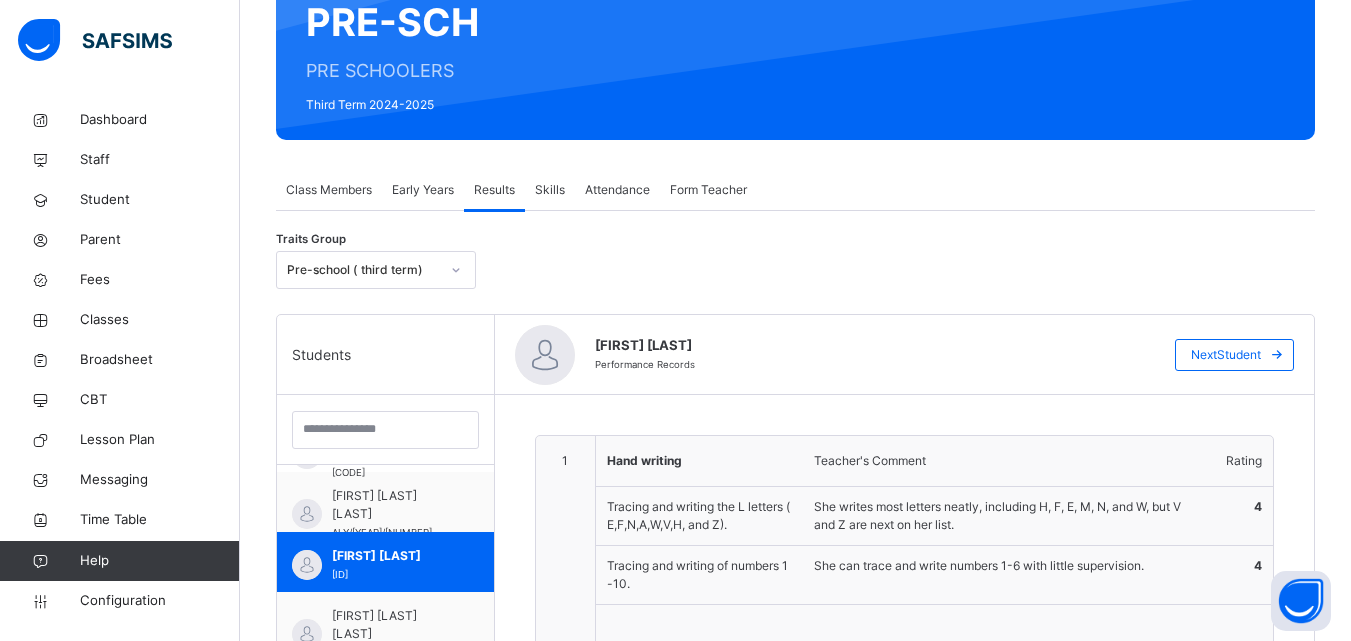 click on "Early Years" at bounding box center (423, 190) 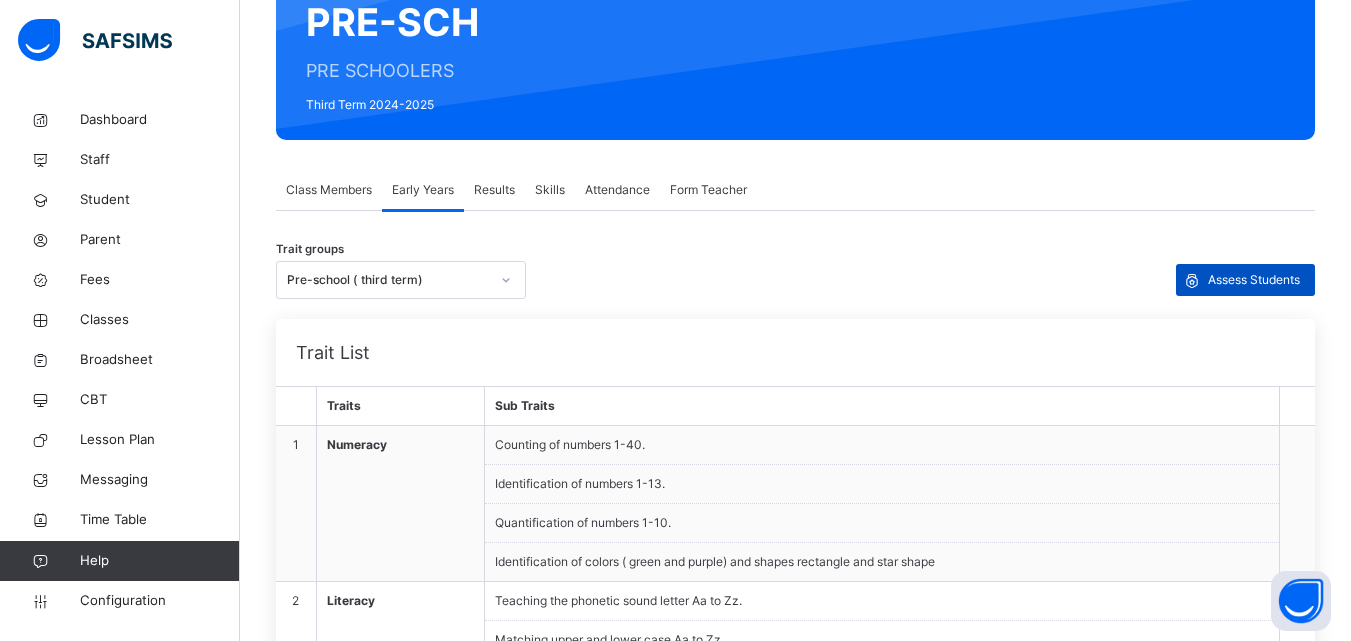click on "Assess Students" at bounding box center (1254, 280) 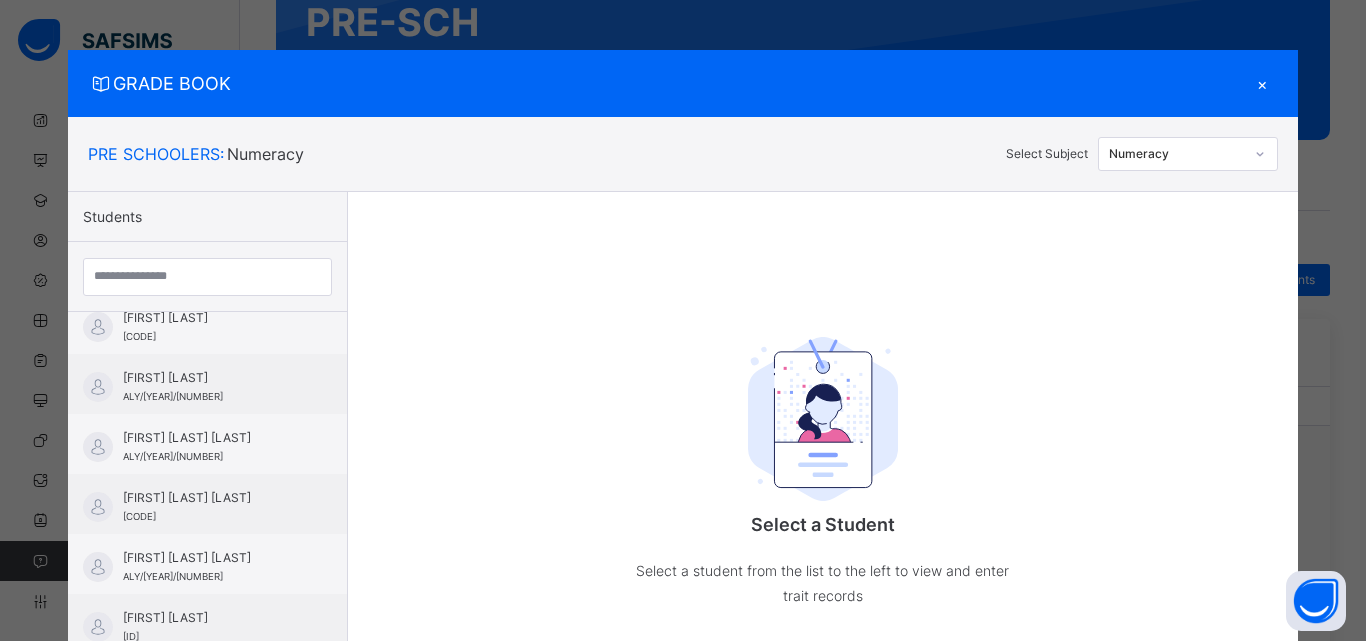 scroll, scrollTop: 505, scrollLeft: 0, axis: vertical 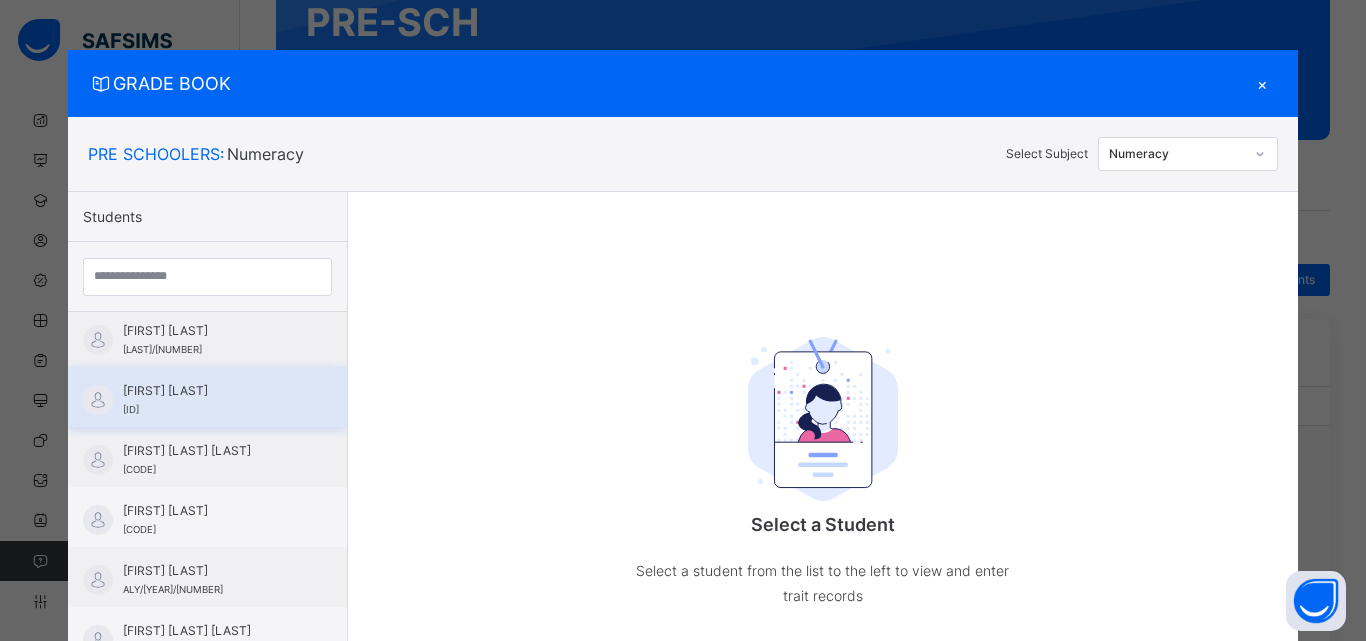 click on "[FIRST] [LAST]" at bounding box center [212, 391] 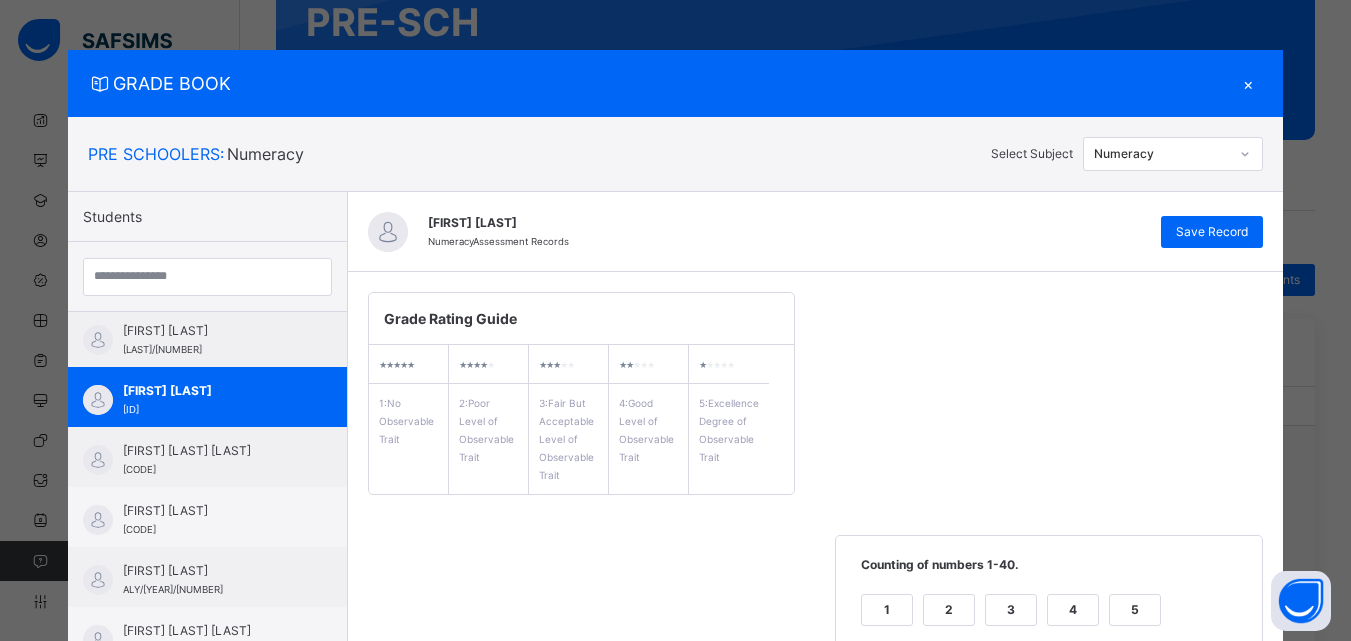 scroll, scrollTop: 561, scrollLeft: 0, axis: vertical 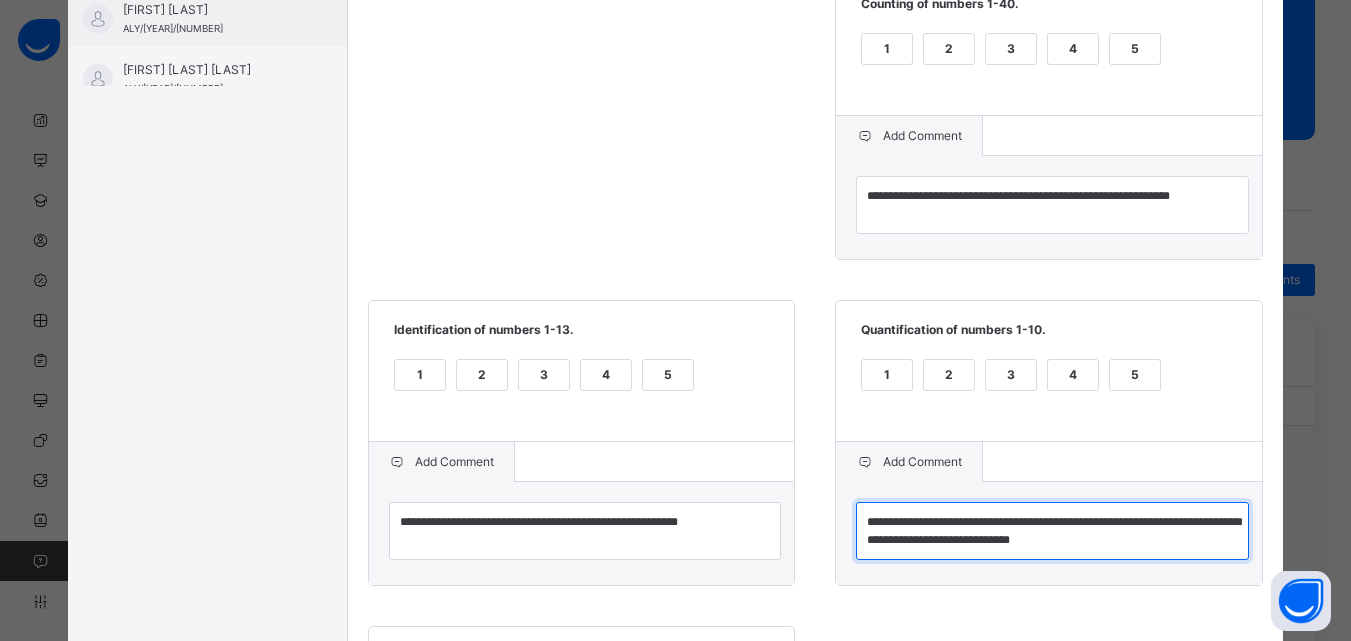 click on "**********" at bounding box center [1052, 531] 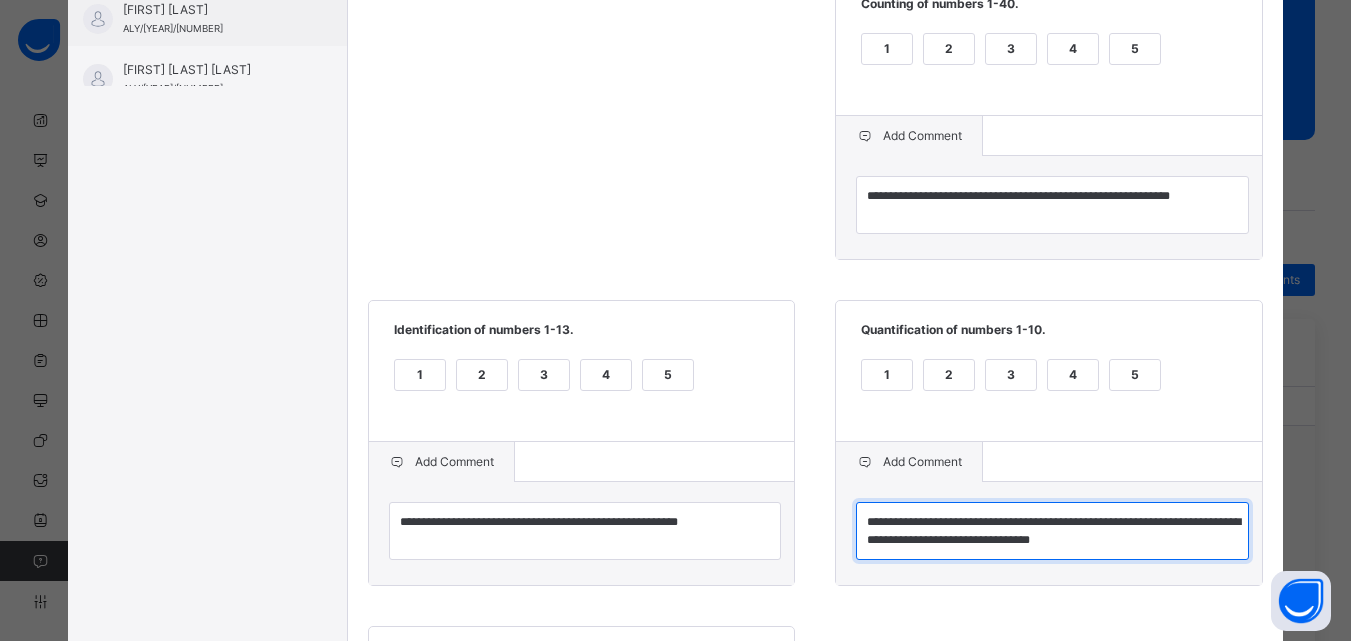scroll, scrollTop: 0, scrollLeft: 0, axis: both 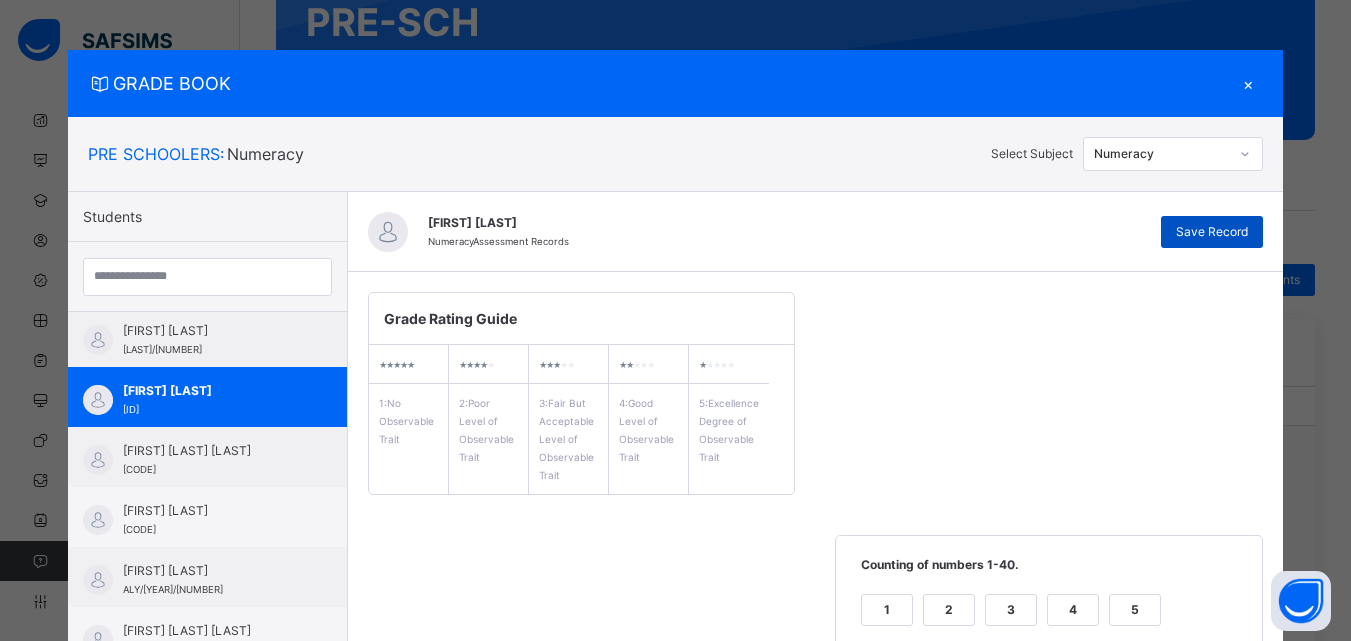 type on "**********" 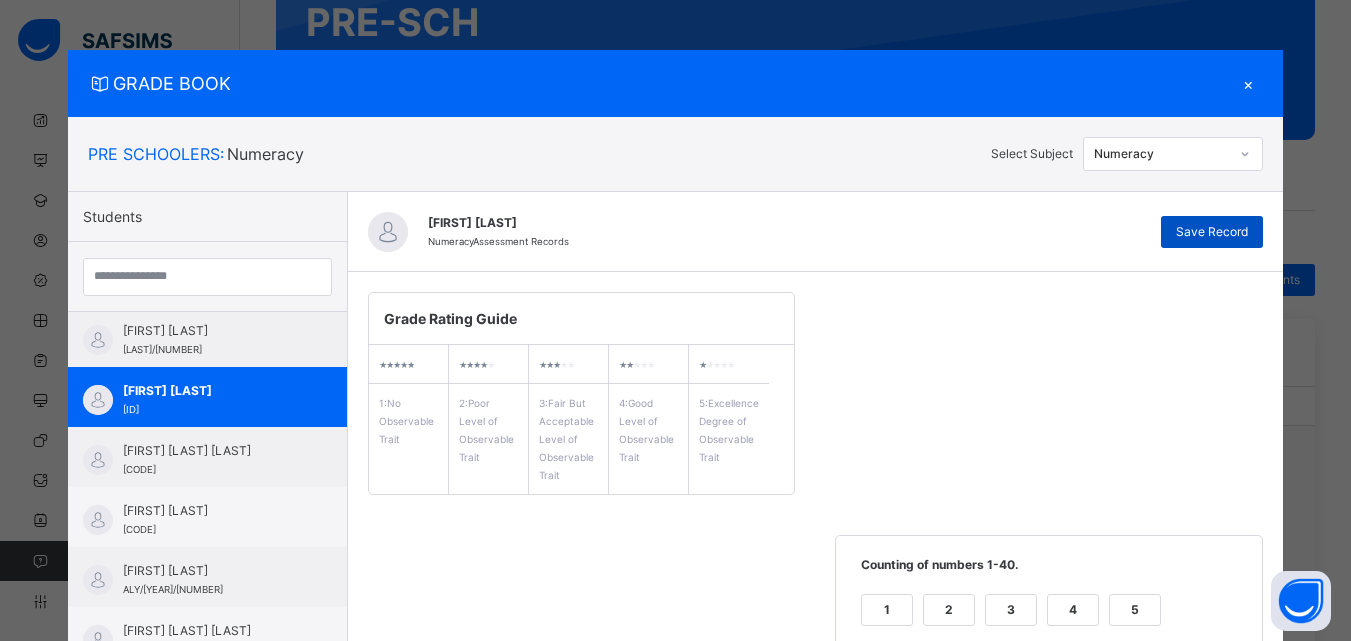 click on "Save Record" at bounding box center [1212, 232] 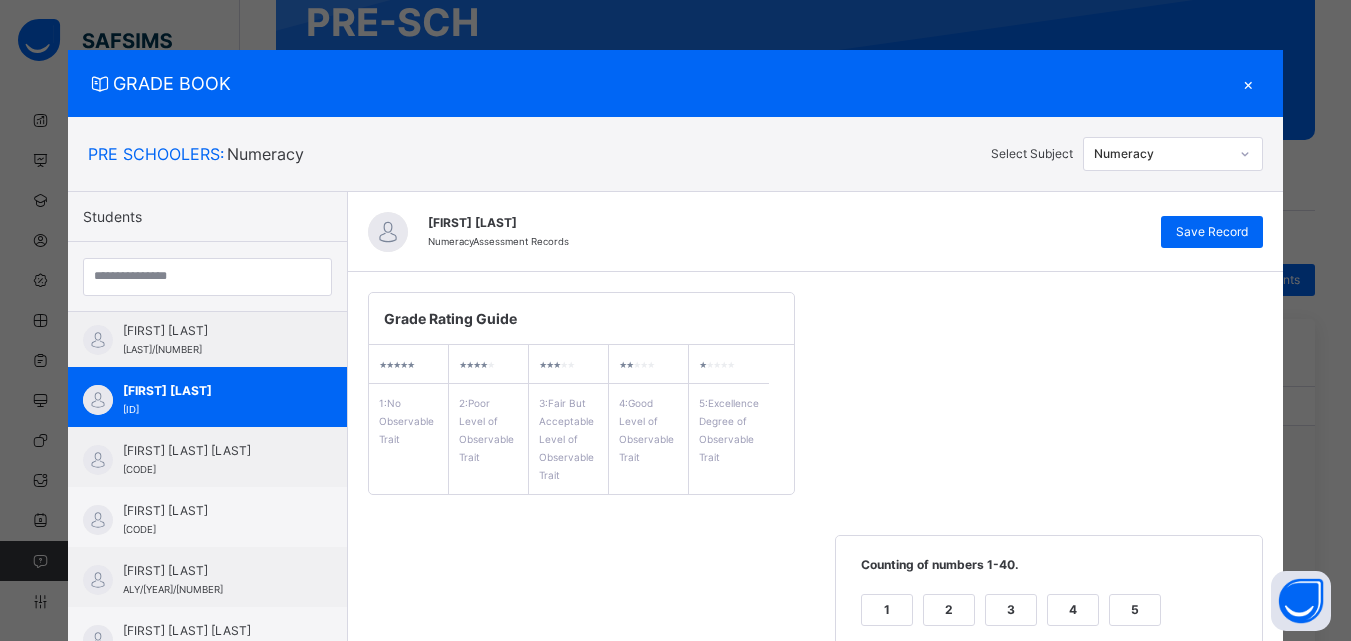 click 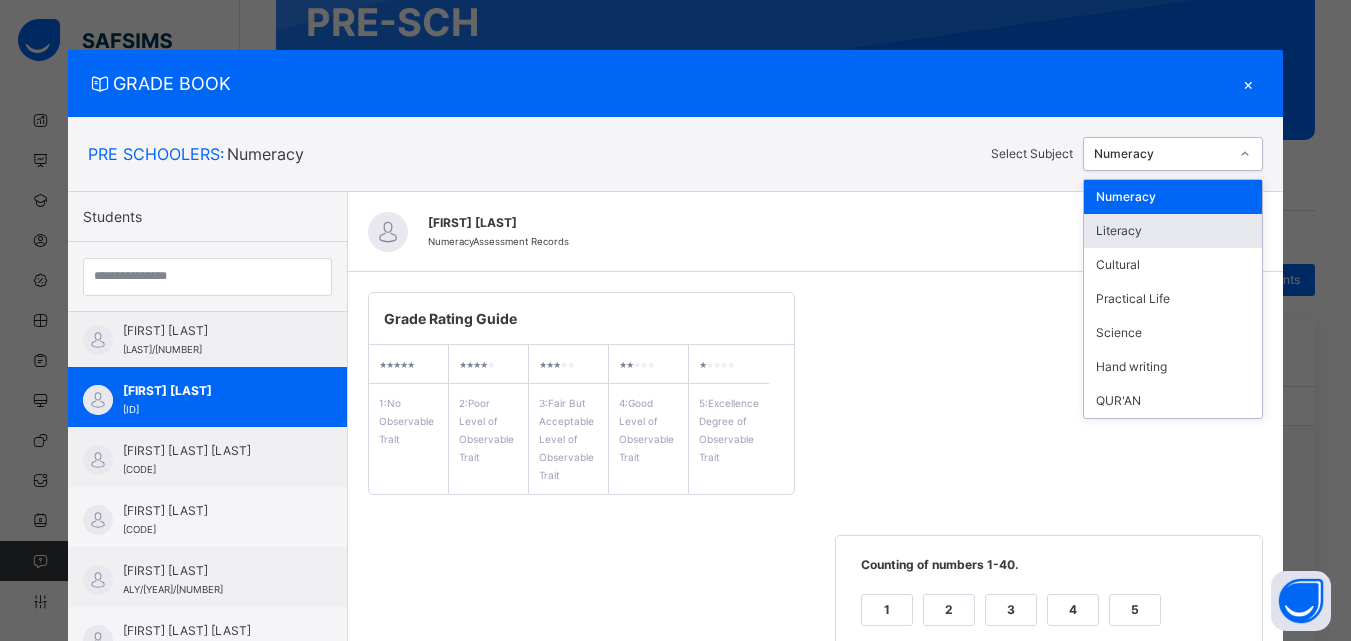 click on "Literacy" at bounding box center [1173, 231] 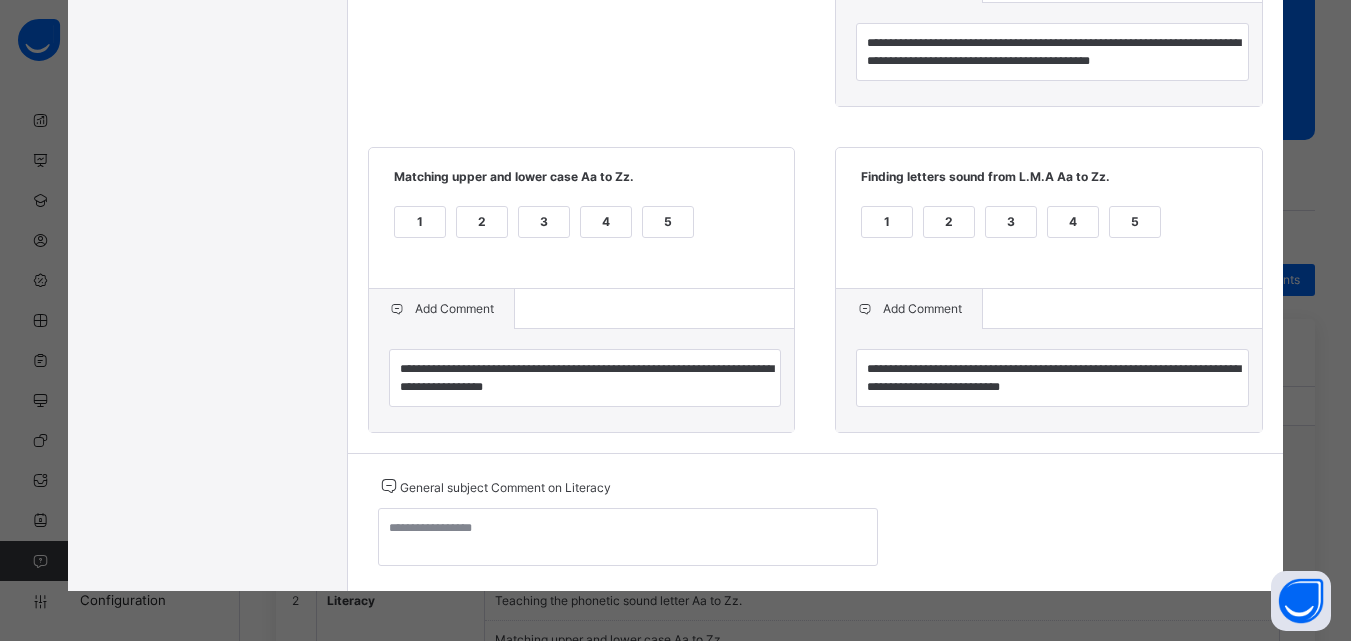 scroll, scrollTop: 159, scrollLeft: 0, axis: vertical 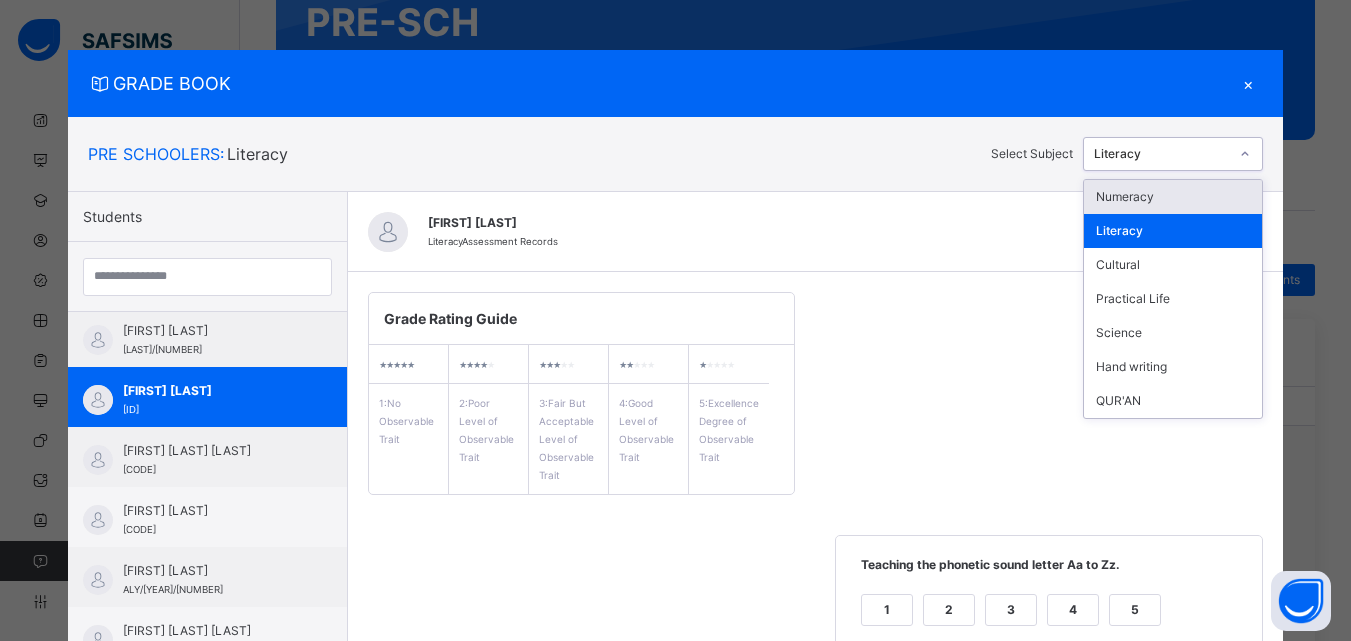 click 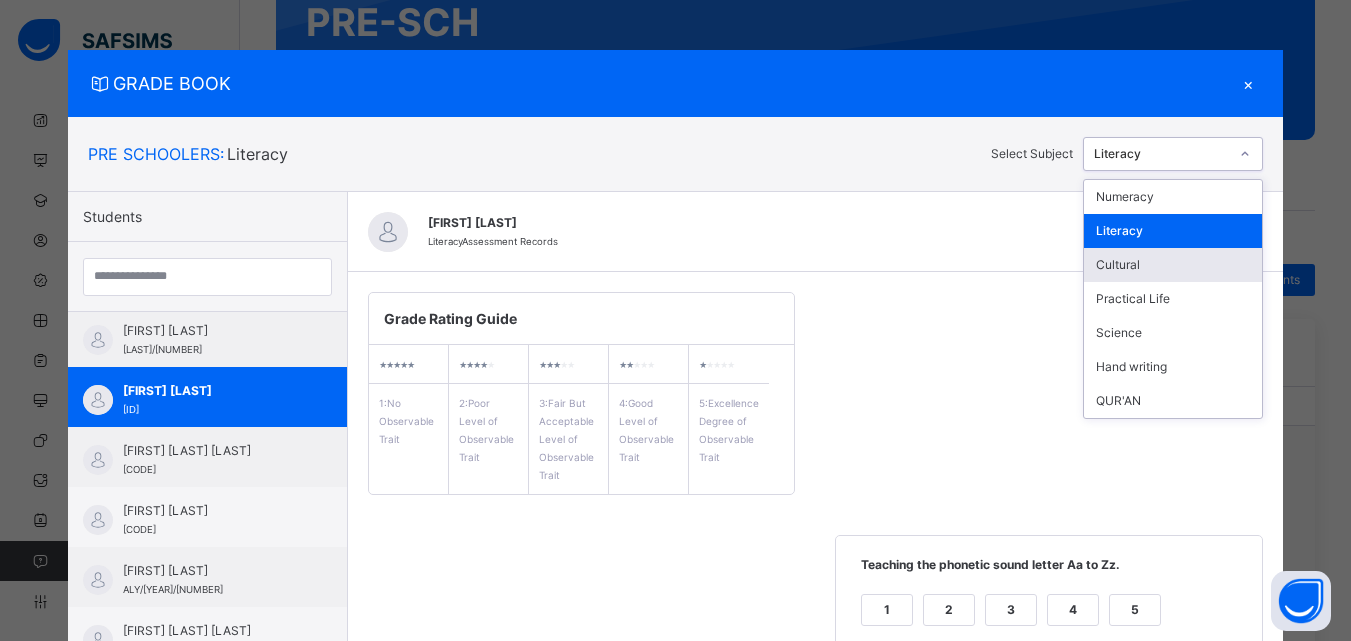 click on "Cultural" at bounding box center [1173, 265] 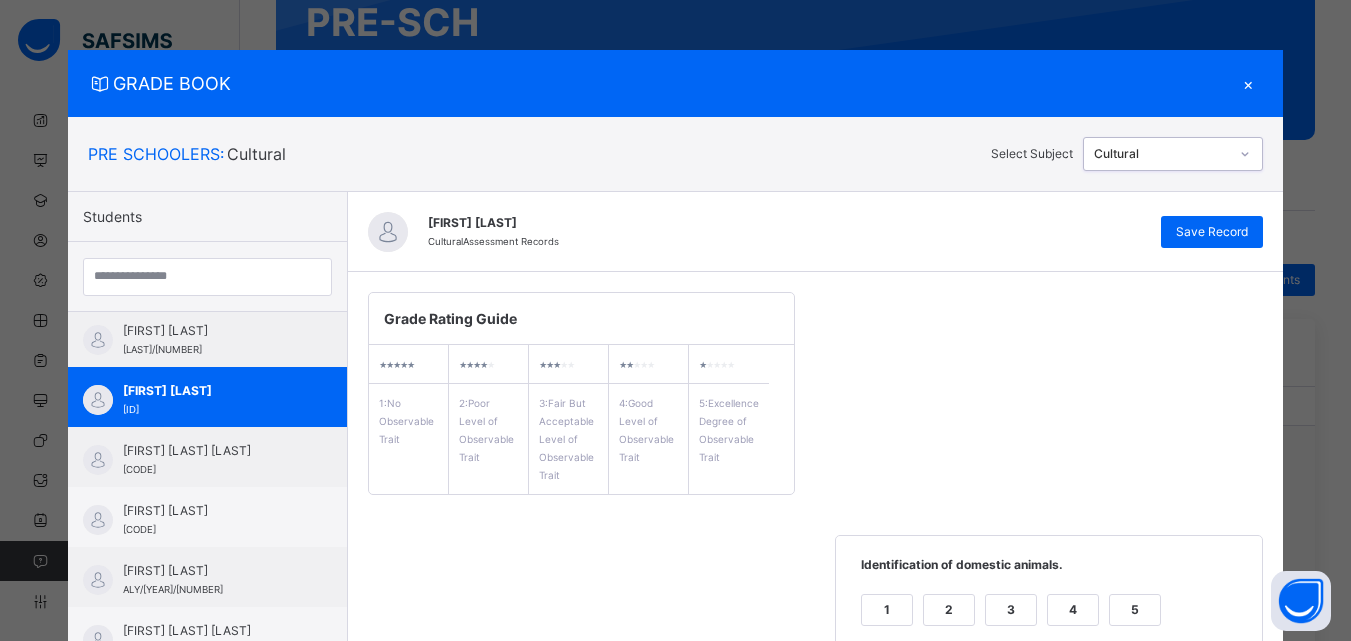 scroll, scrollTop: 561, scrollLeft: 0, axis: vertical 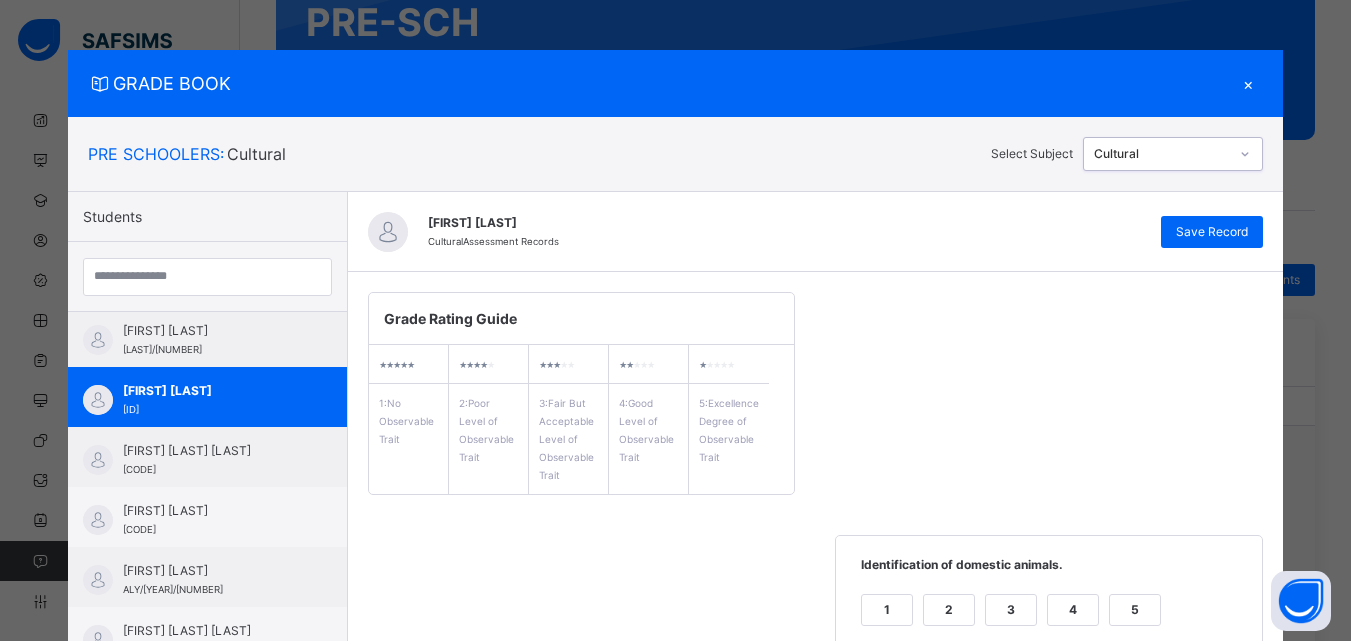 click 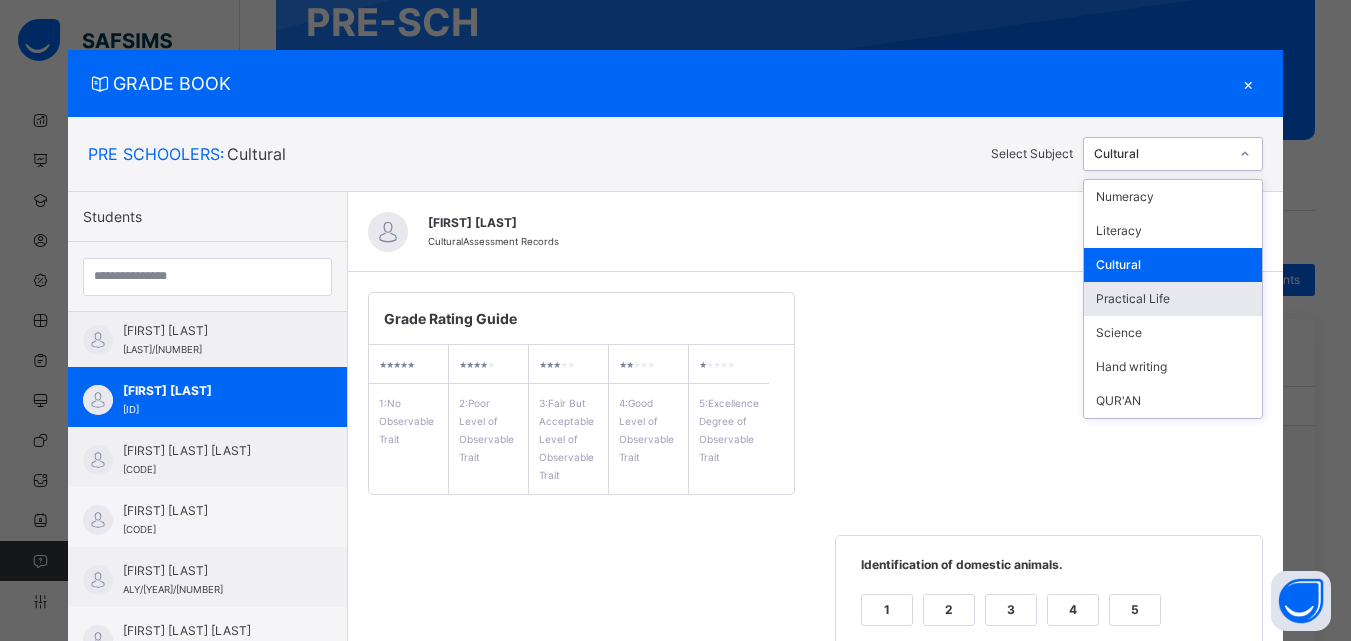 click on "Practical Life" at bounding box center [1173, 299] 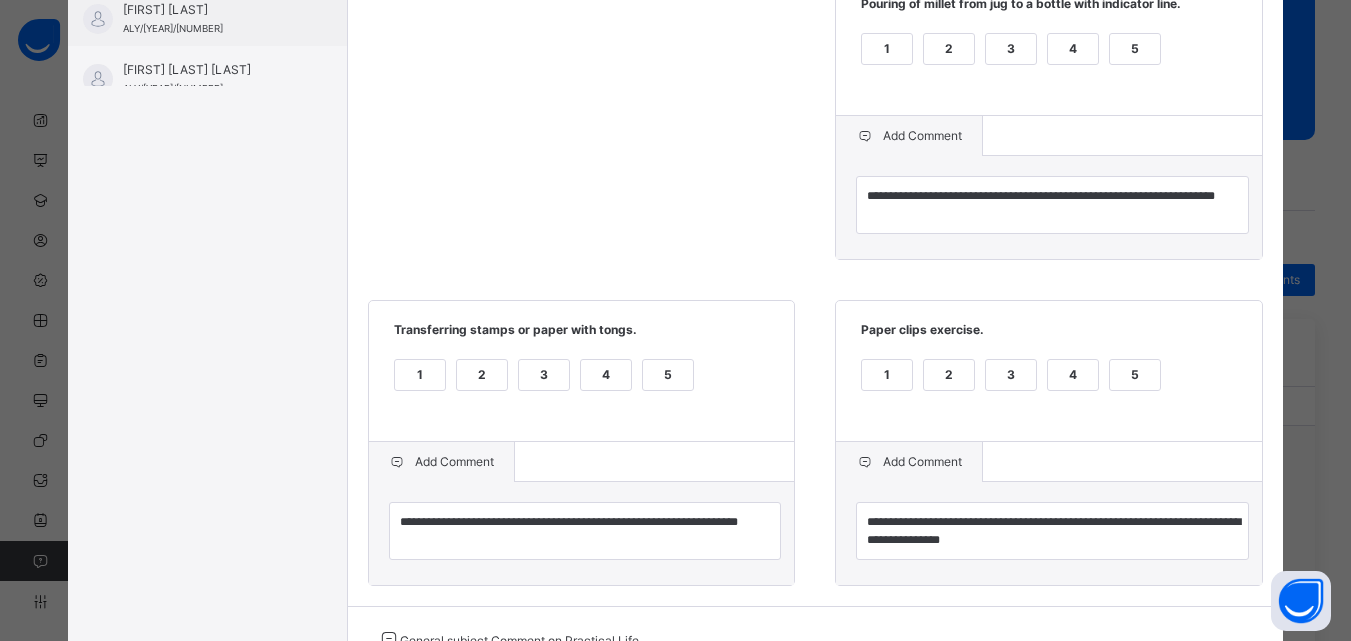 scroll, scrollTop: 0, scrollLeft: 0, axis: both 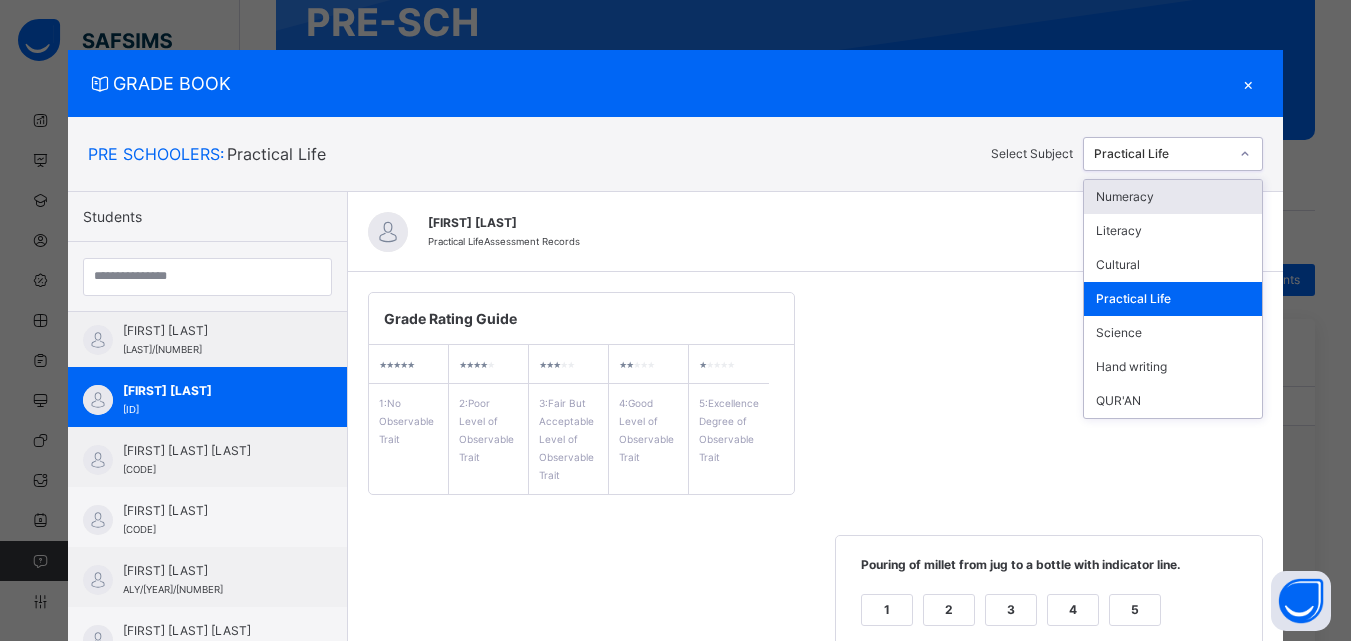 click 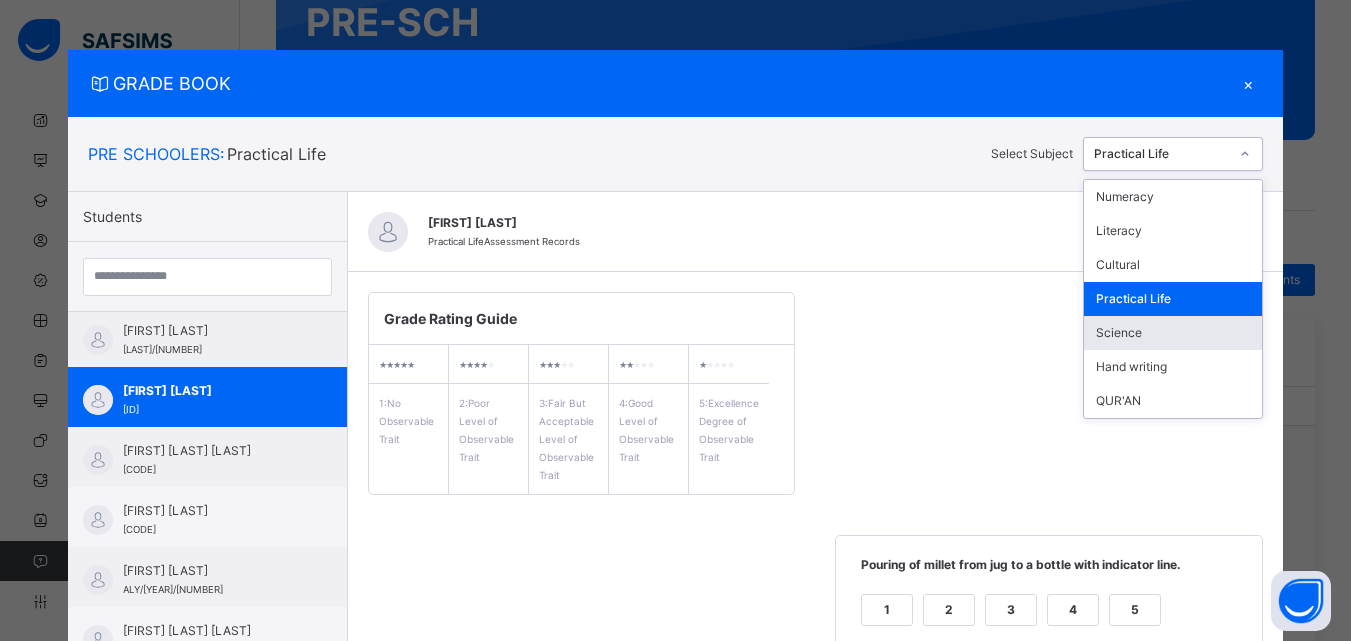 click on "Science" at bounding box center (1173, 333) 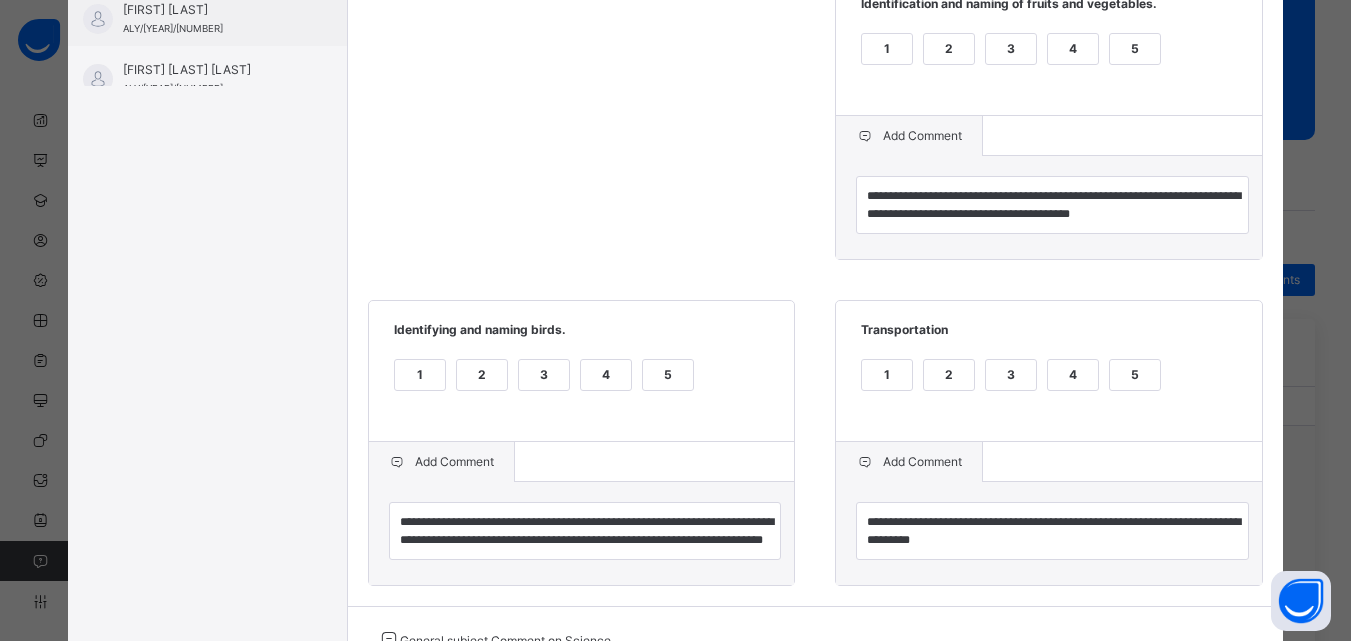 scroll, scrollTop: 0, scrollLeft: 0, axis: both 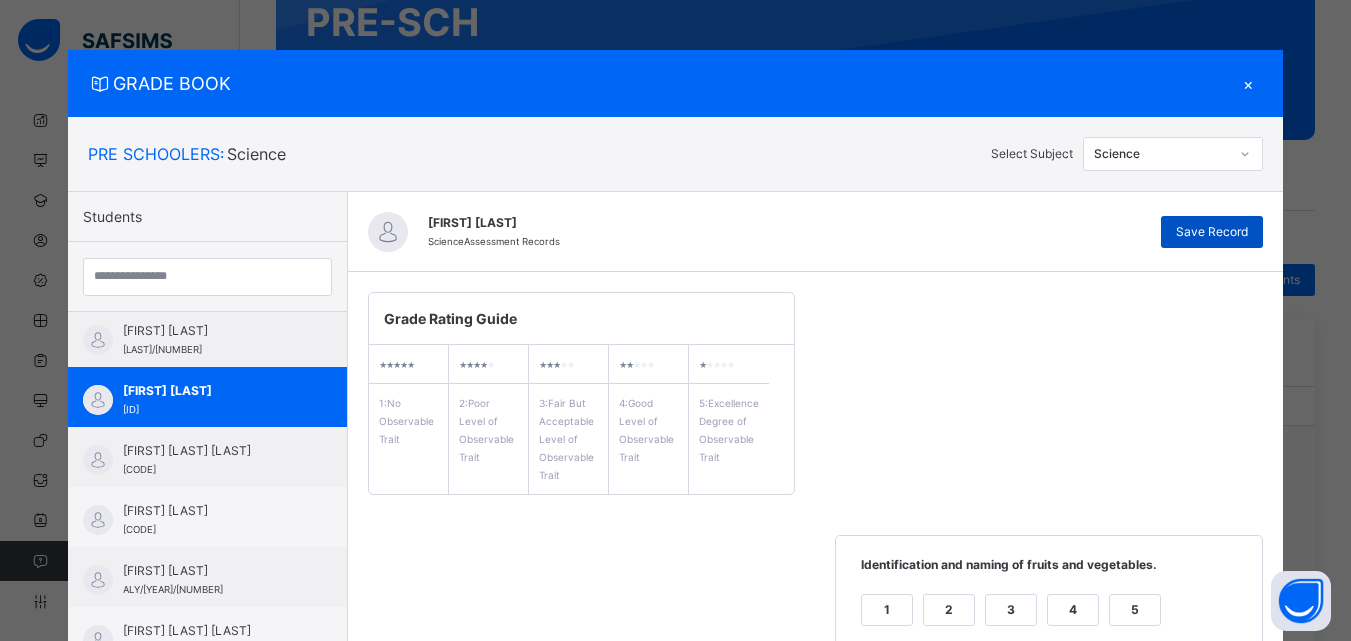 click on "Save Record" at bounding box center (1212, 232) 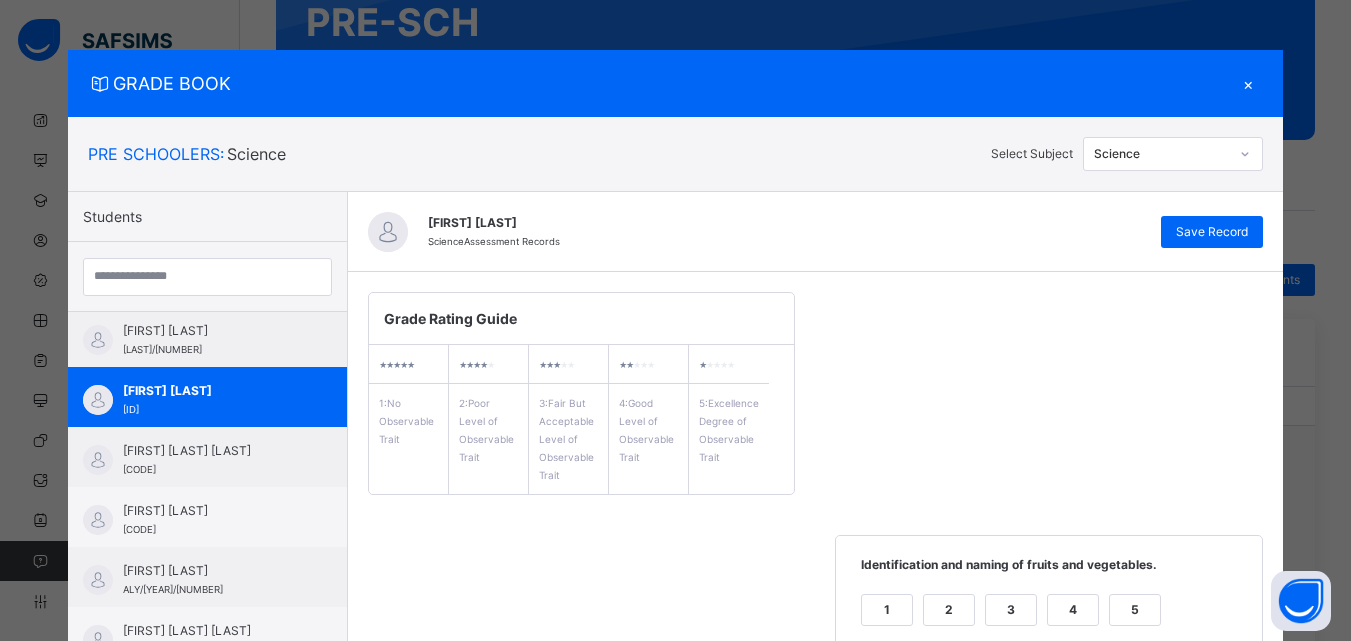 click on "×" at bounding box center [1248, 83] 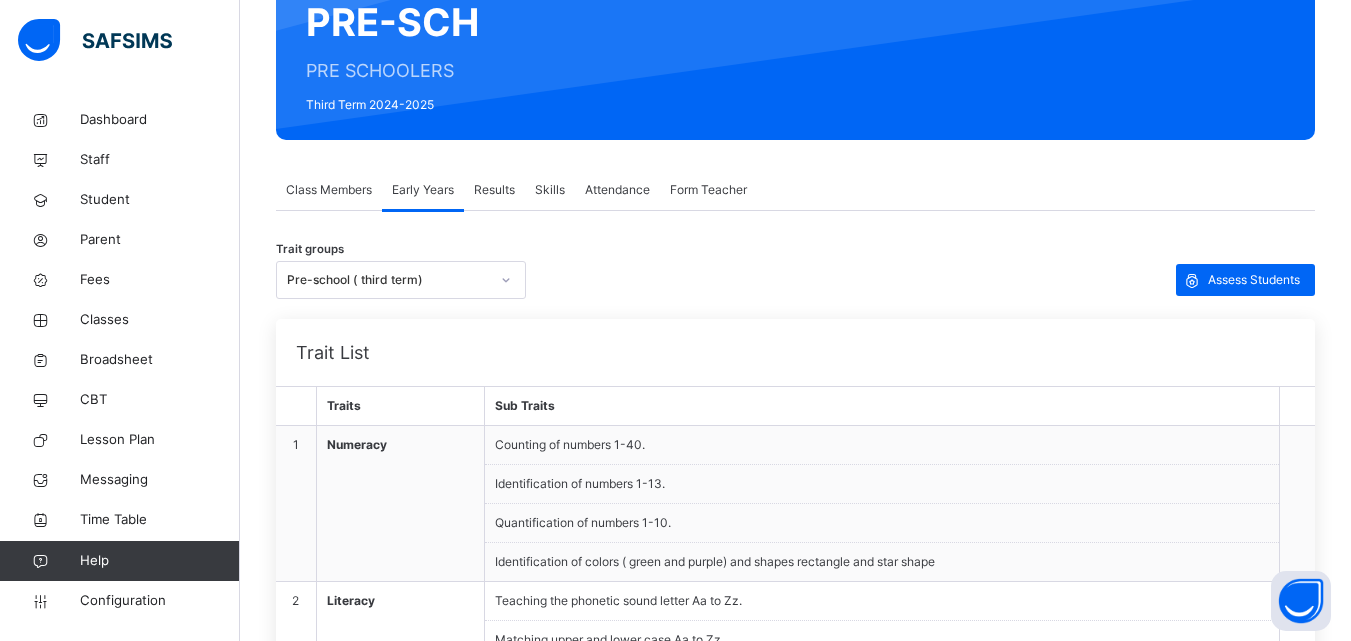 click on "Results" at bounding box center (494, 190) 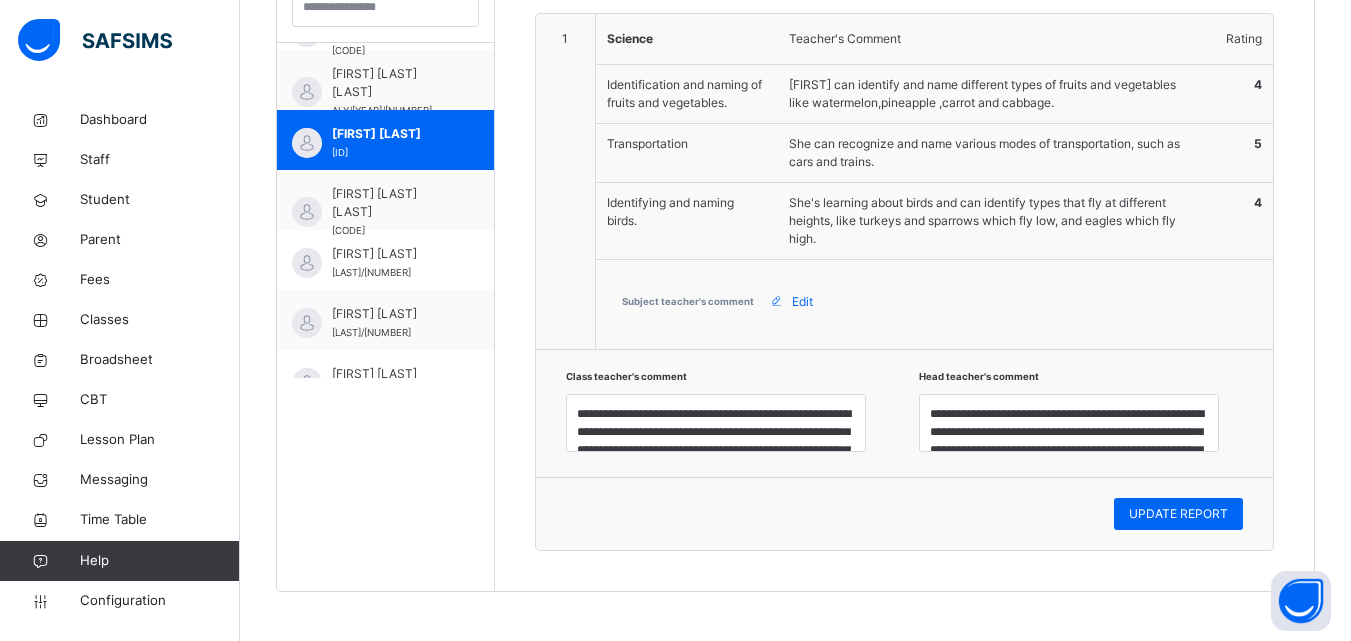 scroll, scrollTop: 629, scrollLeft: 0, axis: vertical 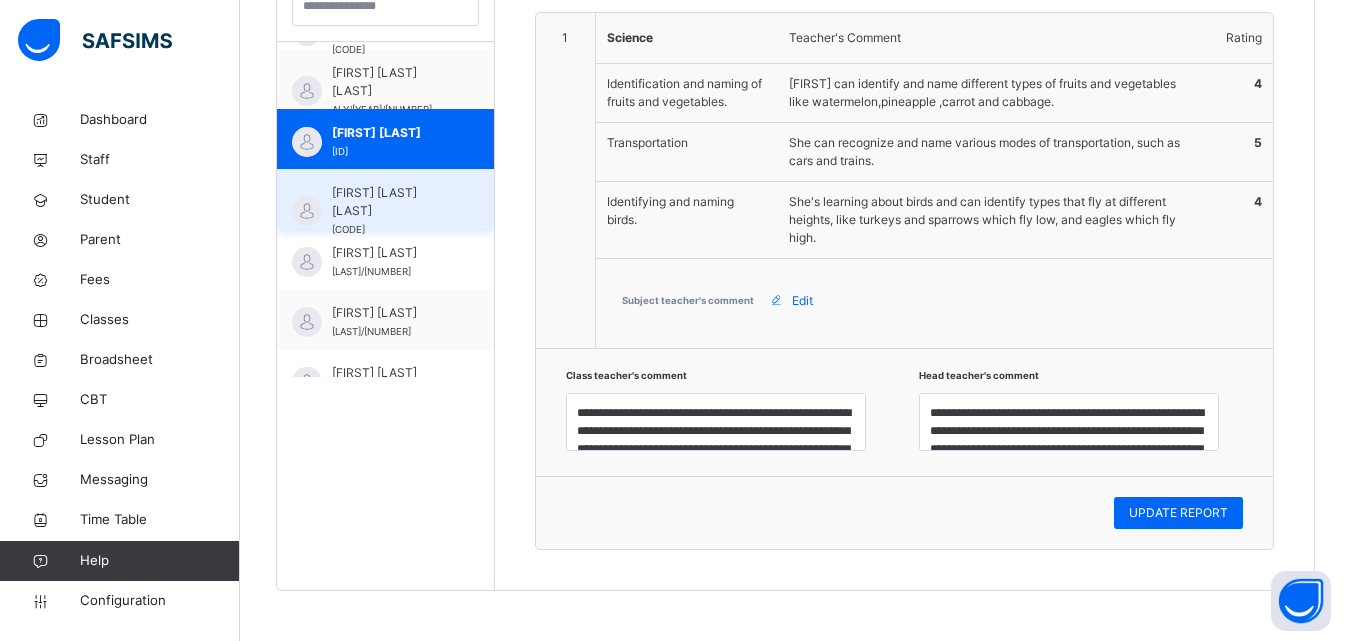 click on "[FIRST] [LAST] [LAST]" at bounding box center (390, 202) 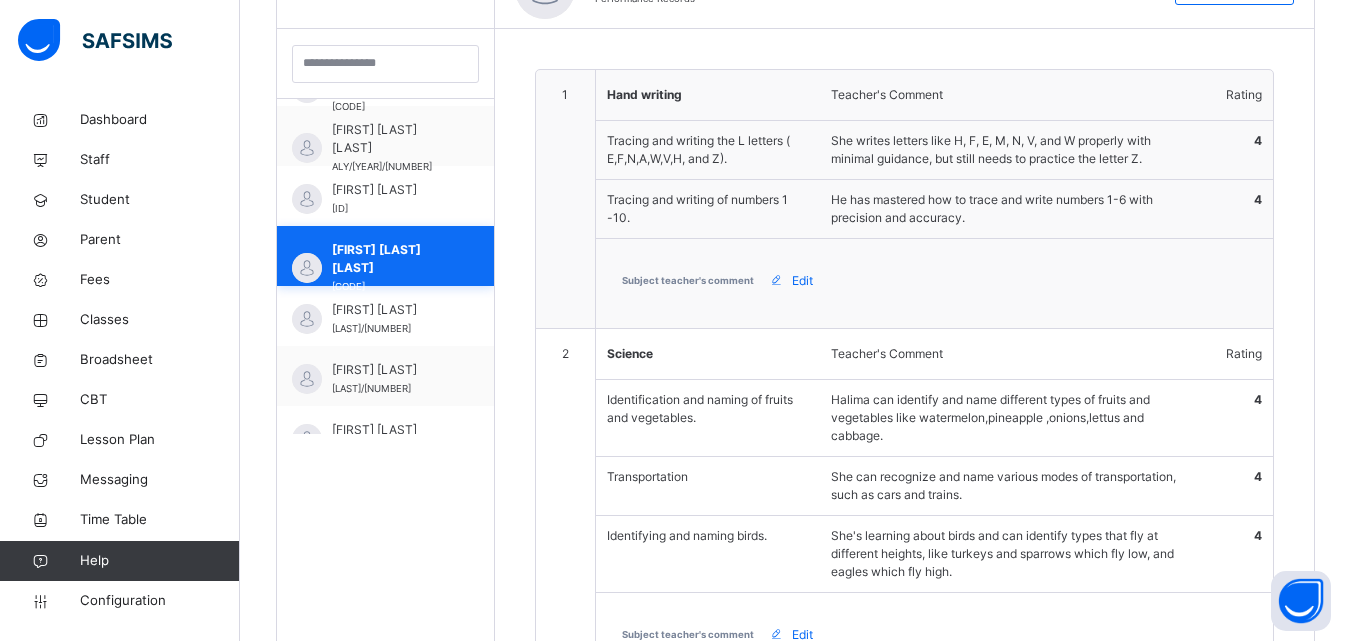 scroll, scrollTop: 629, scrollLeft: 0, axis: vertical 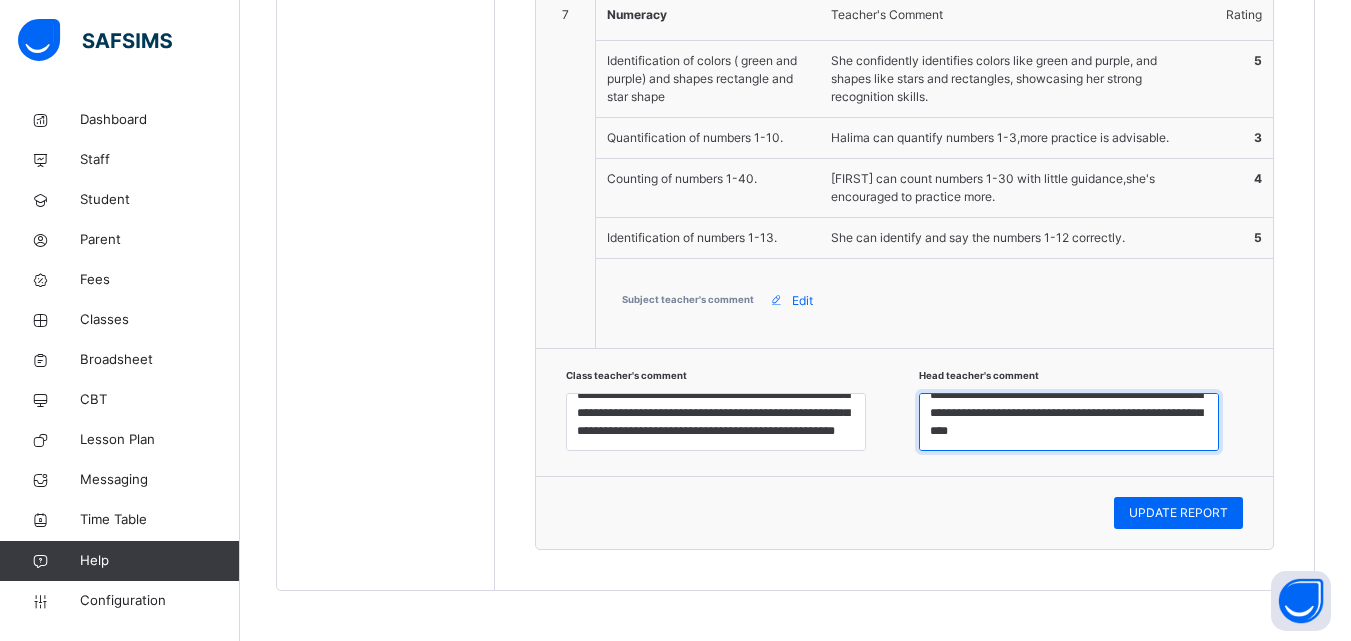 click on "**********" at bounding box center [1069, 422] 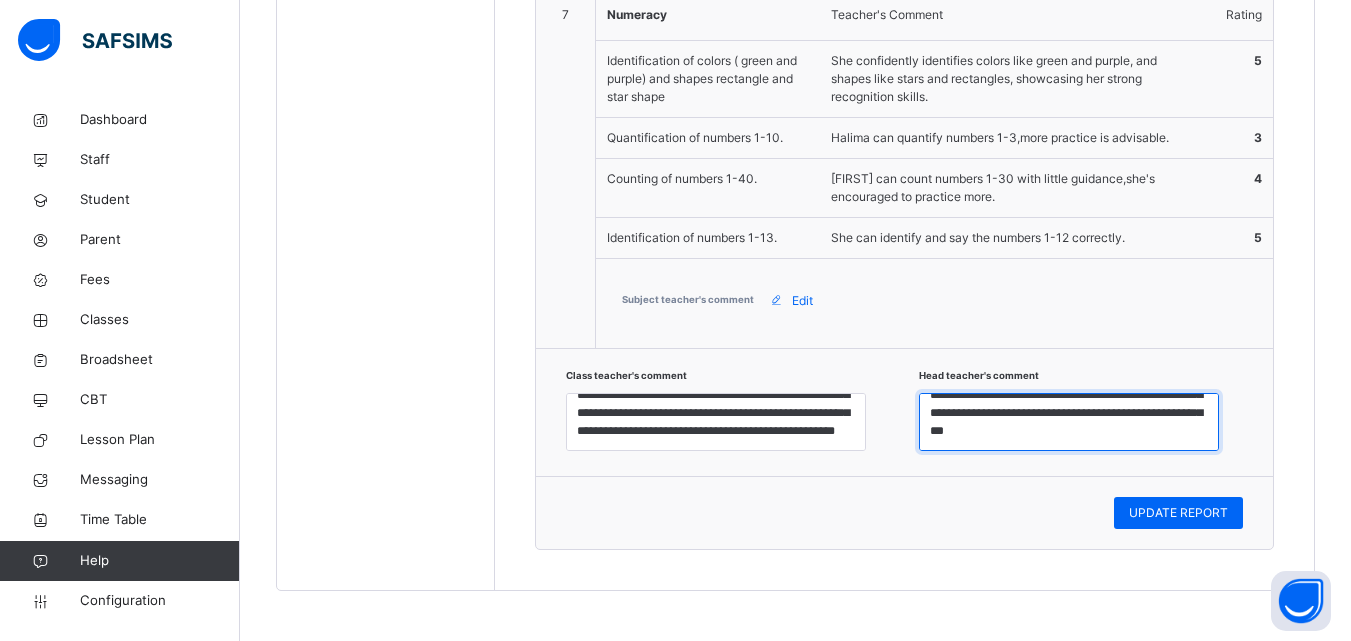 type on "**********" 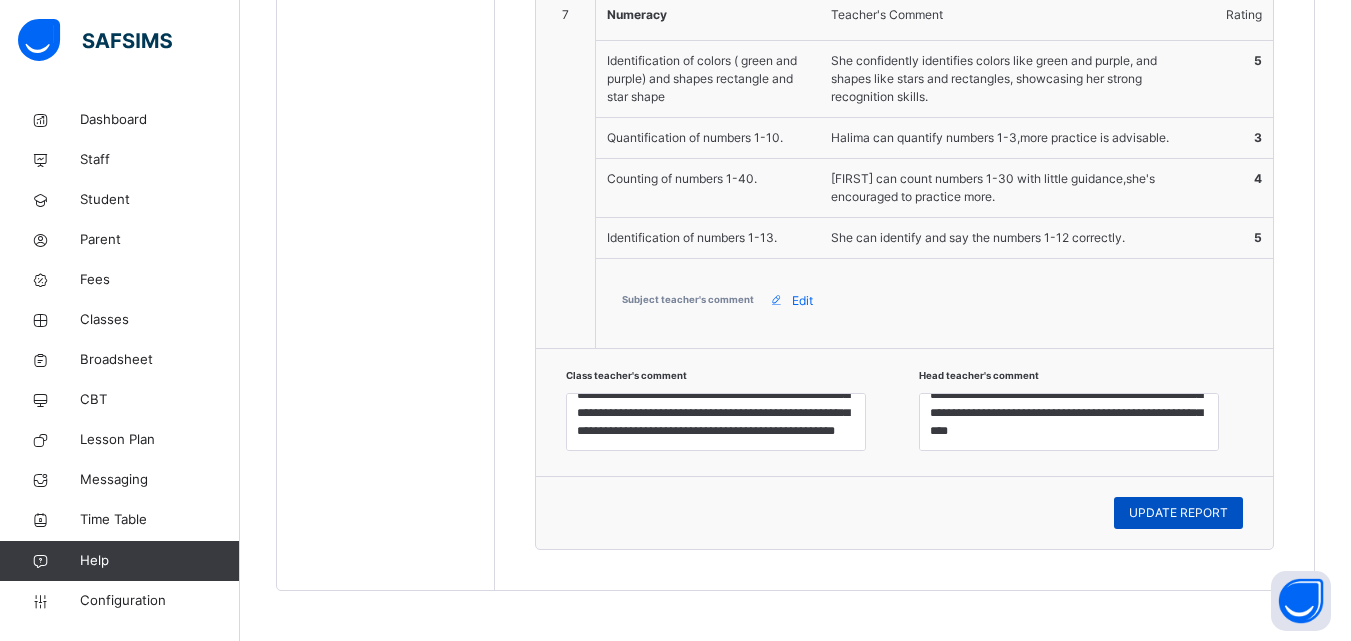 click on "UPDATE REPORT" at bounding box center (1178, 513) 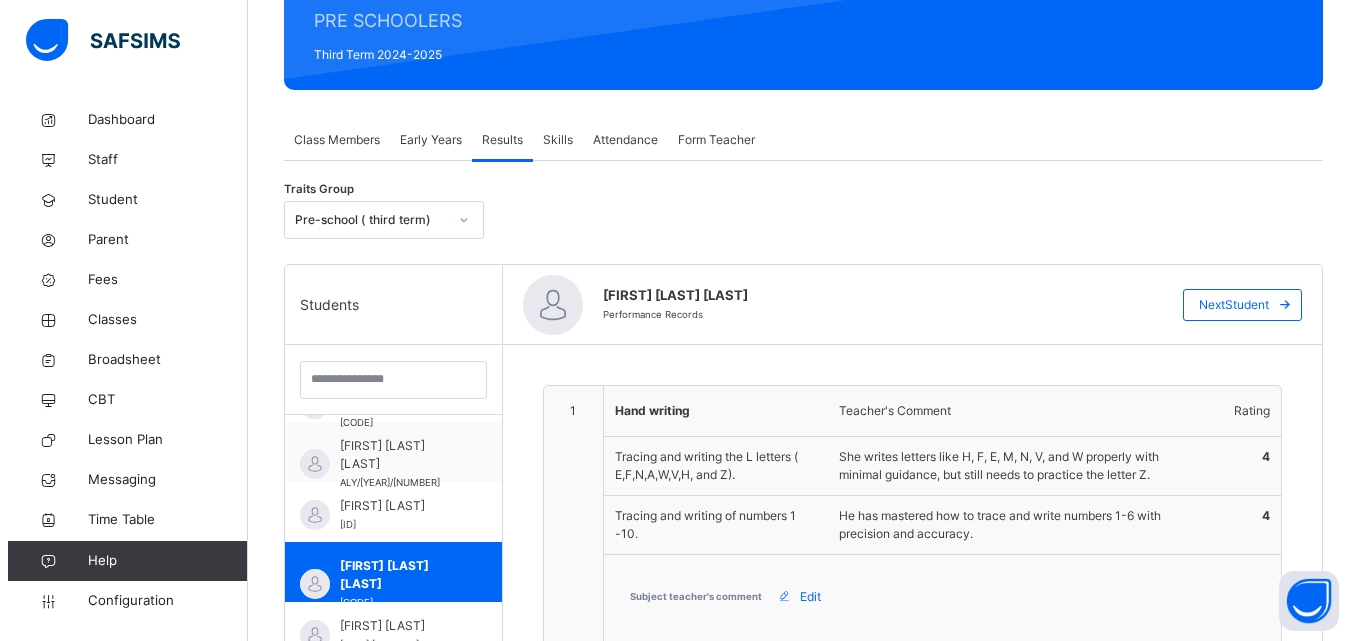 scroll, scrollTop: 189, scrollLeft: 0, axis: vertical 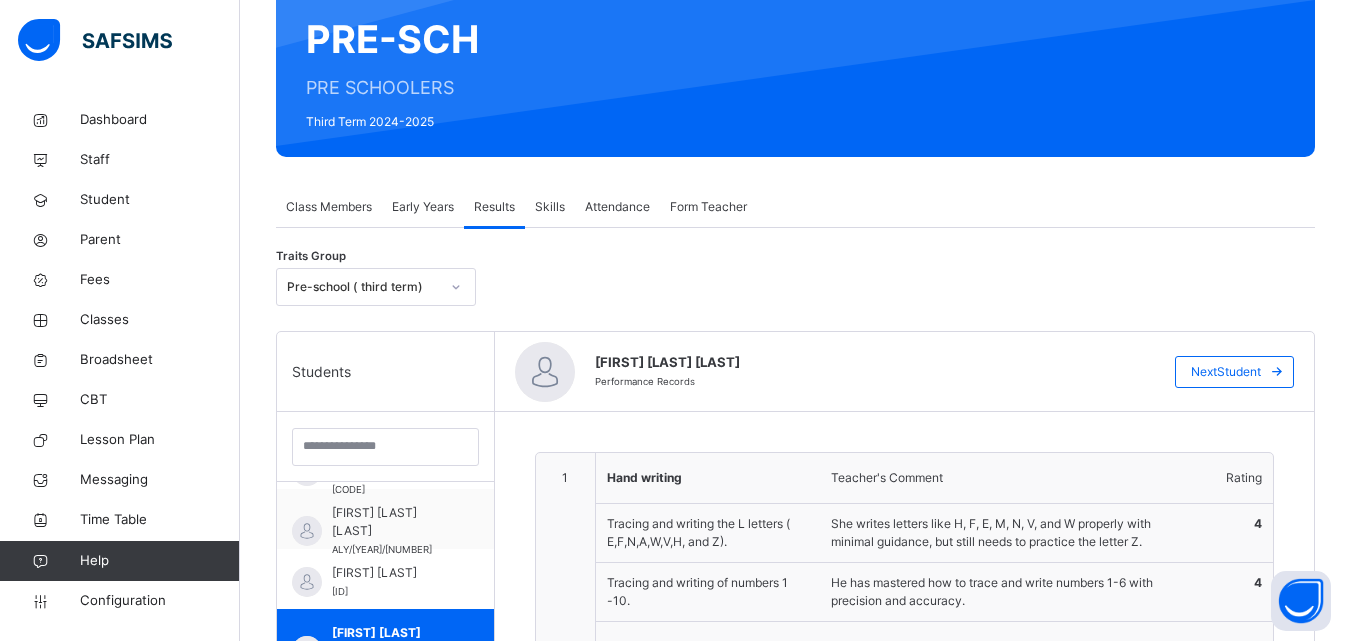 click on "Early Years" at bounding box center (423, 207) 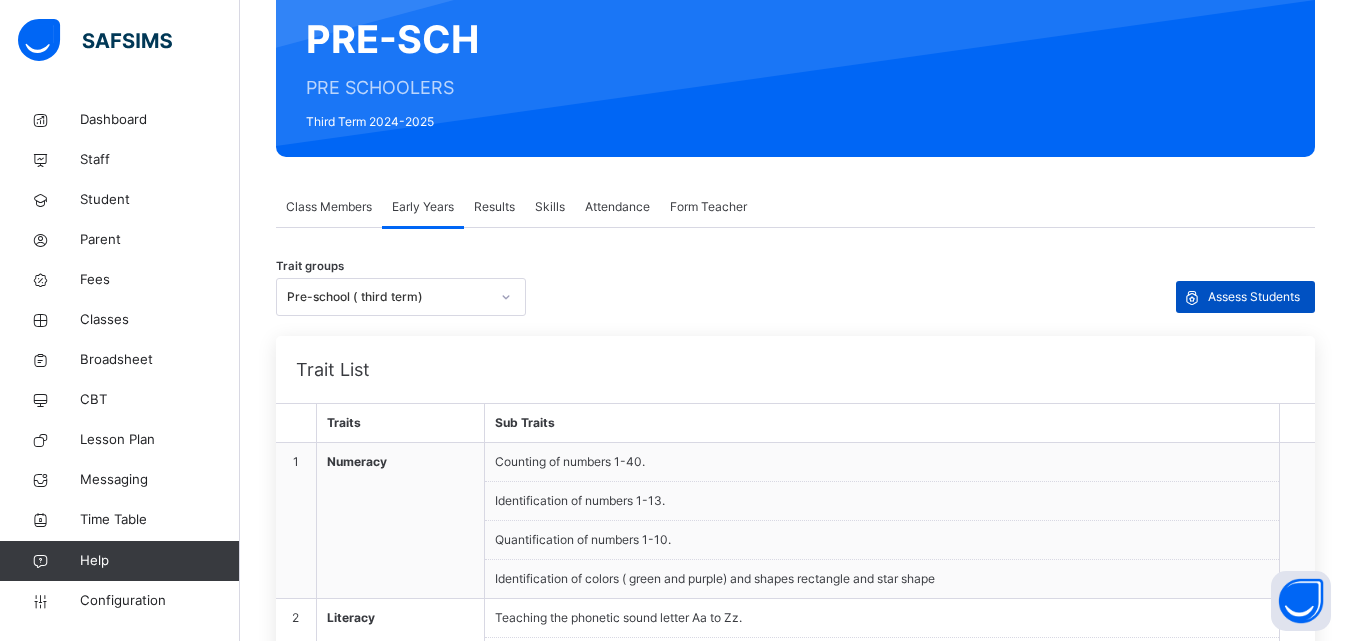click on "Assess Students" at bounding box center [1254, 297] 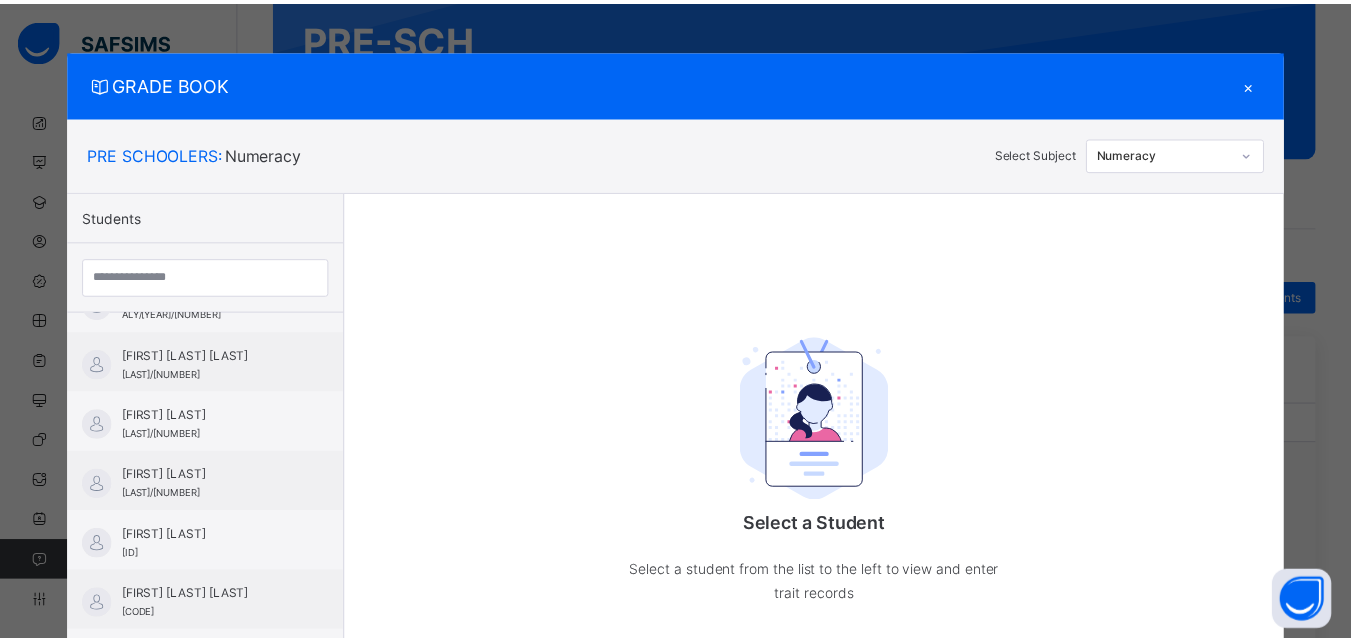 scroll, scrollTop: 200, scrollLeft: 0, axis: vertical 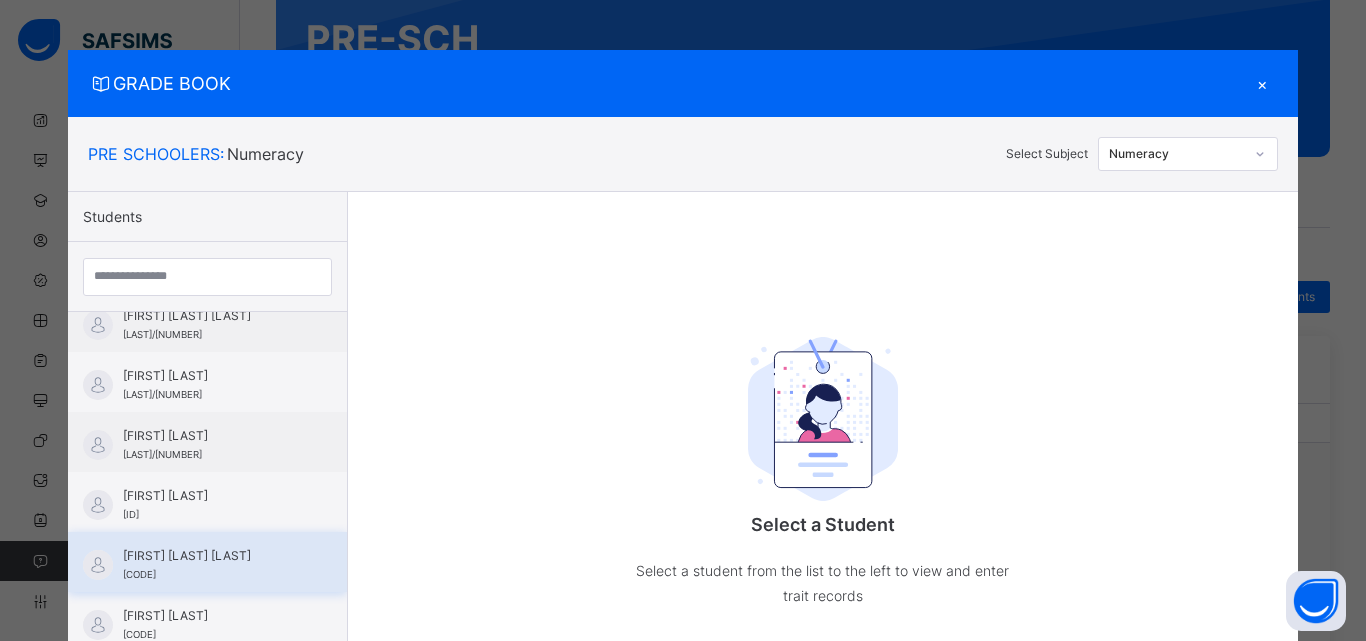 click on "[FIRST] [LAST] [LAST] [ID]" at bounding box center (212, 565) 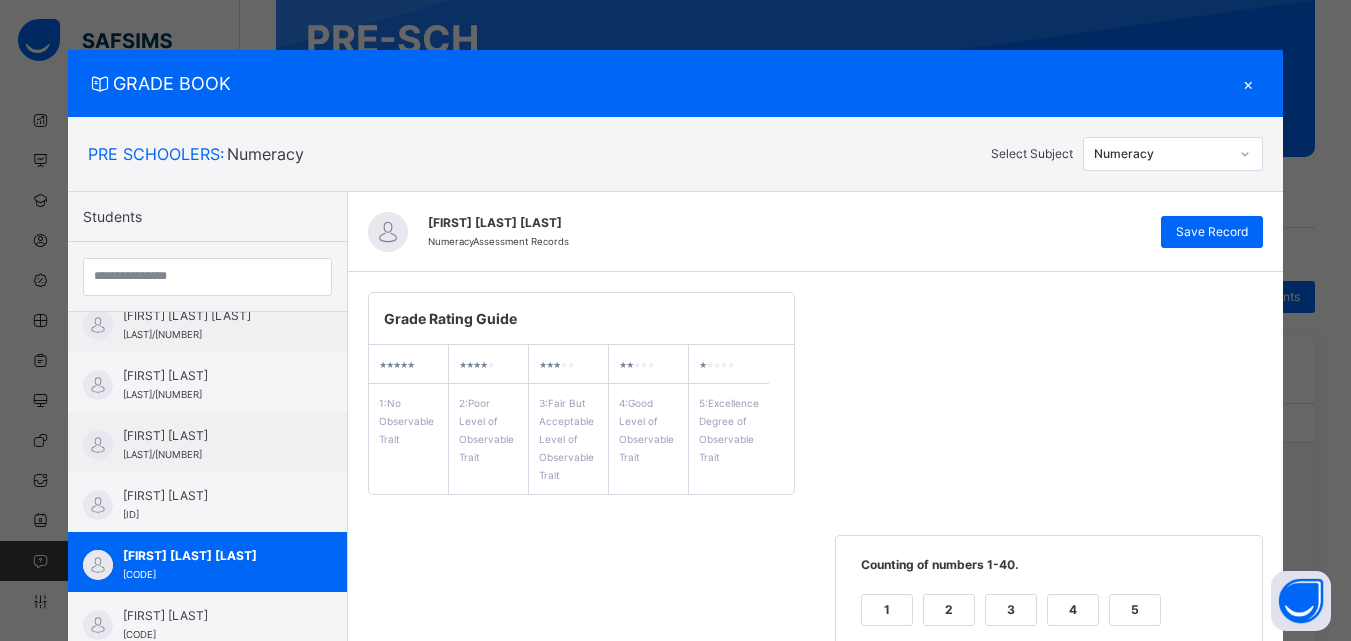 scroll, scrollTop: 561, scrollLeft: 0, axis: vertical 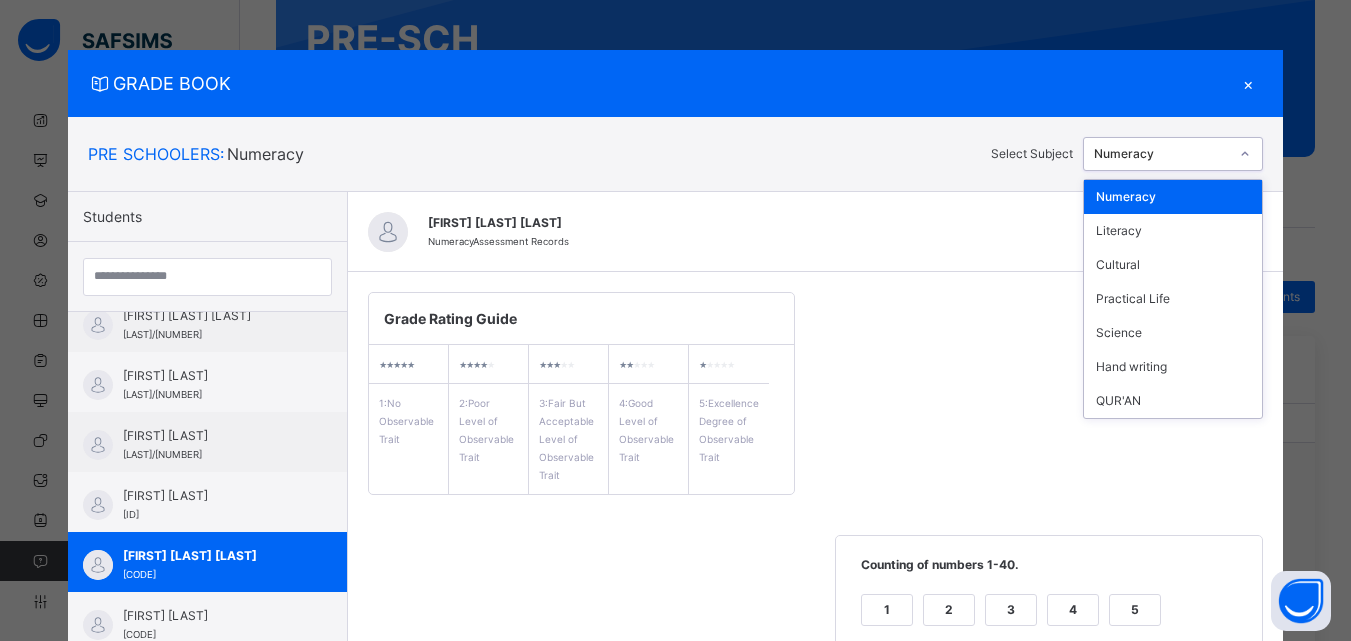 click 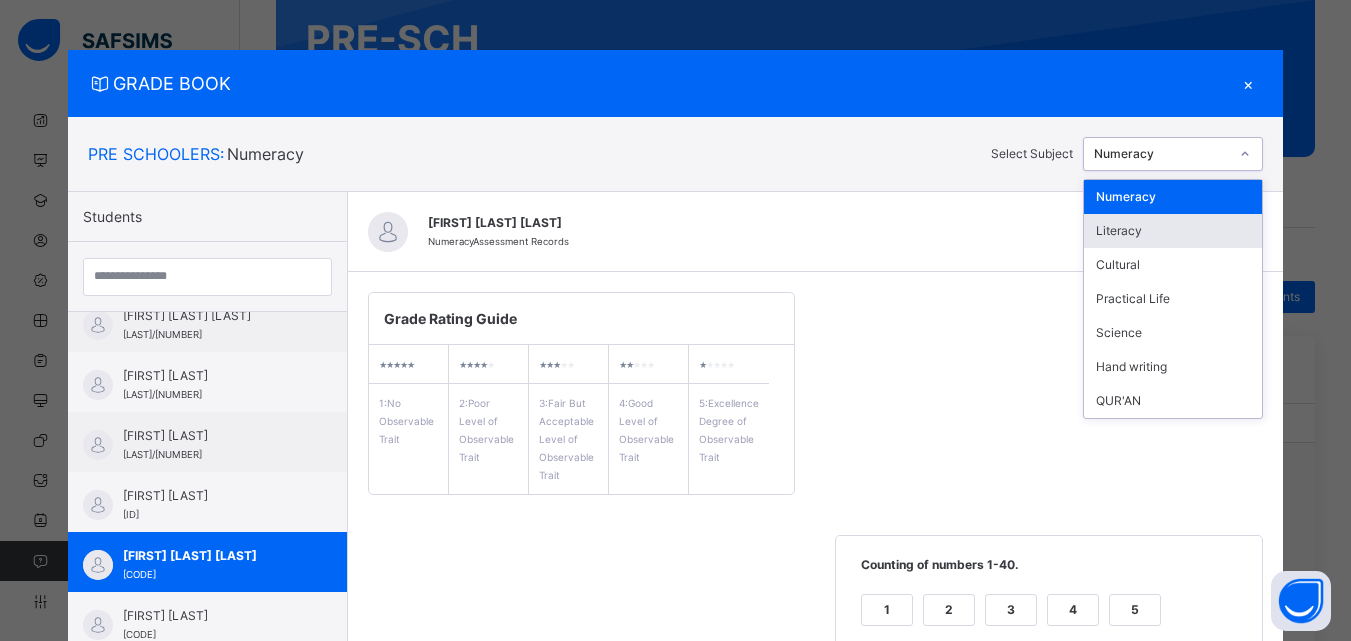 click on "Literacy" at bounding box center [1173, 231] 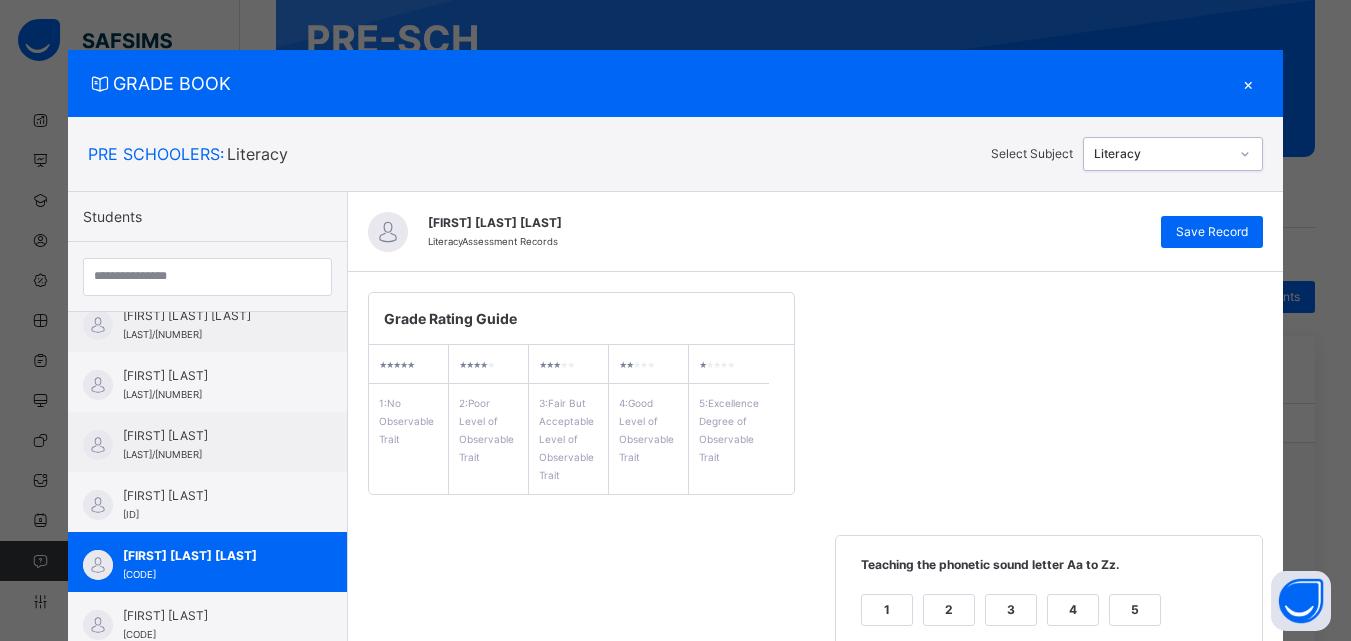 scroll, scrollTop: 561, scrollLeft: 0, axis: vertical 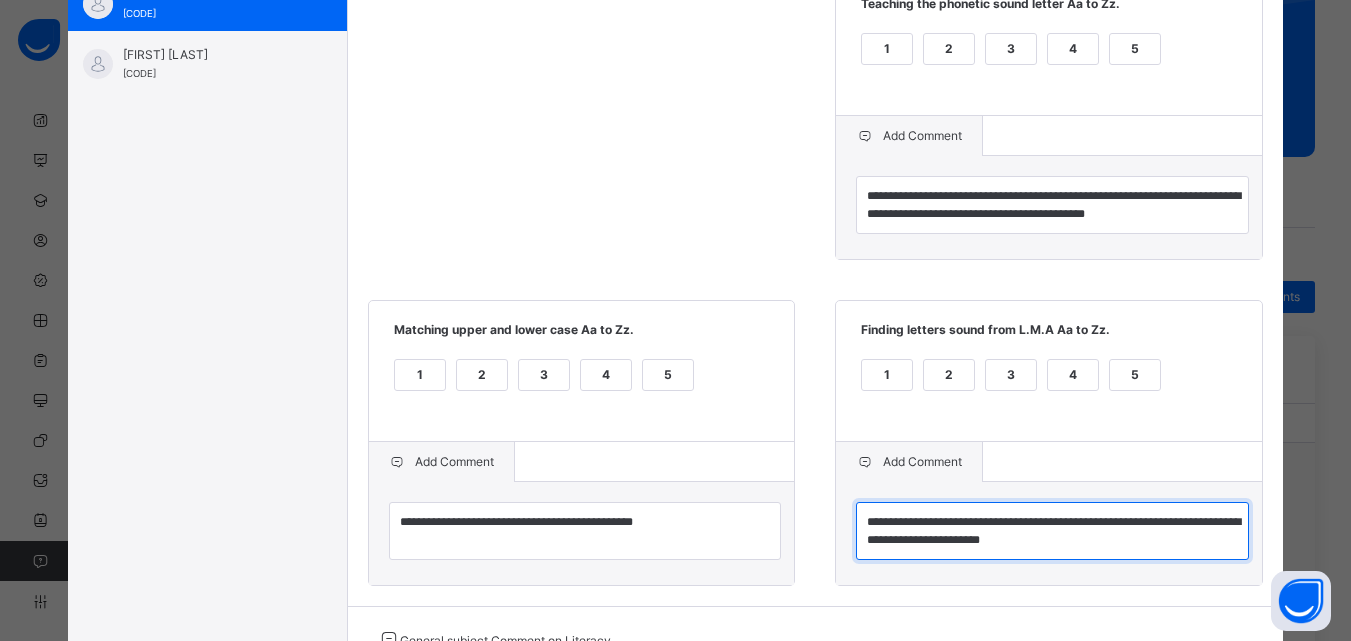 click on "**********" at bounding box center [1052, 531] 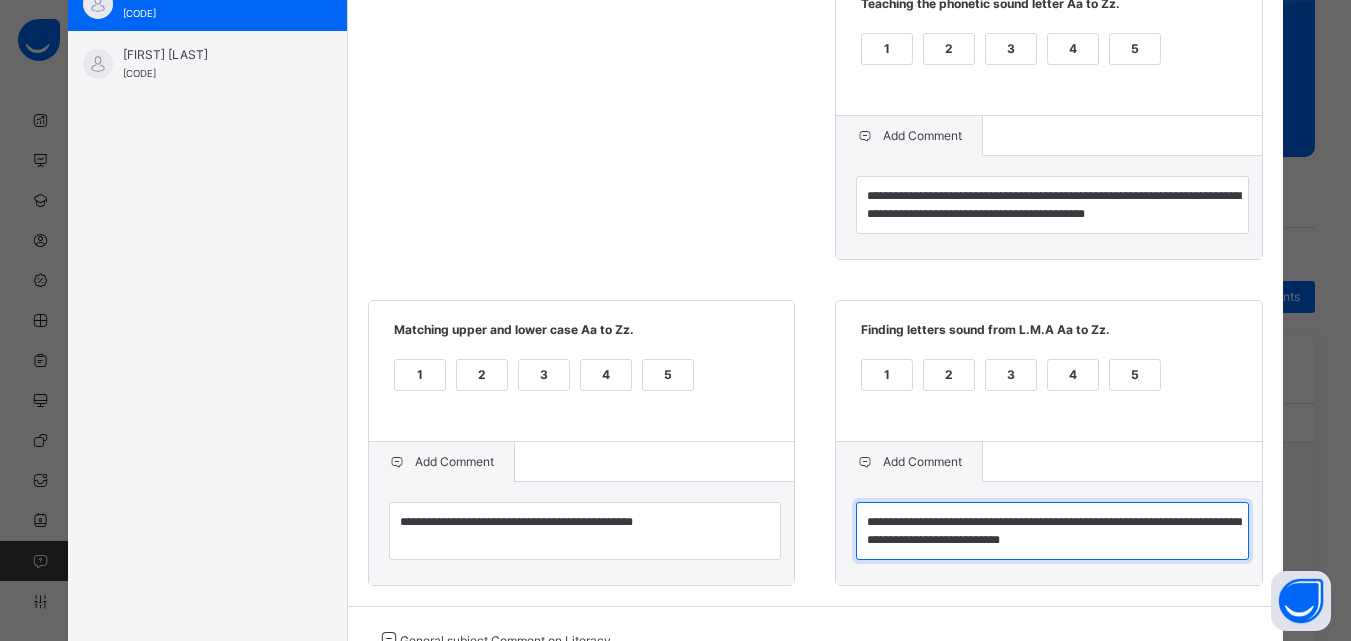 scroll, scrollTop: 720, scrollLeft: 0, axis: vertical 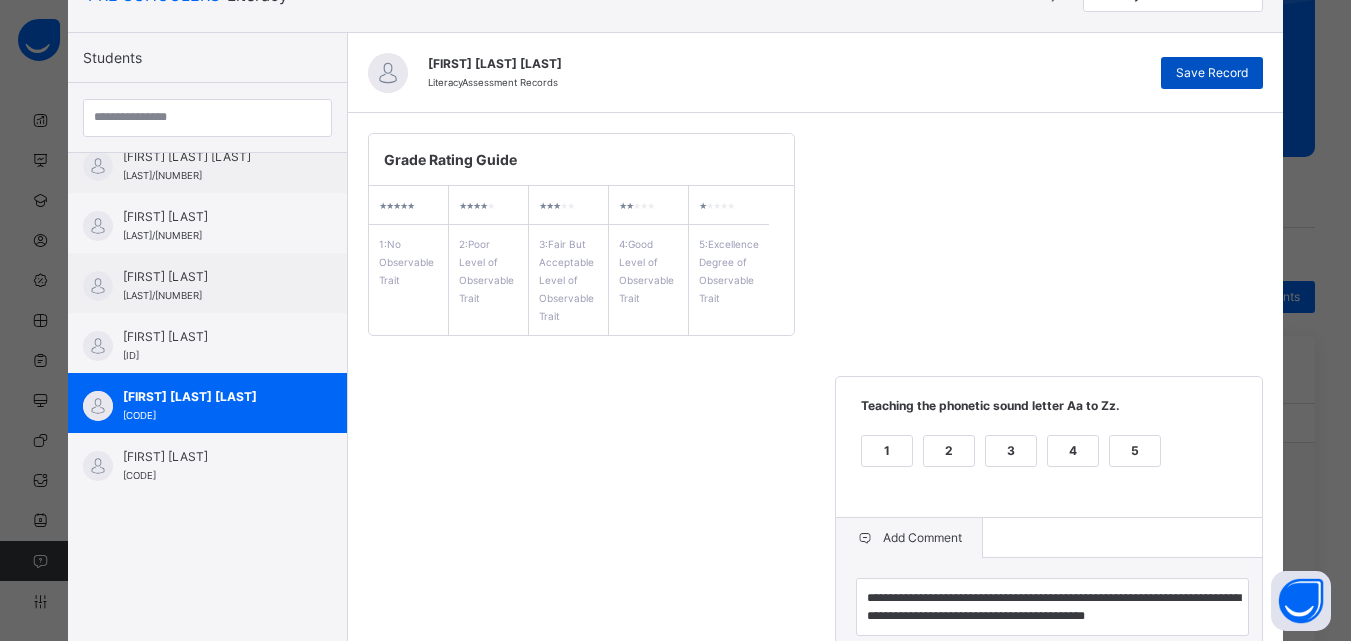 type on "**********" 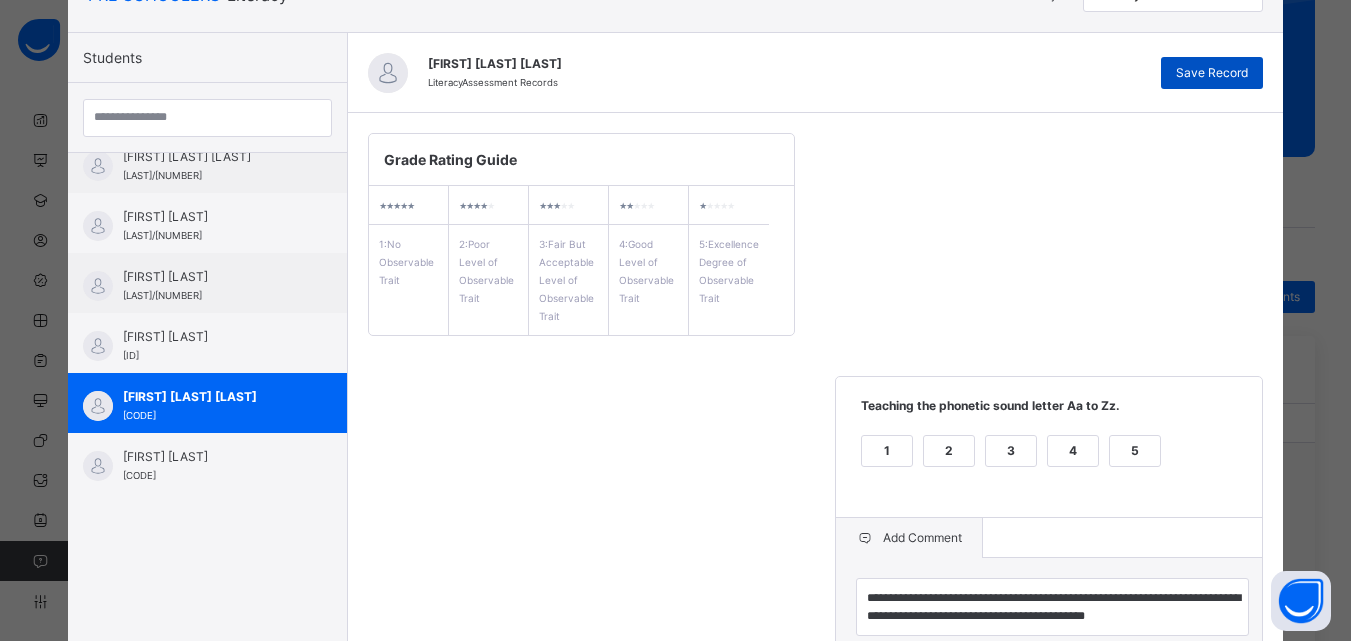 click on "Save Record" at bounding box center [1212, 73] 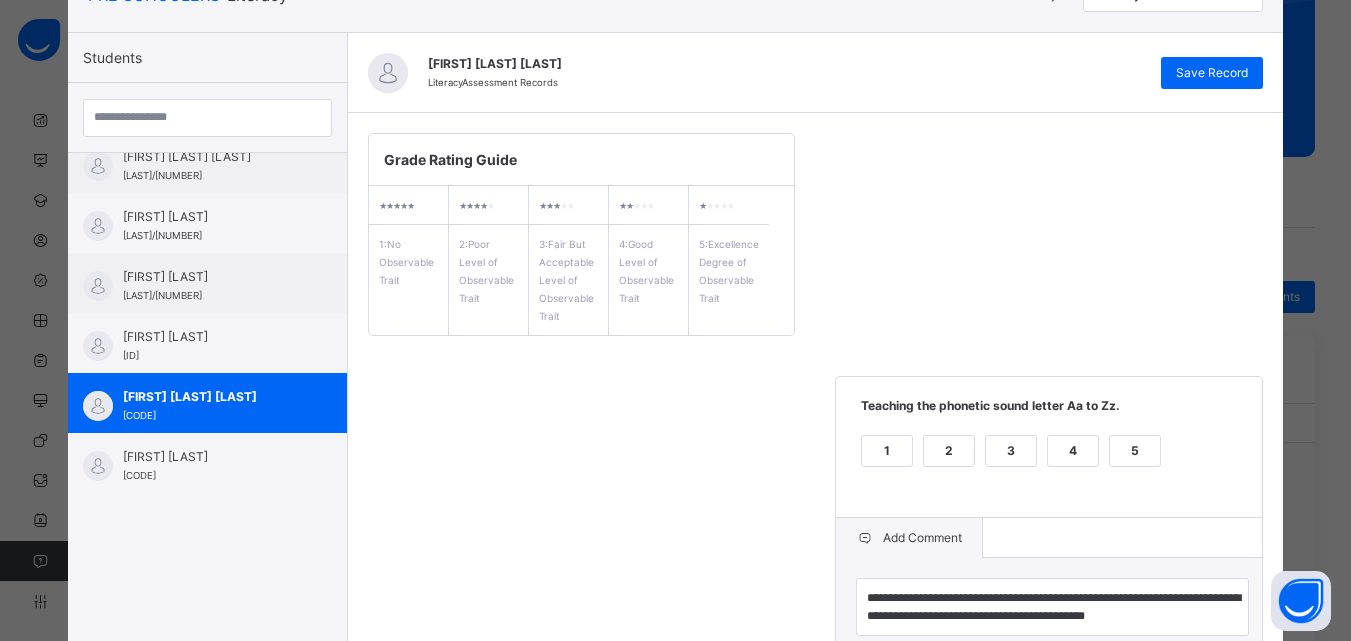 scroll, scrollTop: 42, scrollLeft: 0, axis: vertical 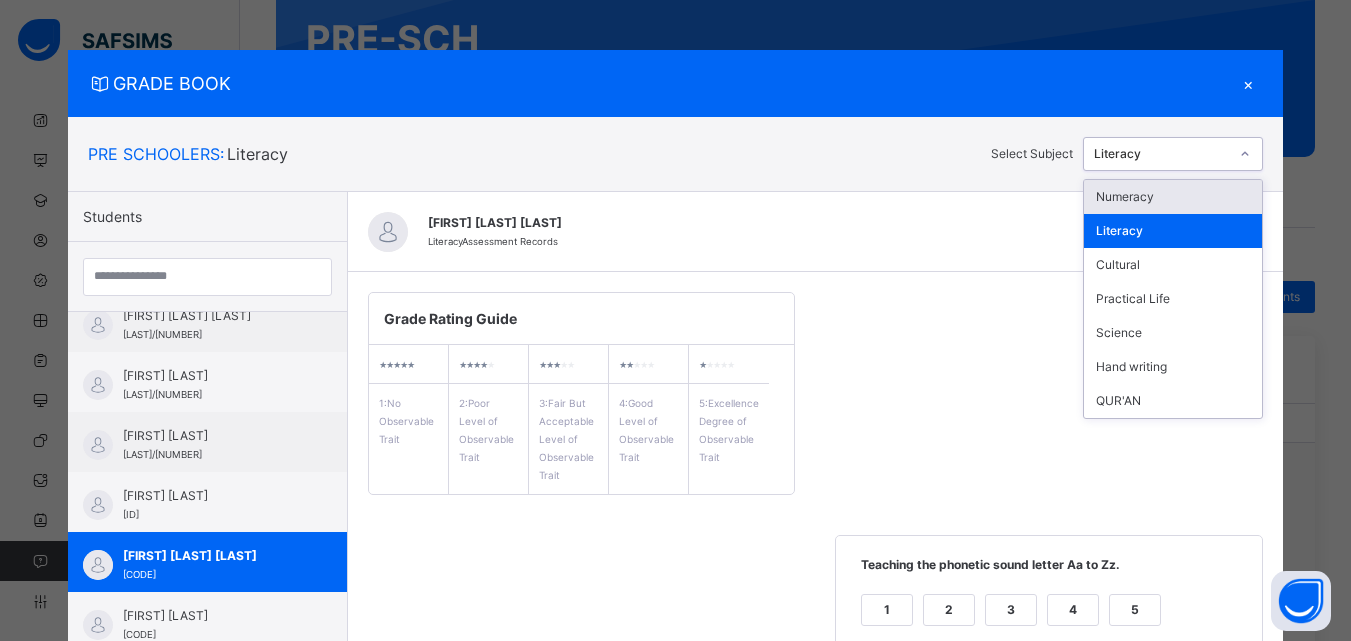 click 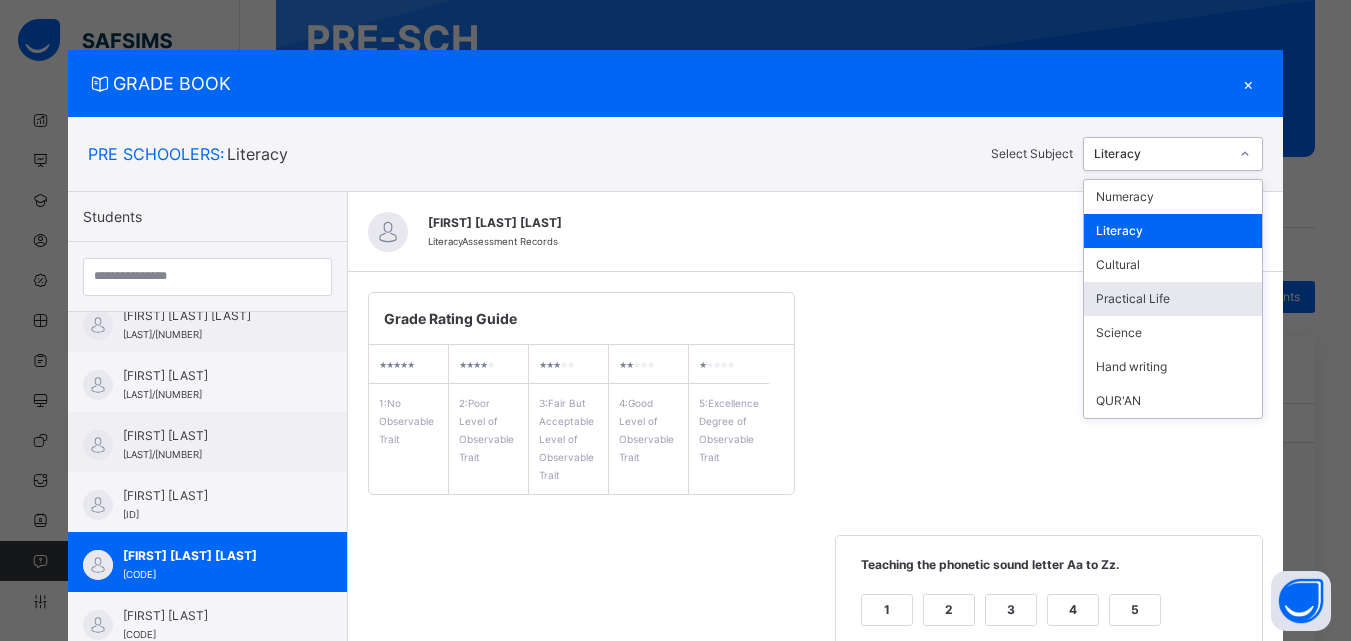 click on "Practical Life" at bounding box center [1173, 299] 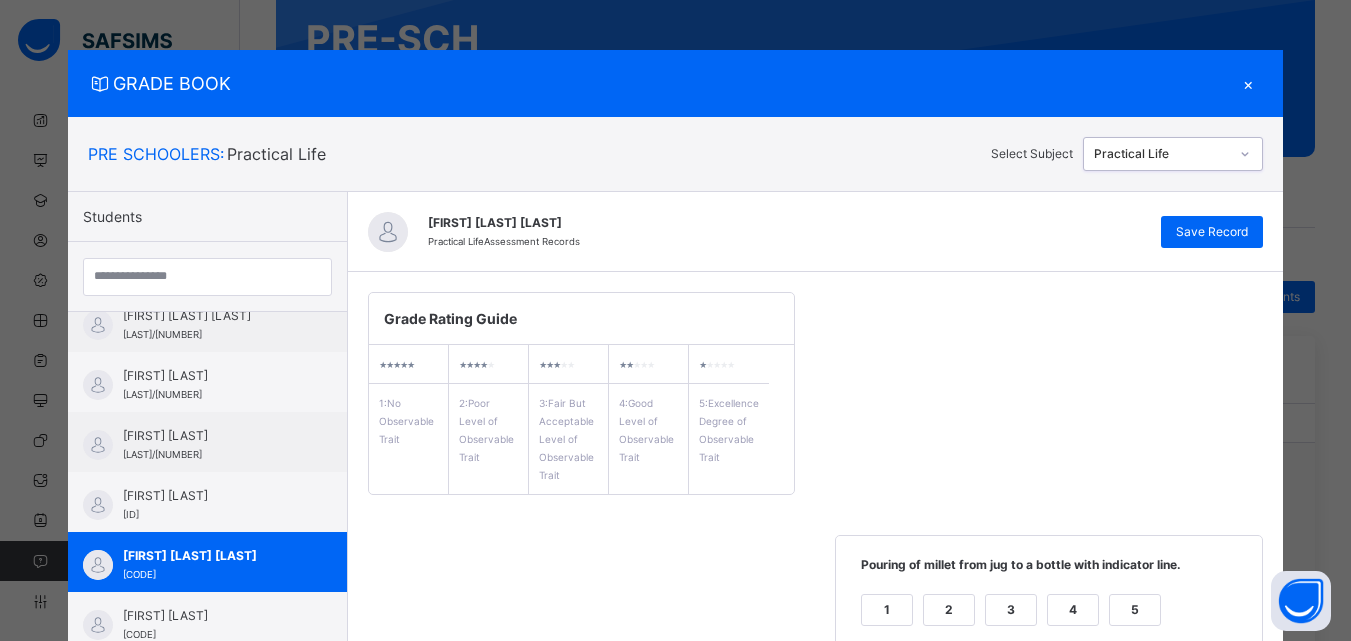 scroll, scrollTop: 561, scrollLeft: 0, axis: vertical 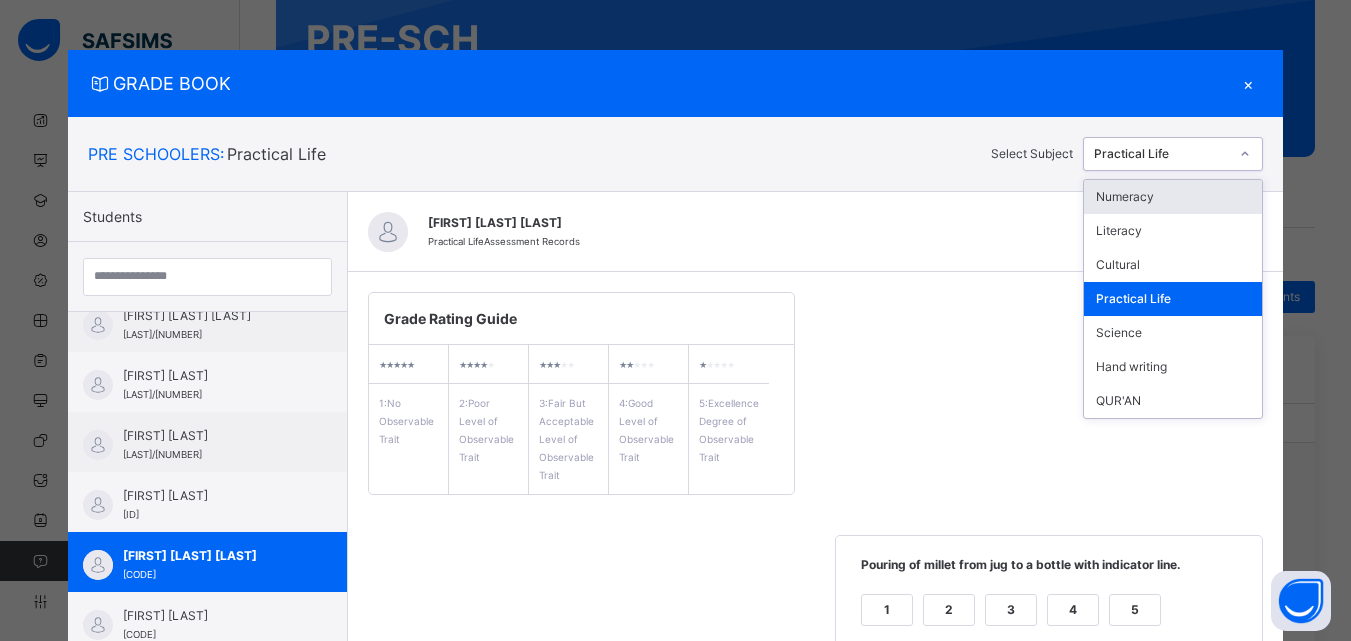 click 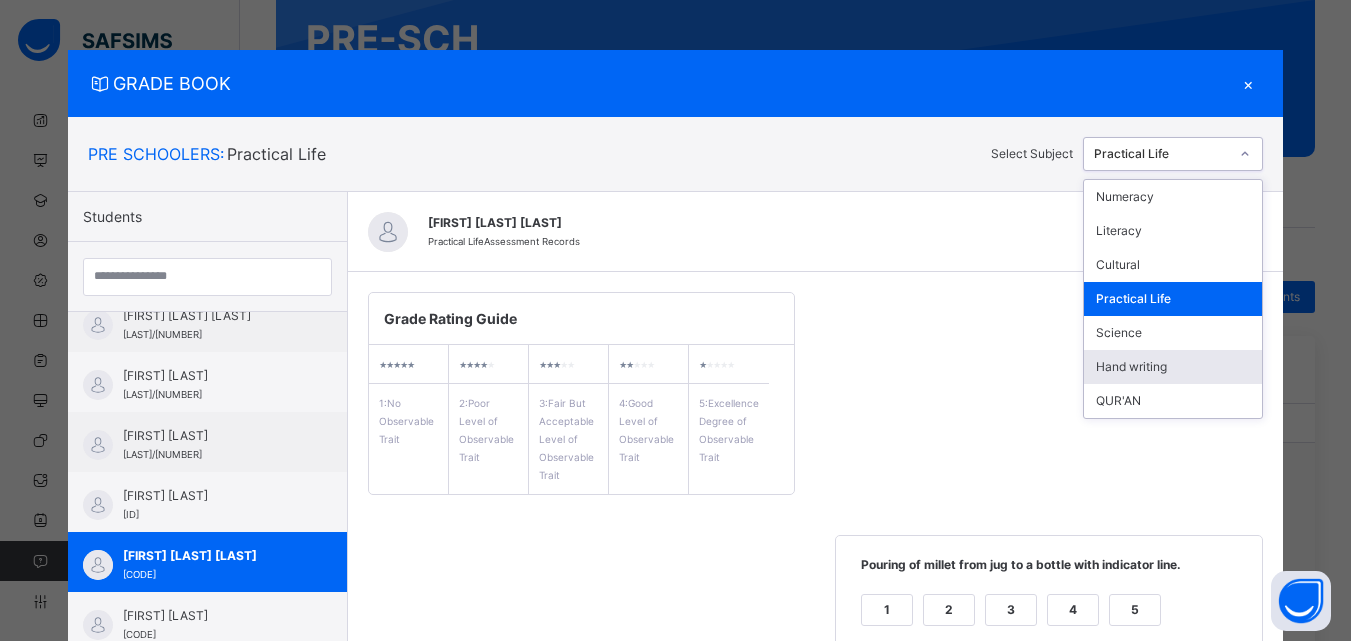 click on "Hand writing" at bounding box center (1173, 367) 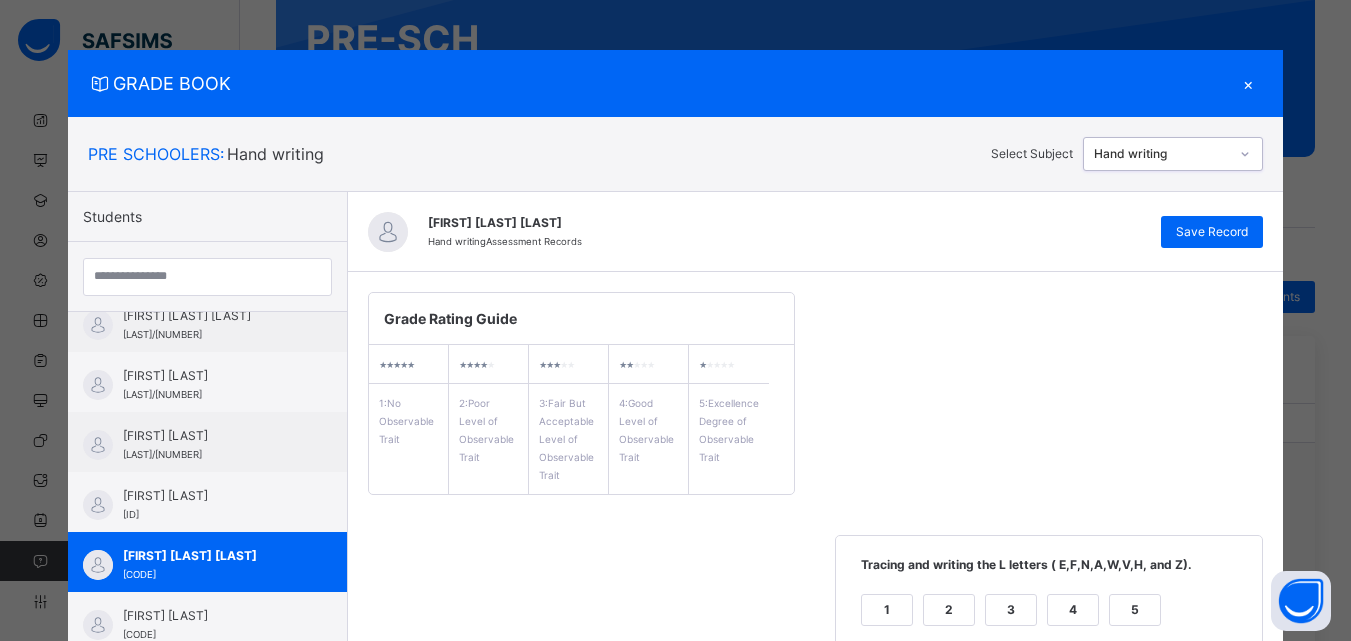 scroll, scrollTop: 561, scrollLeft: 0, axis: vertical 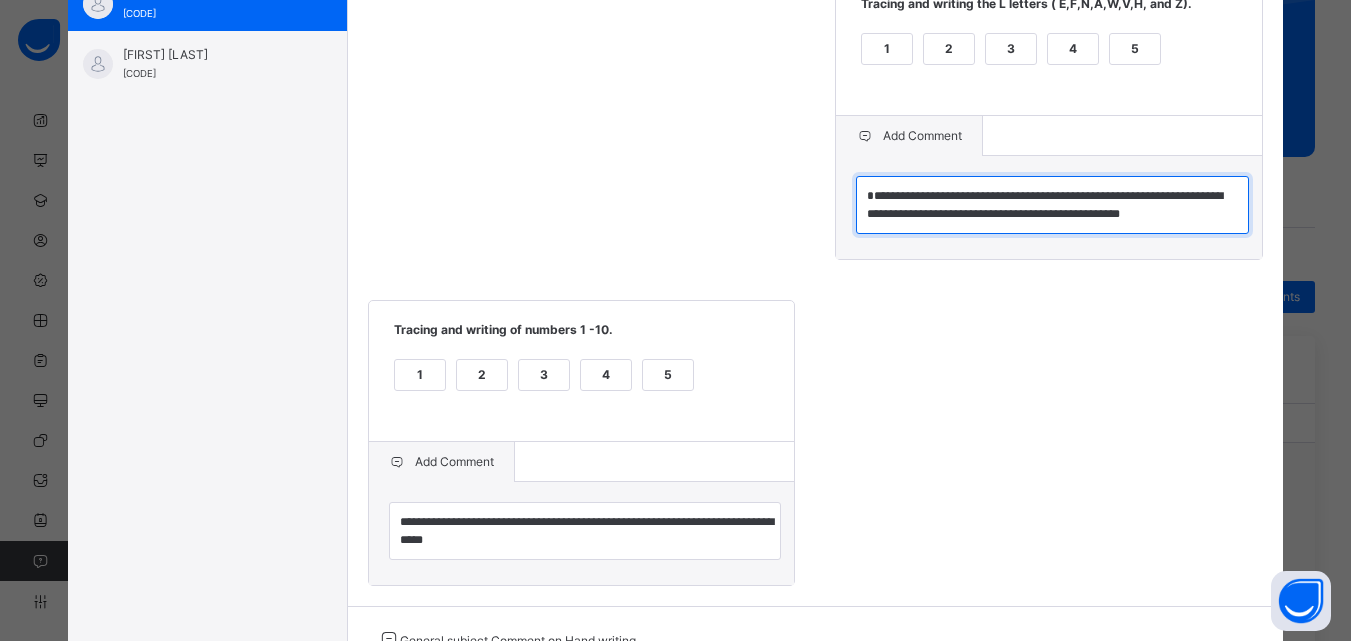 click on "**********" at bounding box center [1052, 205] 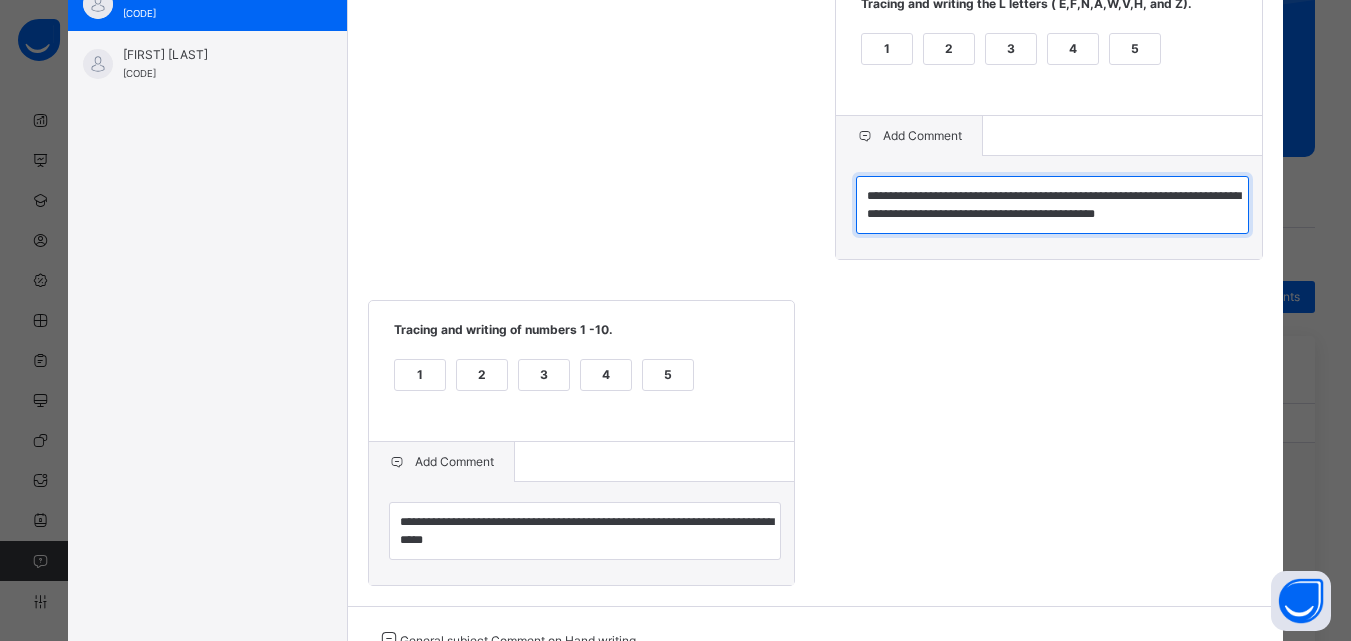 type on "**********" 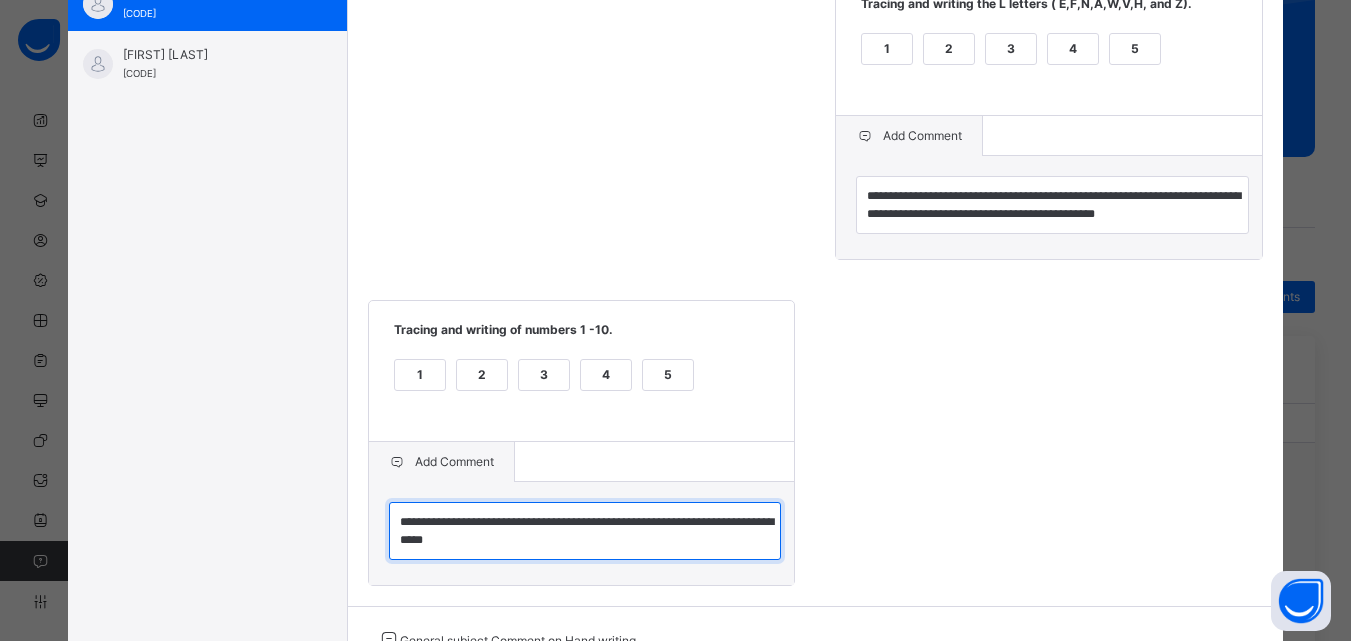 click on "**********" at bounding box center (585, 531) 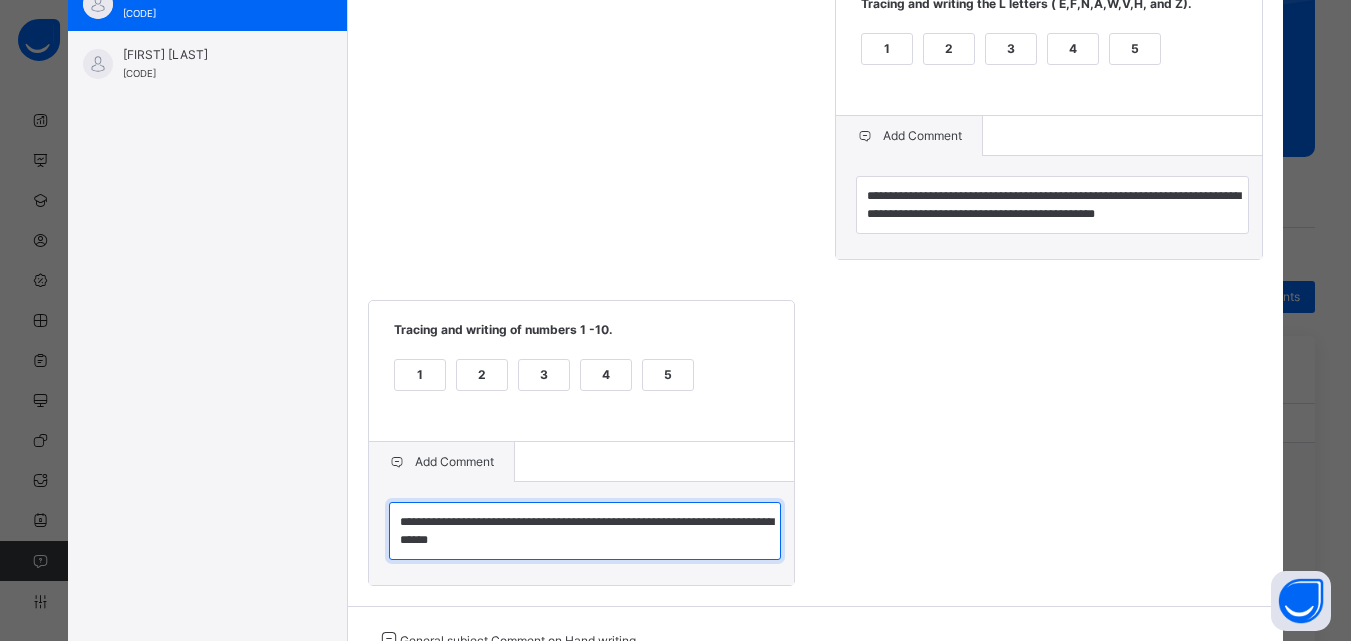 scroll, scrollTop: 0, scrollLeft: 0, axis: both 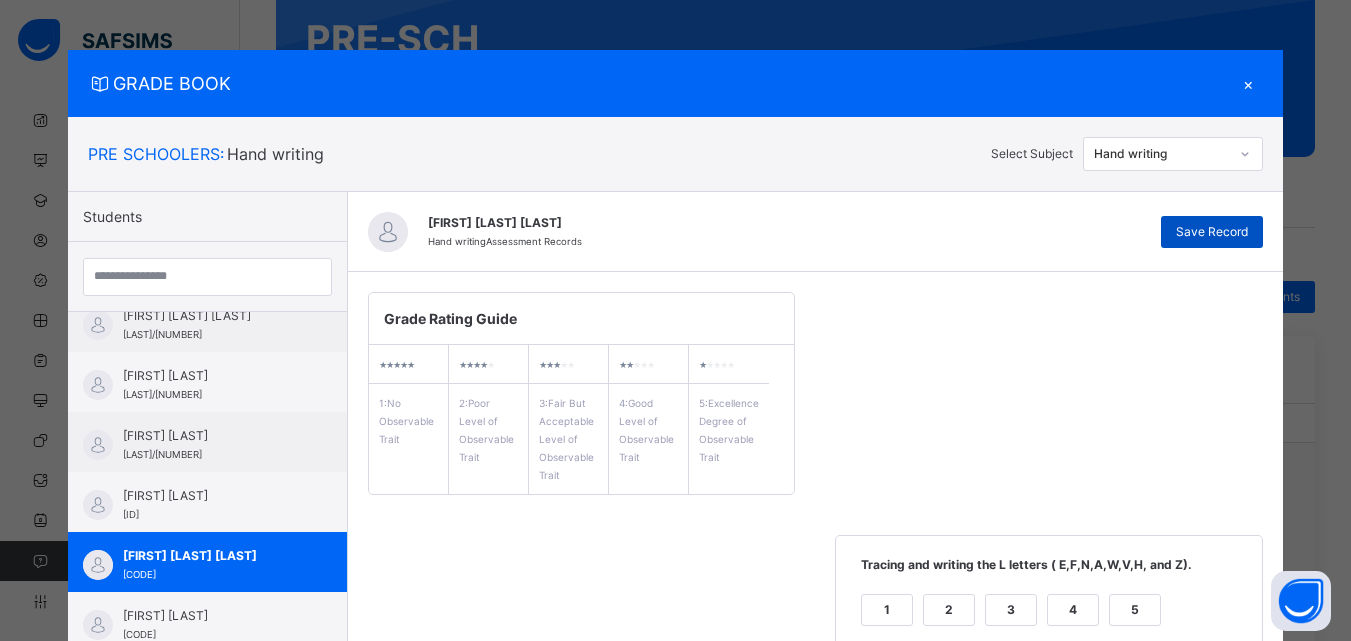 type on "**********" 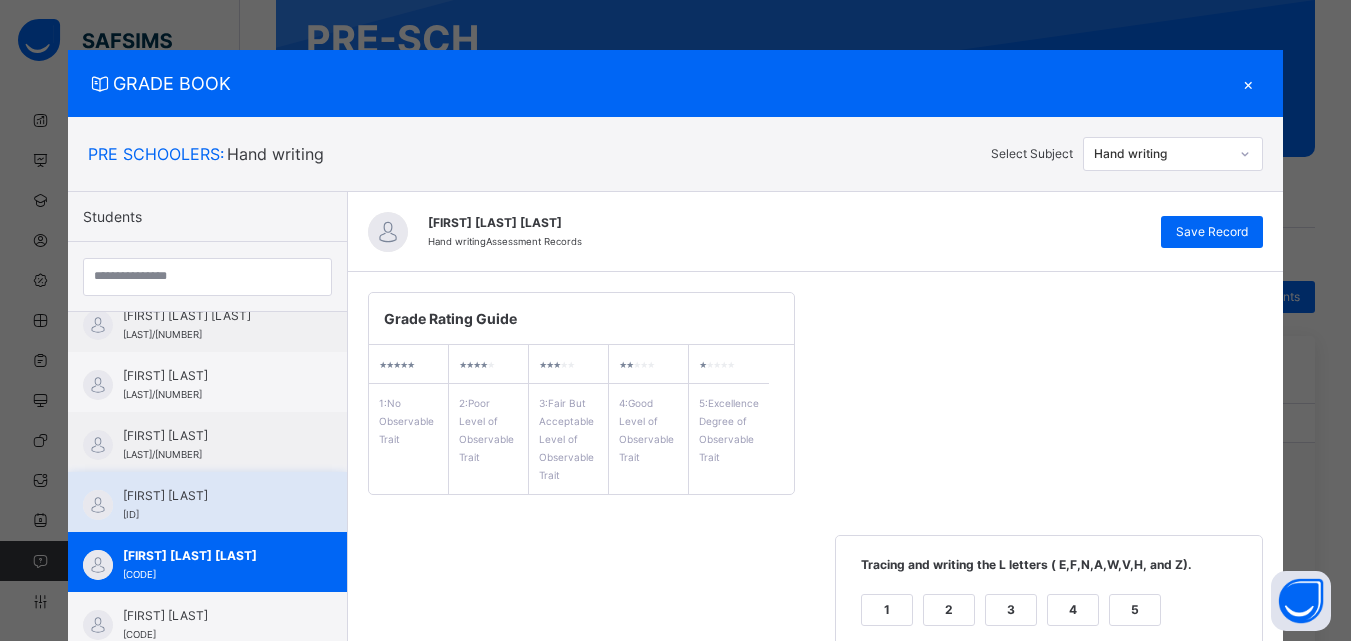 click on "[FIRST] [LAST] [LAST]/[NUMBER]" at bounding box center (212, 505) 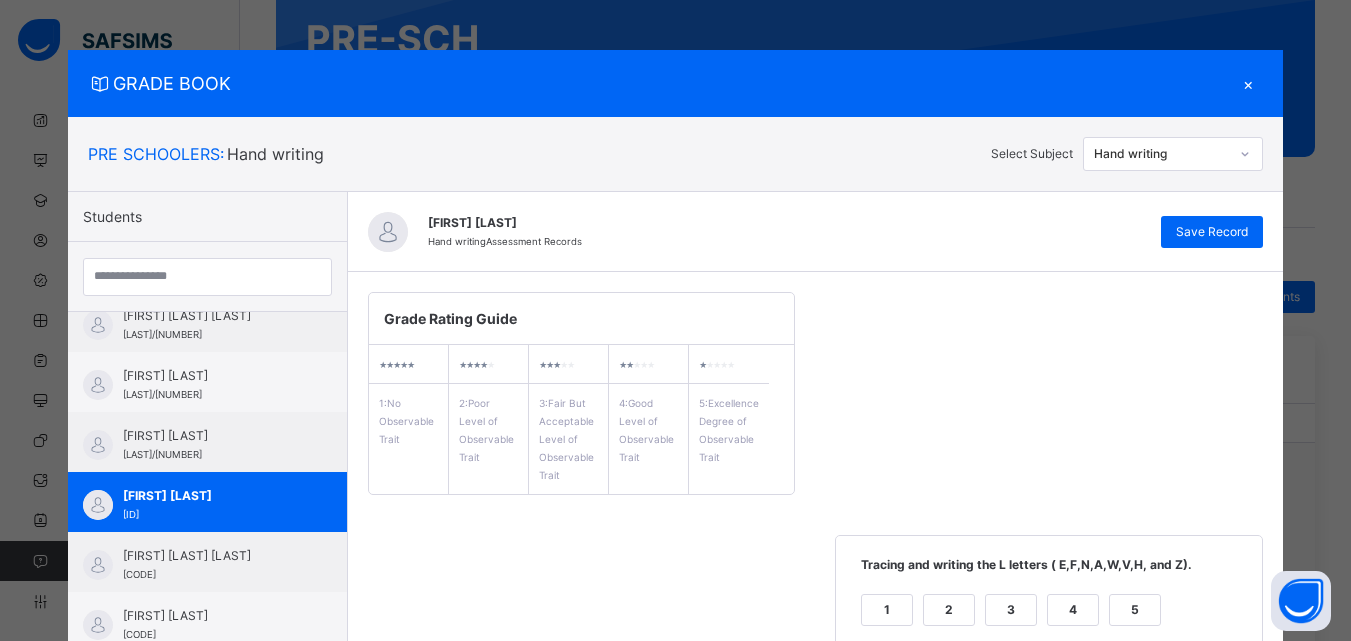 scroll, scrollTop: 561, scrollLeft: 0, axis: vertical 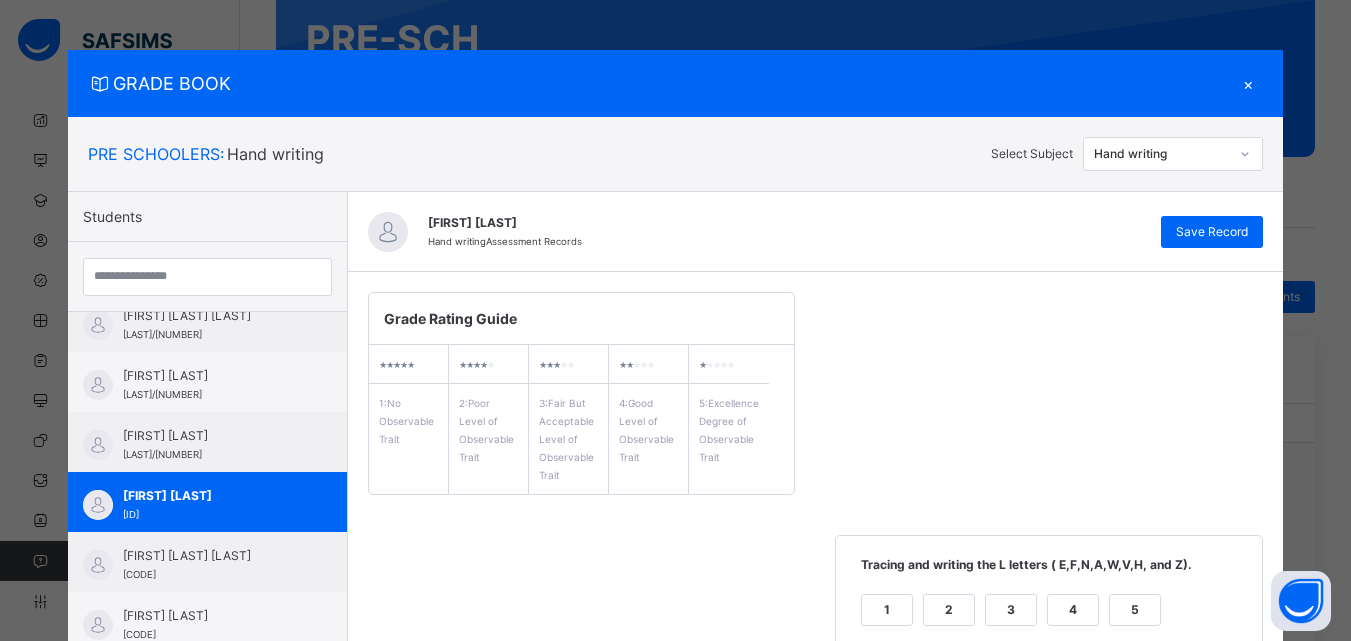 click on "×" at bounding box center (1248, 83) 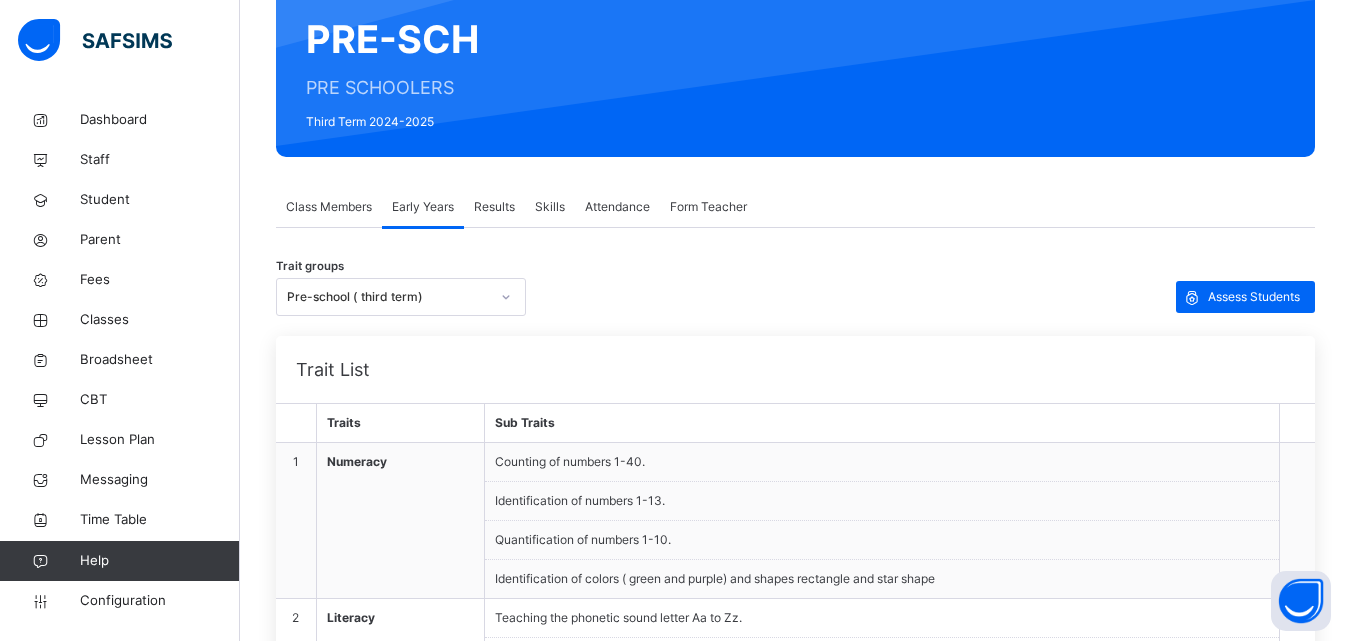 click on "Results" at bounding box center (494, 207) 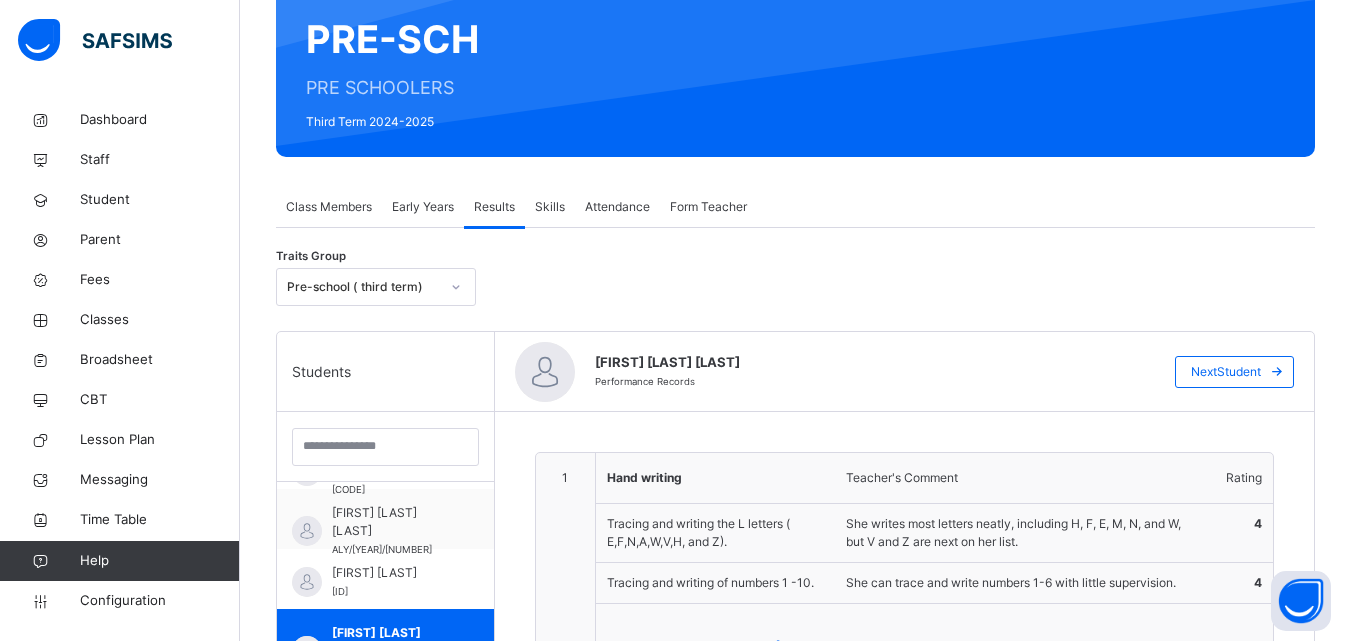 scroll, scrollTop: 572, scrollLeft: 0, axis: vertical 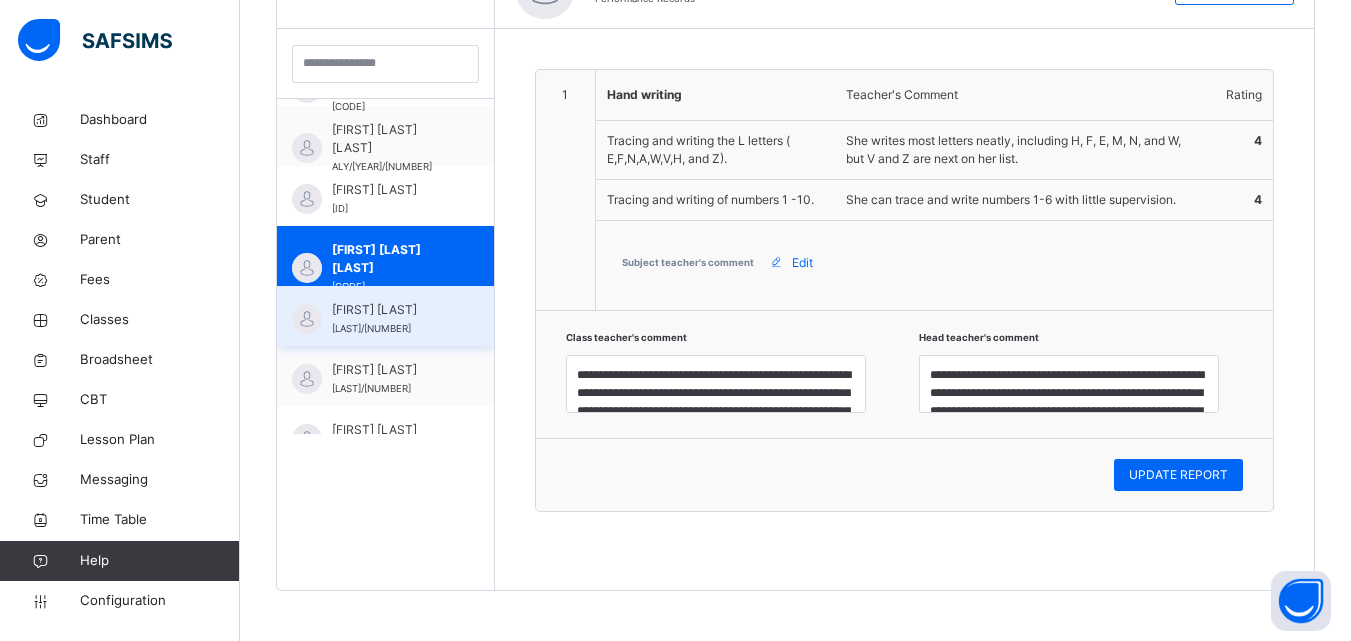 click on "[FIRST]  [ID]" at bounding box center [390, 319] 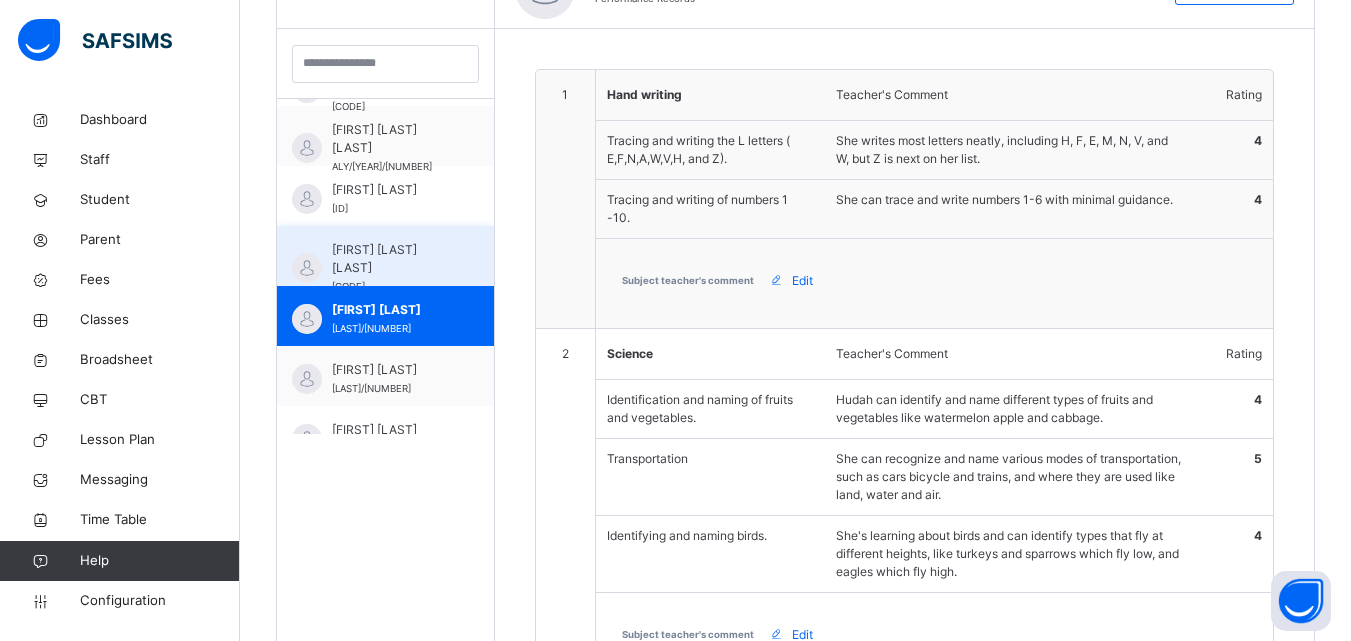 click on "[FIRST] [LAST] [LAST]" at bounding box center [390, 259] 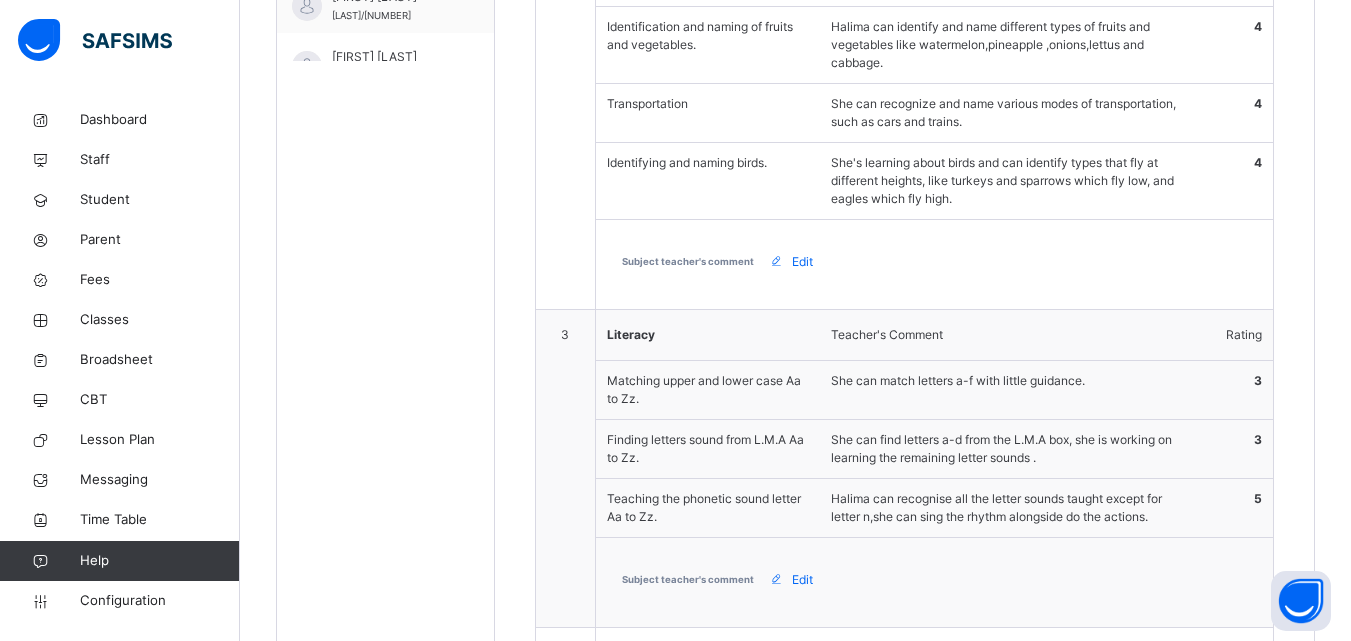 scroll, scrollTop: 985, scrollLeft: 0, axis: vertical 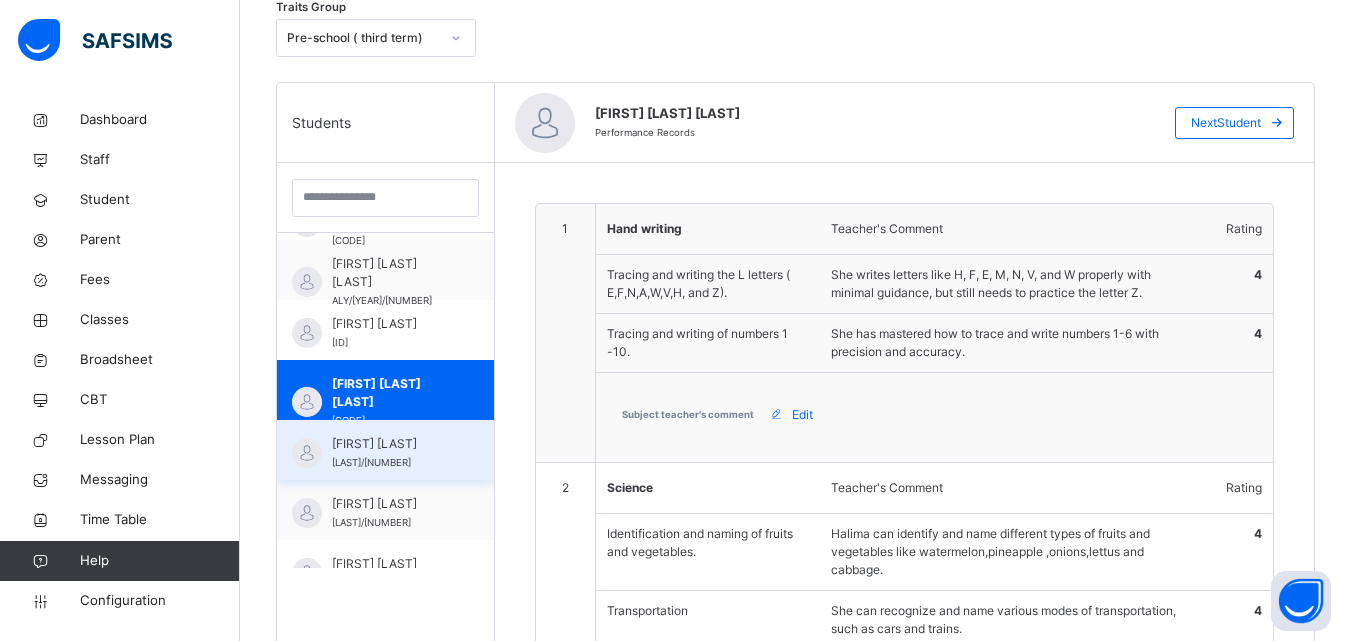 click on "[FIRST]  [ID]" at bounding box center [390, 453] 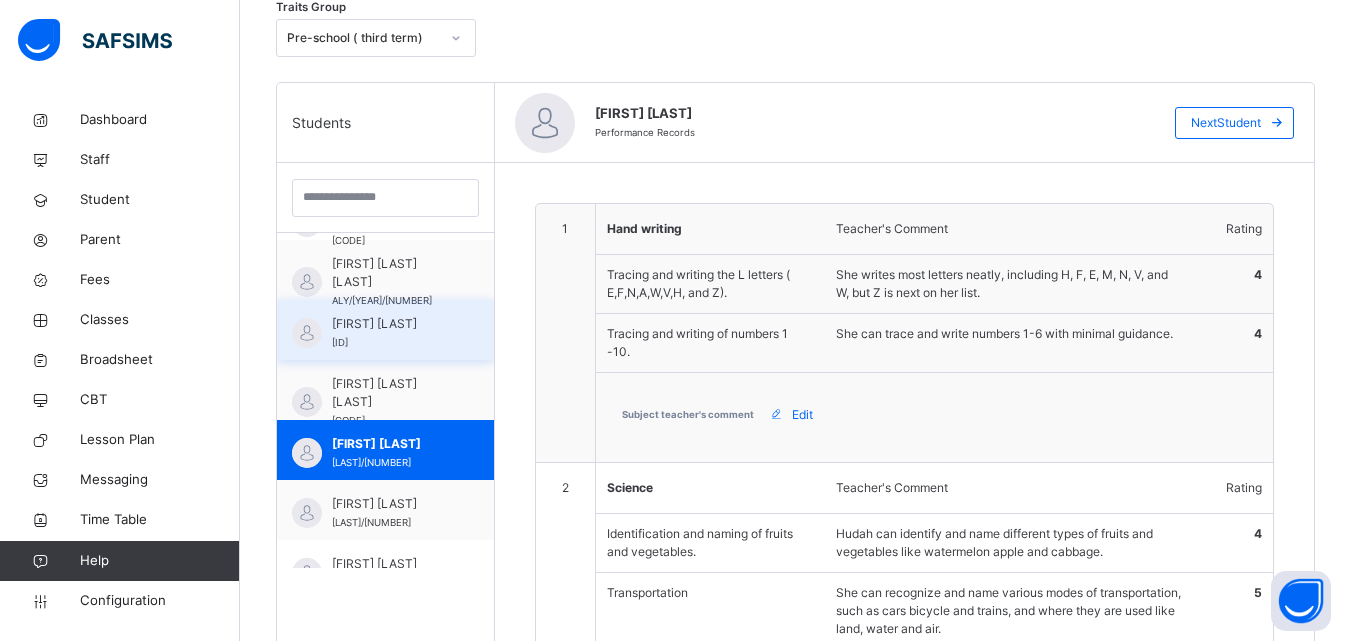 click on "[FIRST] [LAST]" at bounding box center [390, 324] 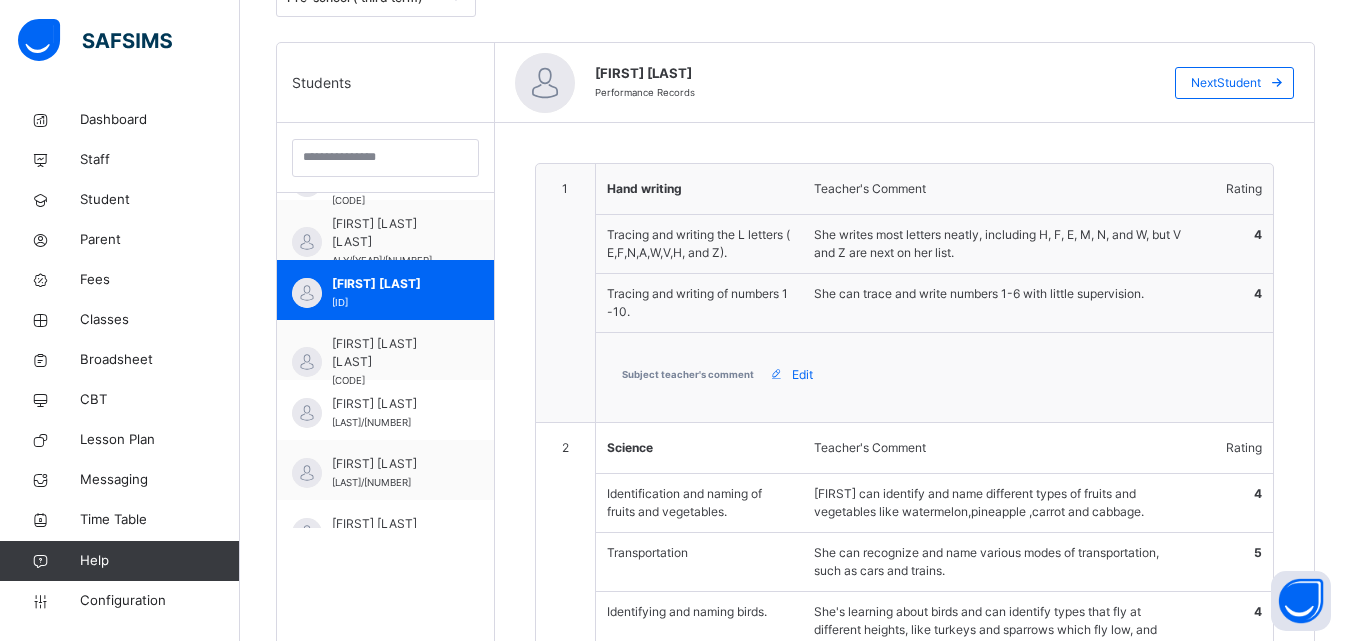 scroll, scrollTop: 545, scrollLeft: 0, axis: vertical 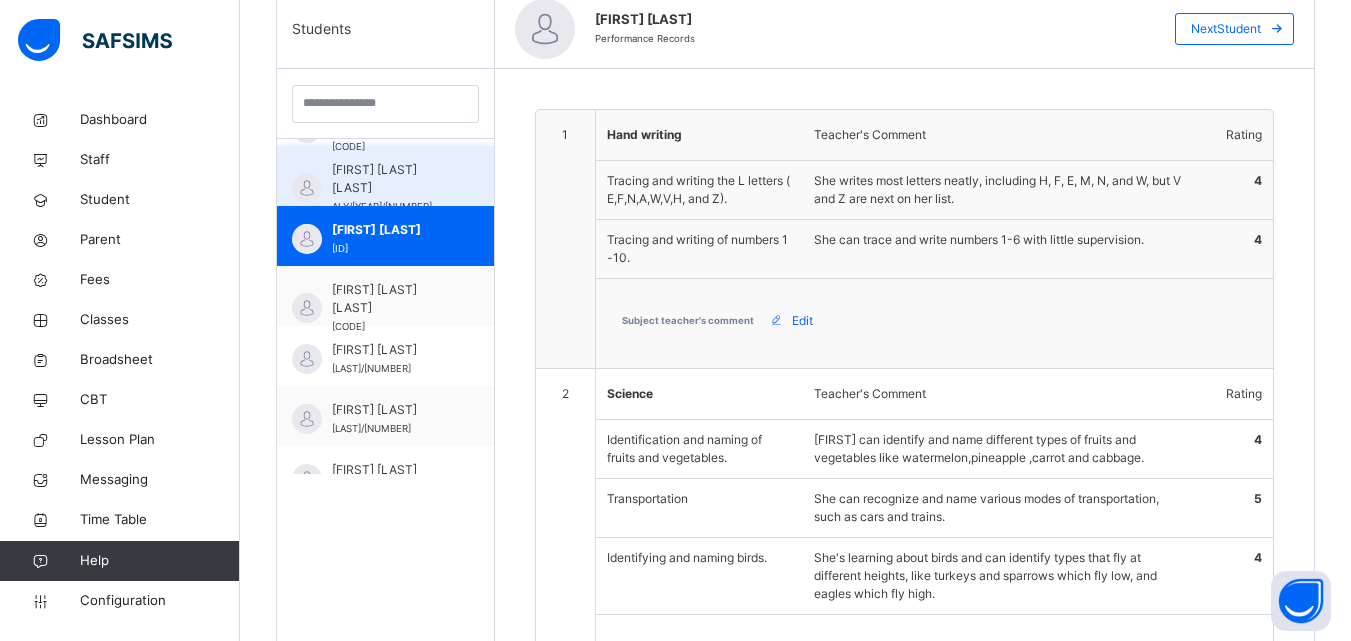 click on "[FIRST] [LAST] [LAST]" at bounding box center (390, 179) 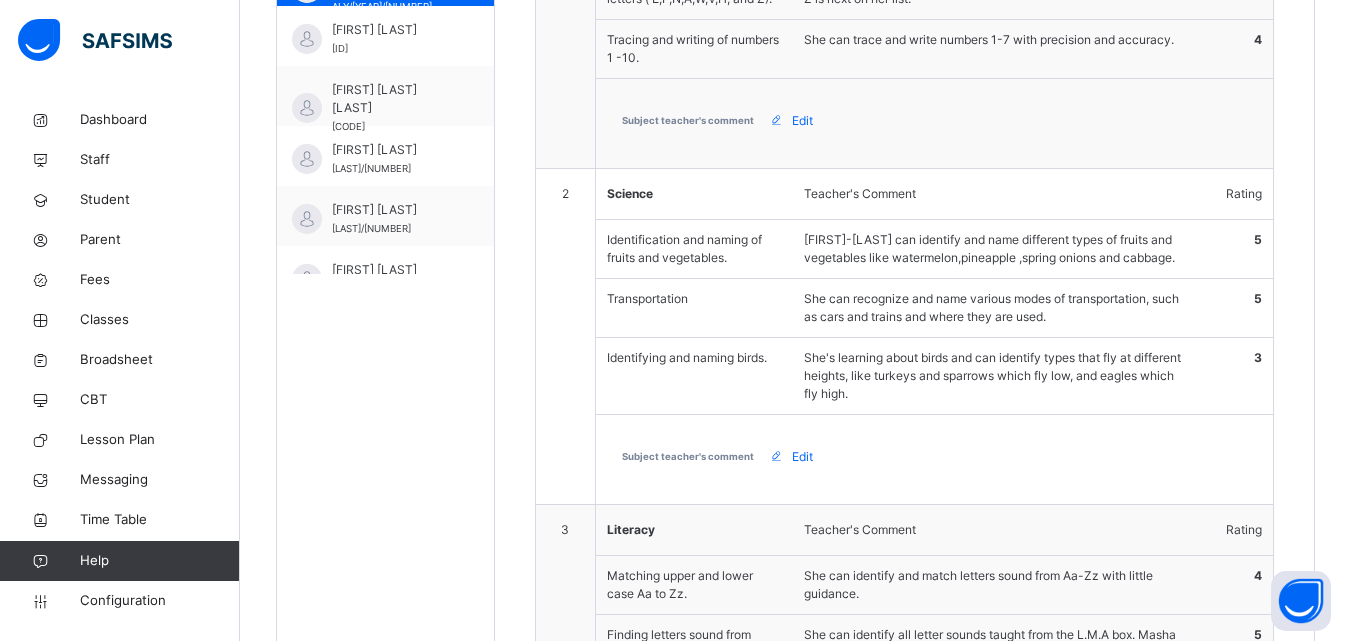 scroll, scrollTop: 745, scrollLeft: 0, axis: vertical 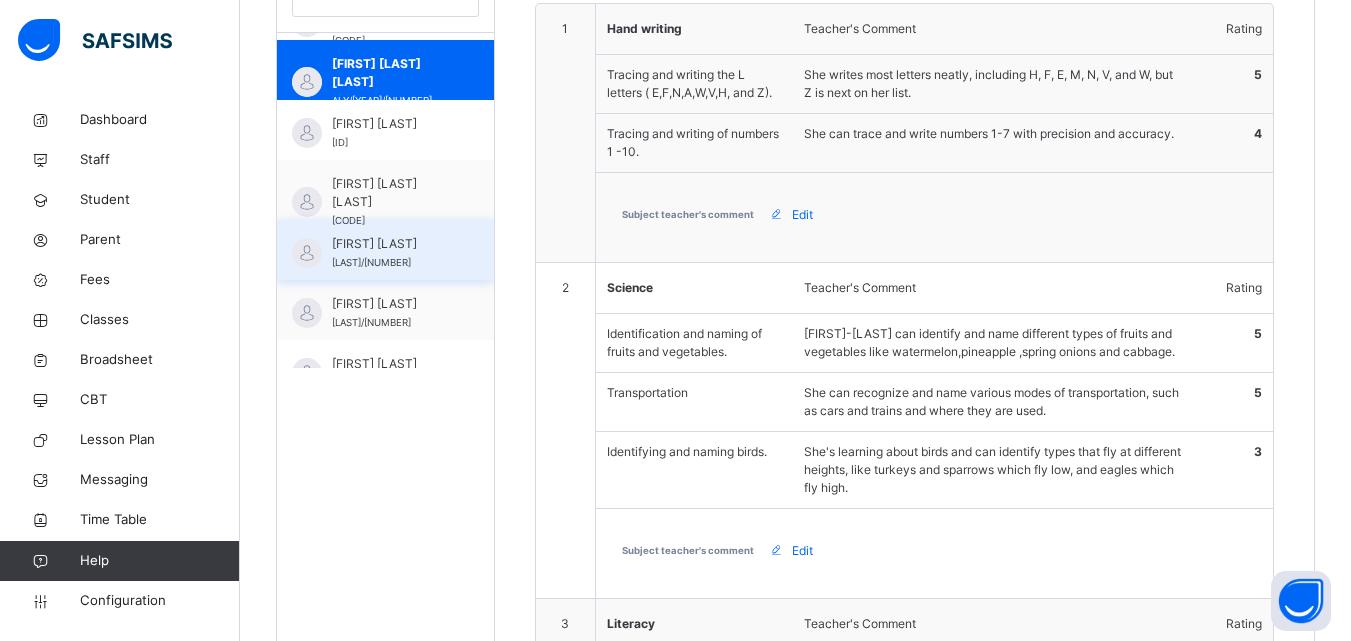 click on "[FIRST]  [ID]" at bounding box center (390, 253) 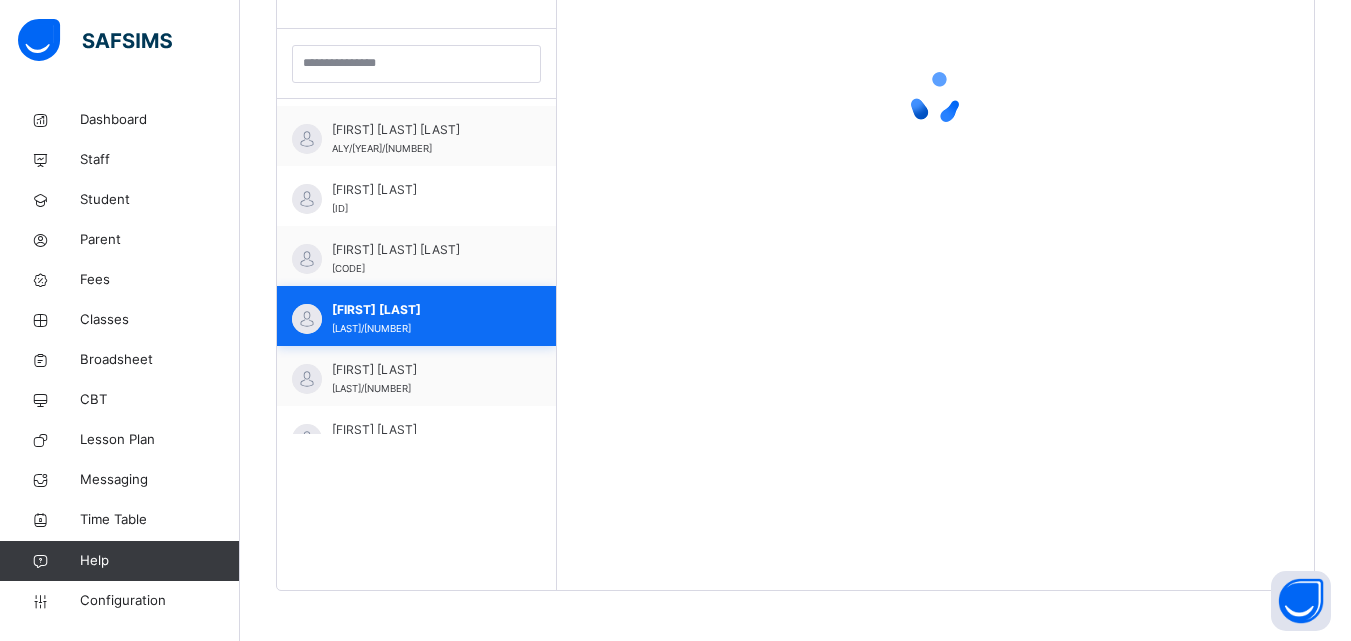 scroll, scrollTop: 638, scrollLeft: 0, axis: vertical 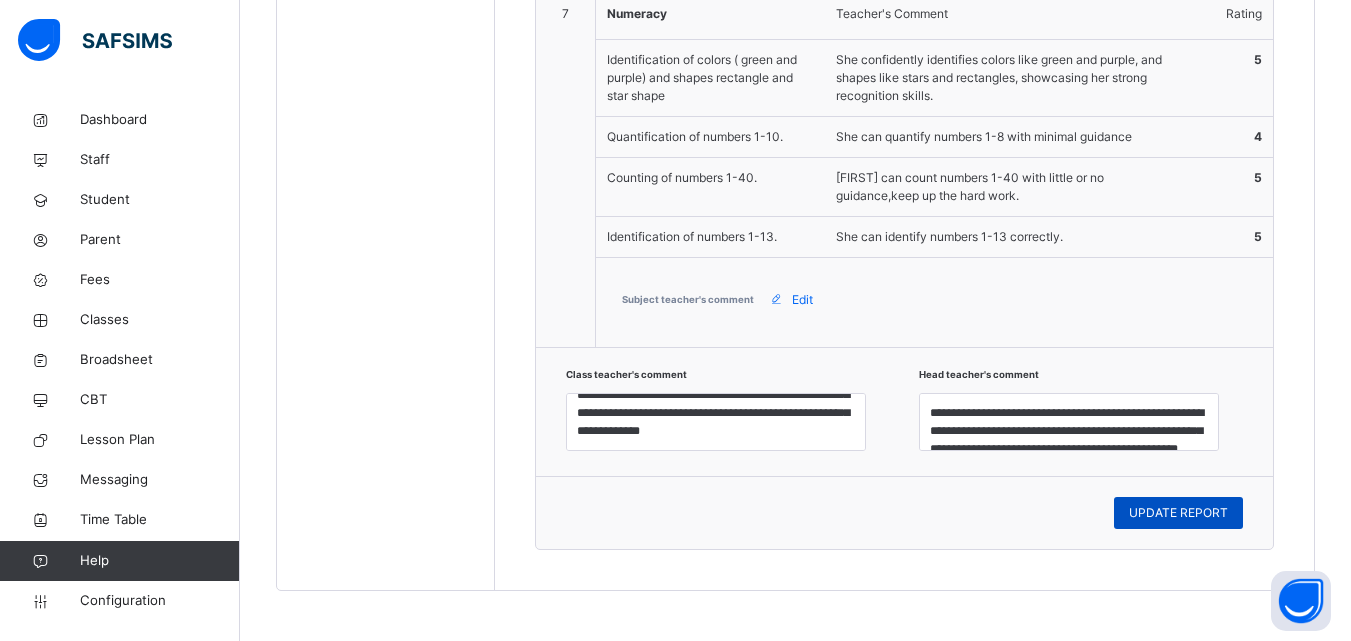 click on "UPDATE REPORT" at bounding box center [1178, 513] 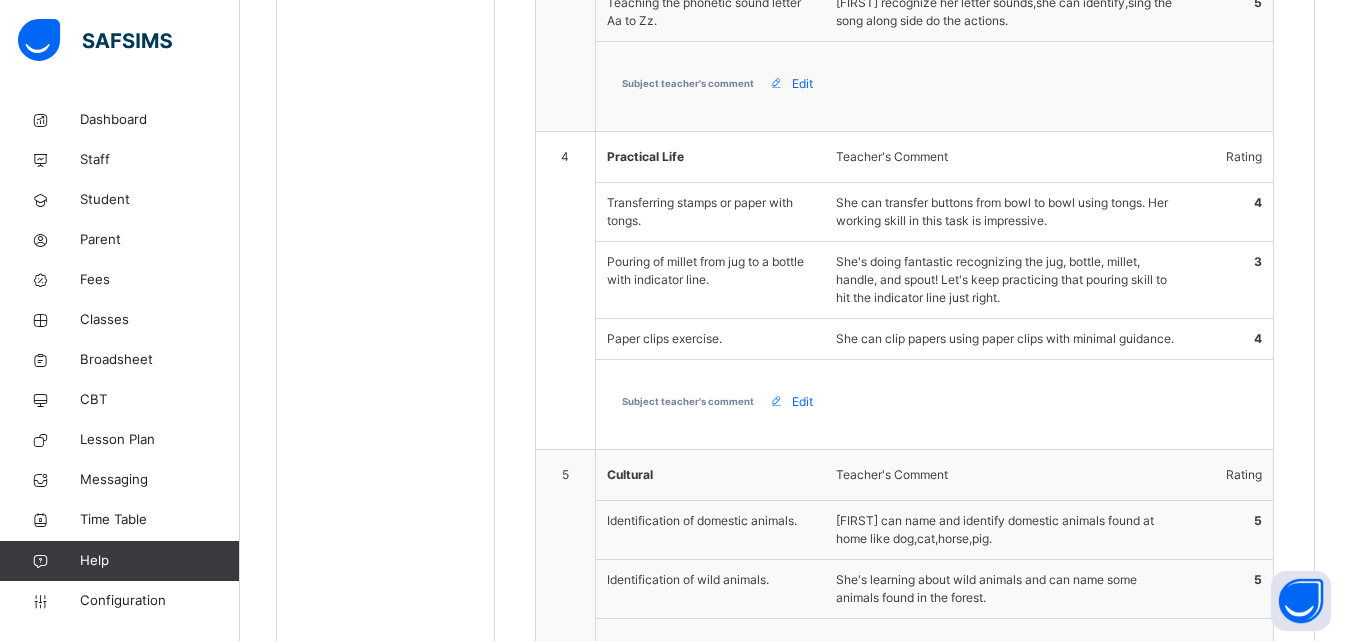 scroll, scrollTop: 1335, scrollLeft: 0, axis: vertical 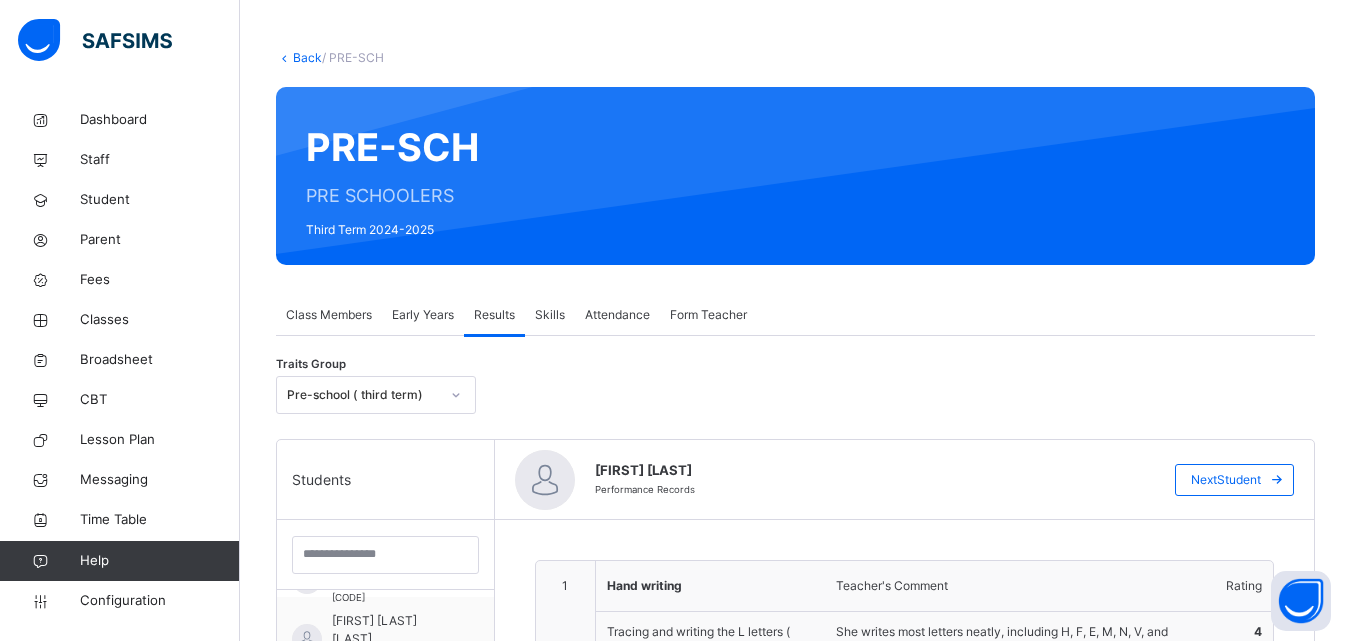 click on "Early Years" at bounding box center [423, 315] 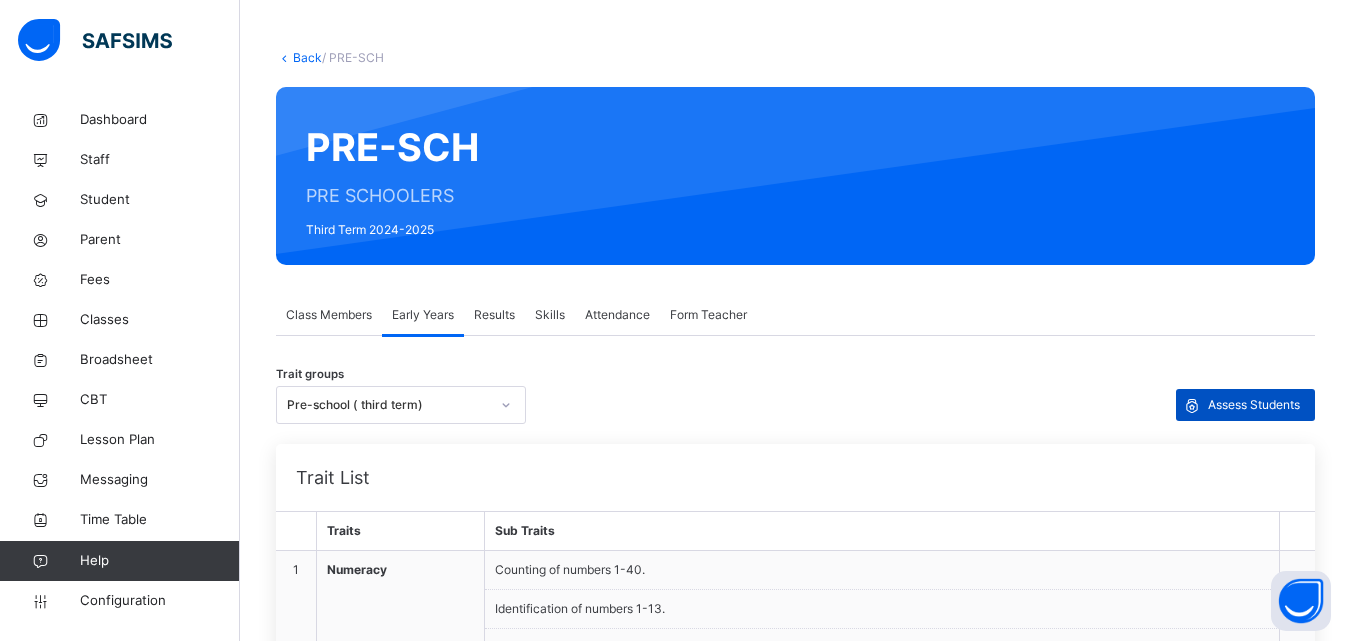 click on "Assess Students" at bounding box center [1254, 405] 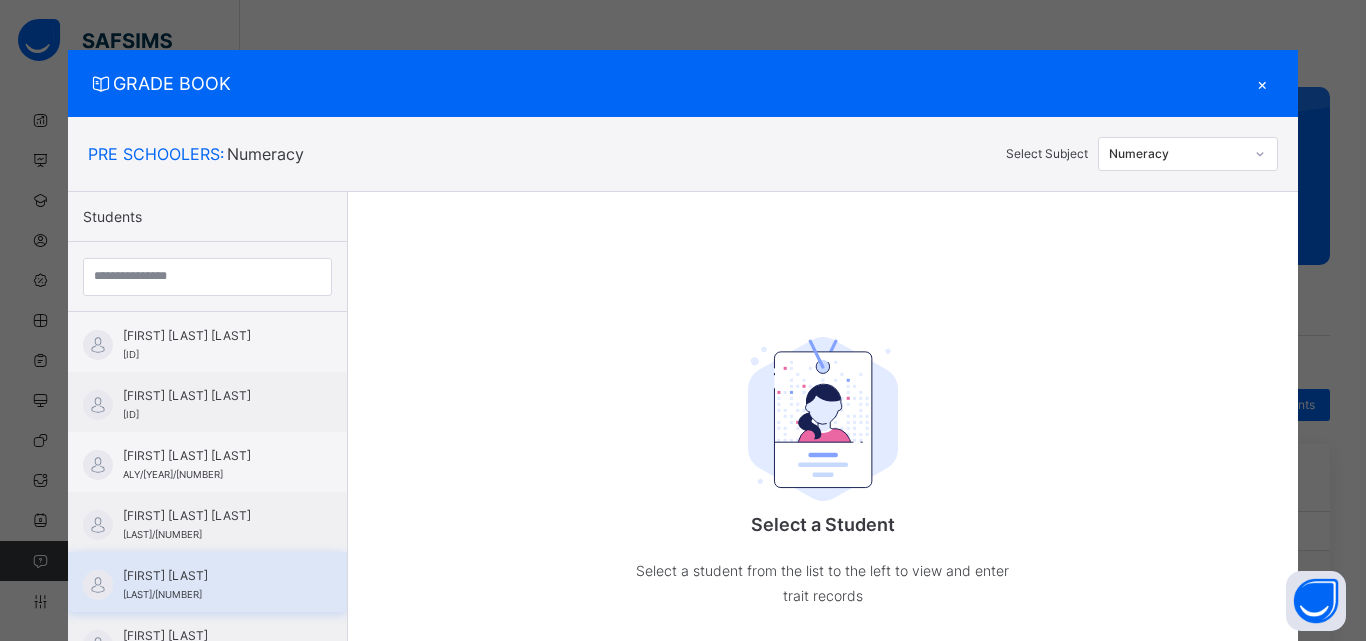 click on "[FIRST] [LAST]" at bounding box center [212, 576] 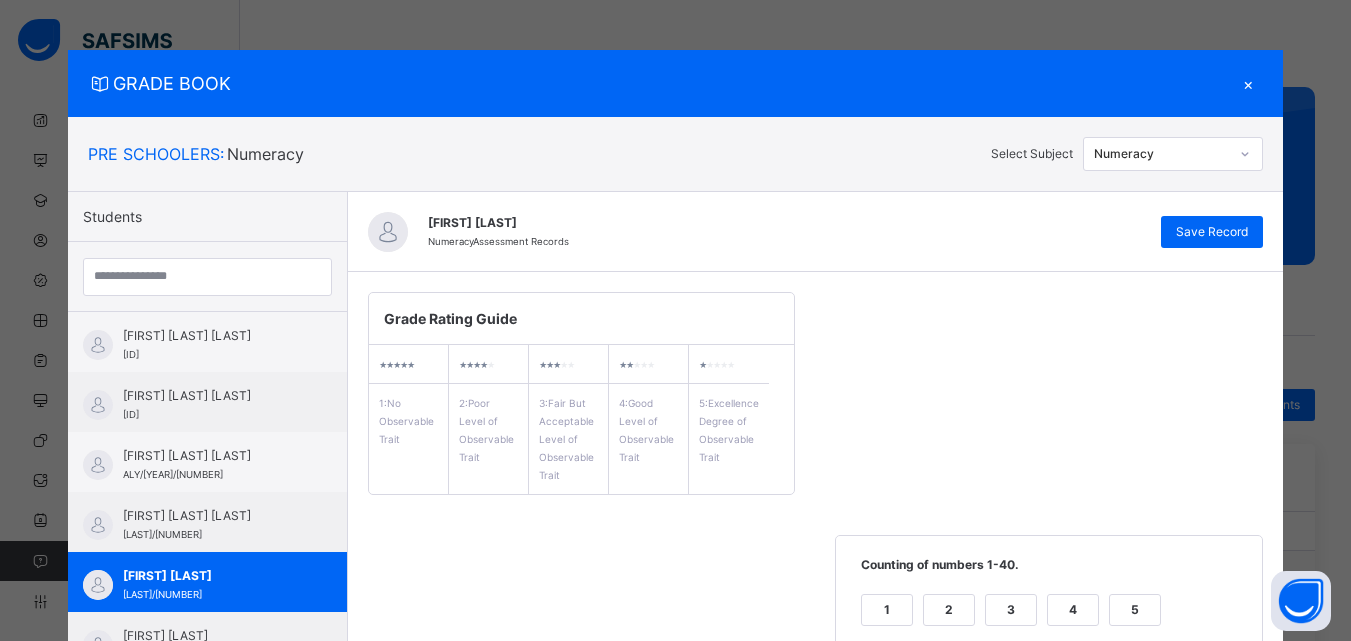 click 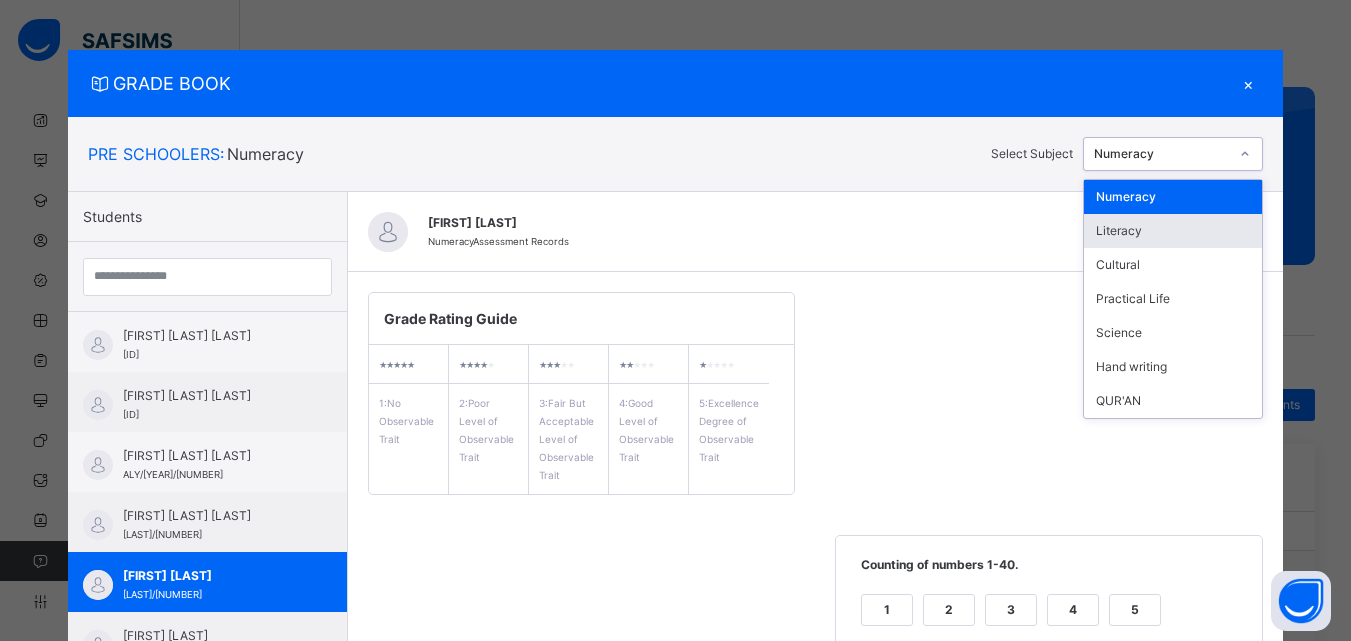 click on "Literacy" at bounding box center [1173, 231] 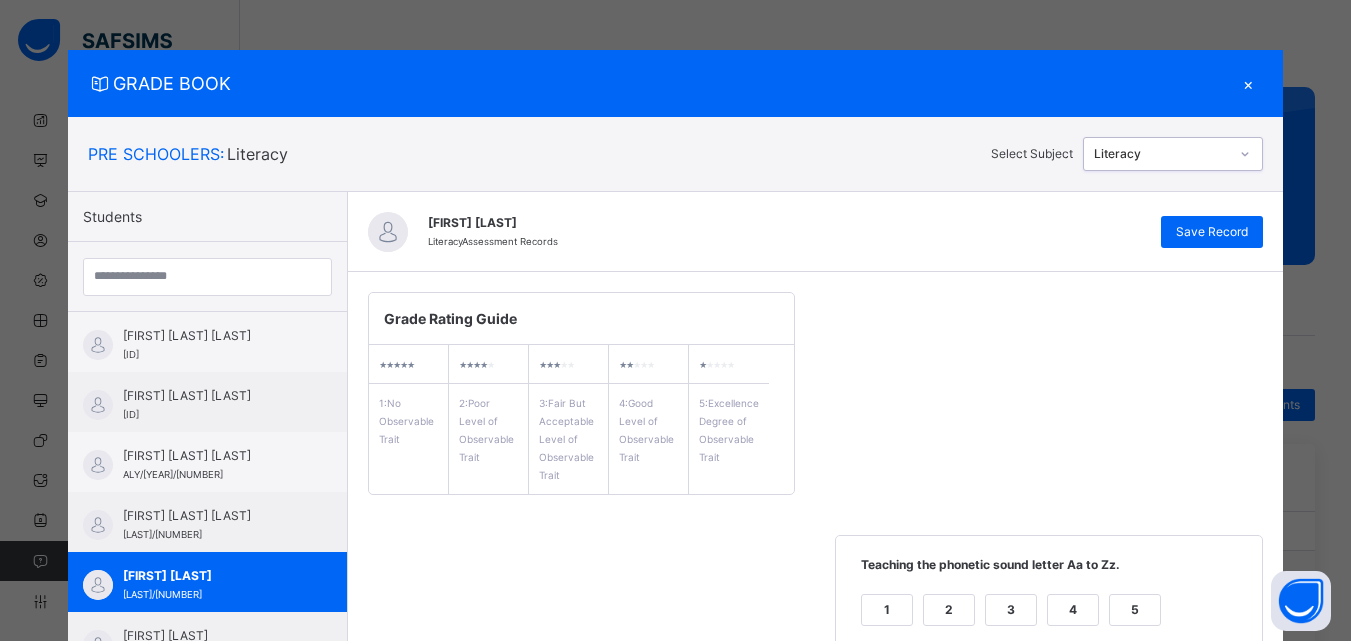 scroll, scrollTop: 561, scrollLeft: 0, axis: vertical 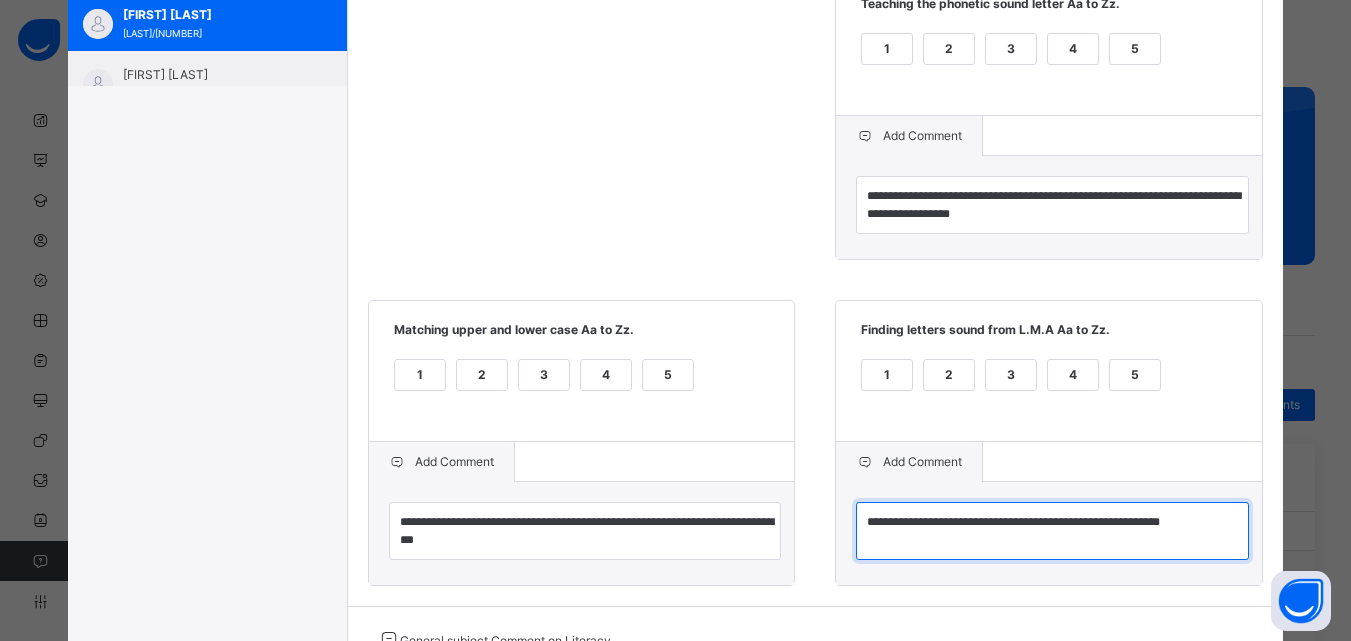 click on "**********" at bounding box center [1052, 531] 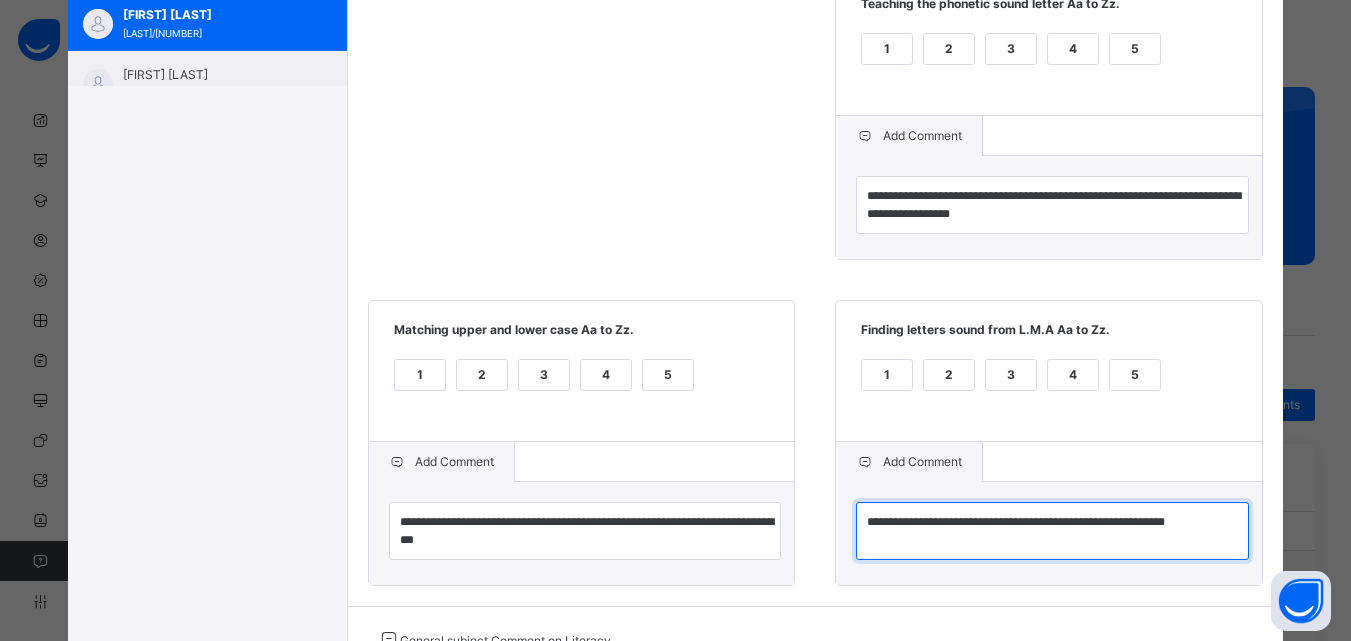click on "**********" at bounding box center (1052, 531) 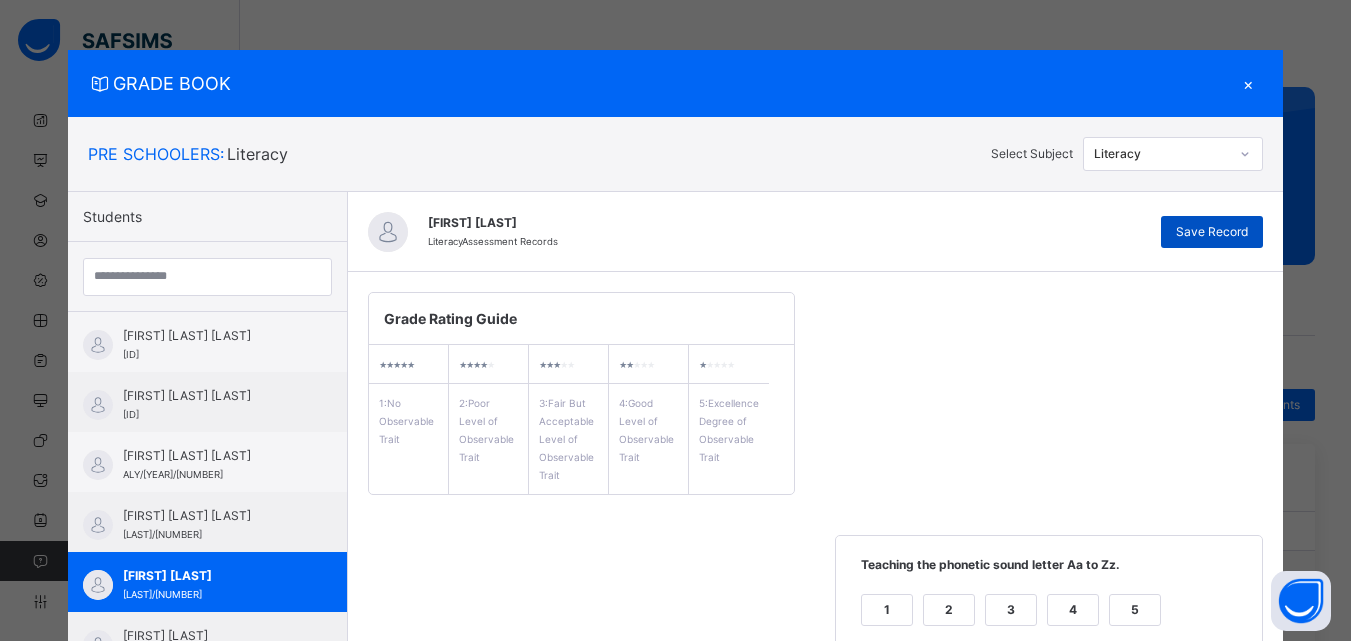 type on "**********" 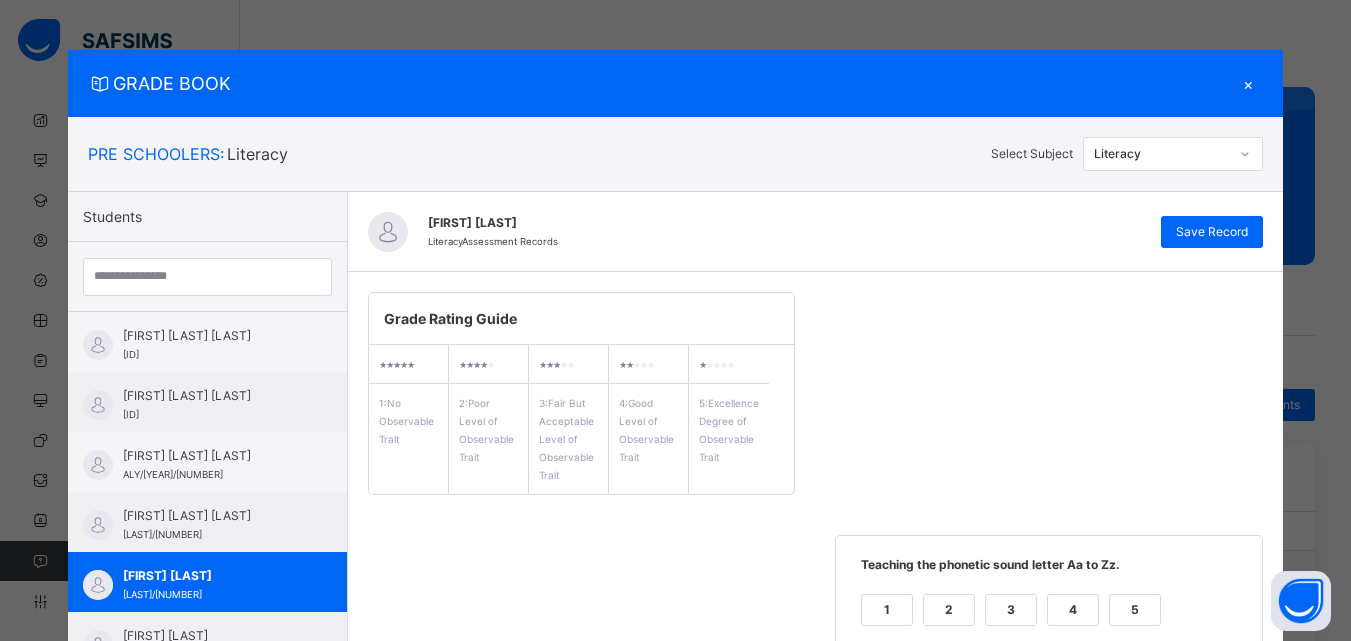 click on "×" at bounding box center [1248, 83] 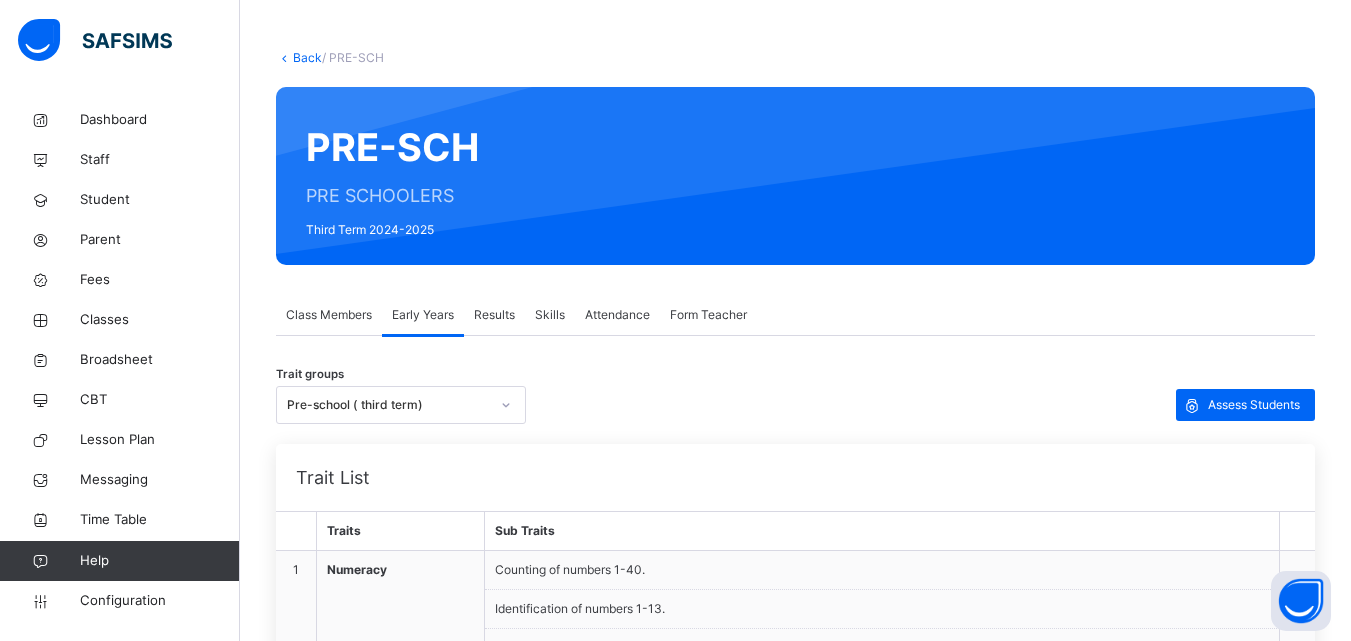 click on "Results" at bounding box center (494, 315) 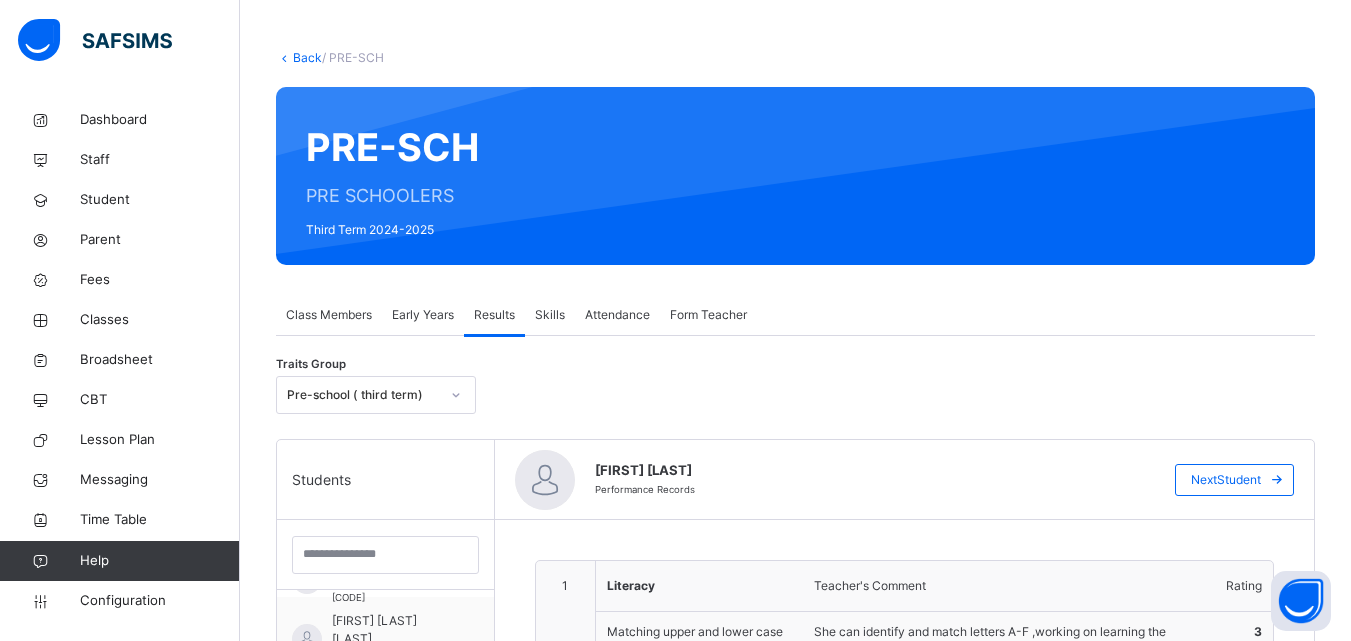 scroll, scrollTop: 611, scrollLeft: 0, axis: vertical 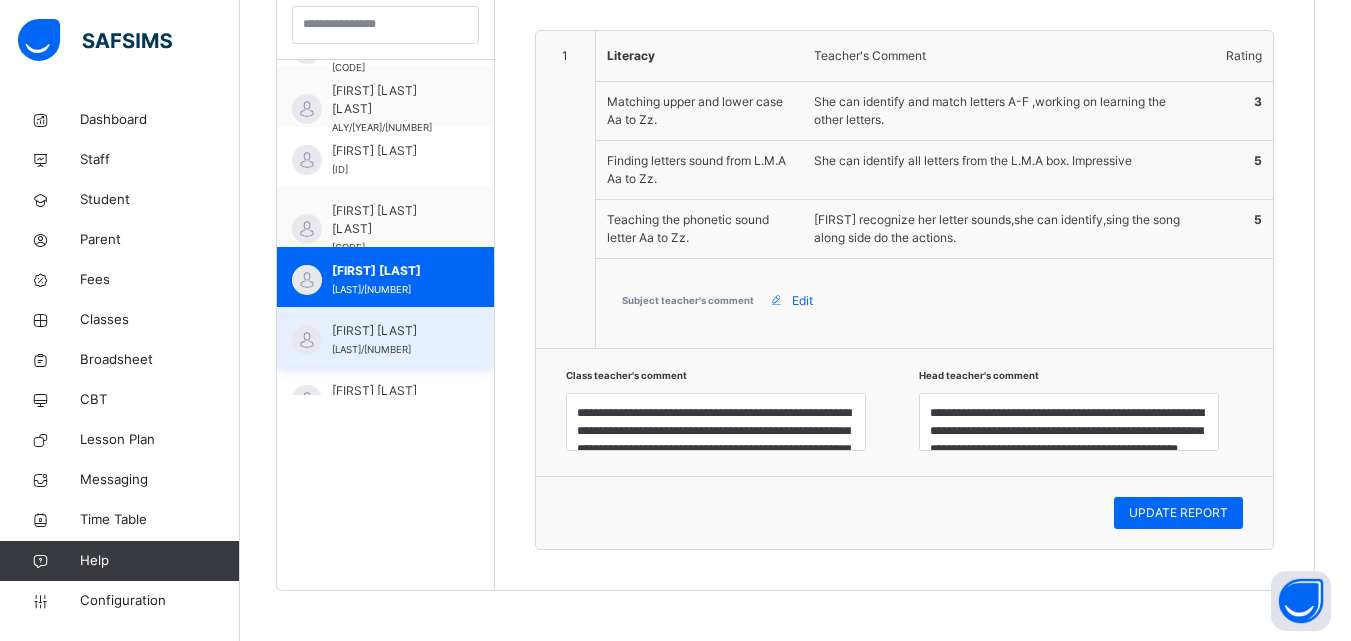 click on "[FIRST] [LAST]" at bounding box center [390, 331] 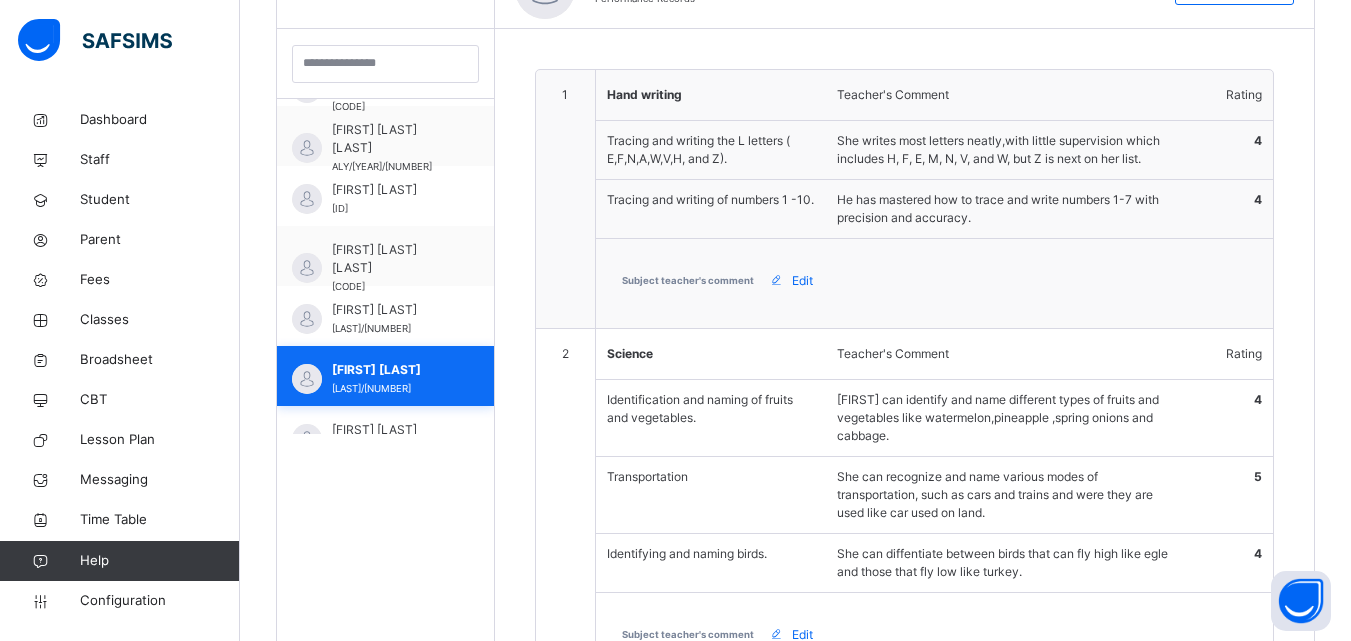 scroll, scrollTop: 611, scrollLeft: 0, axis: vertical 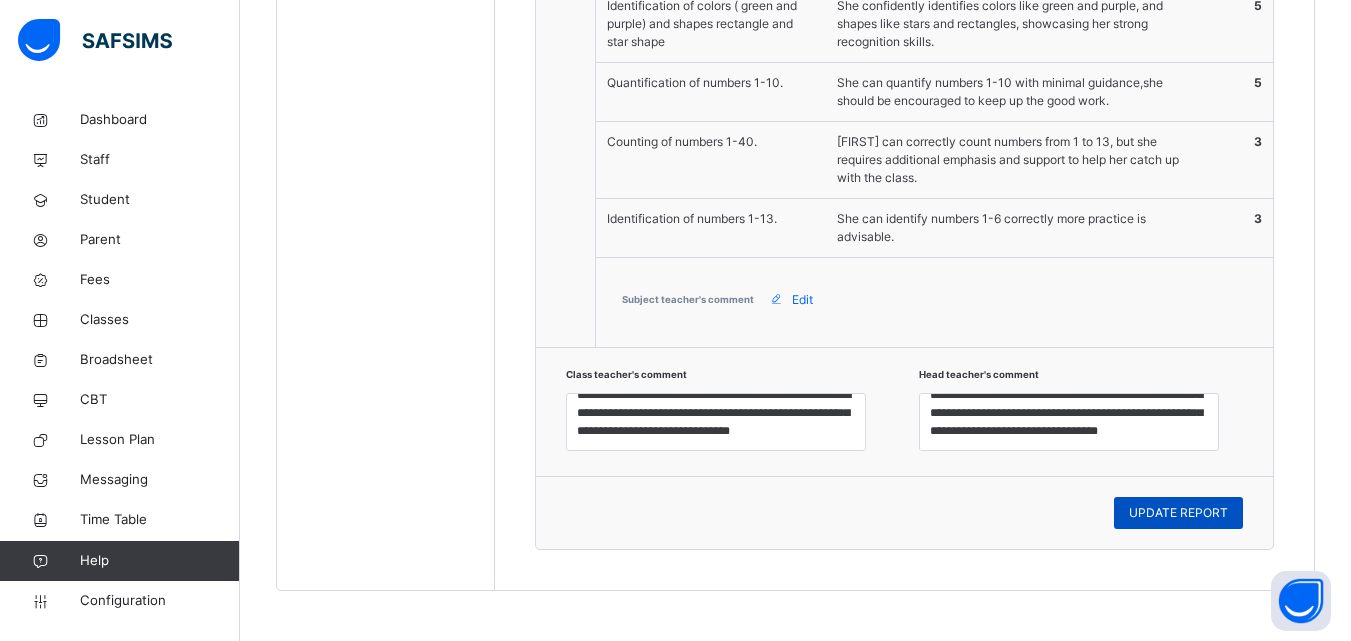 click on "UPDATE REPORT" at bounding box center (1178, 513) 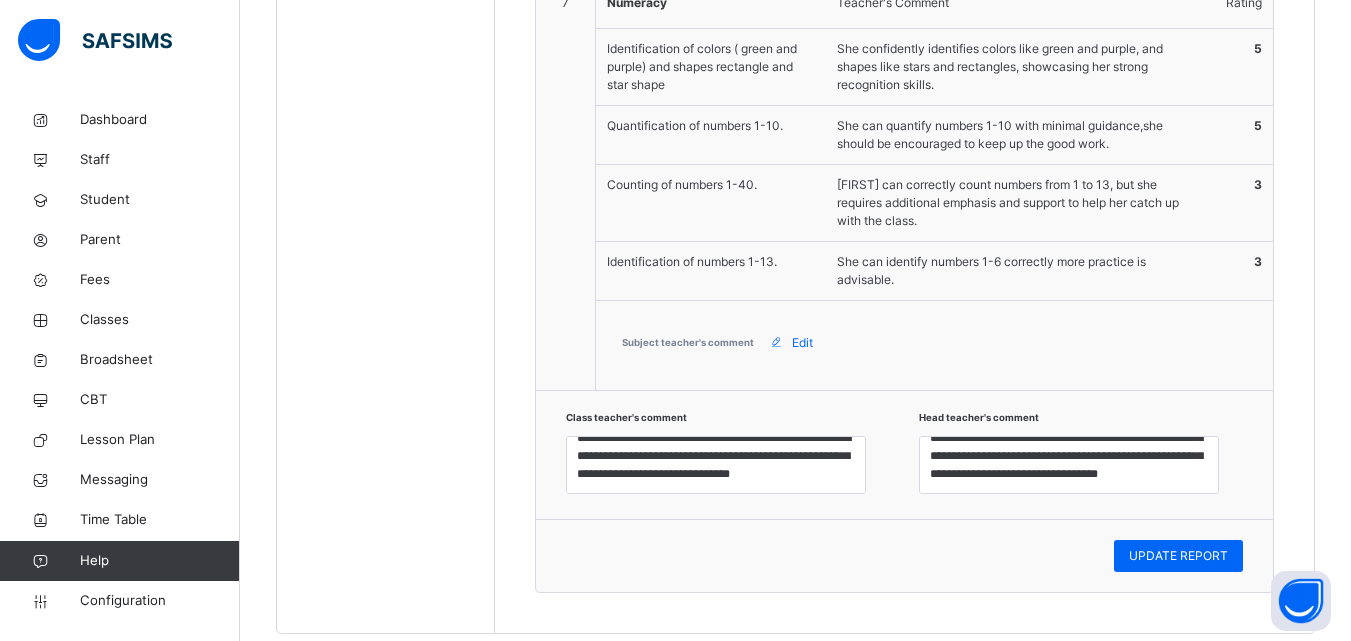scroll, scrollTop: 2518, scrollLeft: 0, axis: vertical 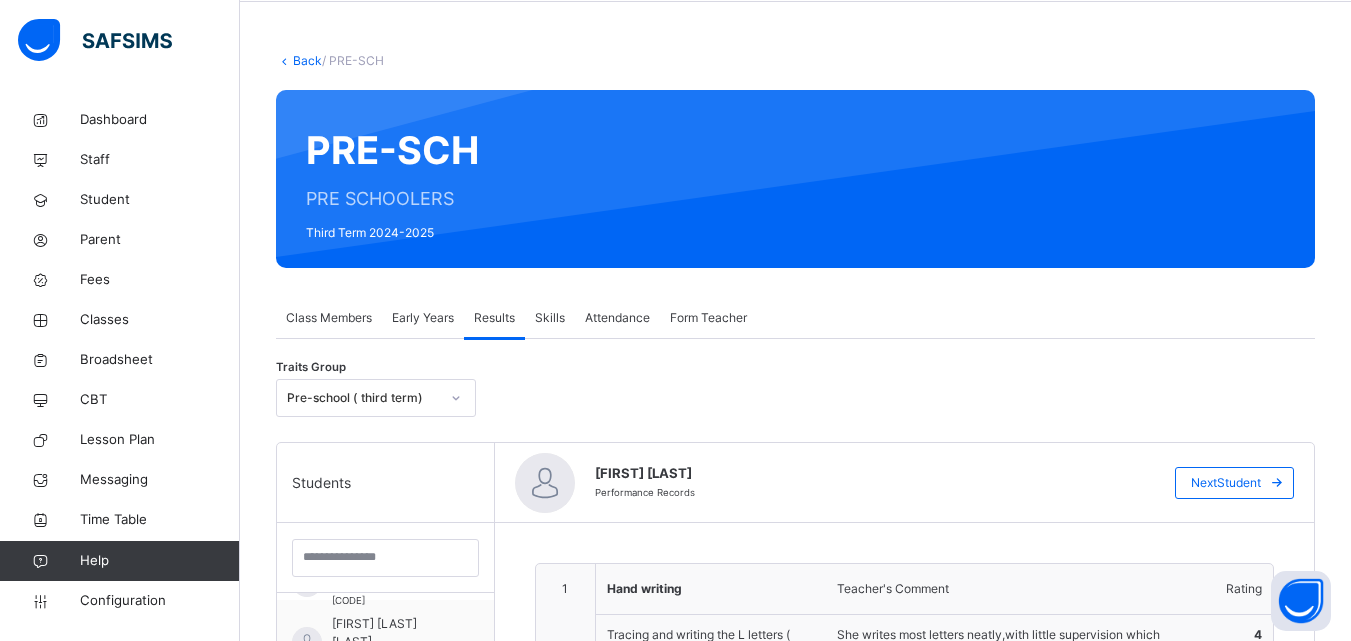 click on "Early Years" at bounding box center (423, 318) 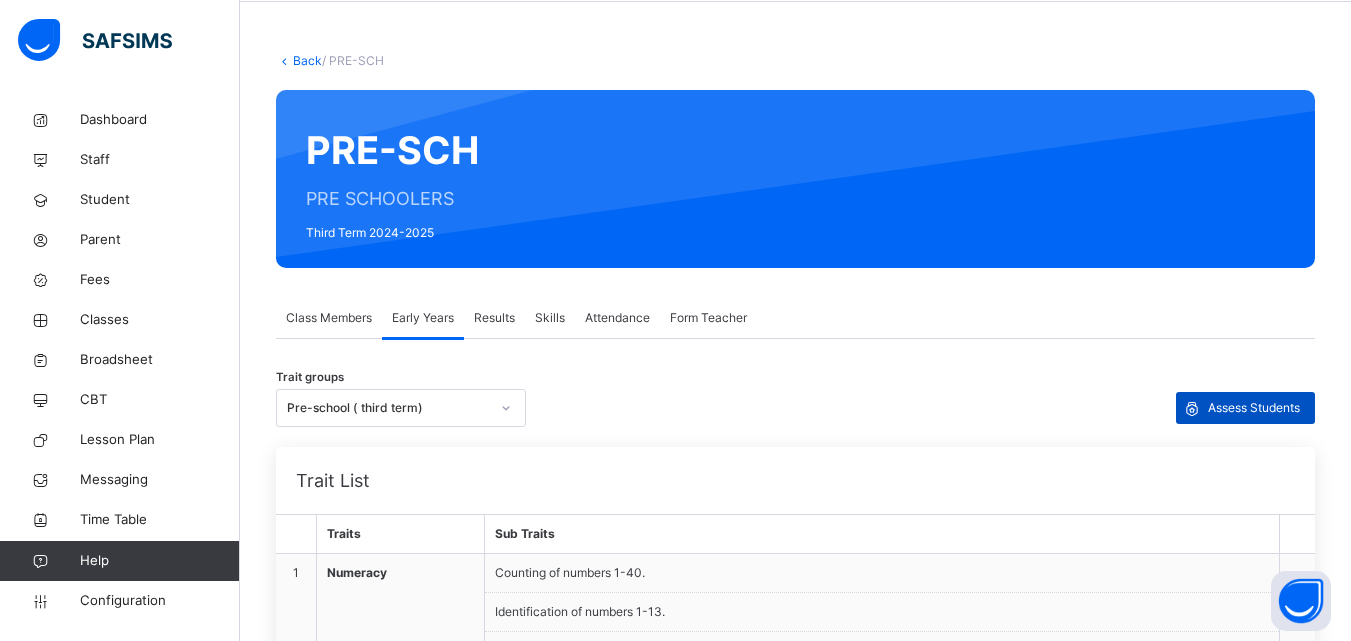 click on "Assess Students" at bounding box center (1254, 408) 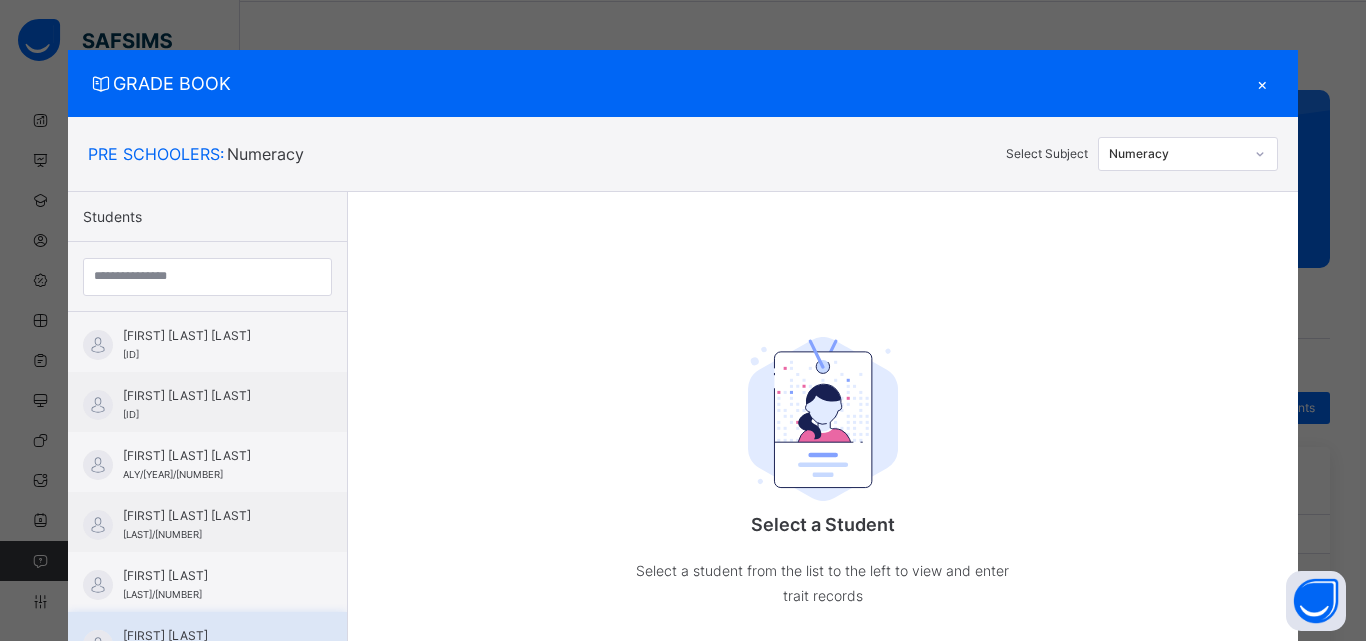 click on "[FIRST] [LAST]" at bounding box center [212, 636] 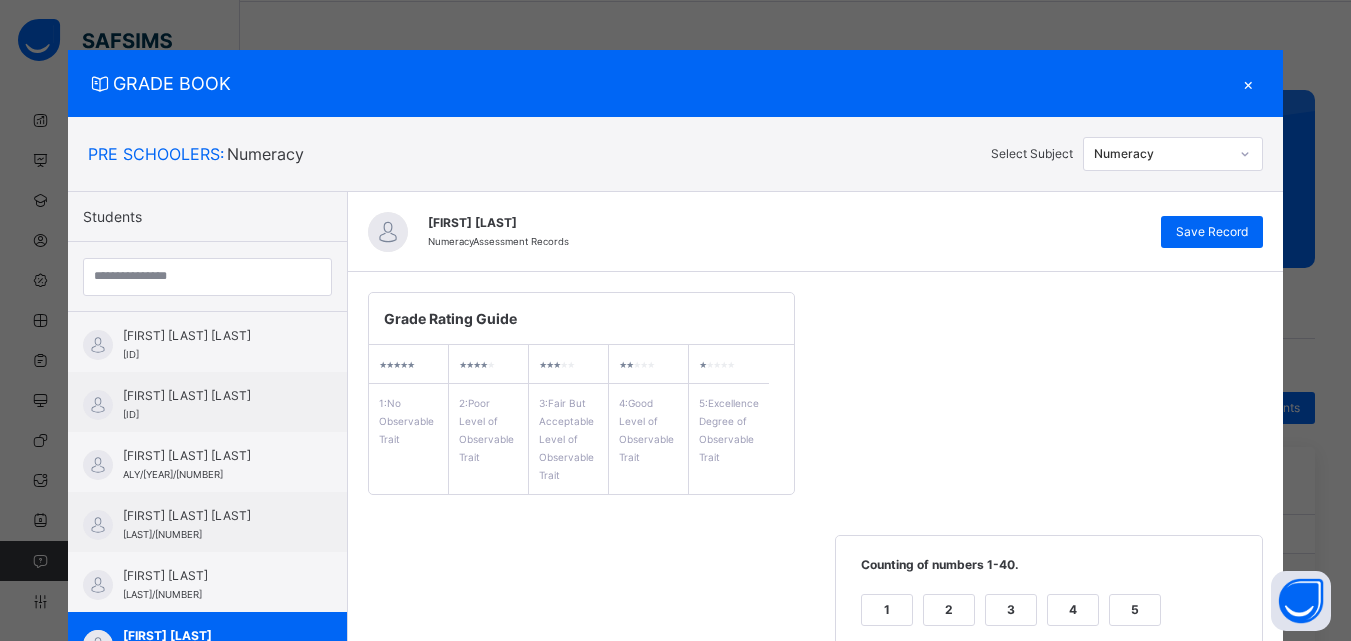 scroll, scrollTop: 561, scrollLeft: 0, axis: vertical 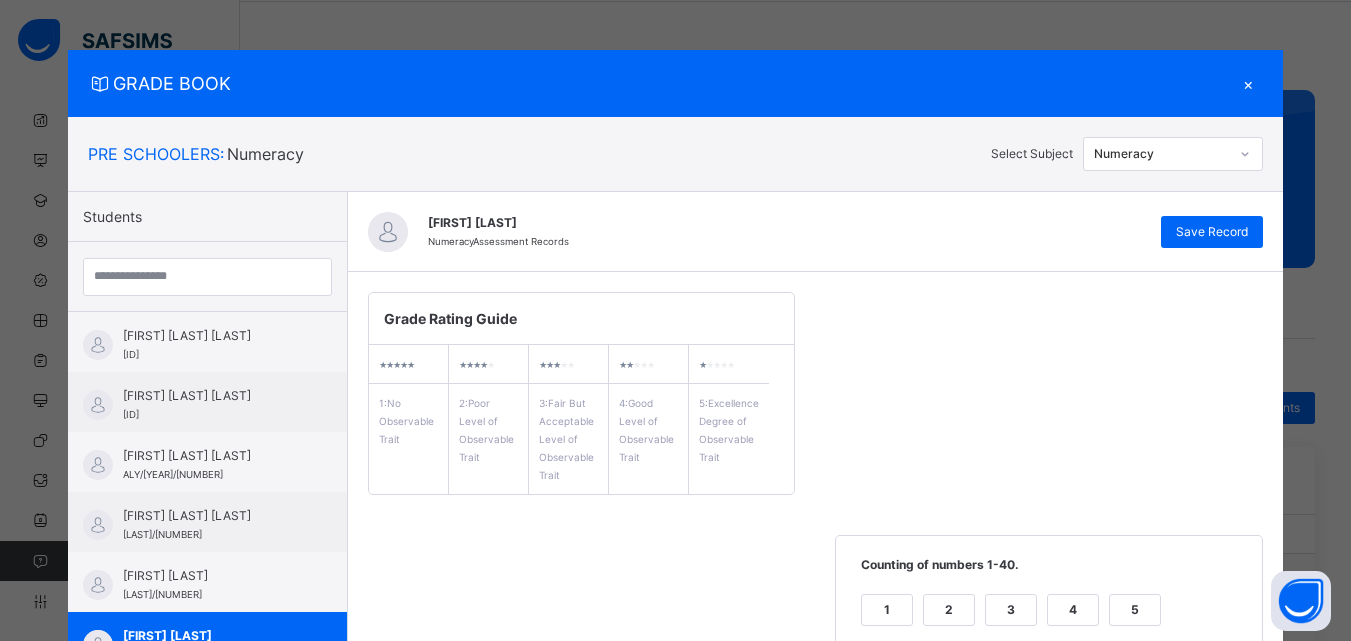 click 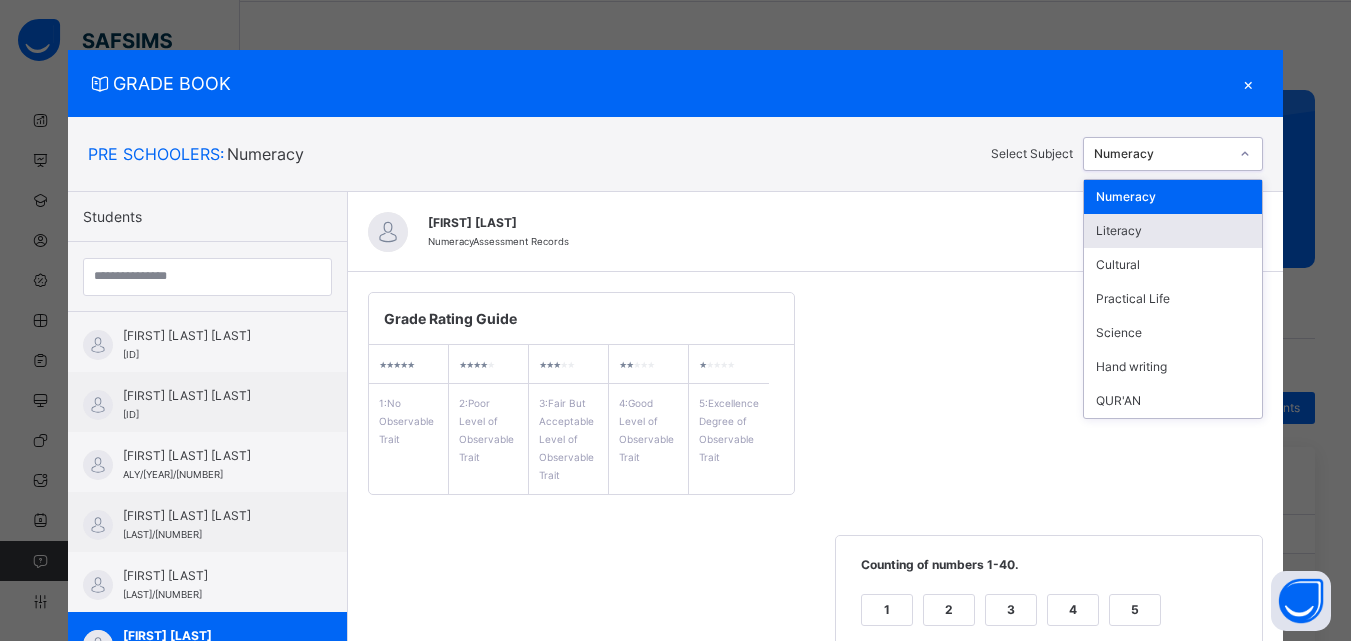 click on "Literacy" at bounding box center (1173, 231) 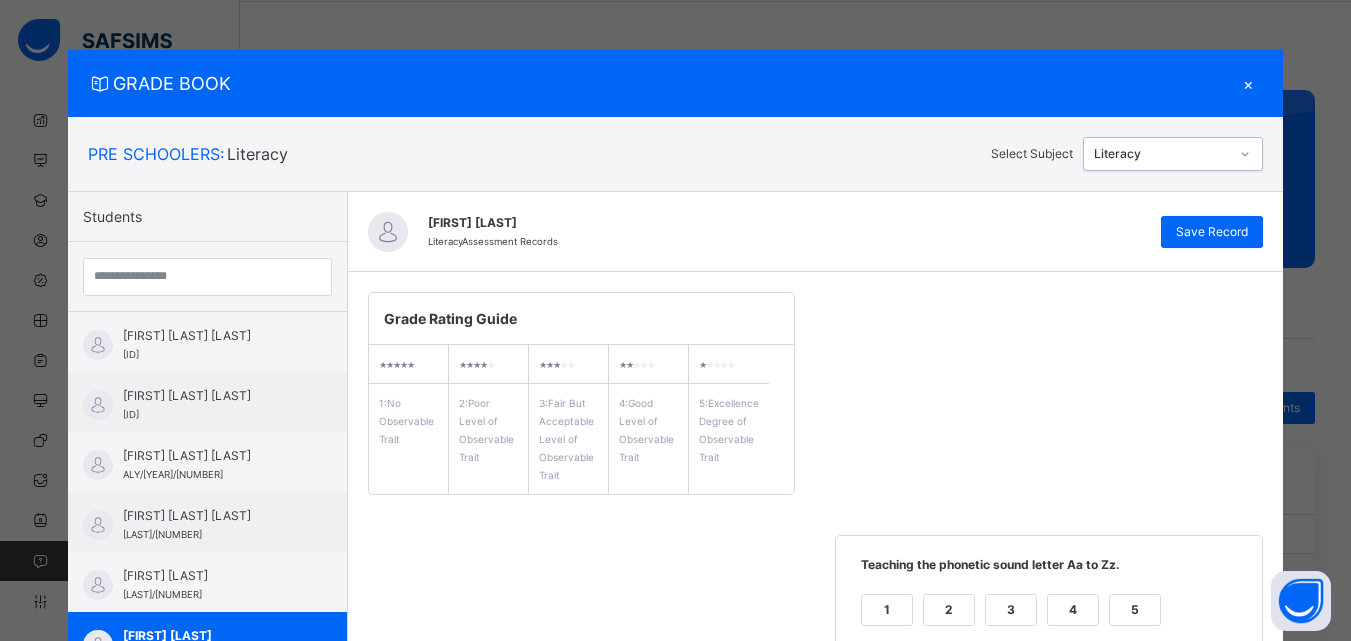 scroll, scrollTop: 561, scrollLeft: 0, axis: vertical 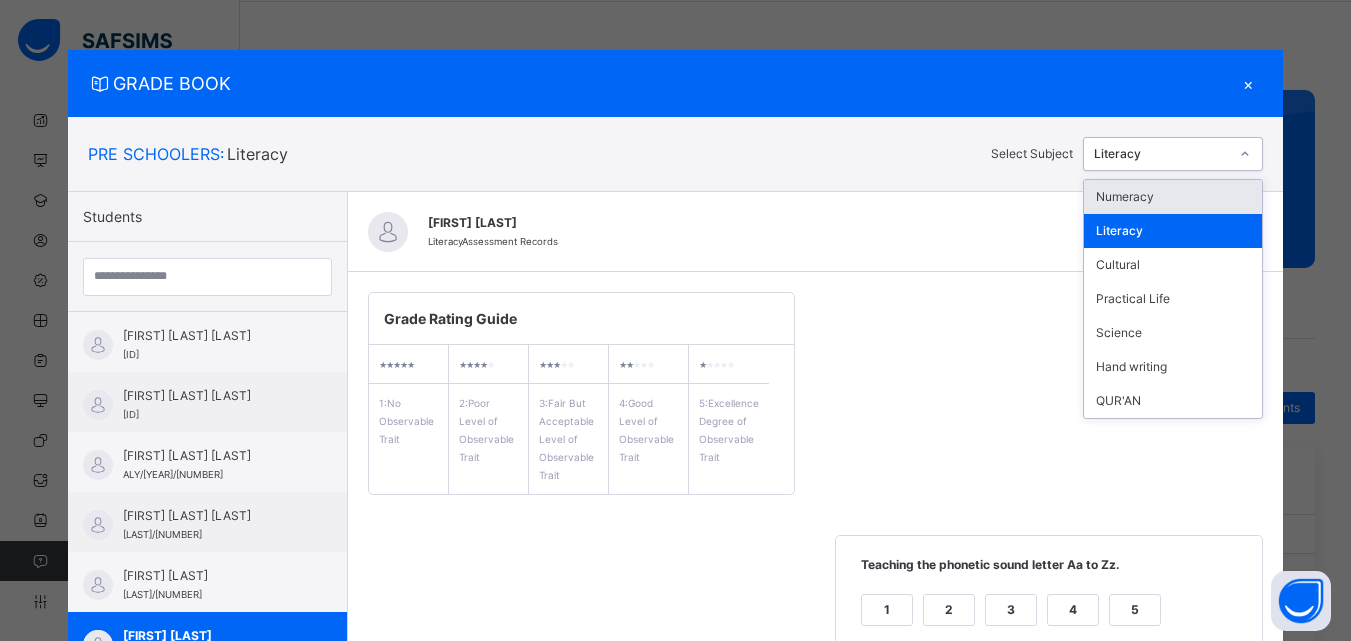 click 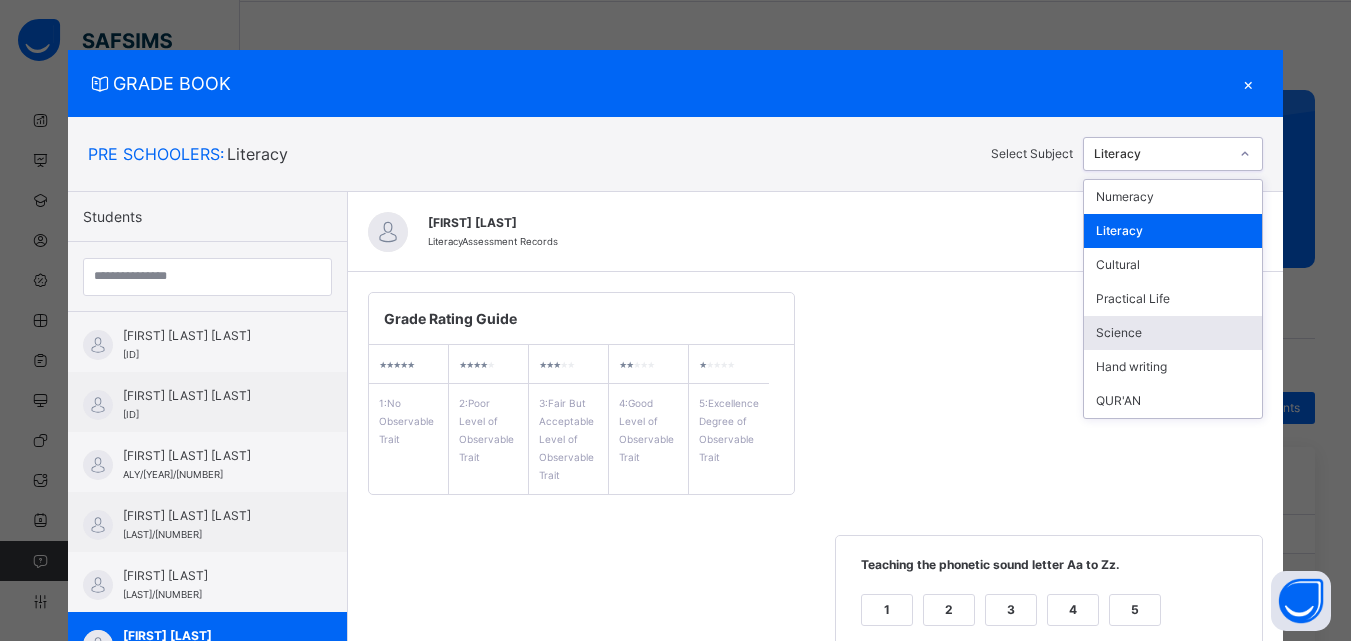 click on "Science" at bounding box center [1173, 333] 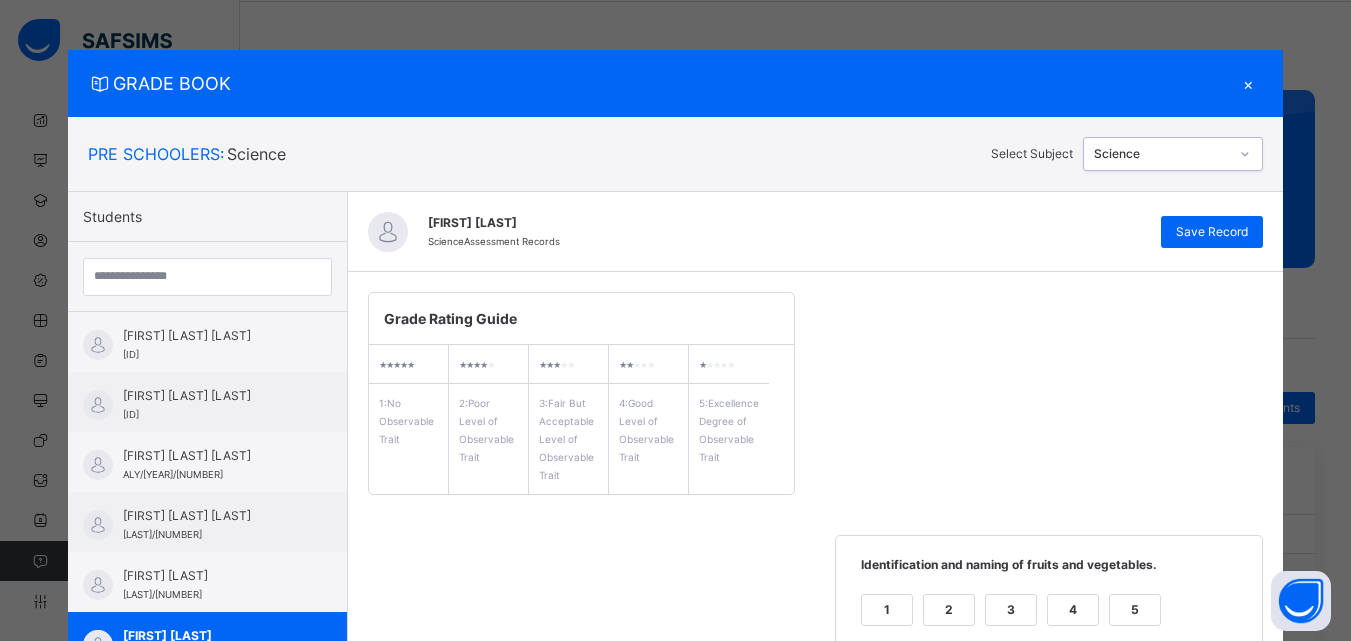 scroll, scrollTop: 561, scrollLeft: 0, axis: vertical 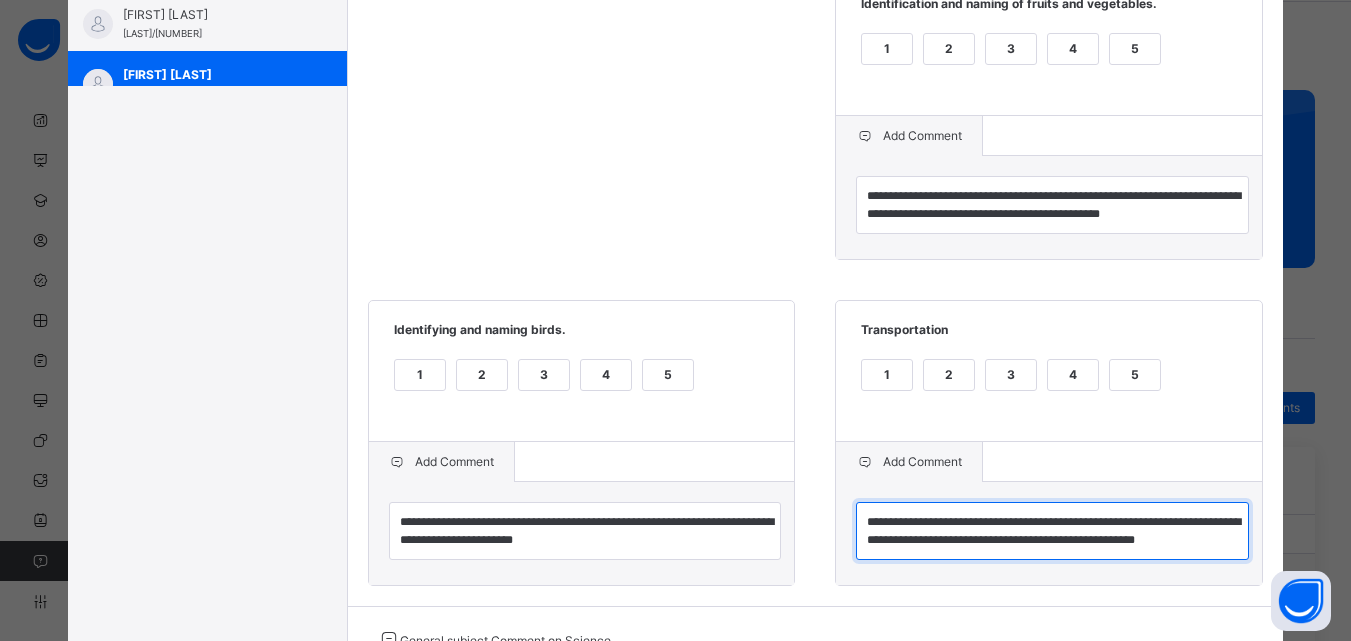 click on "**********" at bounding box center (1052, 531) 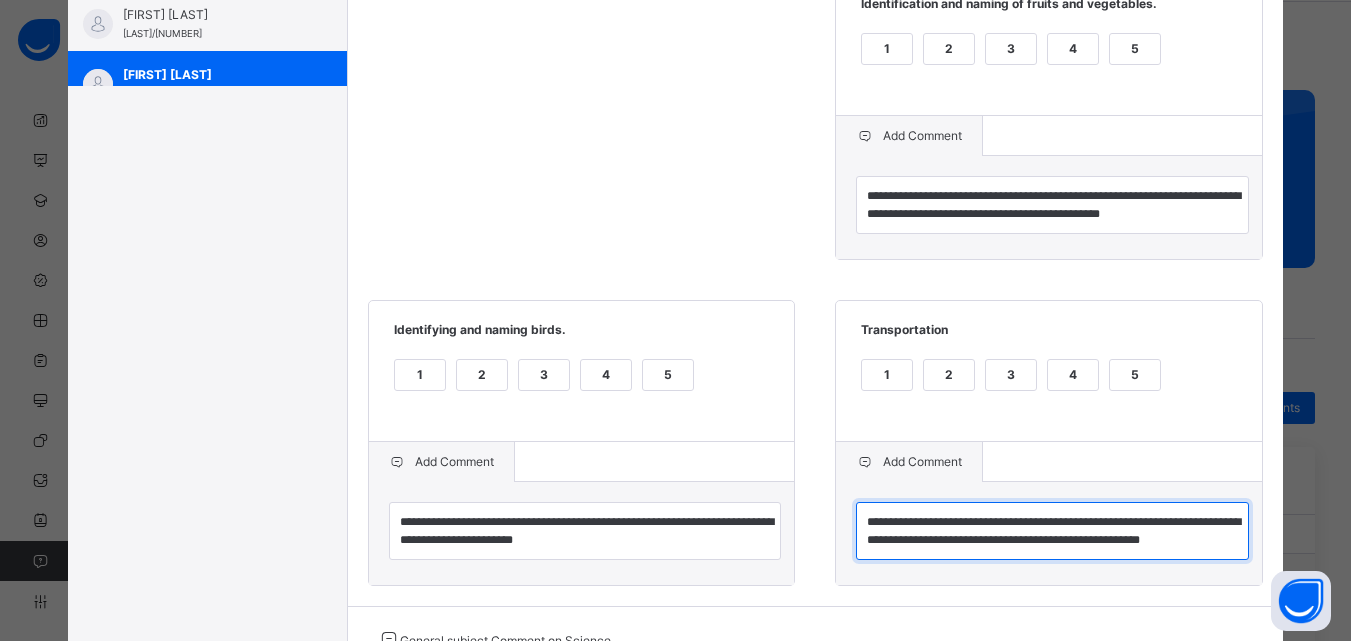 scroll, scrollTop: 18, scrollLeft: 0, axis: vertical 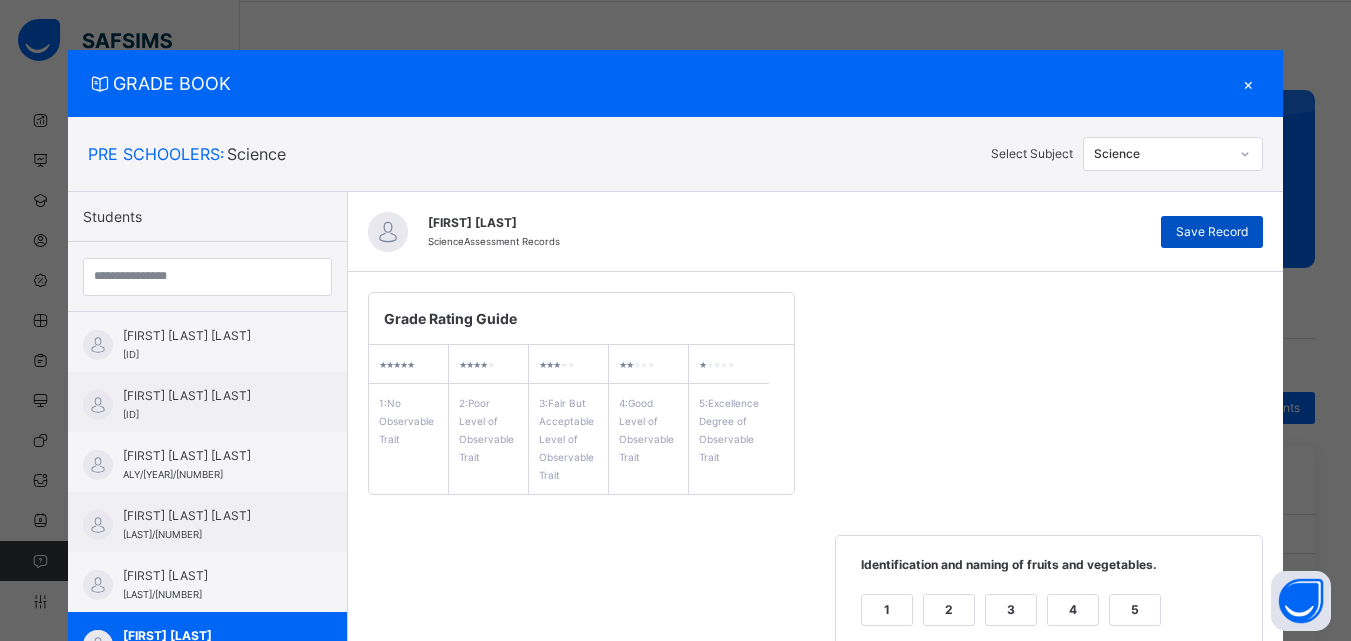 type on "**********" 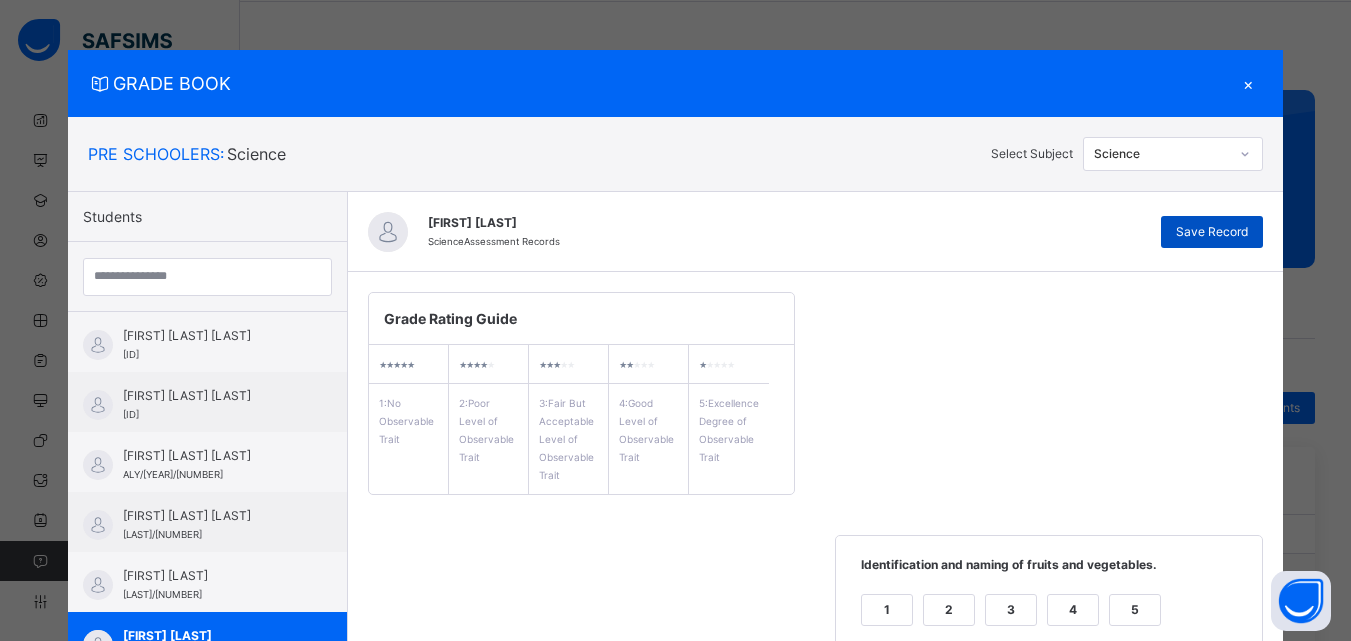 click on "Save Record" at bounding box center [1212, 232] 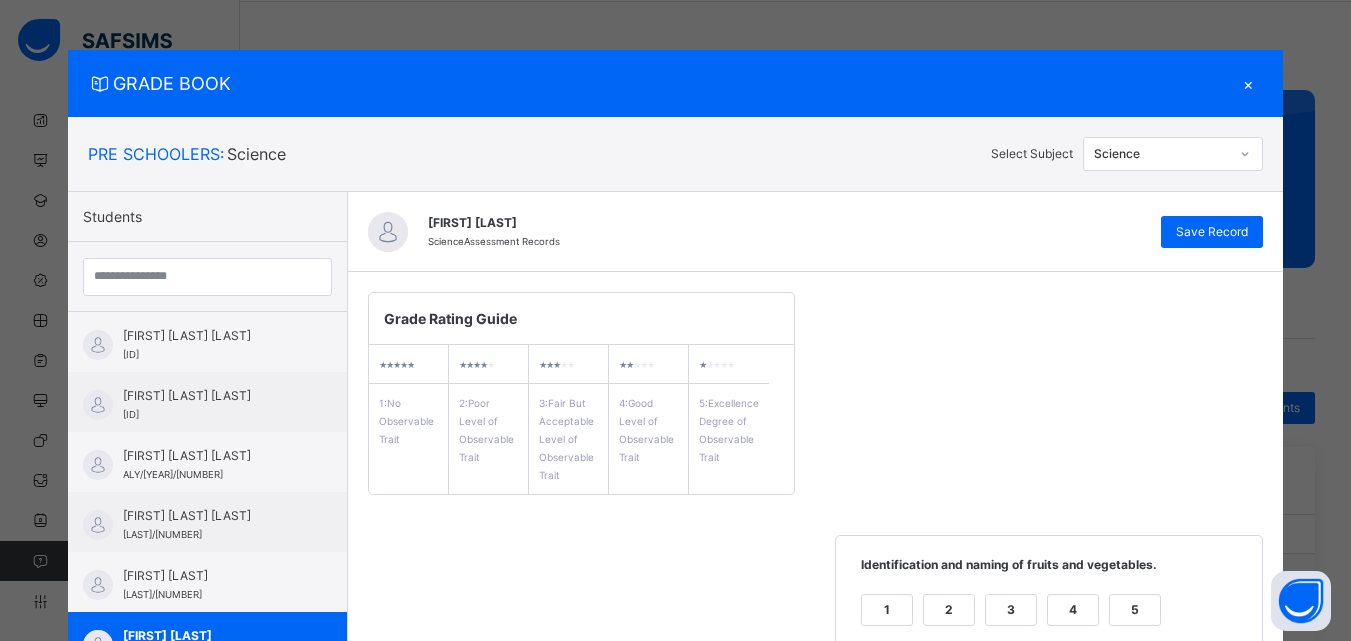 click on "×" at bounding box center (1248, 83) 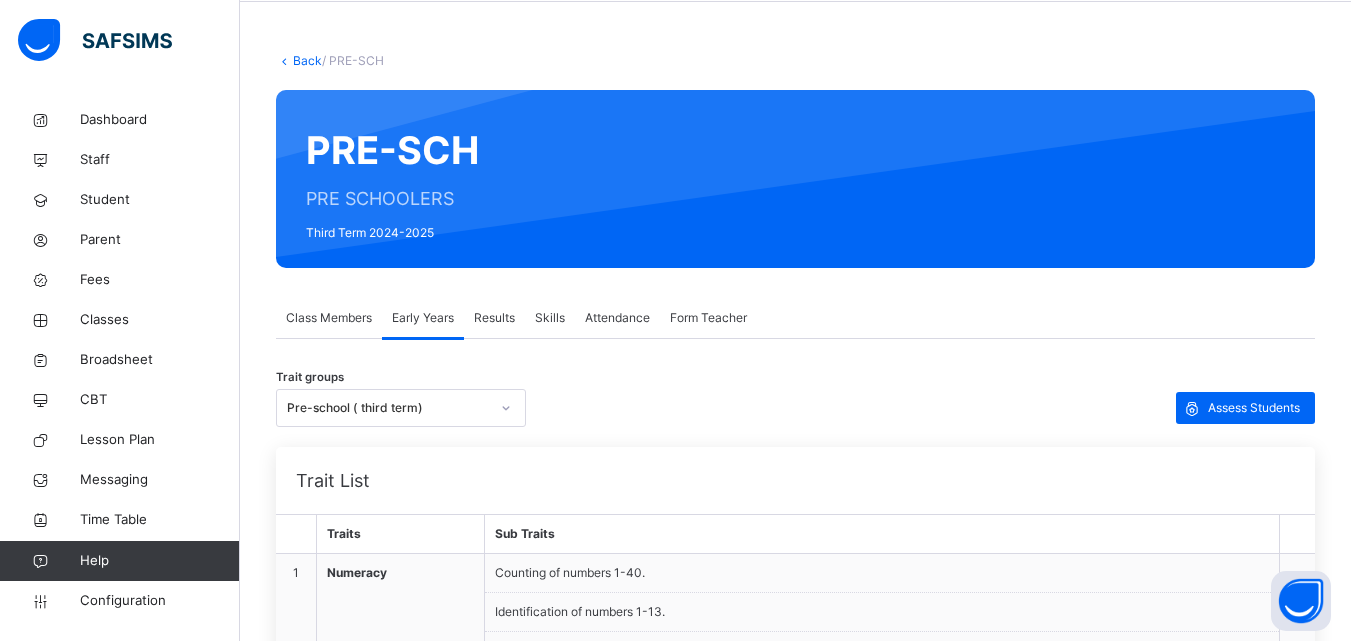 click on "Results" at bounding box center [494, 318] 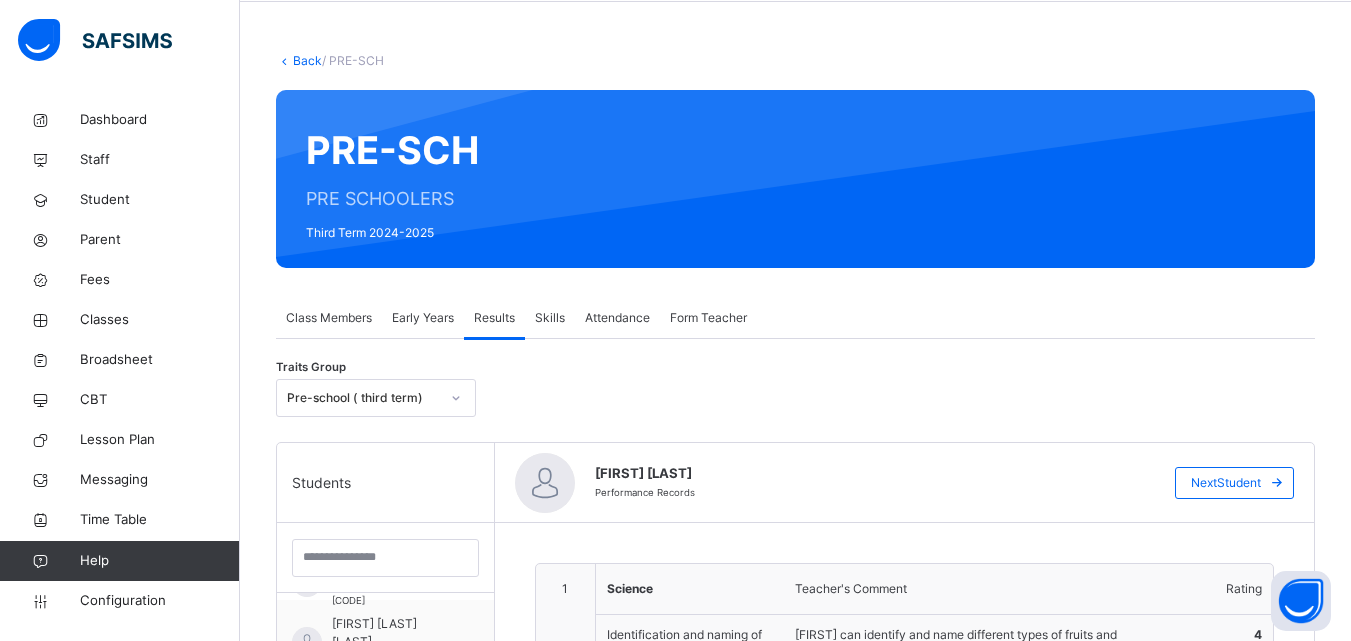 scroll, scrollTop: 638, scrollLeft: 0, axis: vertical 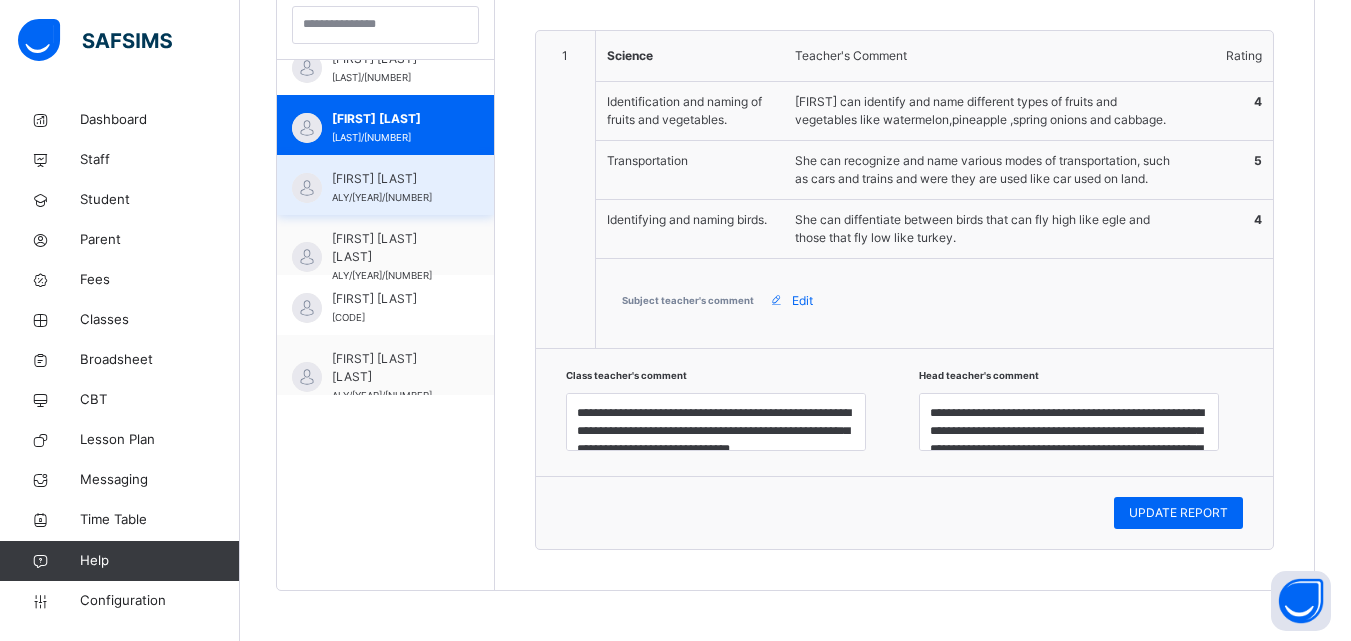 click on "[FIRST] [LAST]" at bounding box center [390, 179] 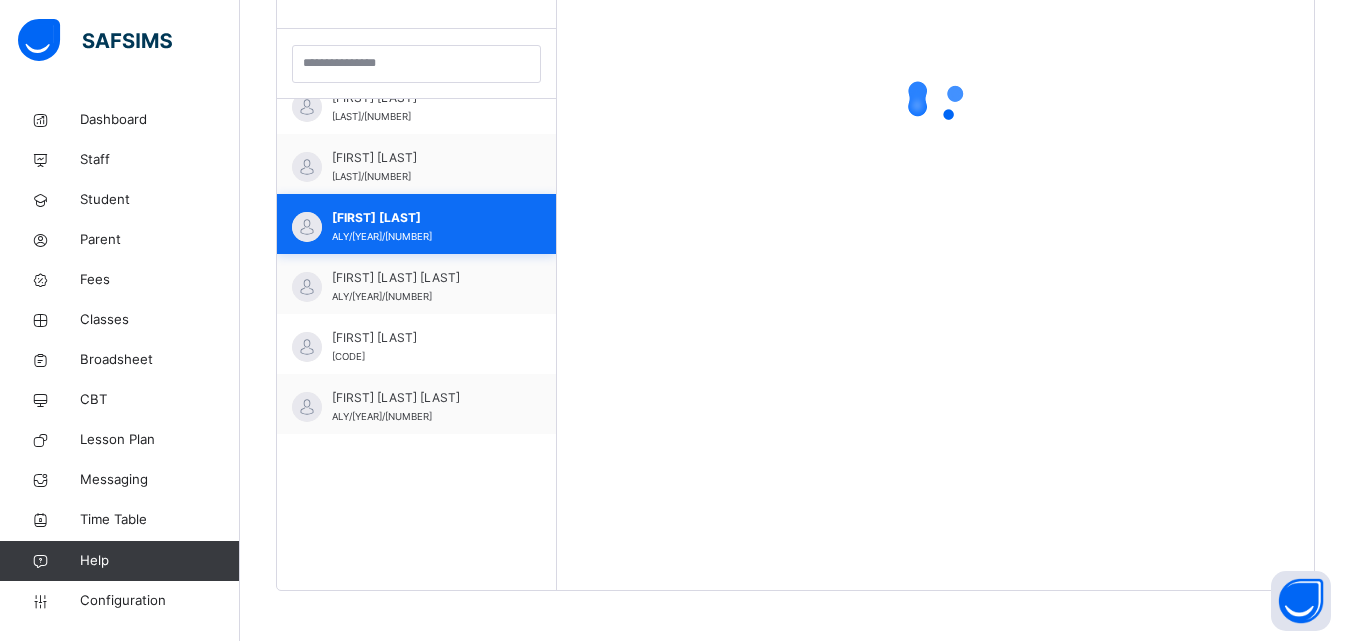 scroll, scrollTop: 638, scrollLeft: 0, axis: vertical 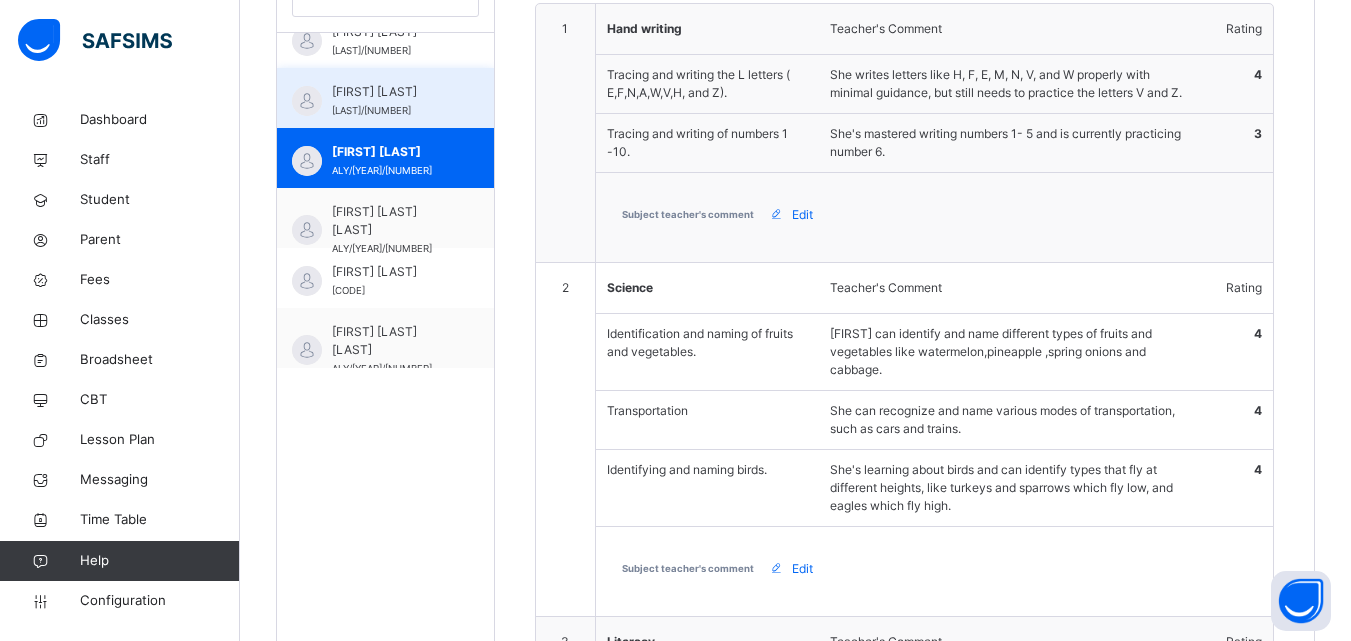click on "[FIRST] [LAST] ALY/[YEAR]/[NUMBER]" at bounding box center [390, 101] 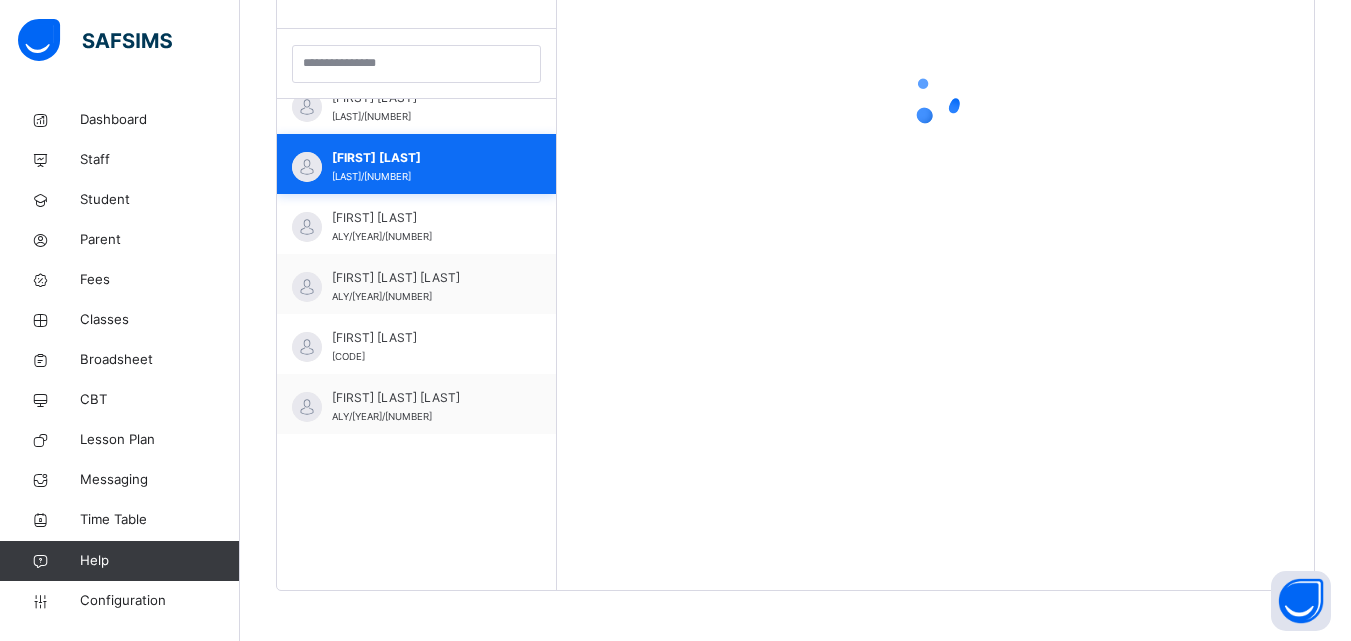 scroll, scrollTop: 572, scrollLeft: 0, axis: vertical 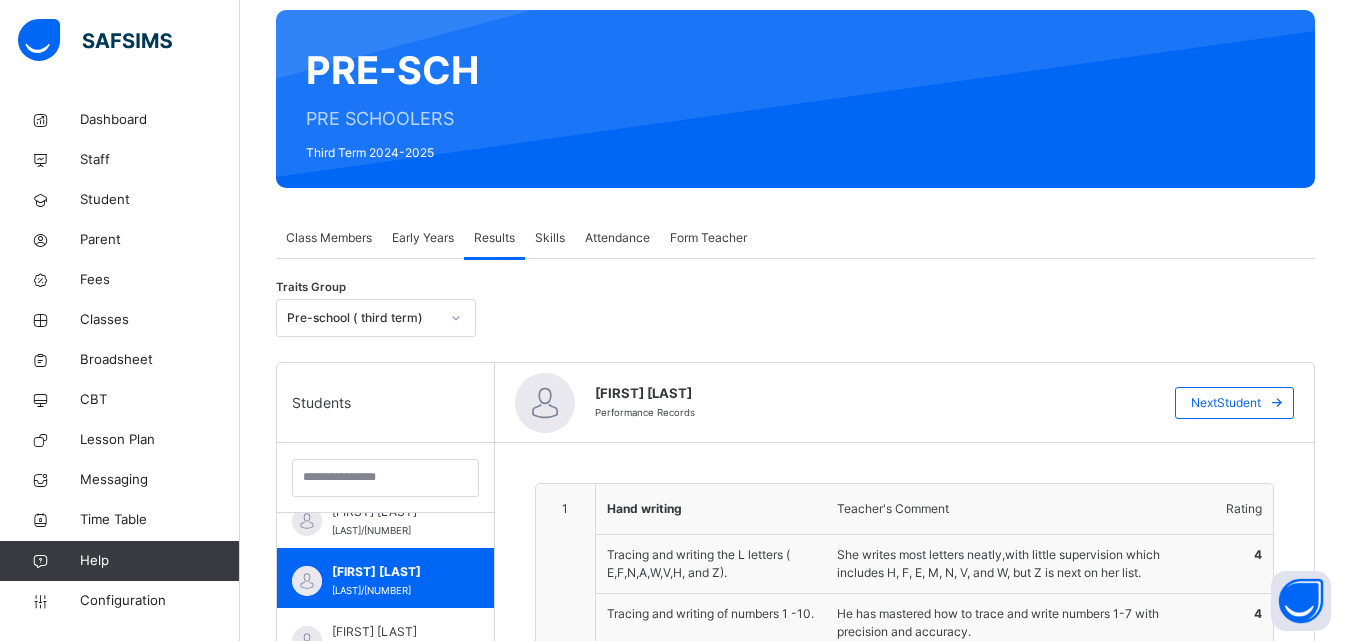 click on "Early Years" at bounding box center [423, 238] 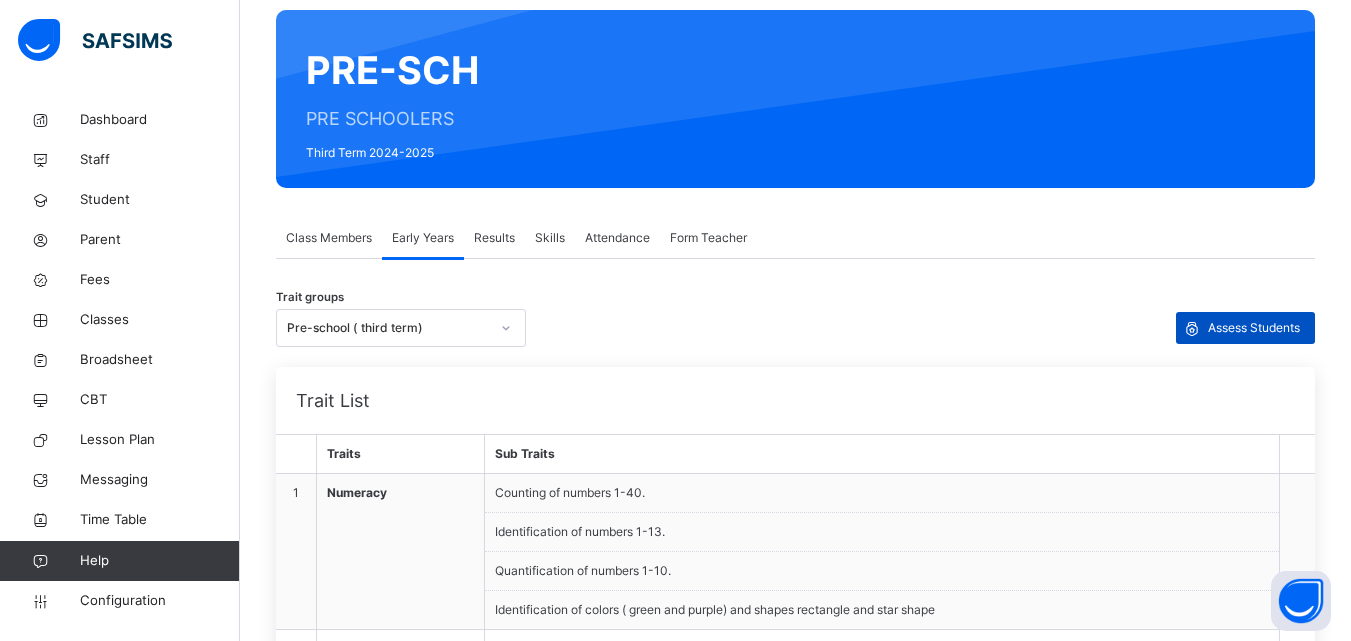 click on "Assess Students" at bounding box center [1254, 328] 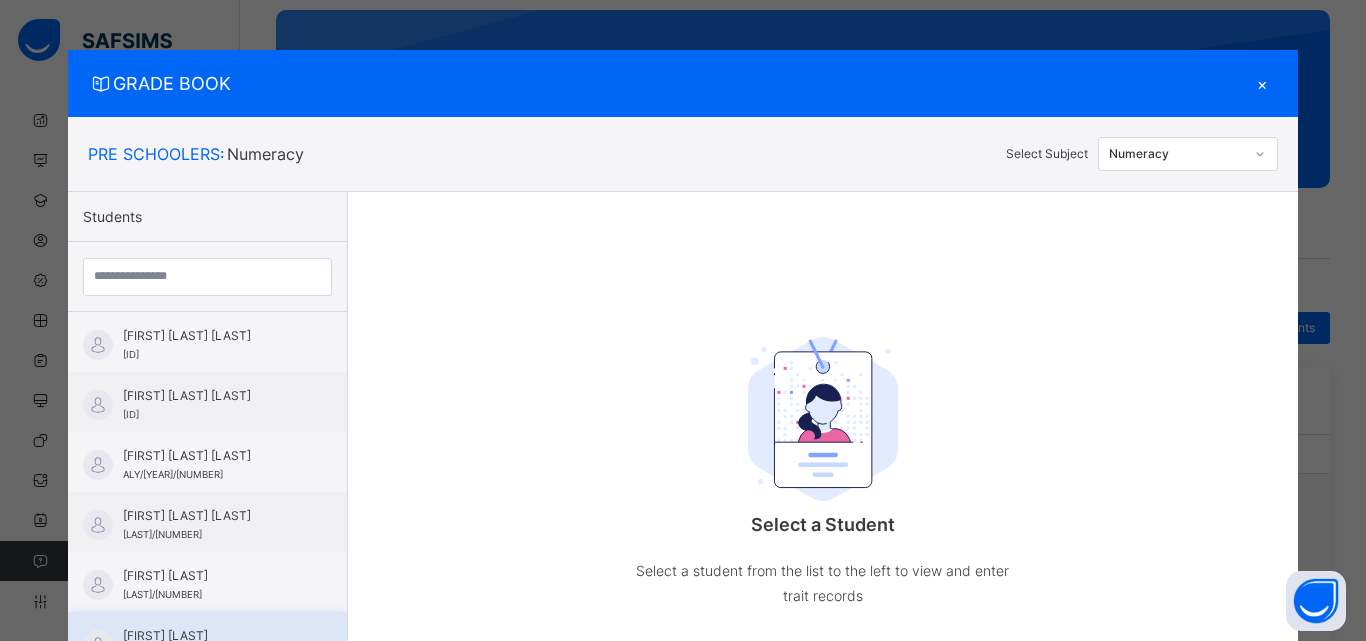 click on "[FIRST] [LAST]" at bounding box center (212, 636) 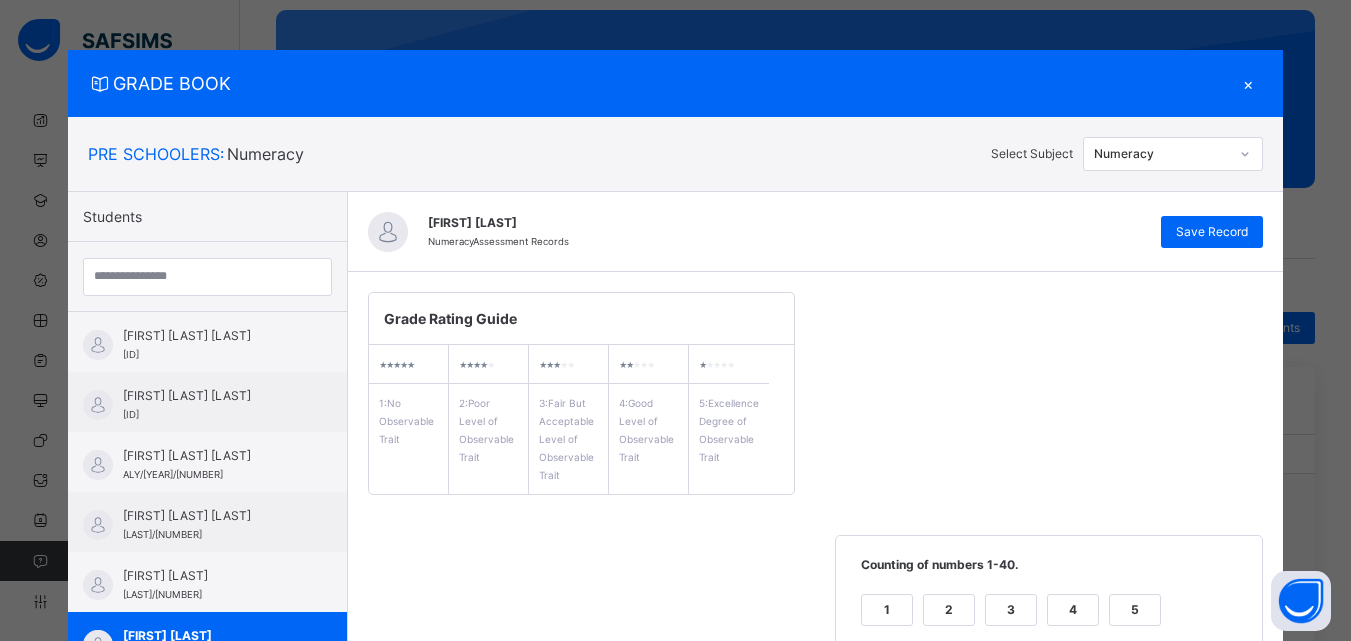 click 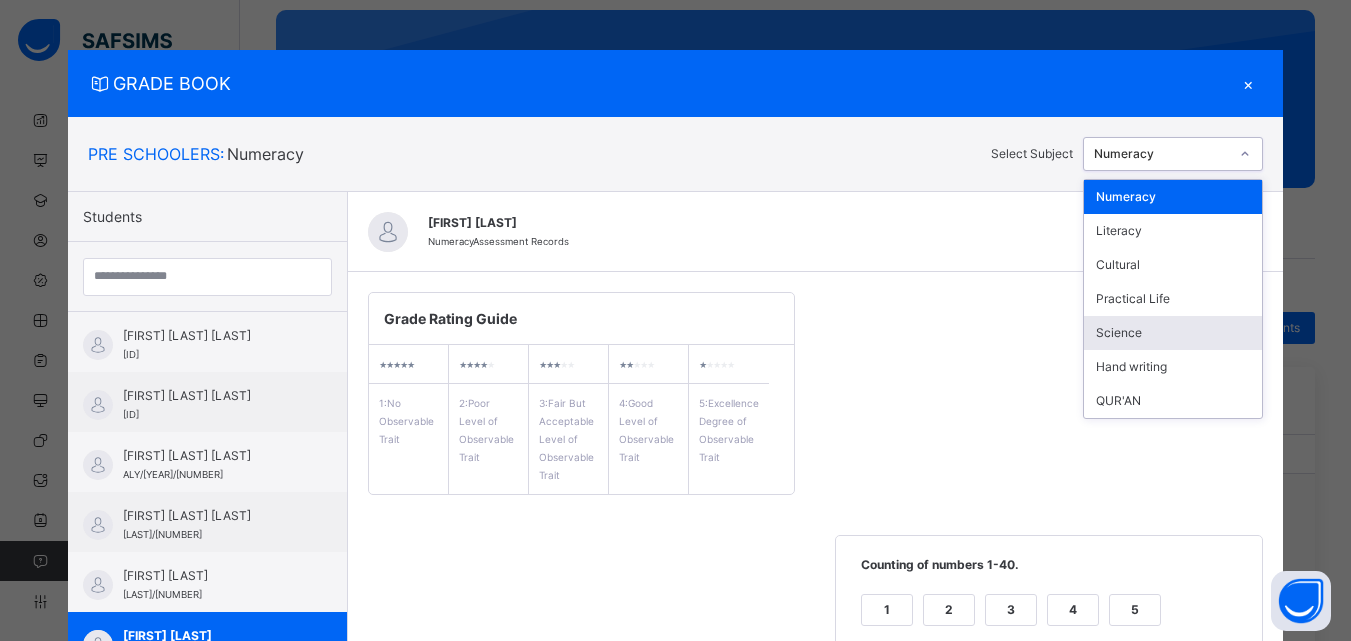click on "Science" at bounding box center (1173, 333) 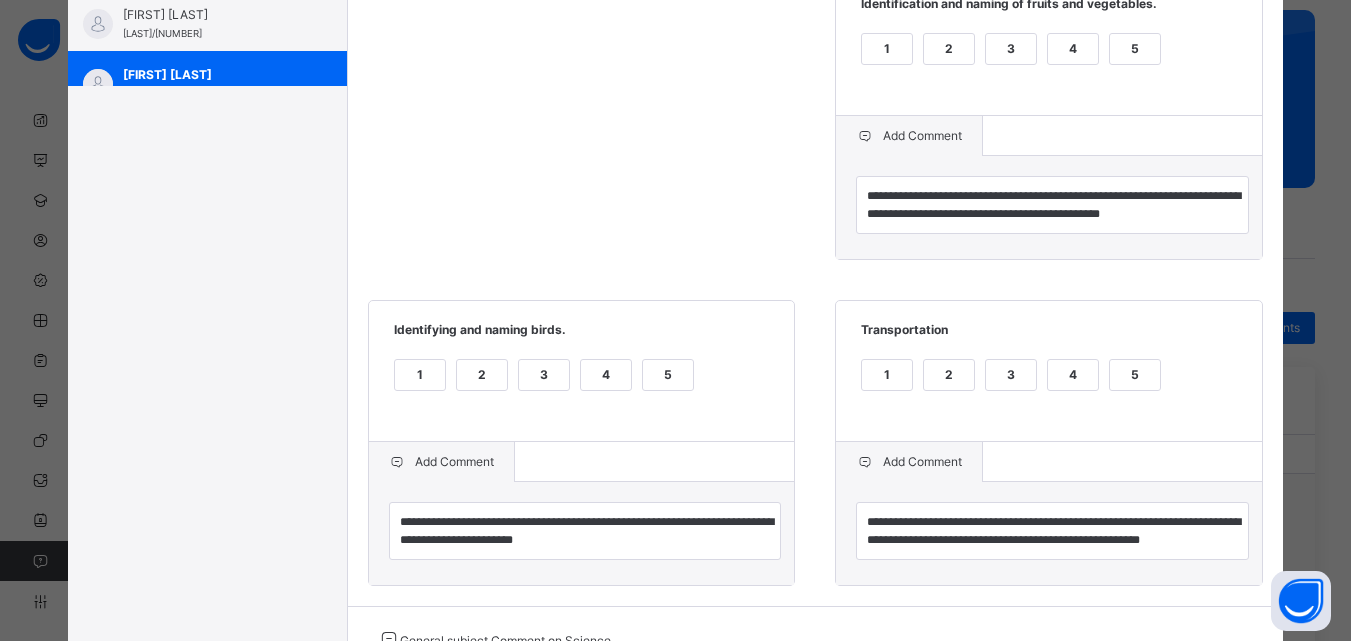 scroll, scrollTop: 0, scrollLeft: 0, axis: both 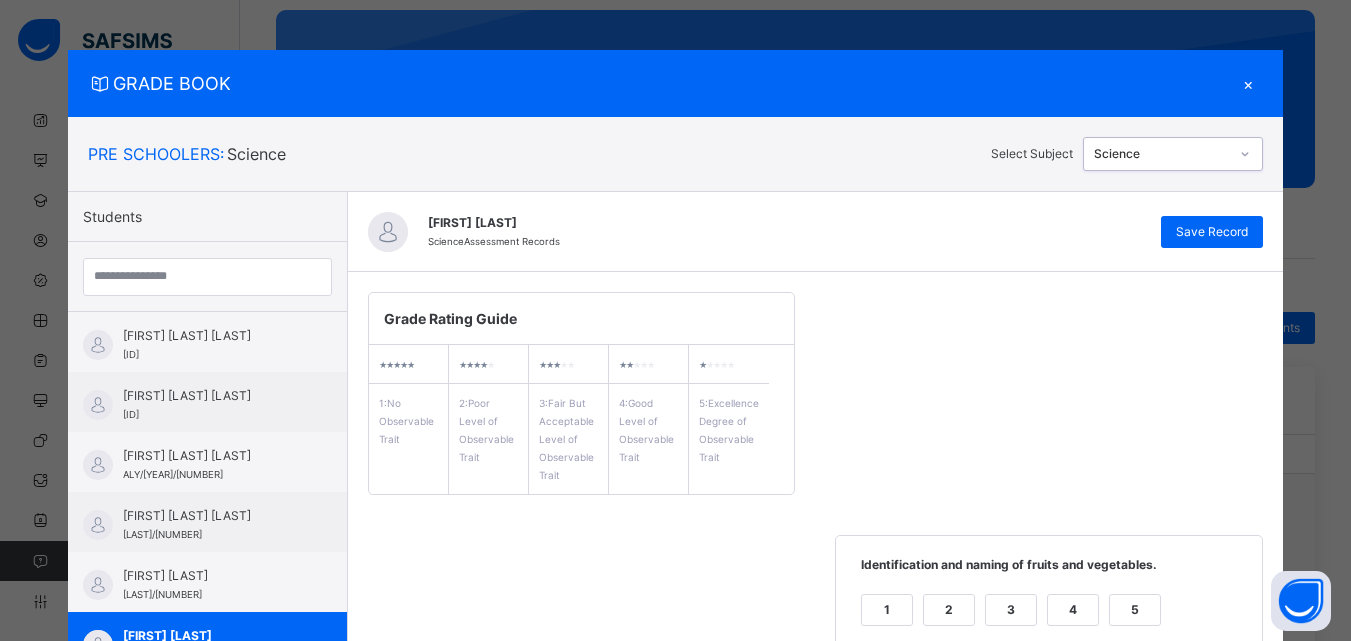 click 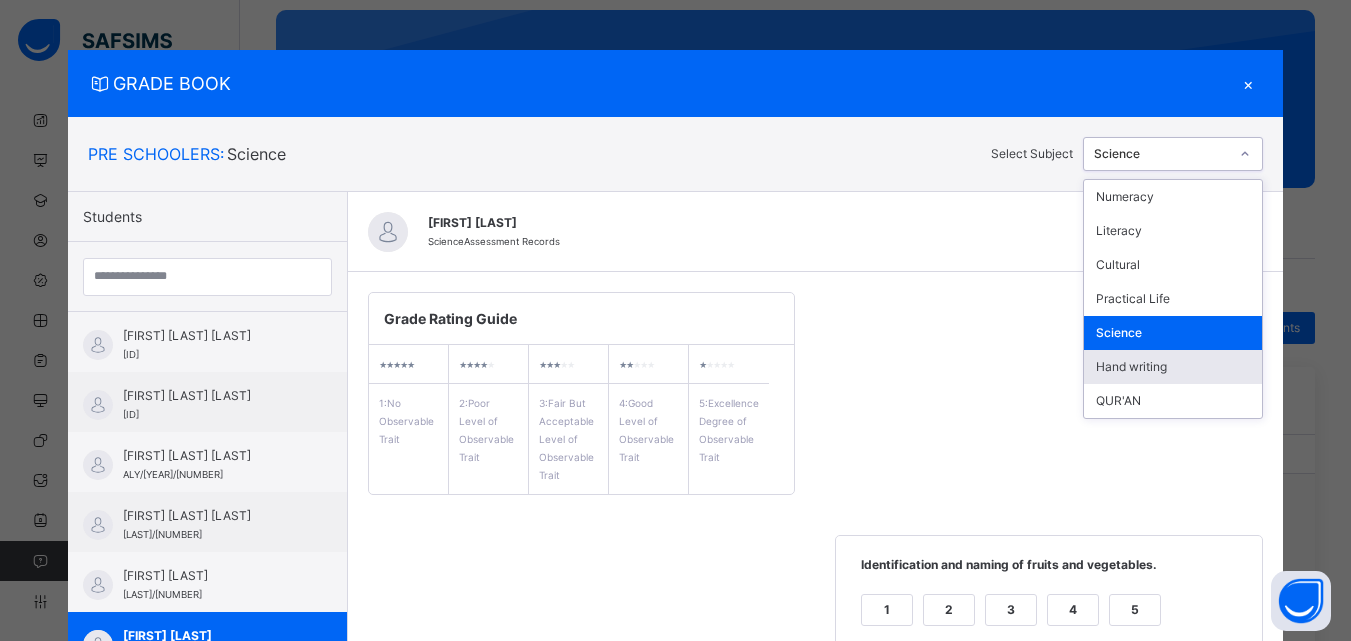 click on "Hand writing" at bounding box center (1173, 367) 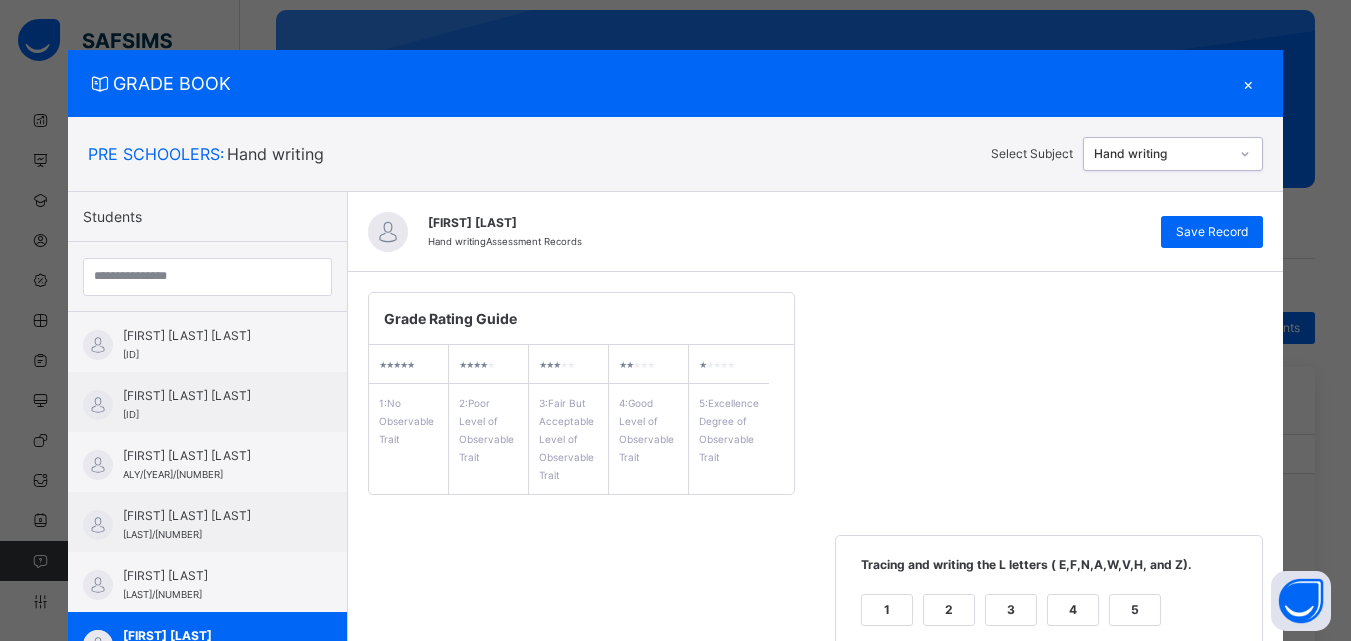 scroll, scrollTop: 561, scrollLeft: 0, axis: vertical 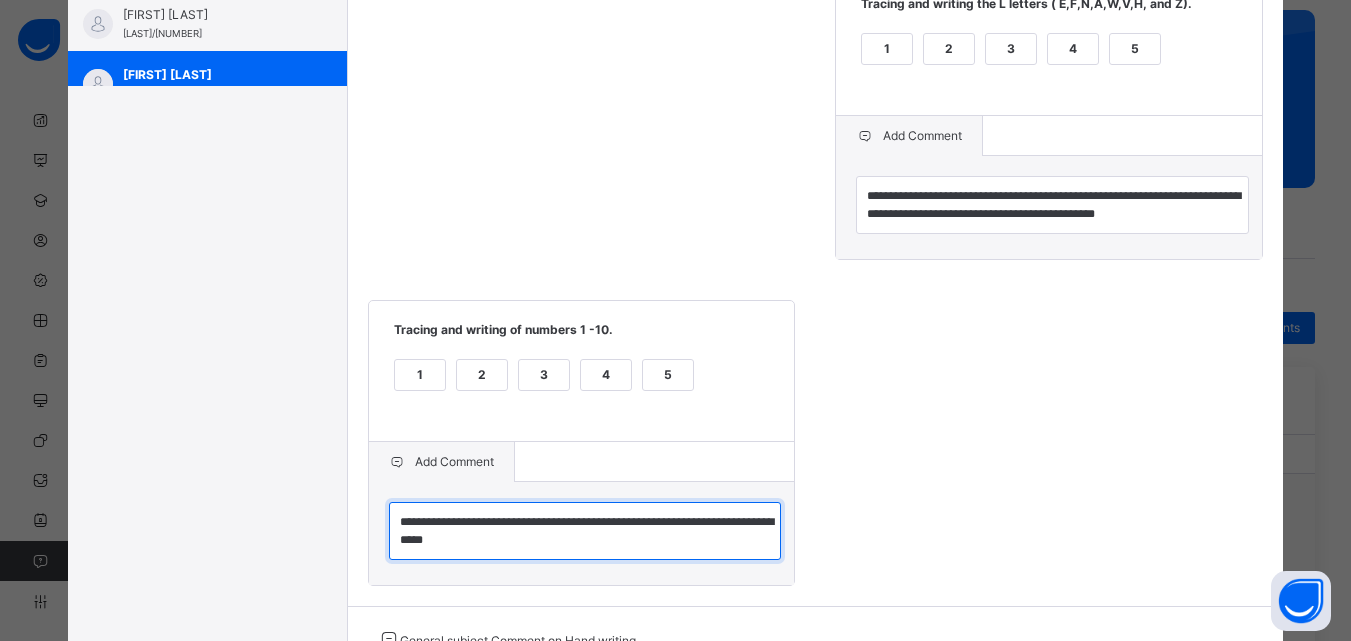 click on "**********" at bounding box center [585, 531] 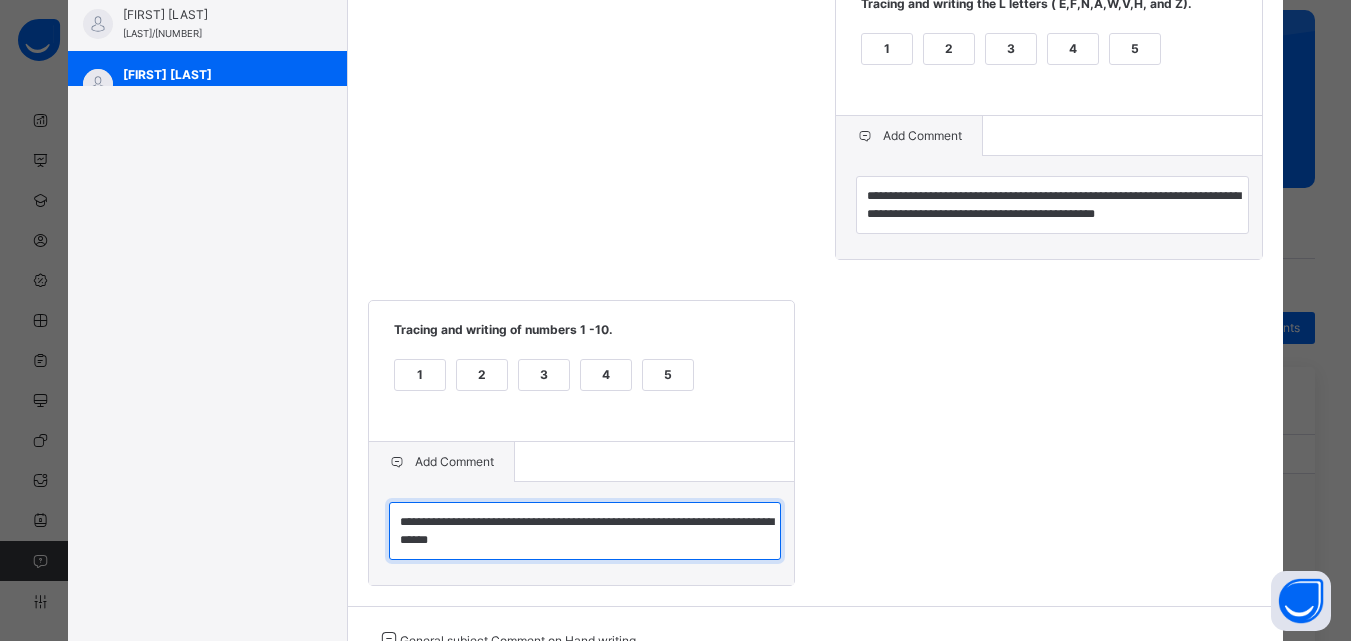 scroll, scrollTop: 0, scrollLeft: 0, axis: both 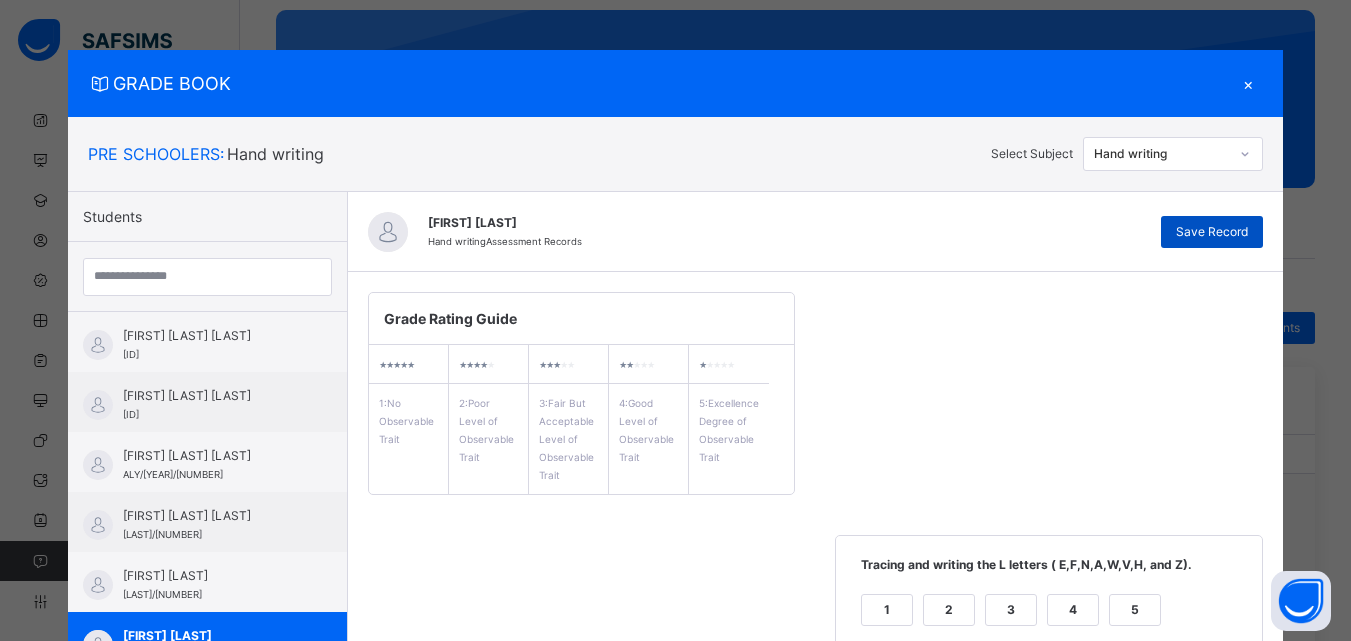 type on "**********" 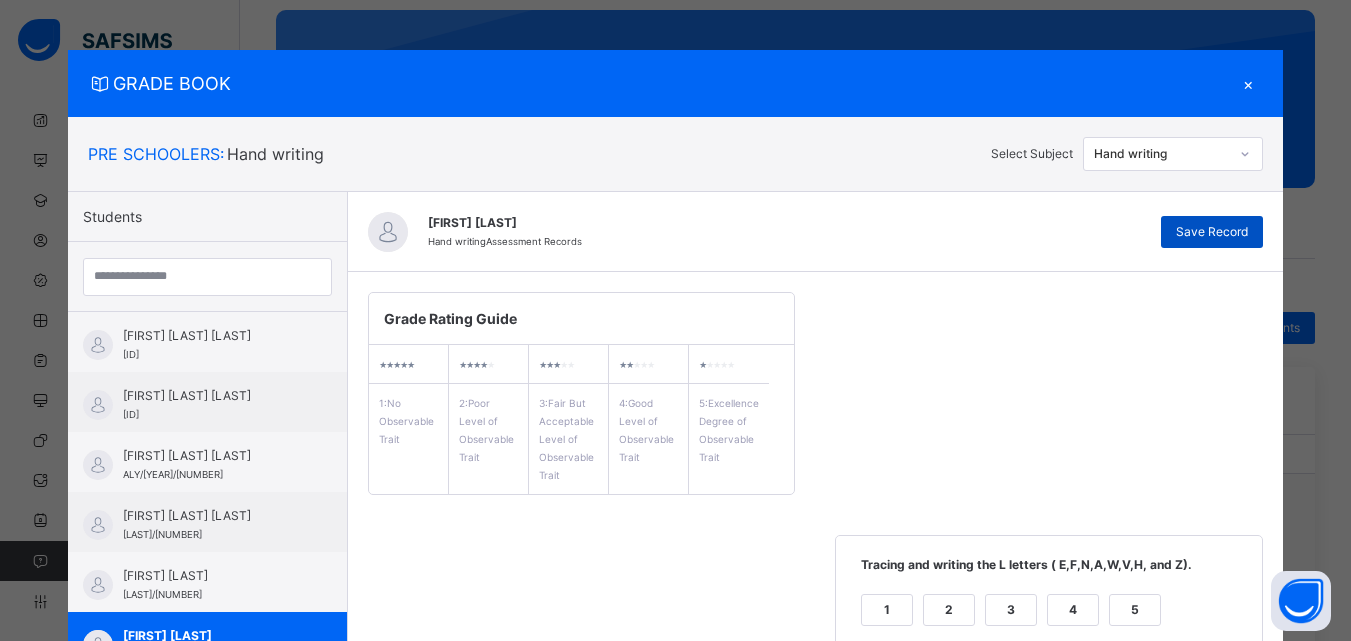 click on "Save Record" at bounding box center [1212, 232] 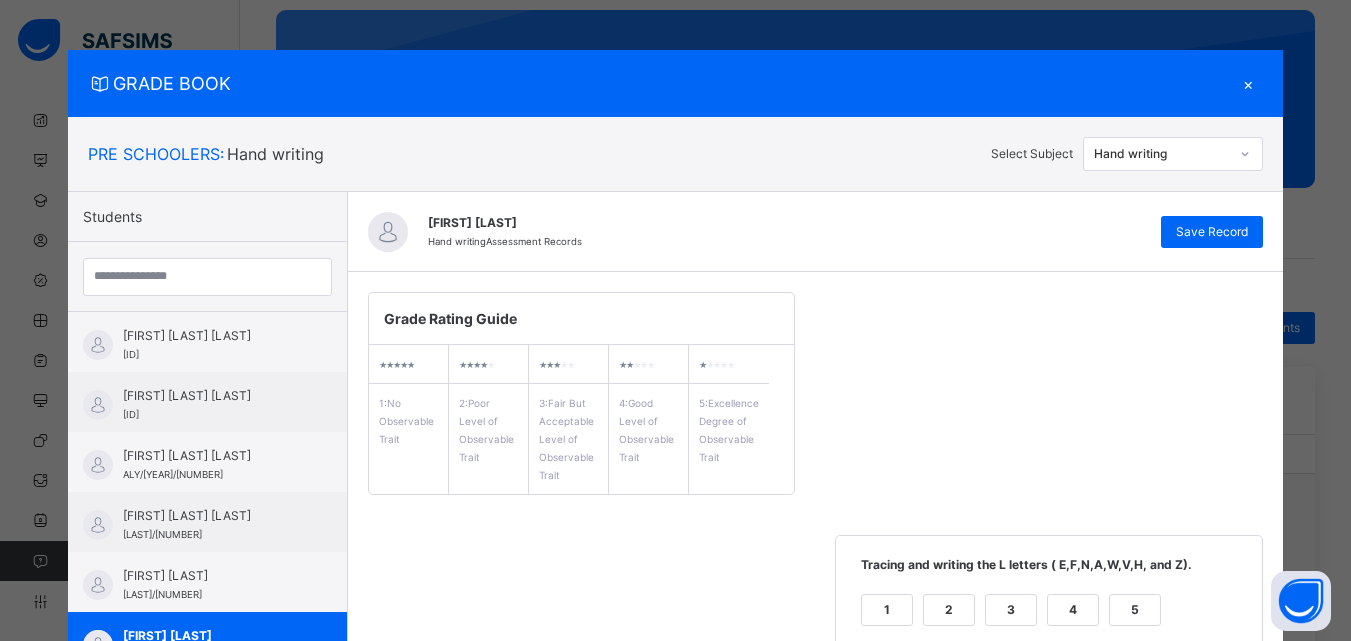 click on "×" at bounding box center [1248, 83] 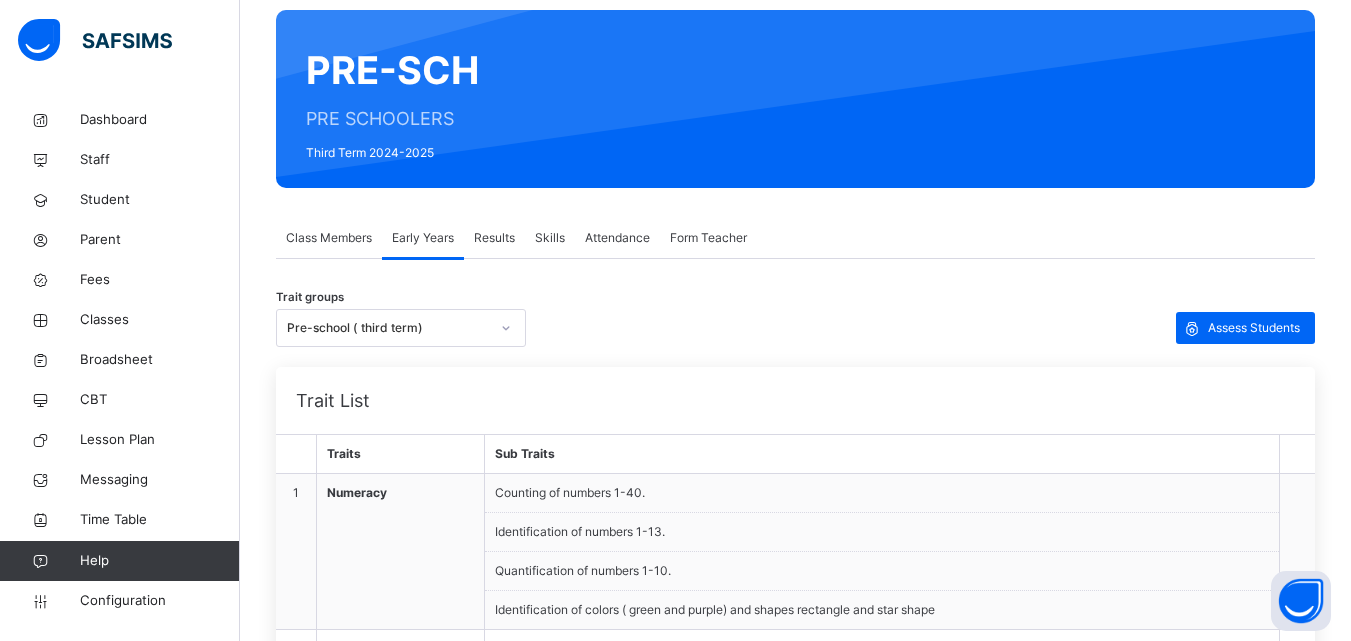 click on "Results" at bounding box center (494, 238) 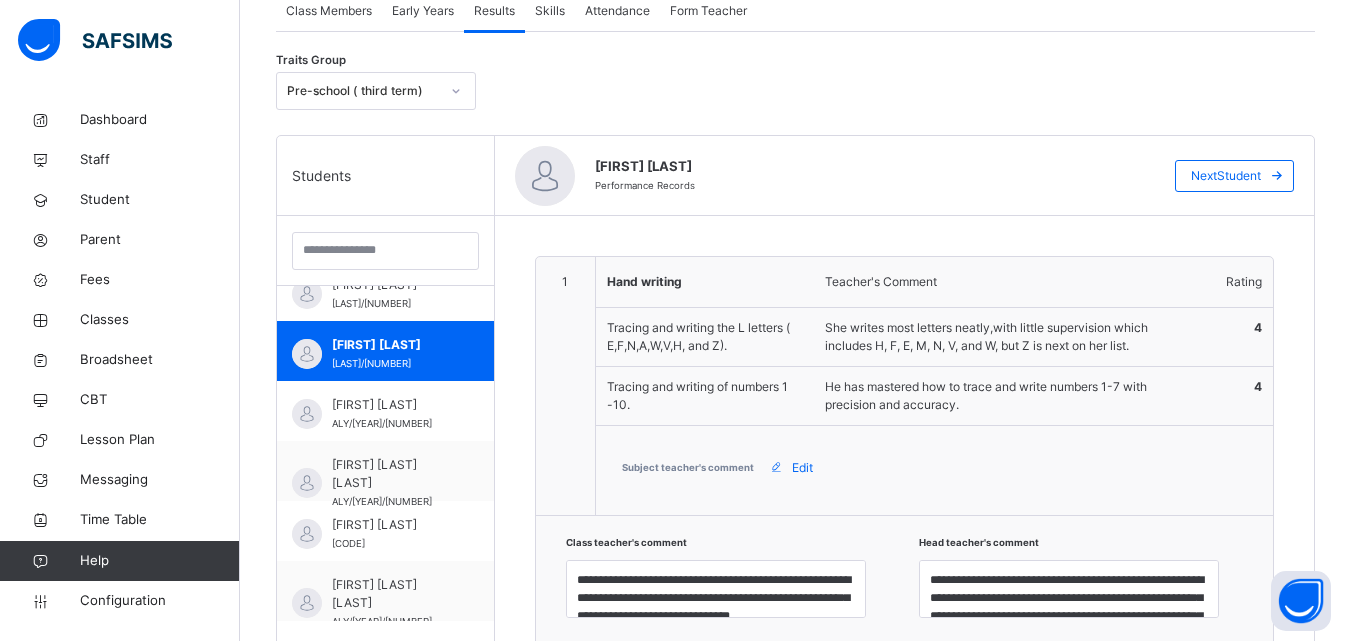 scroll, scrollTop: 505, scrollLeft: 0, axis: vertical 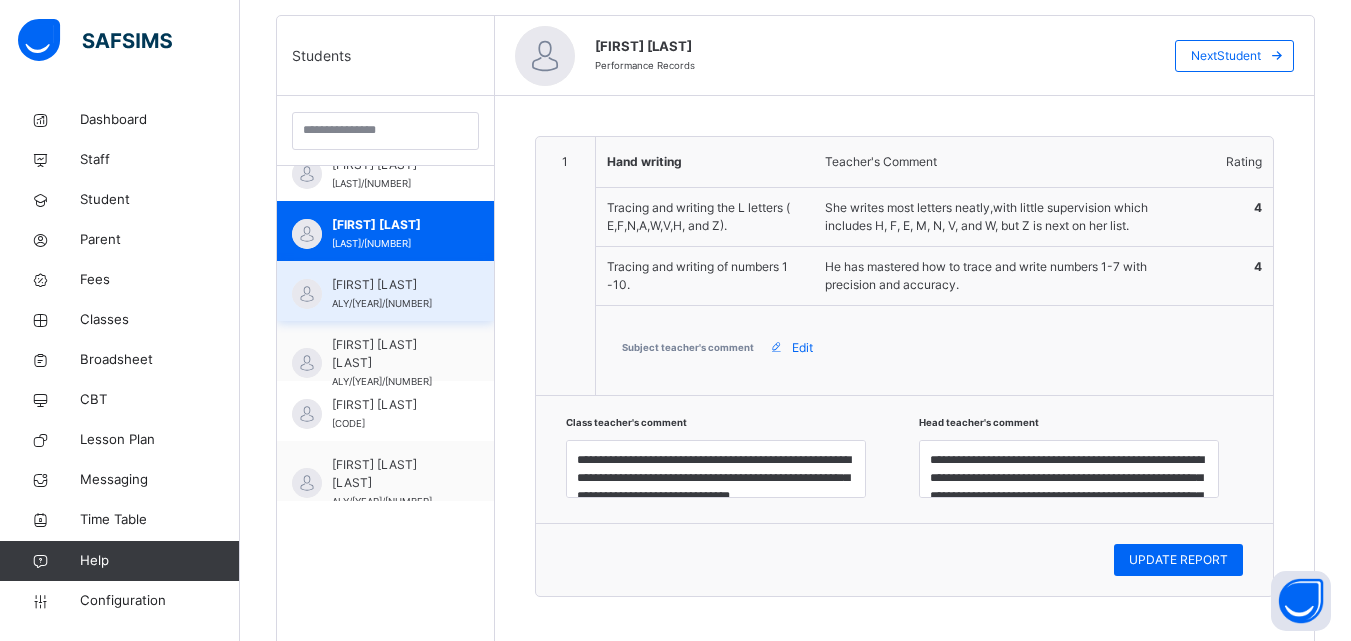 click on "[FIRST] [LAST]" at bounding box center [390, 285] 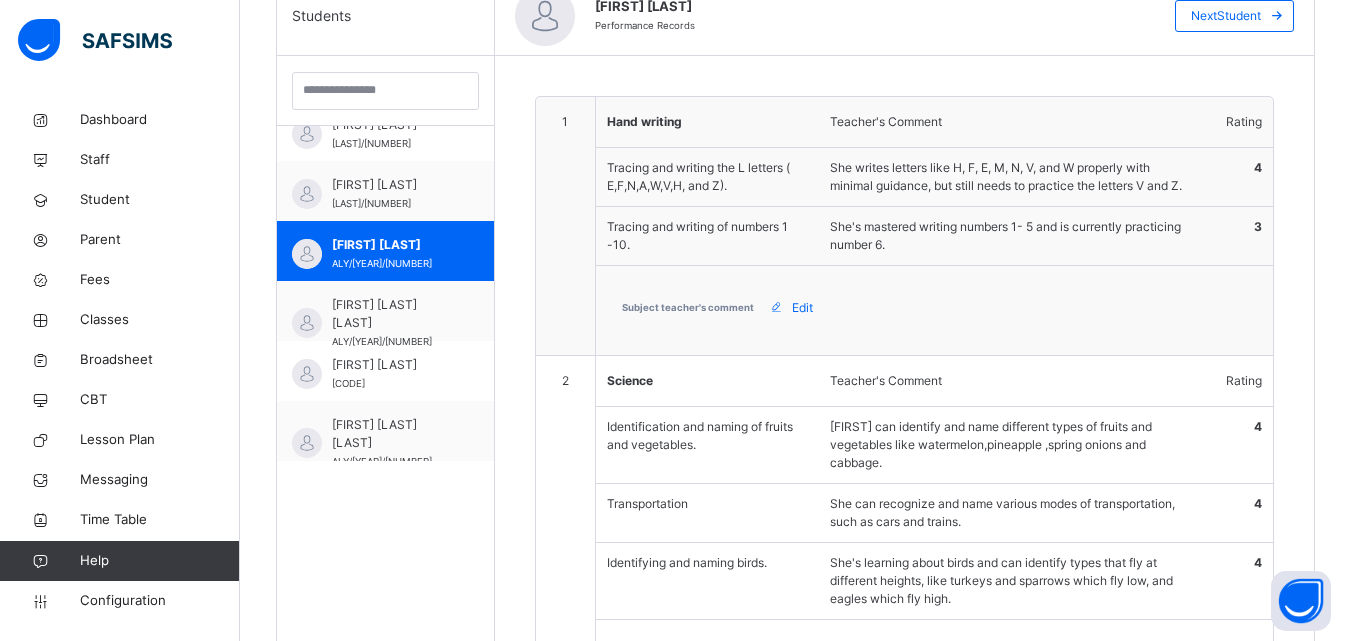 scroll, scrollTop: 598, scrollLeft: 0, axis: vertical 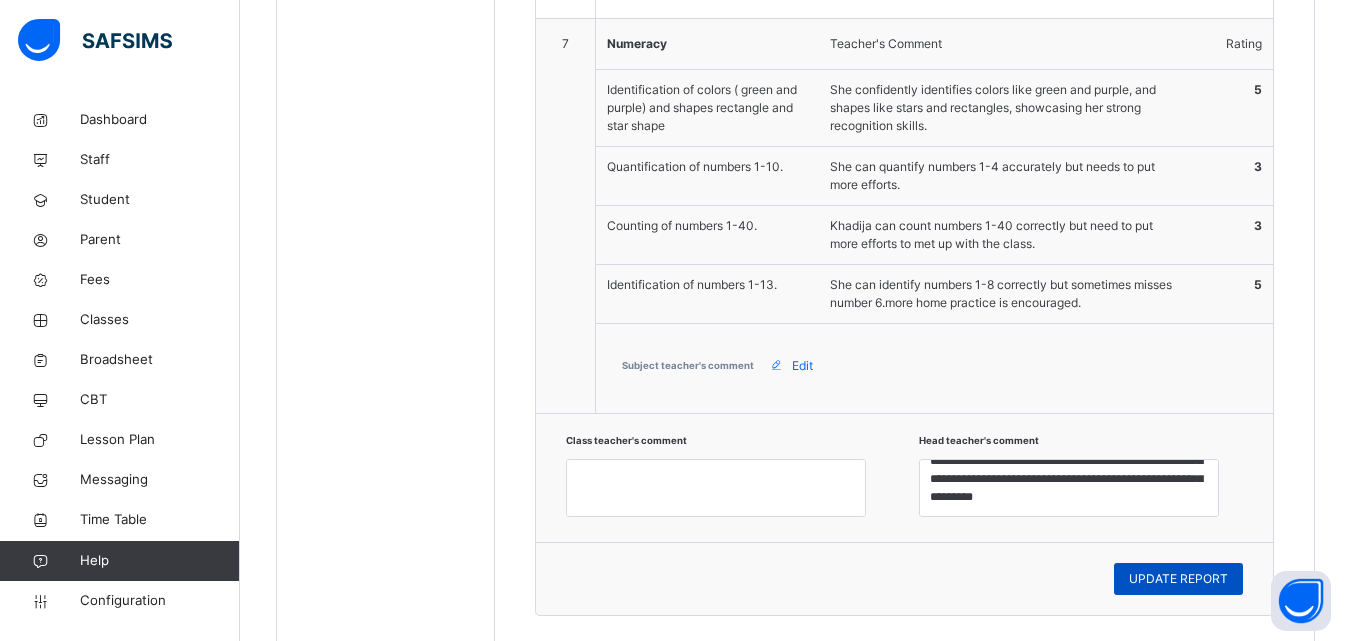 click on "UPDATE REPORT" at bounding box center [1178, 579] 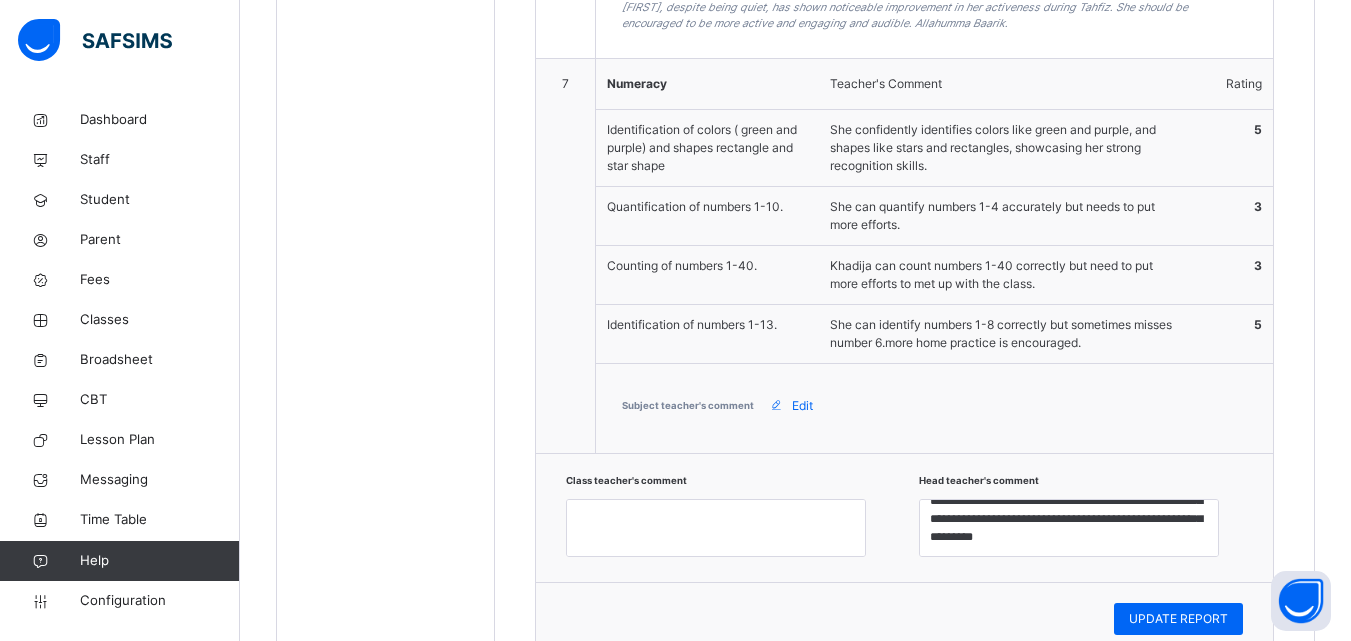 scroll, scrollTop: 2465, scrollLeft: 0, axis: vertical 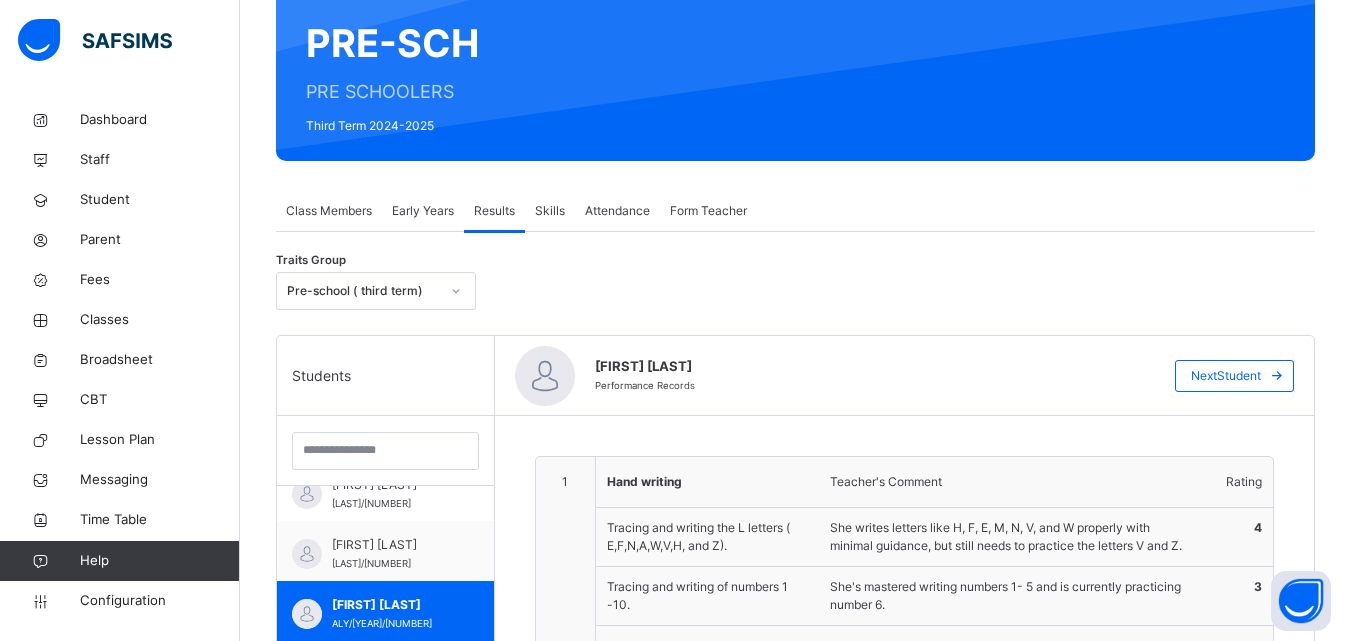 click on "Early Years" at bounding box center (423, 211) 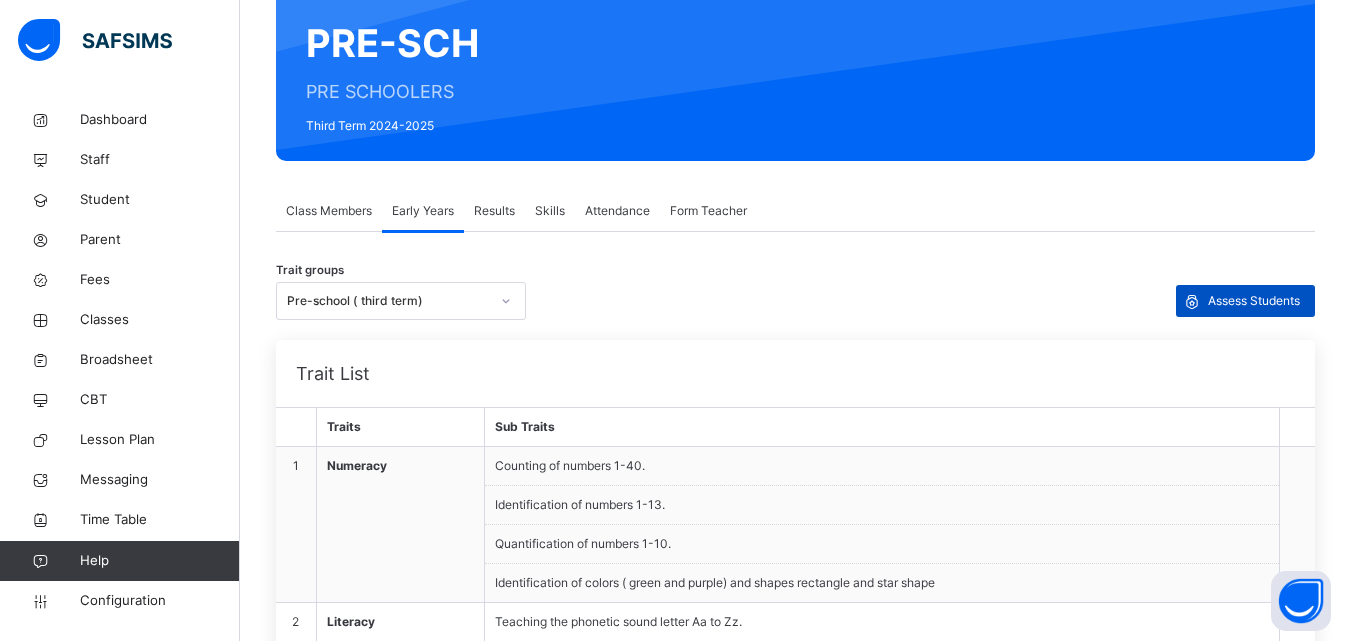 click on "Assess Students" at bounding box center (1254, 301) 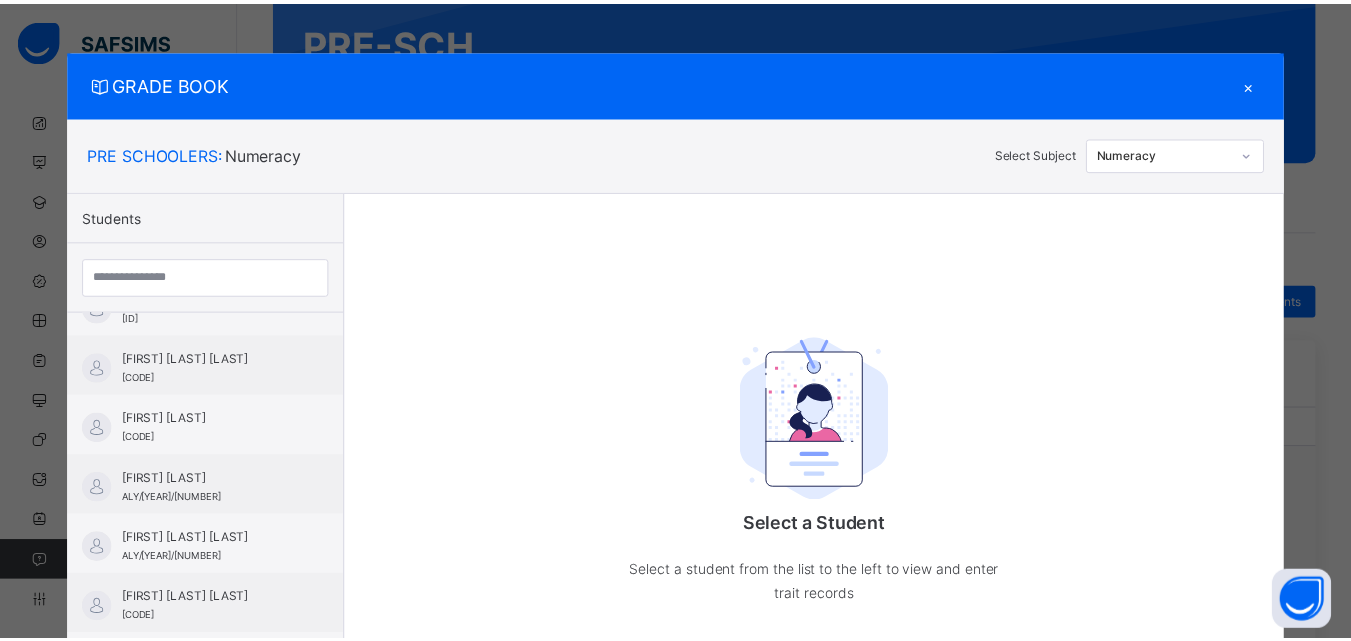 scroll, scrollTop: 400, scrollLeft: 0, axis: vertical 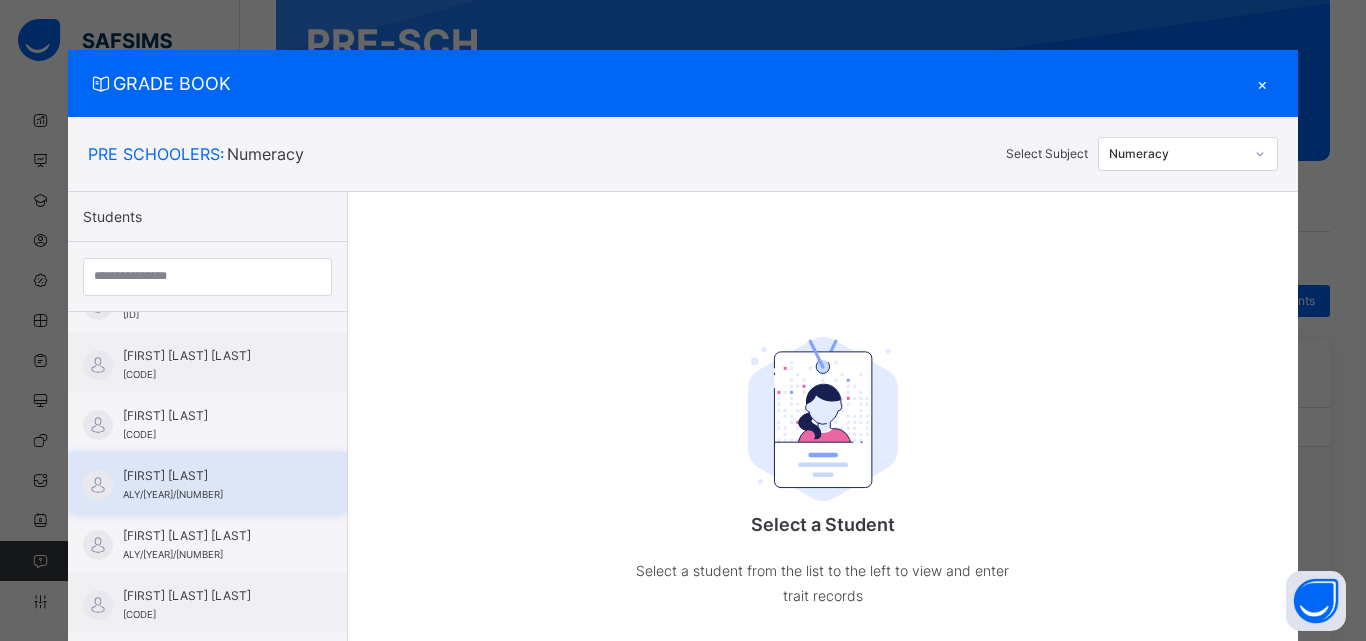 click on "[FIRST] [LAST]" at bounding box center (212, 476) 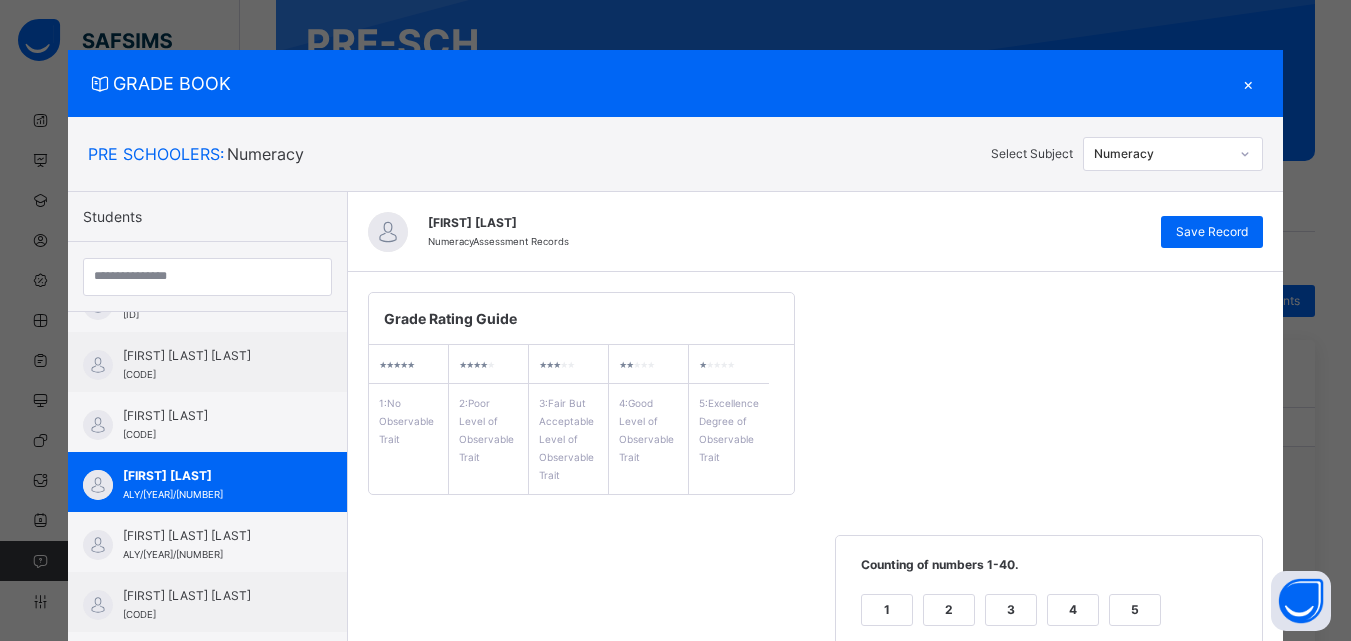 scroll, scrollTop: 561, scrollLeft: 0, axis: vertical 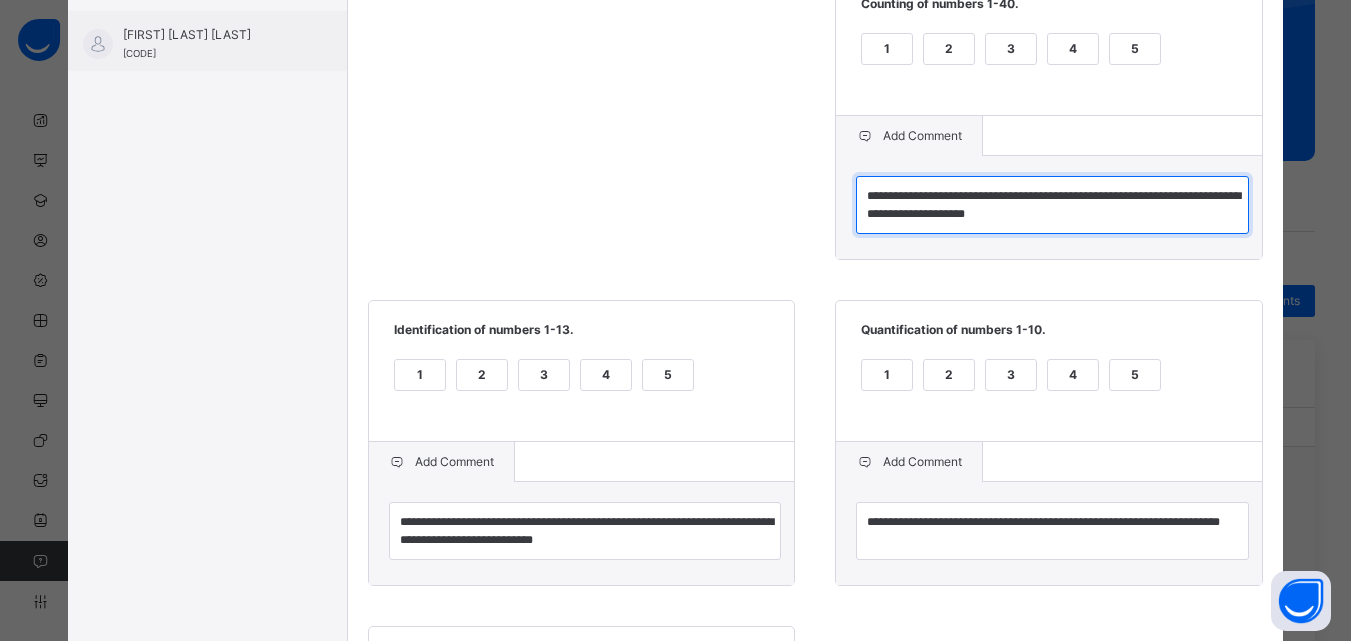 click on "**********" at bounding box center (1052, 205) 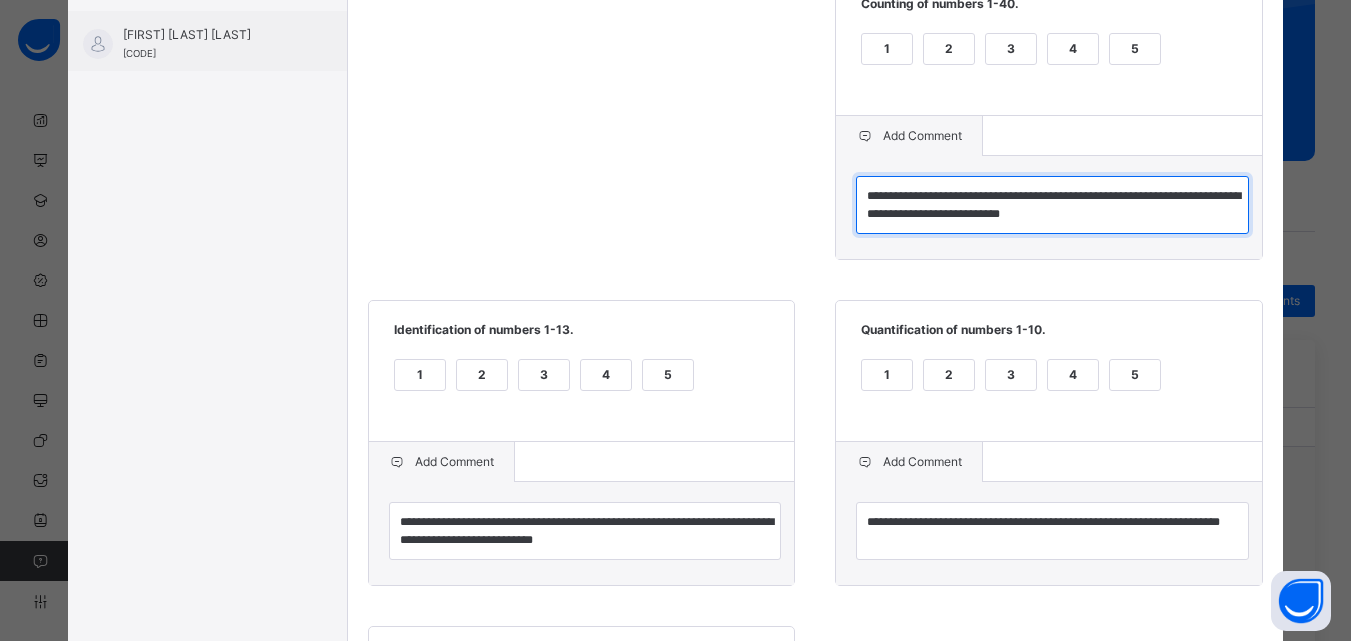scroll, scrollTop: 0, scrollLeft: 0, axis: both 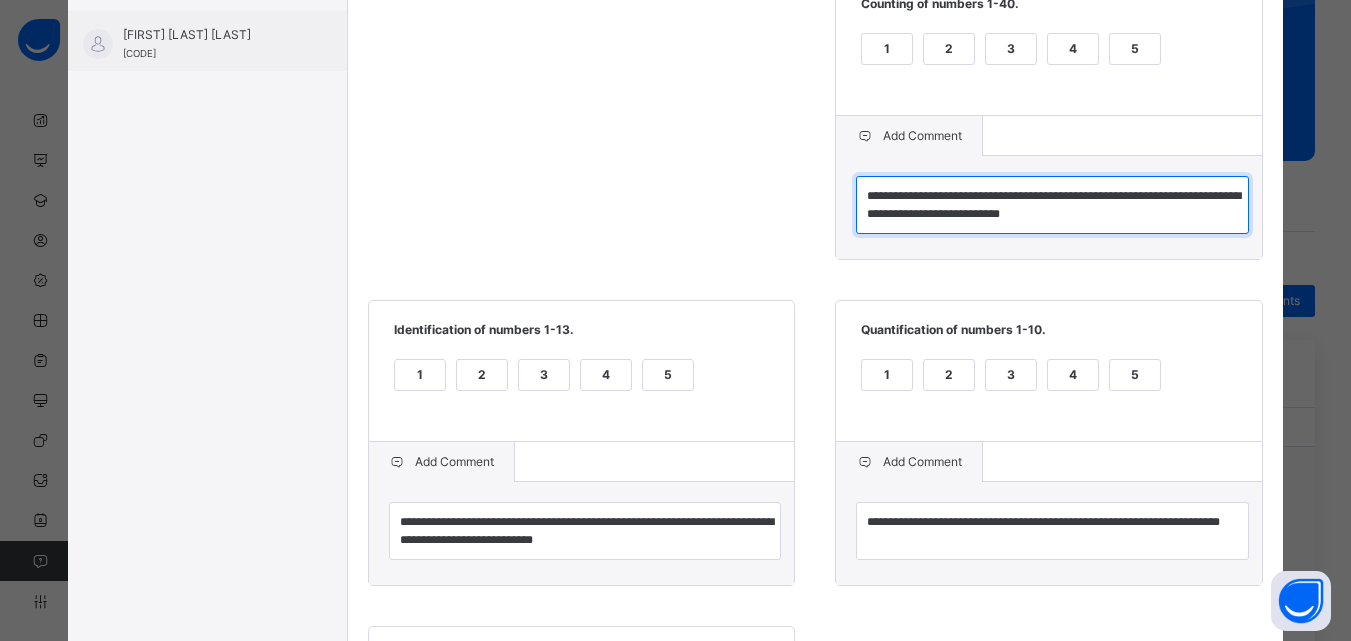 click on "**********" at bounding box center [1052, 205] 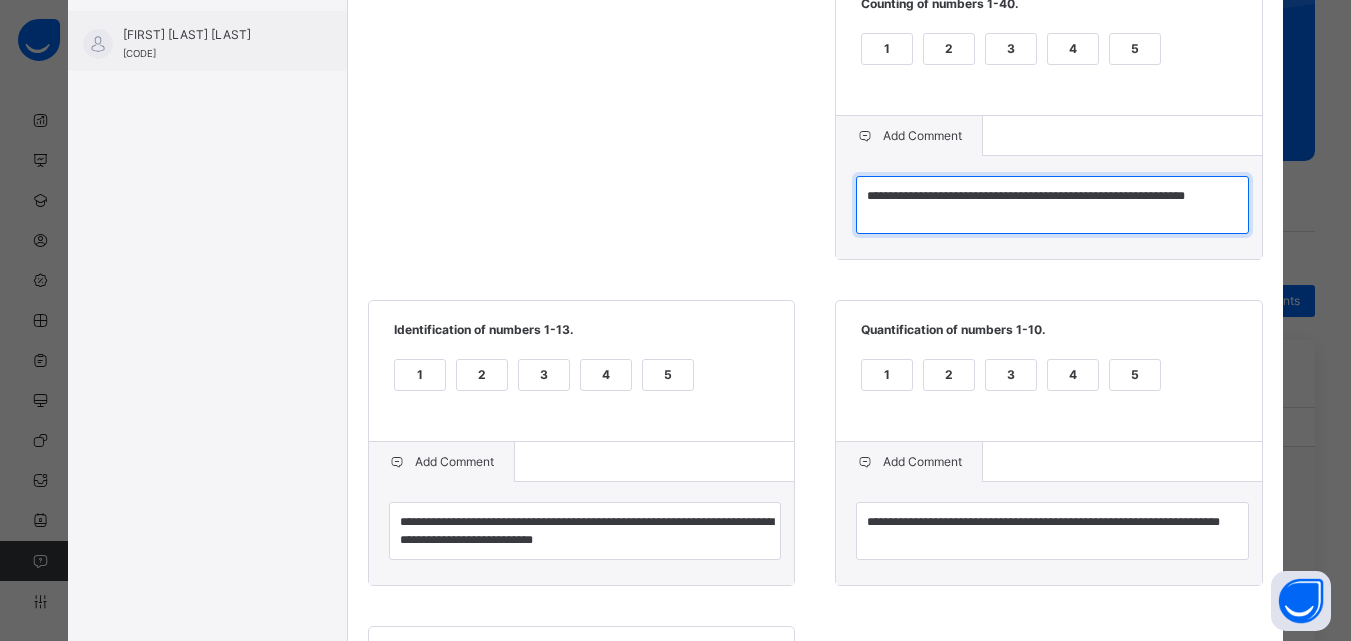 type on "**********" 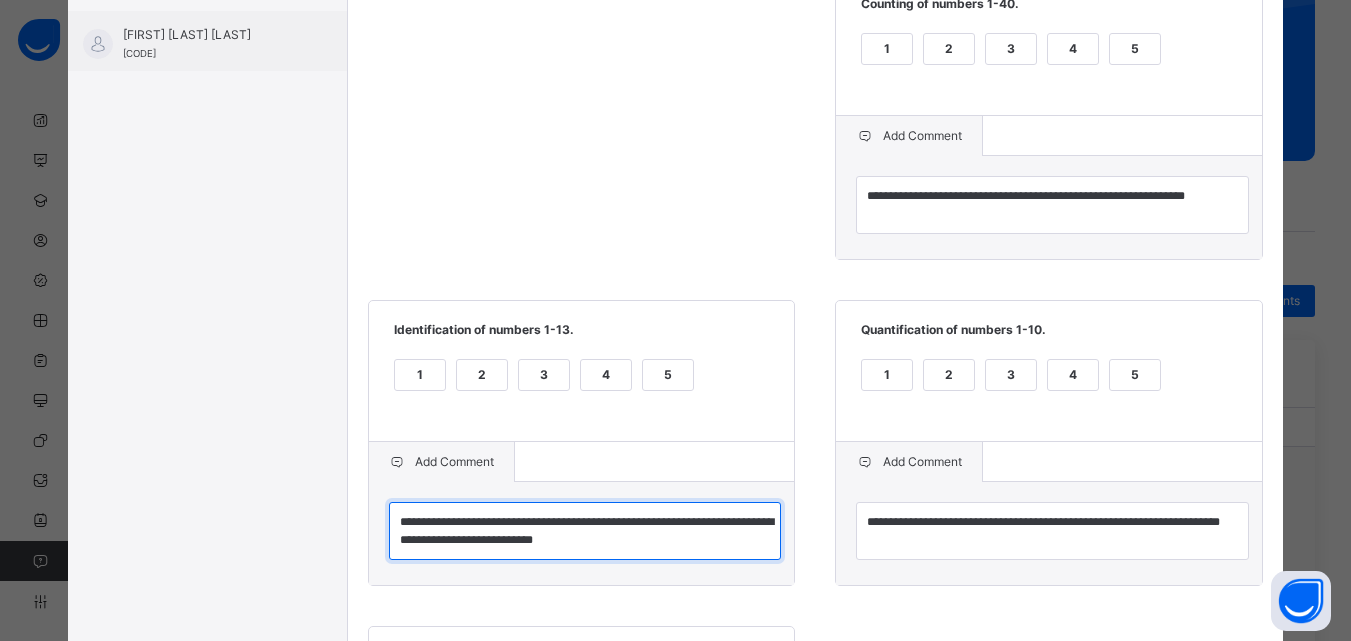 click on "**********" at bounding box center (585, 531) 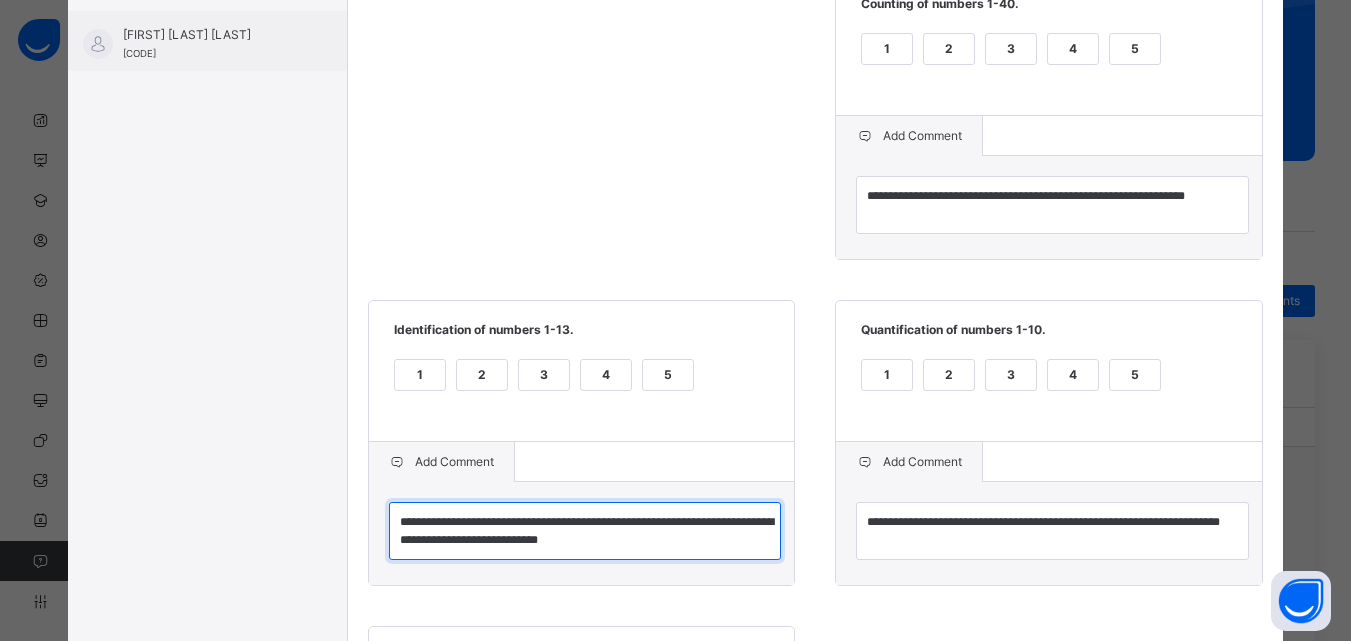 click on "**********" at bounding box center [585, 531] 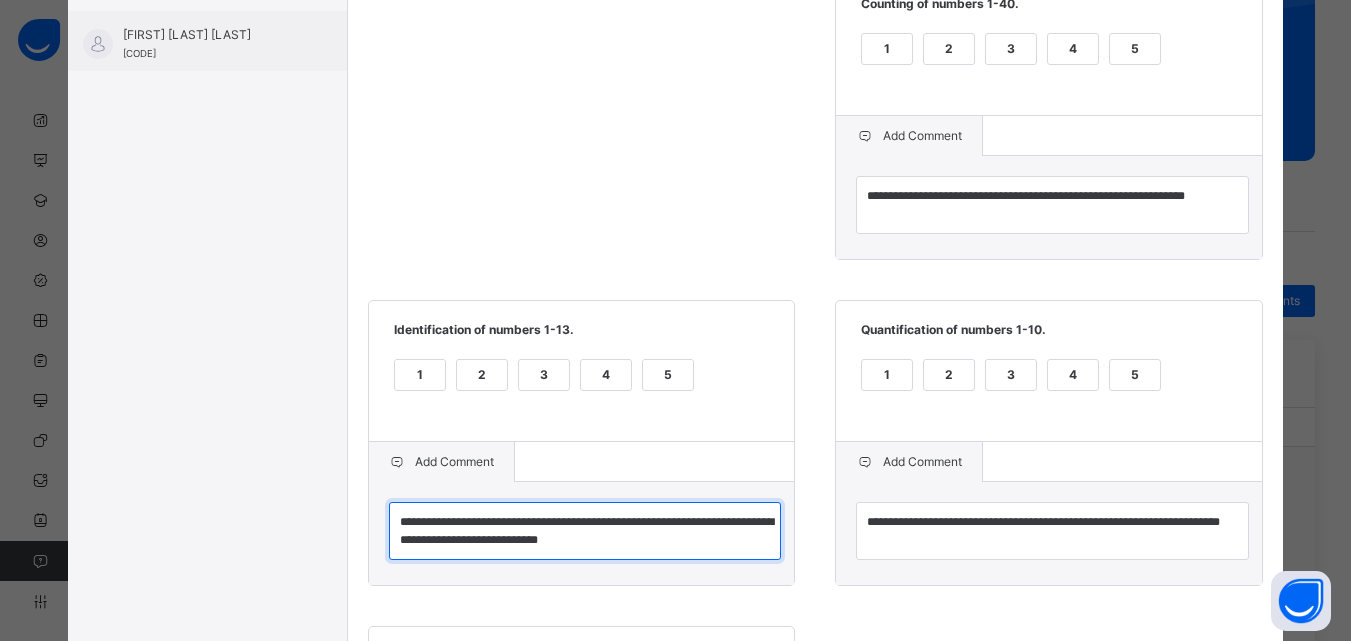 type on "**********" 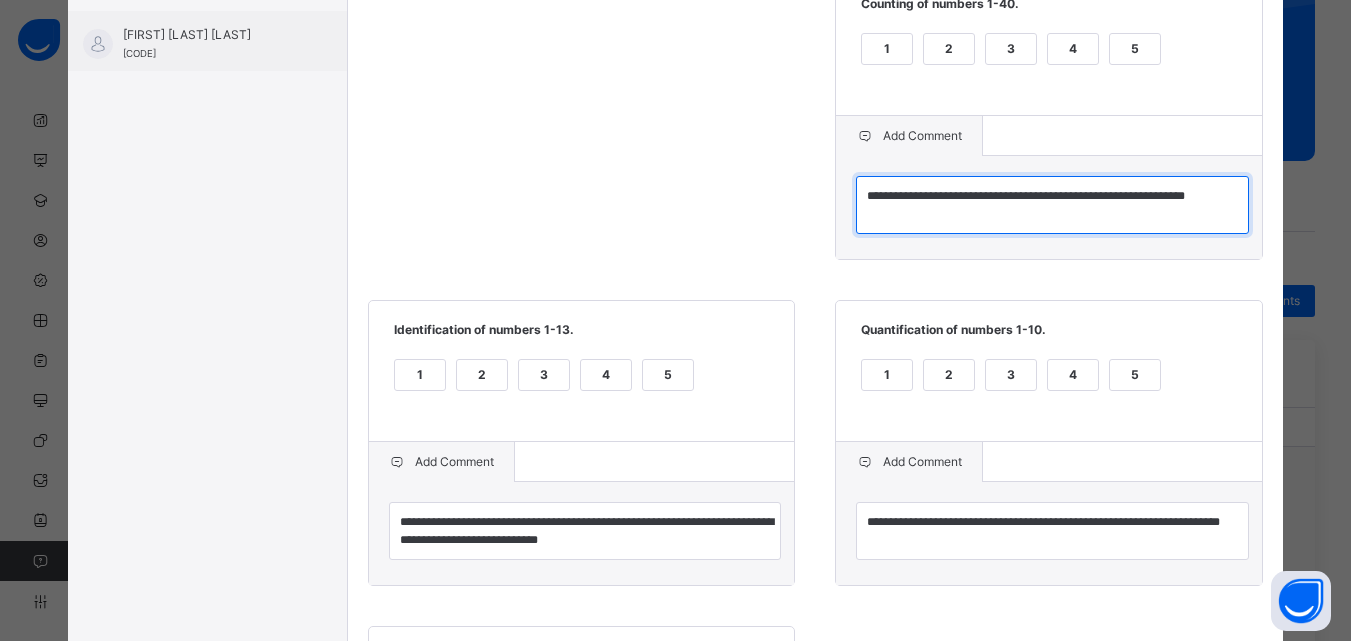 click on "**********" at bounding box center [1052, 205] 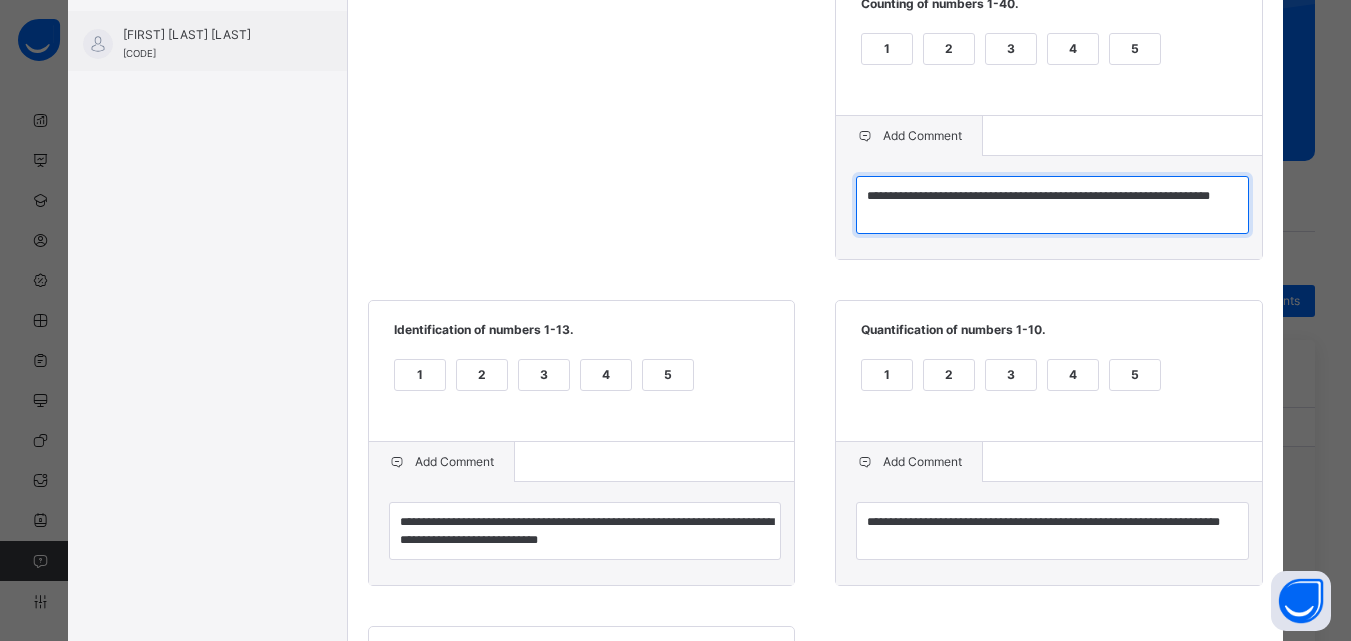 click on "**********" at bounding box center (1052, 205) 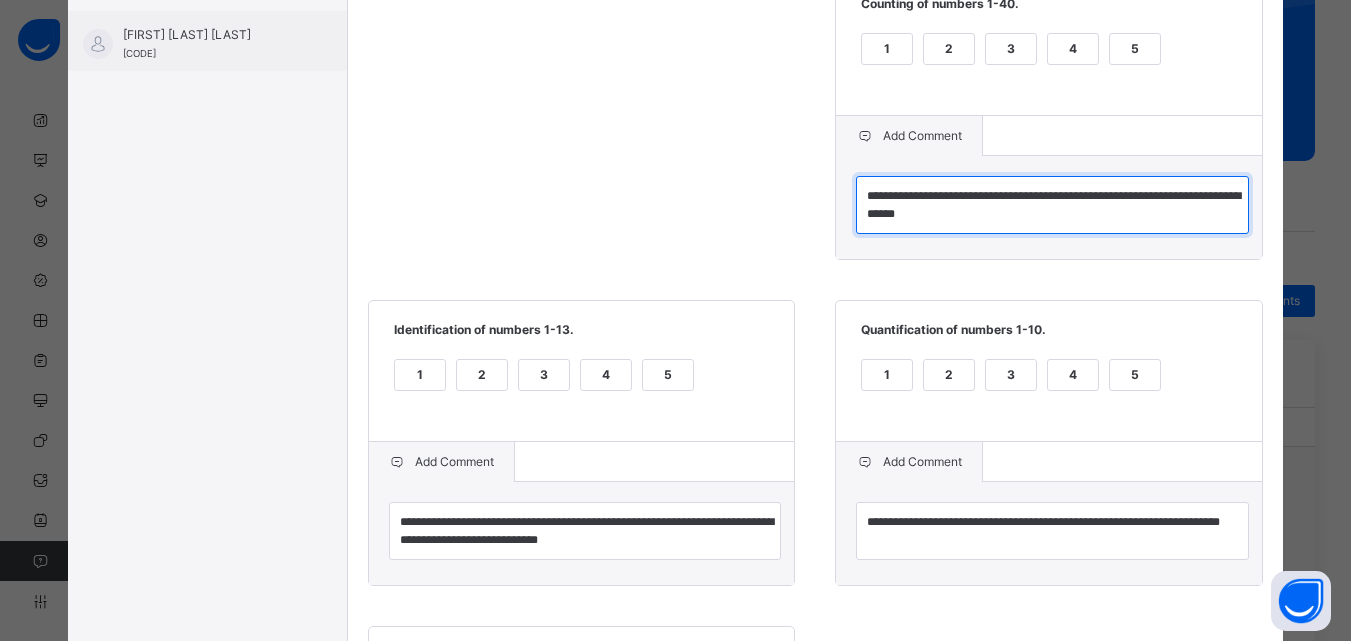 scroll, scrollTop: 0, scrollLeft: 0, axis: both 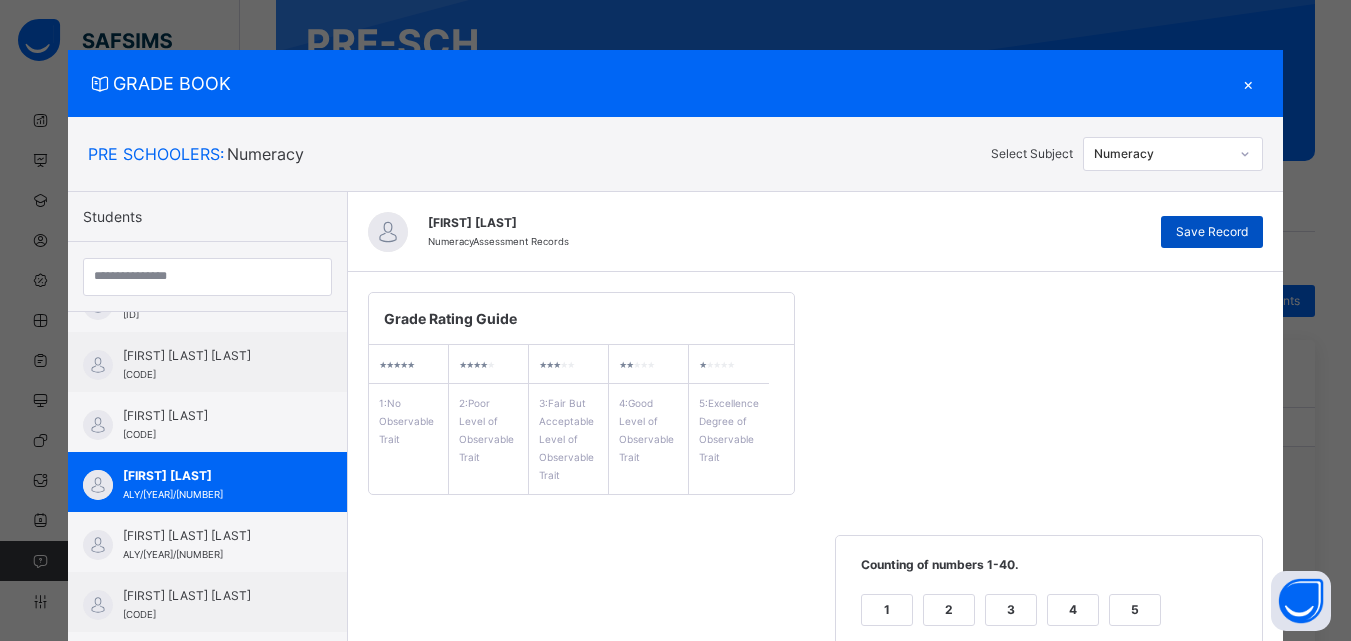 type on "**********" 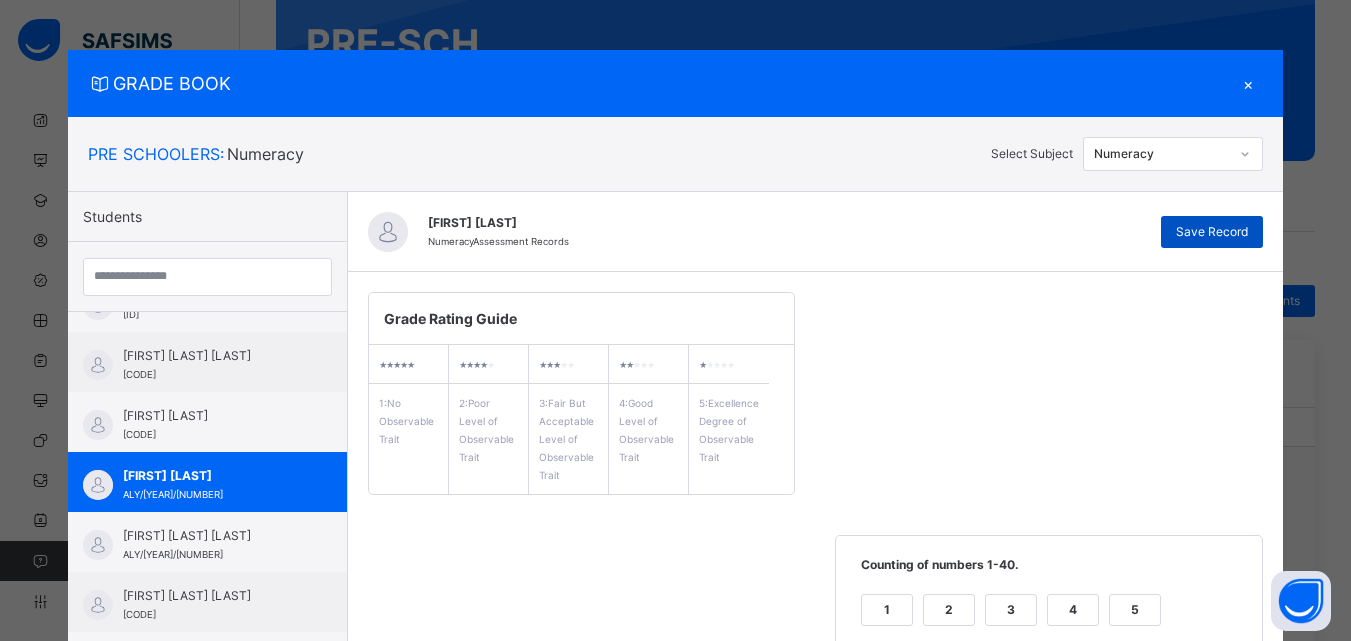 click on "Save Record" at bounding box center (1212, 232) 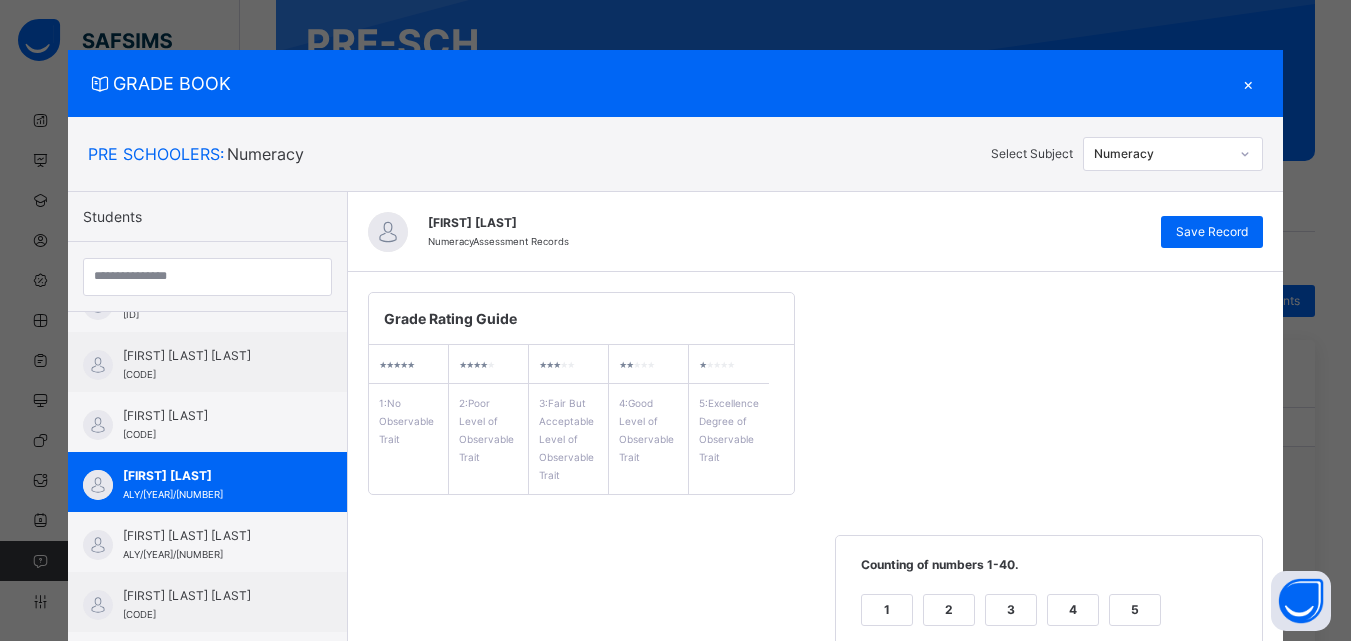 click on "×" at bounding box center (1248, 83) 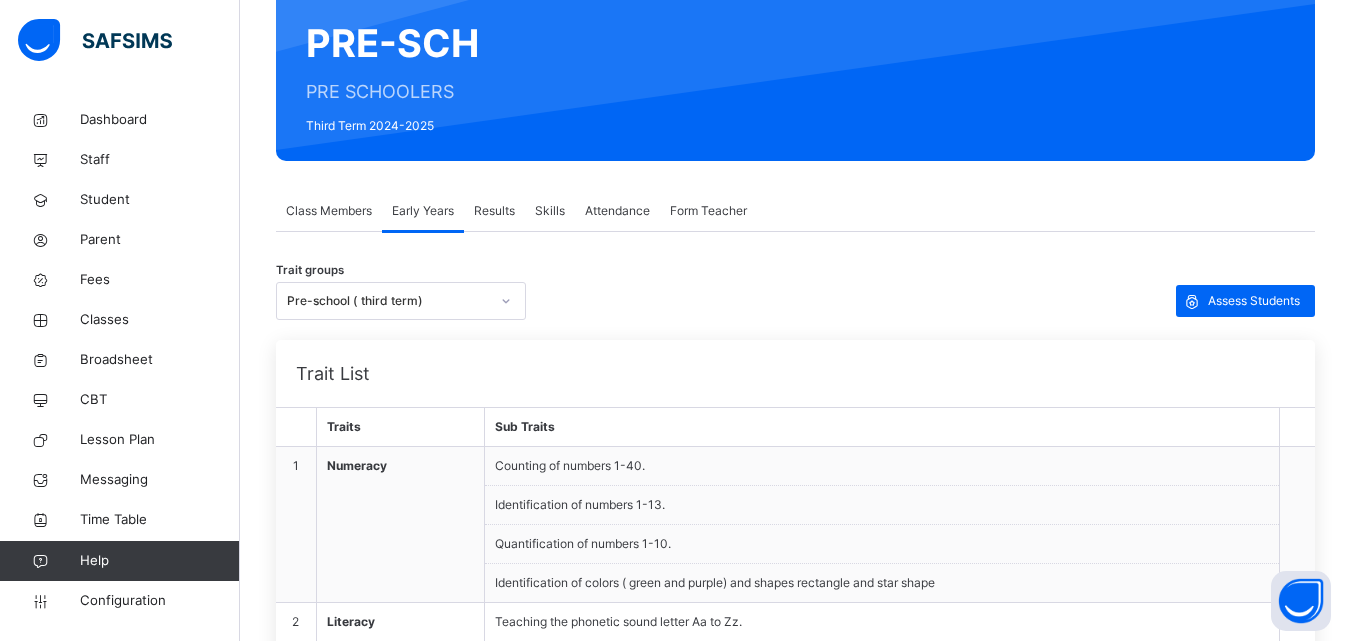 click on "Results" at bounding box center (494, 211) 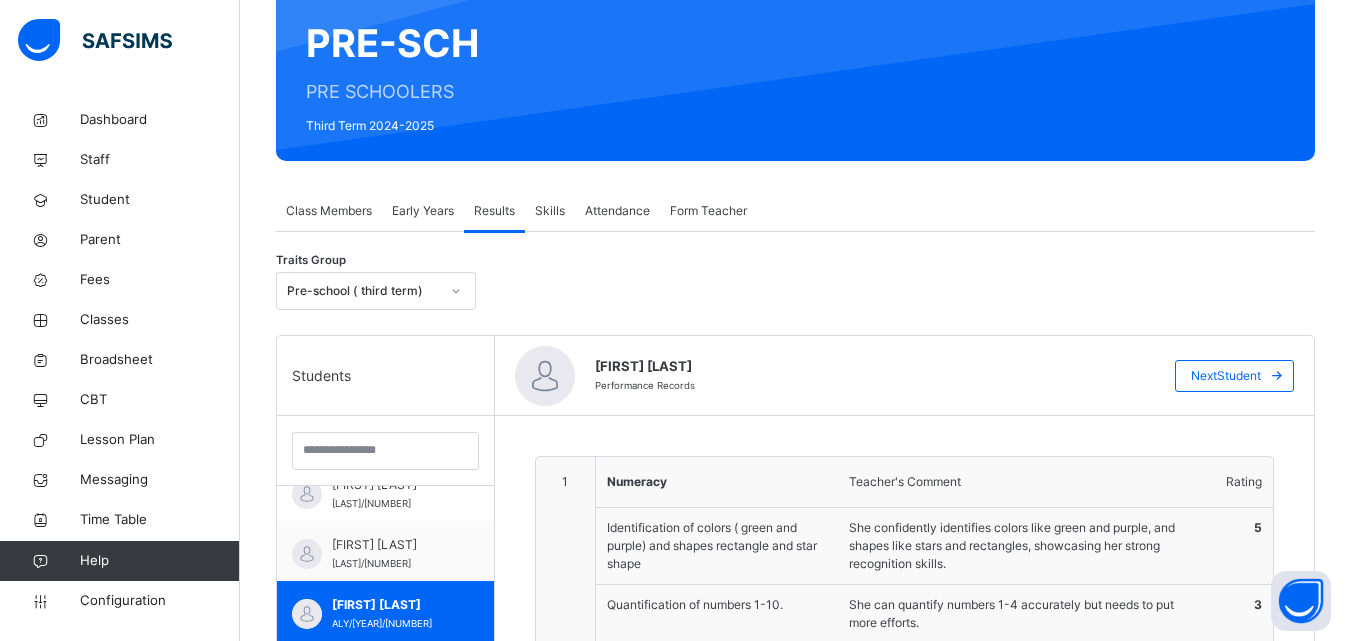 scroll, scrollTop: 706, scrollLeft: 0, axis: vertical 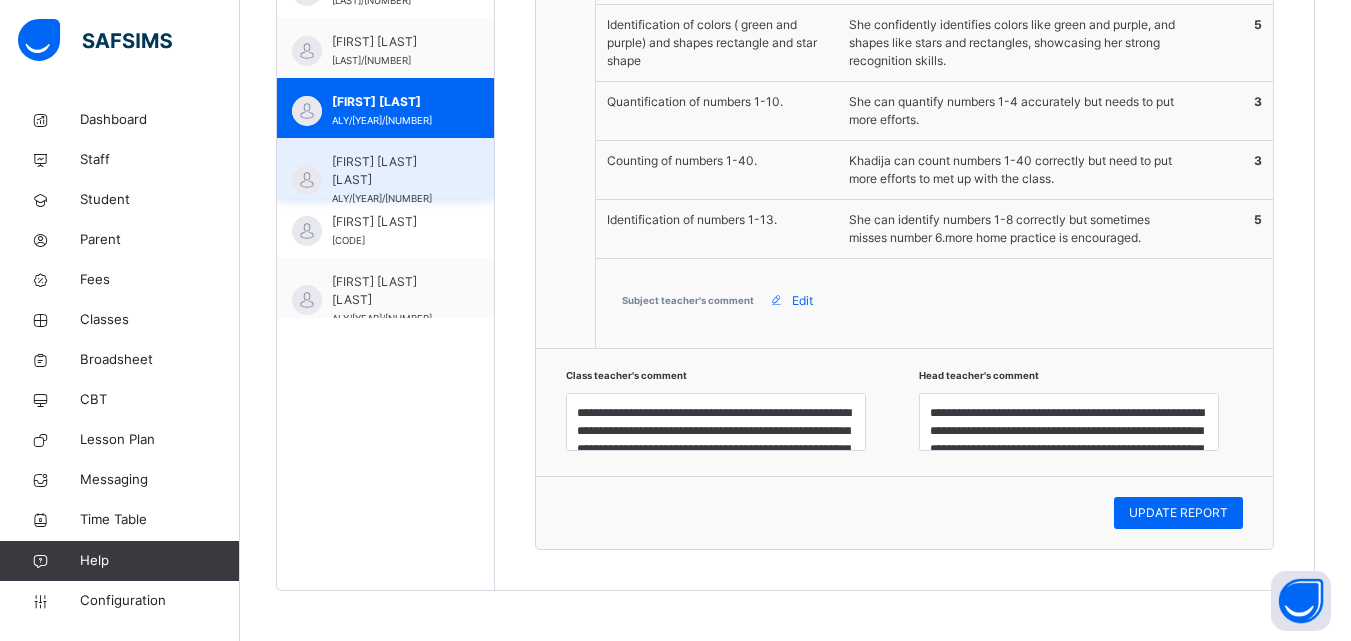 click on "[FIRST] [LAST] [LAST]/[ID]" at bounding box center [390, 180] 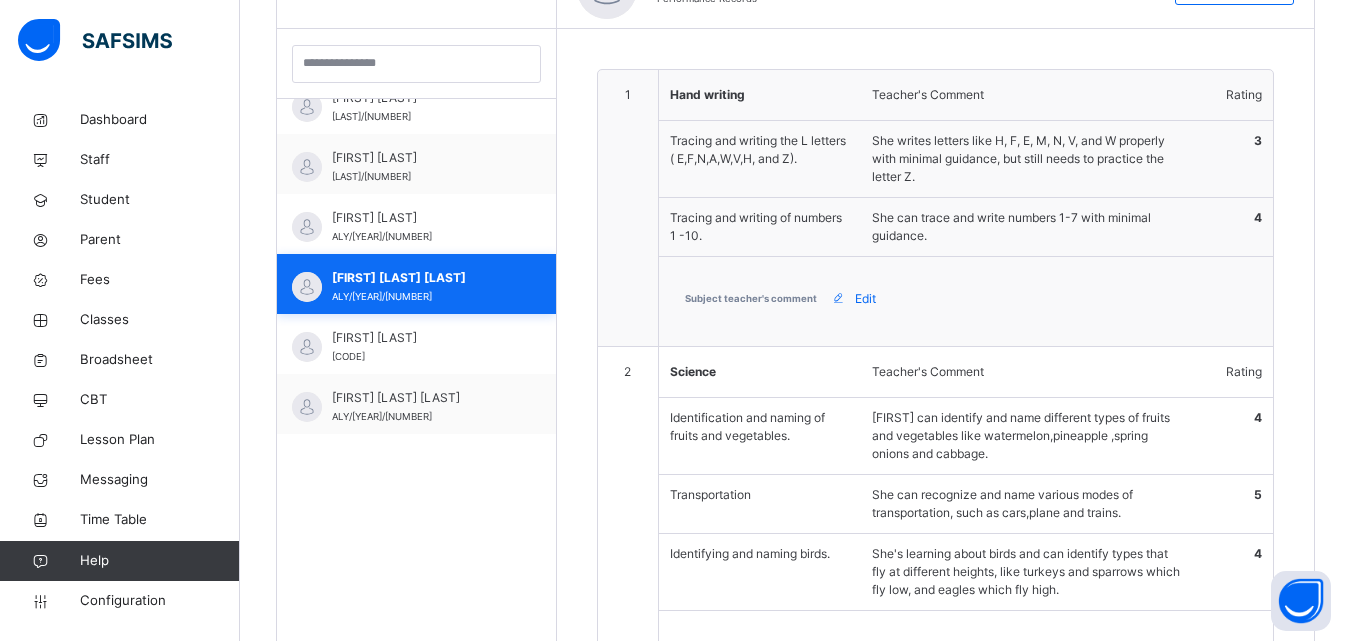 scroll, scrollTop: 706, scrollLeft: 0, axis: vertical 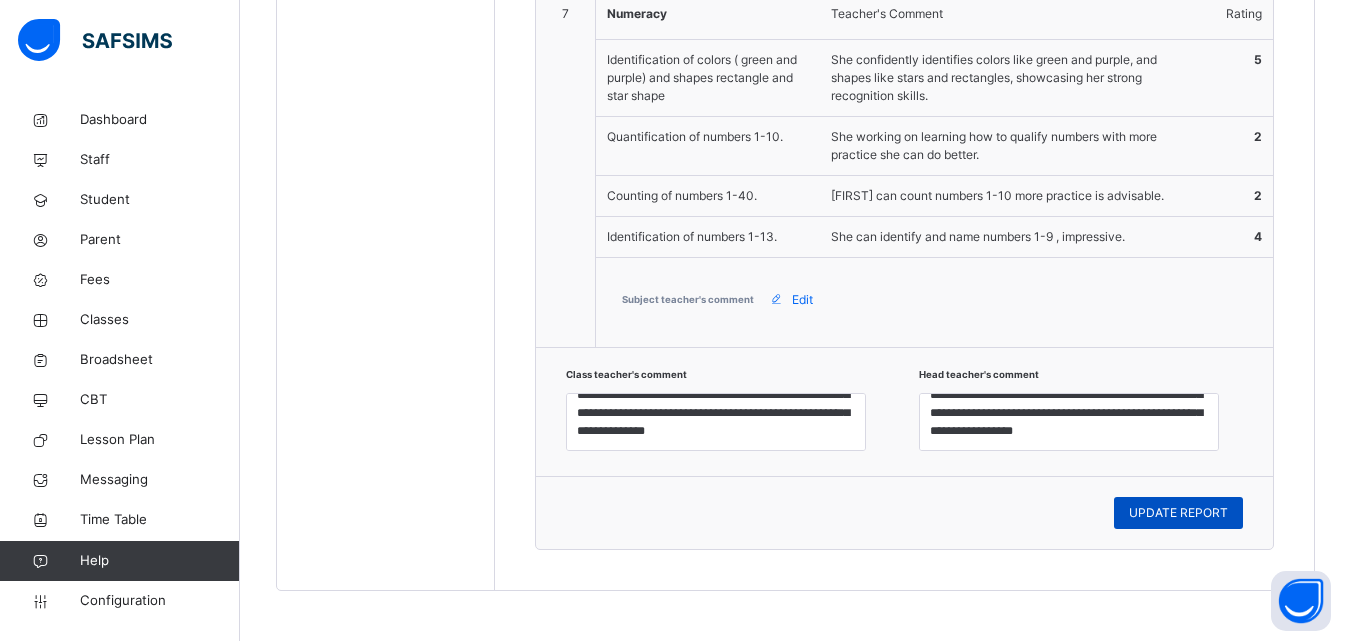 click on "UPDATE REPORT" at bounding box center (1178, 513) 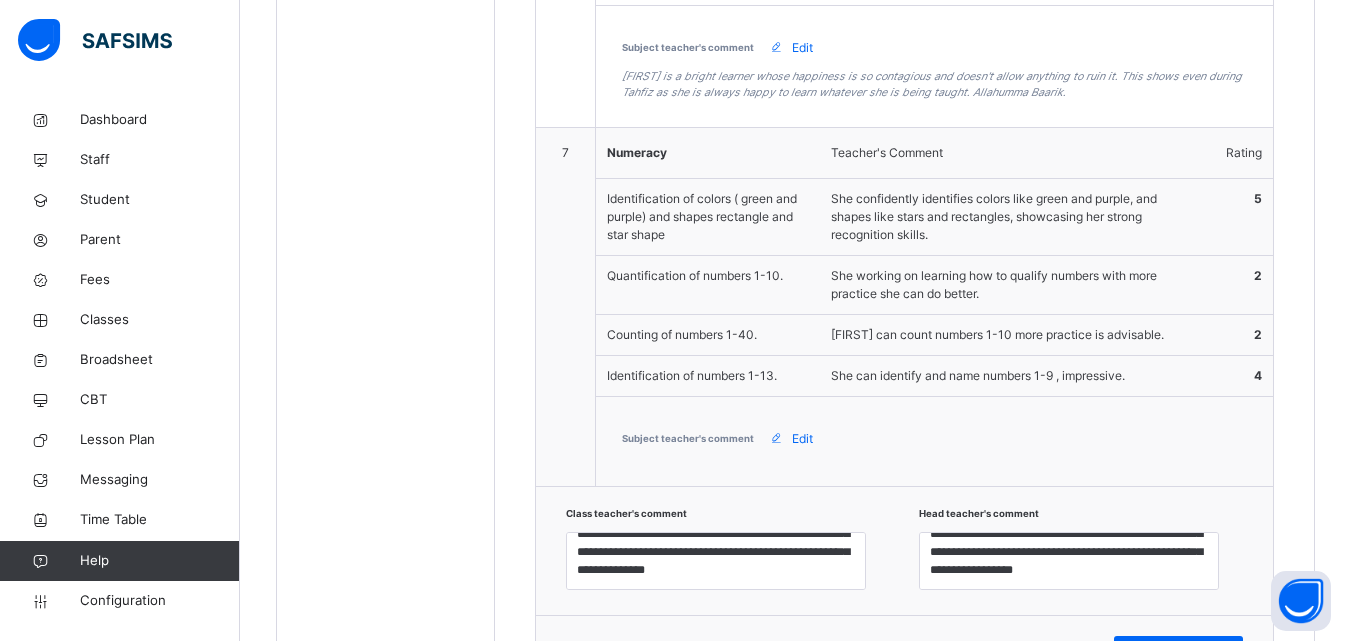 scroll, scrollTop: 2400, scrollLeft: 0, axis: vertical 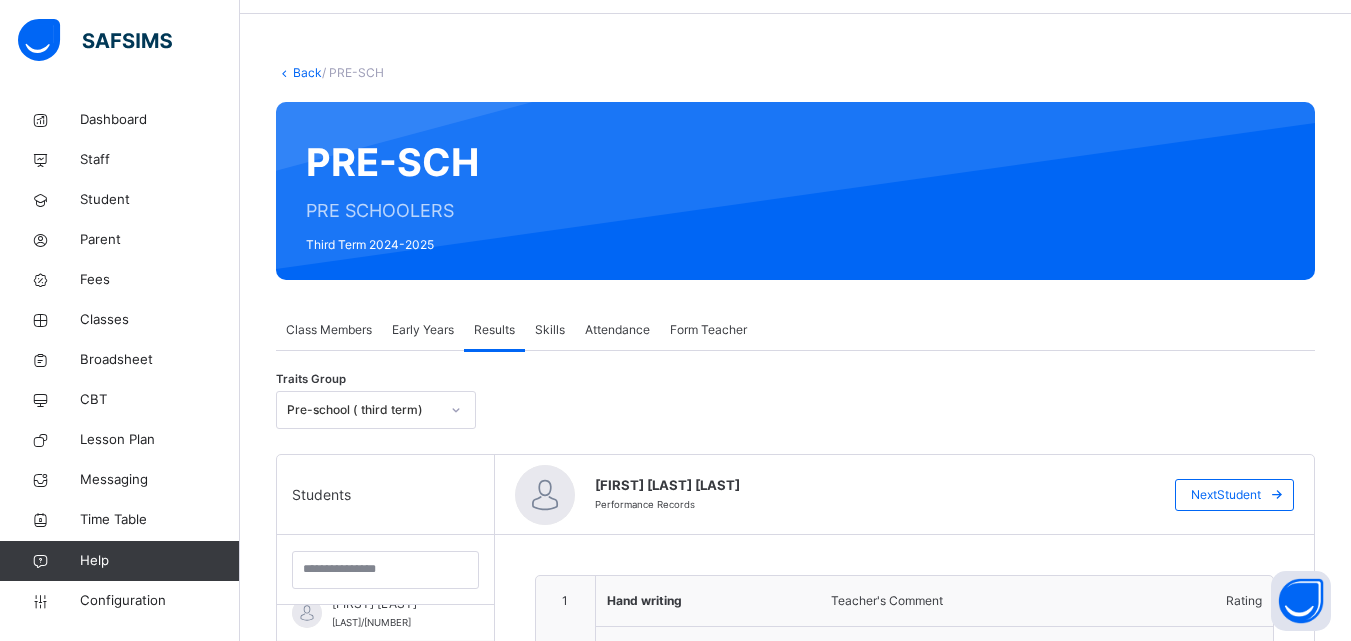 click on "Early Years" at bounding box center (423, 330) 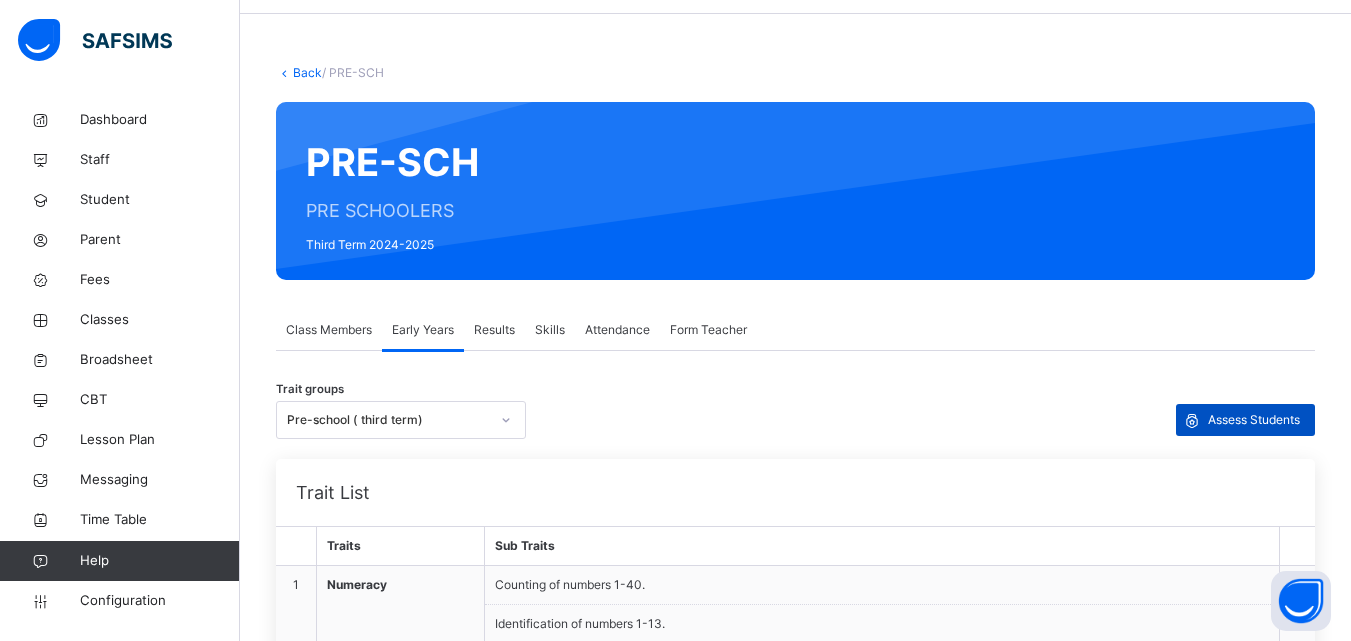 click on "Assess Students" at bounding box center [1254, 420] 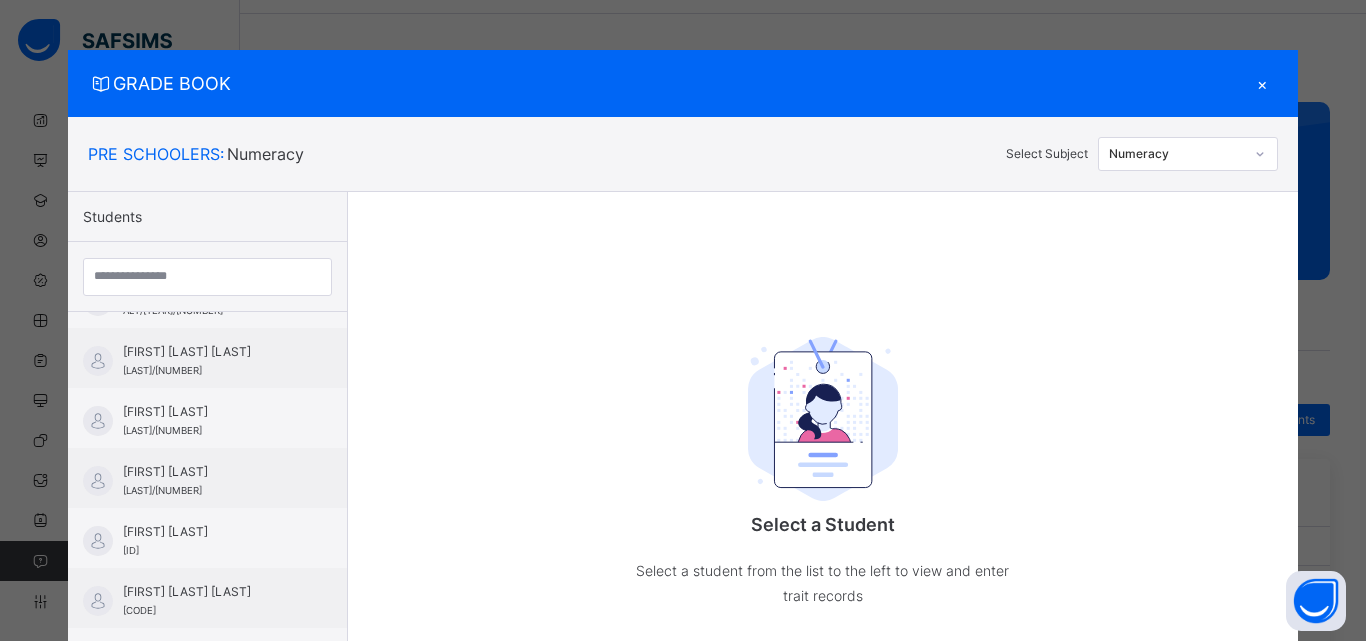 scroll, scrollTop: 200, scrollLeft: 0, axis: vertical 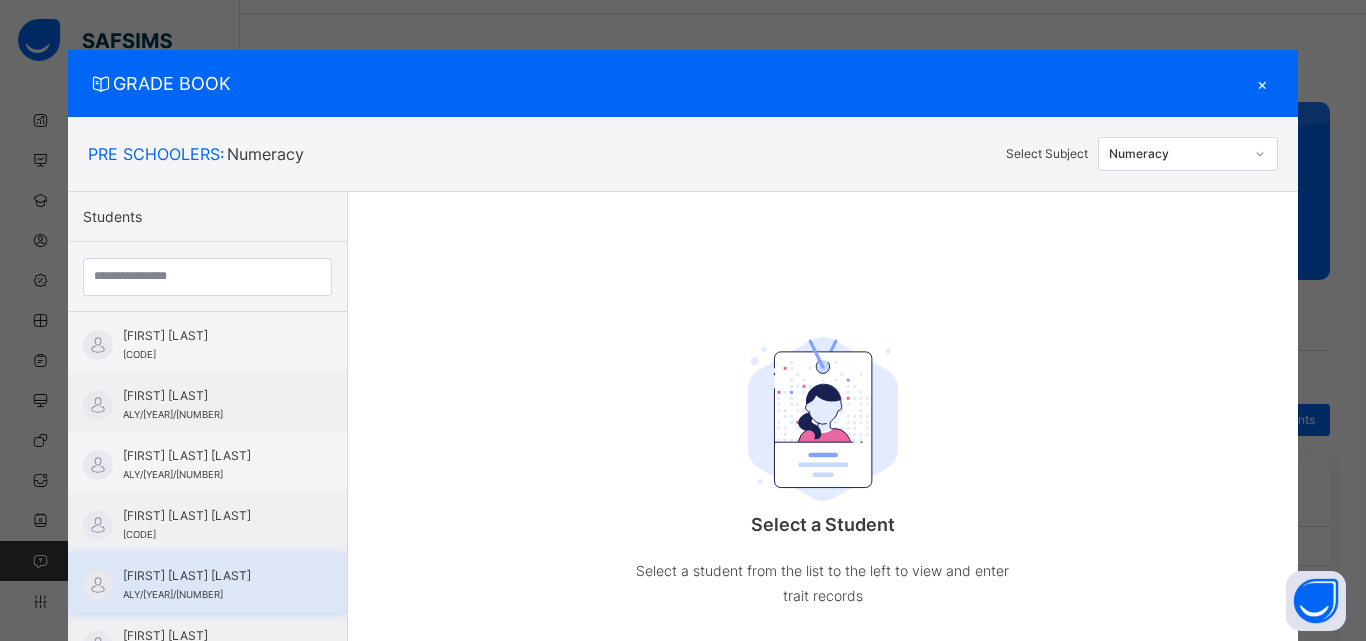 click on "[FIRST] [LAST] [LAST]" at bounding box center (212, 576) 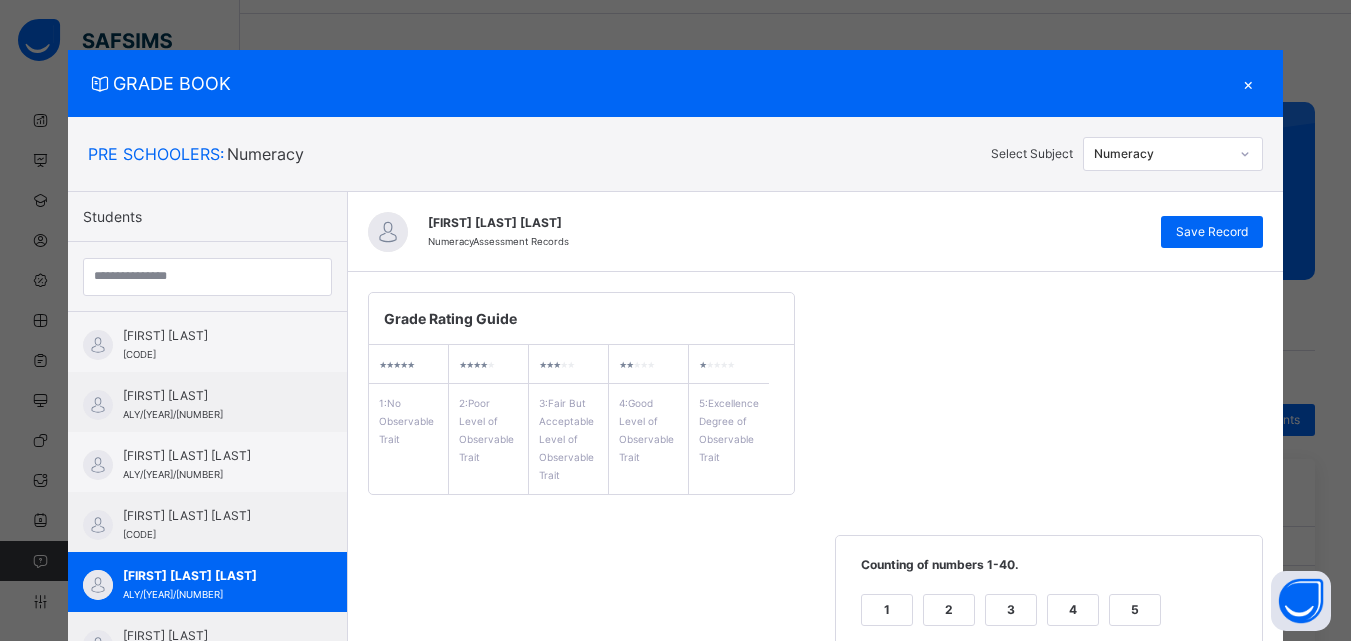 scroll, scrollTop: 561, scrollLeft: 0, axis: vertical 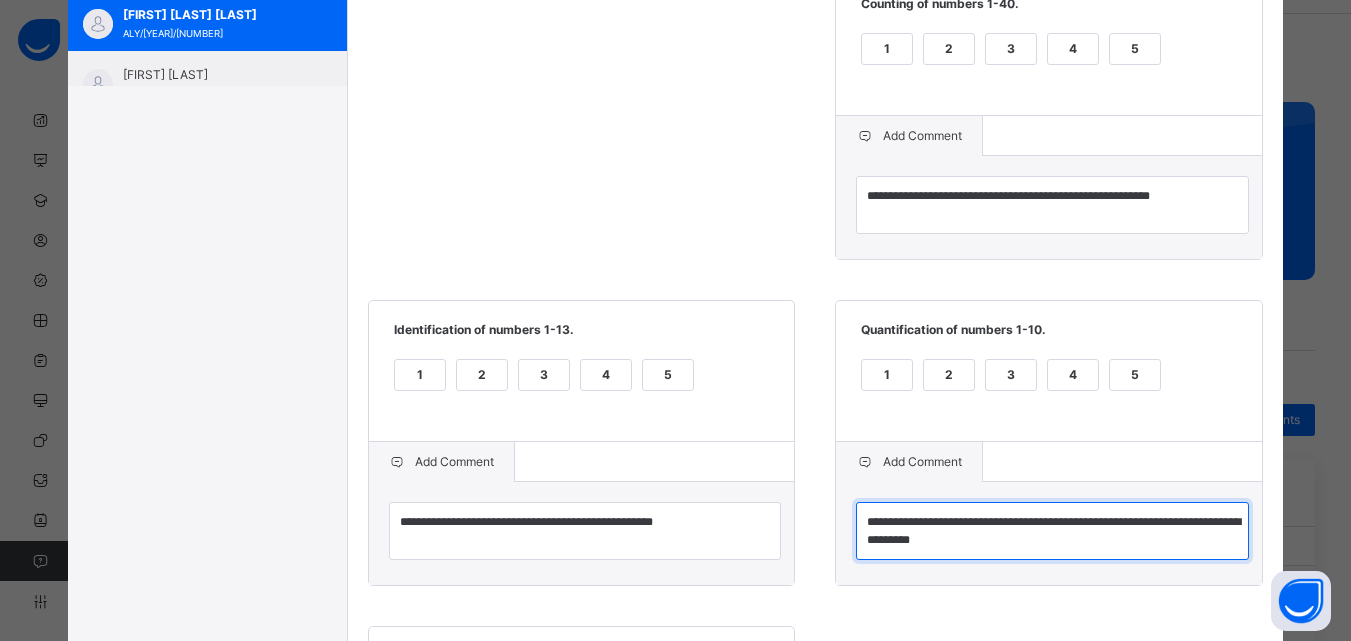 click on "**********" at bounding box center (1052, 531) 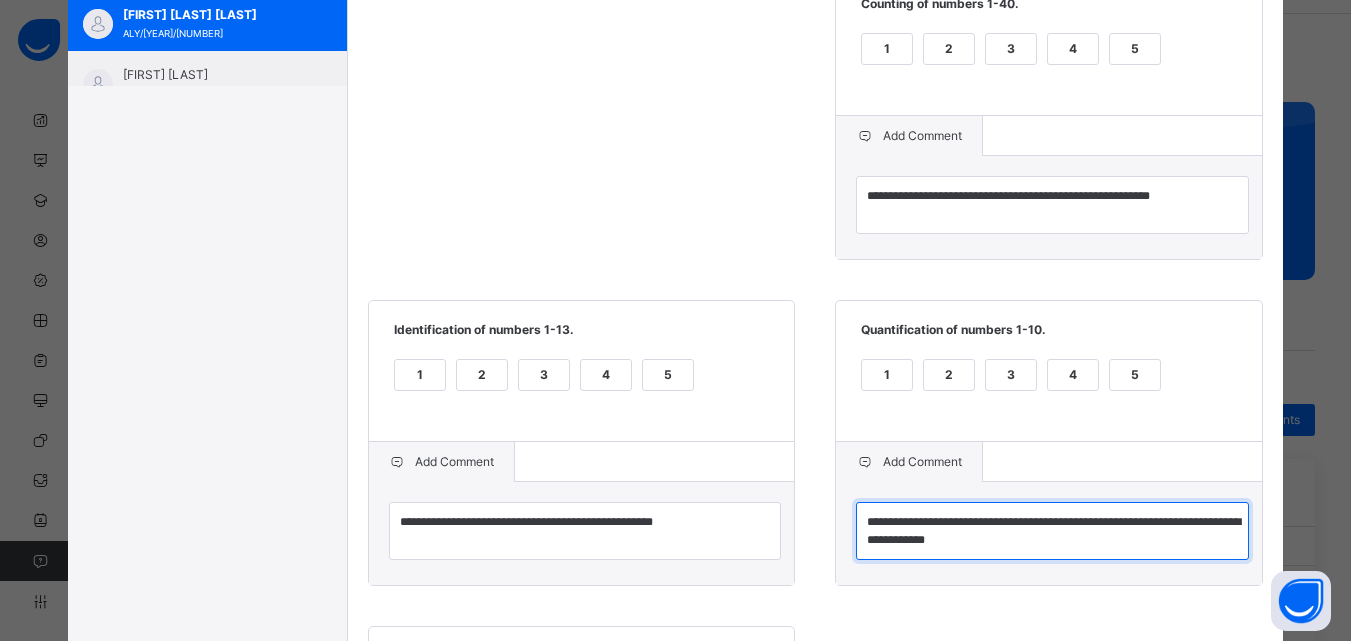 click on "**********" at bounding box center (1052, 531) 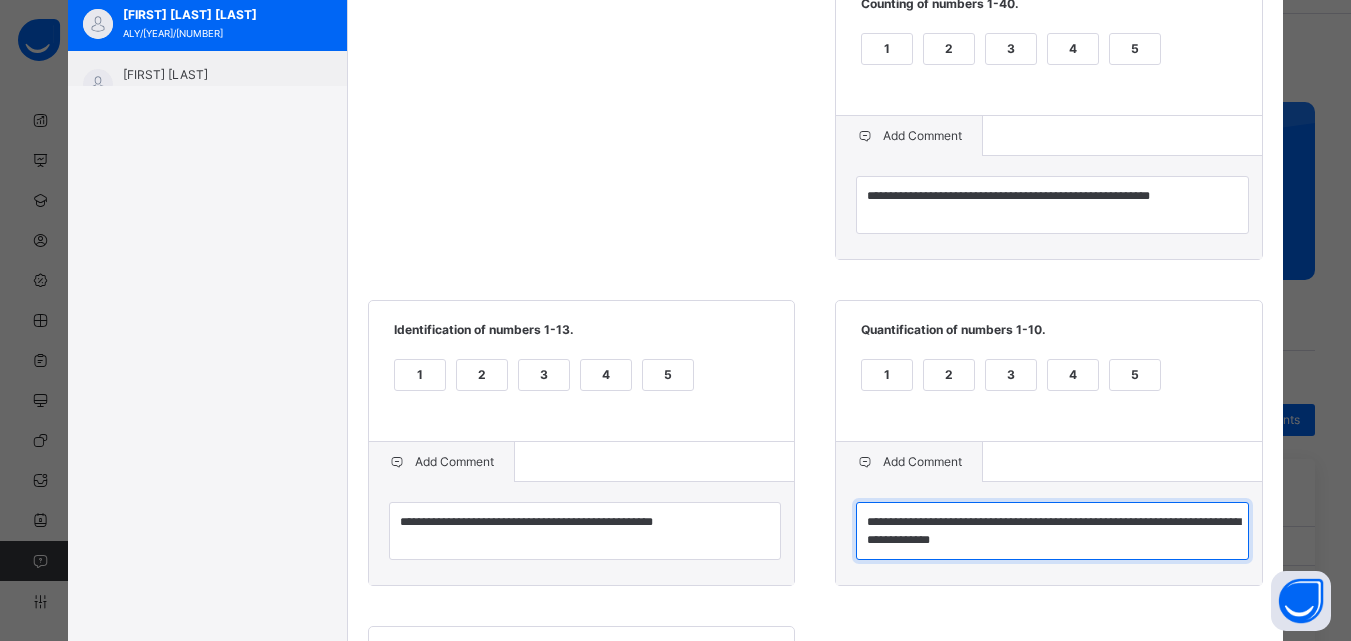 click on "**********" at bounding box center [1052, 531] 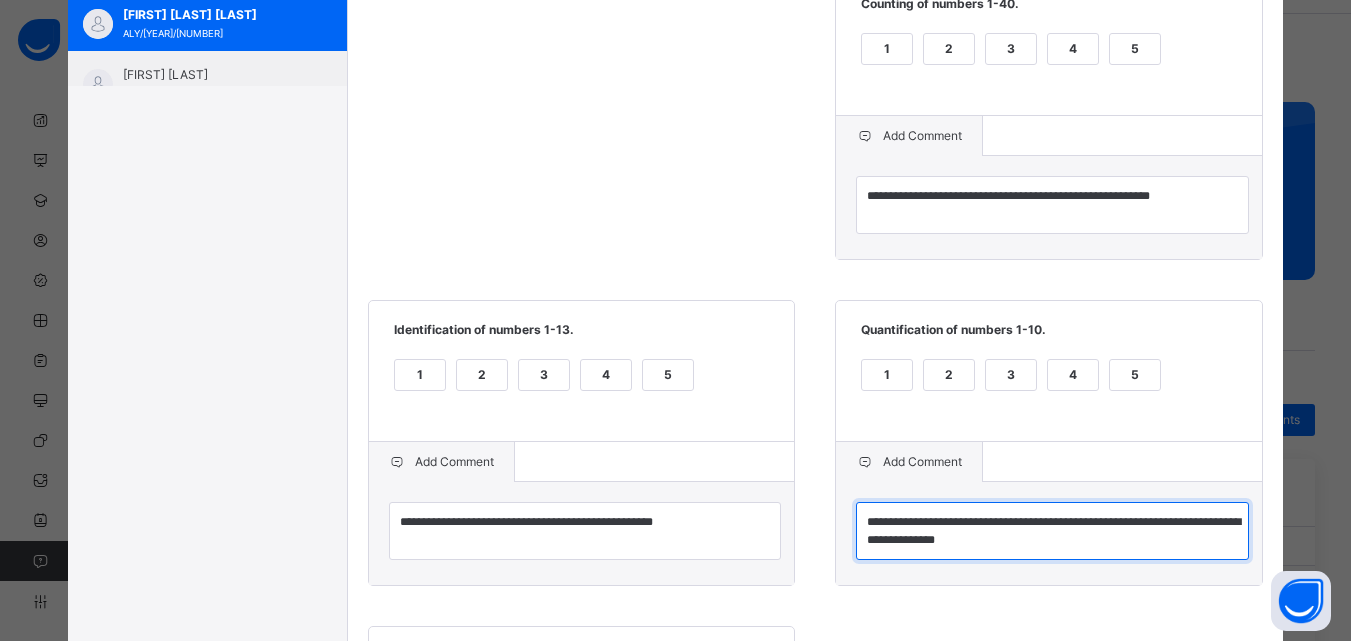 scroll, scrollTop: 0, scrollLeft: 0, axis: both 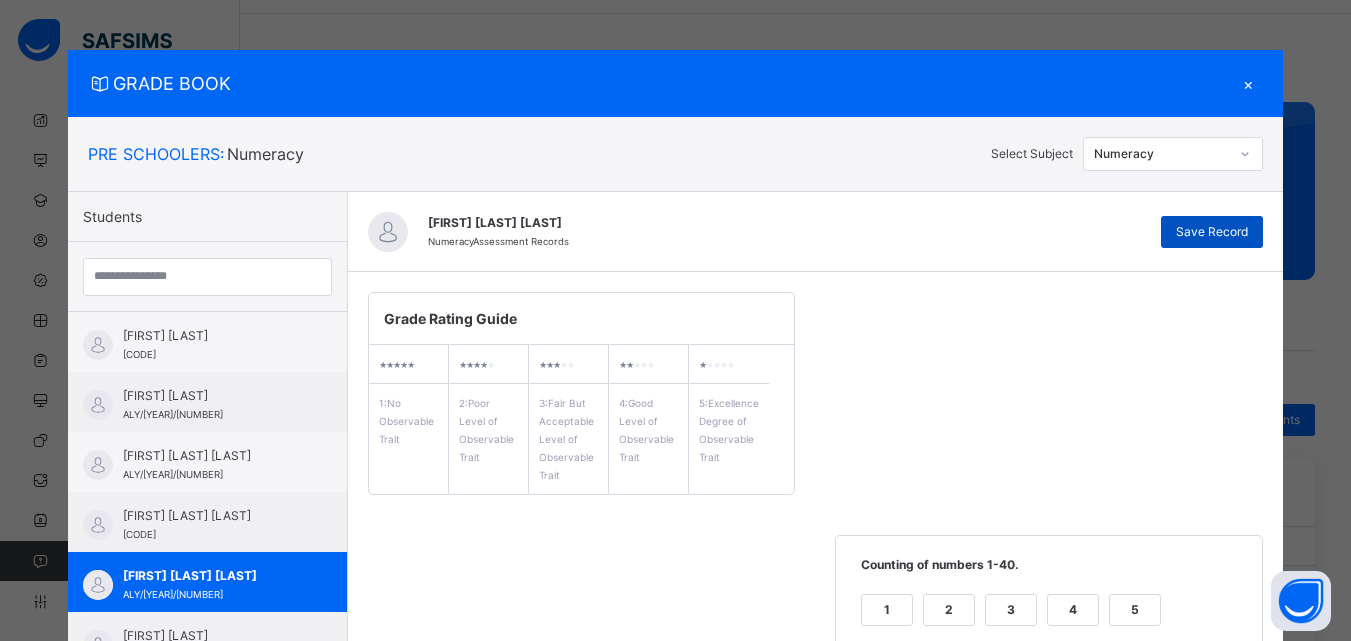 type on "**********" 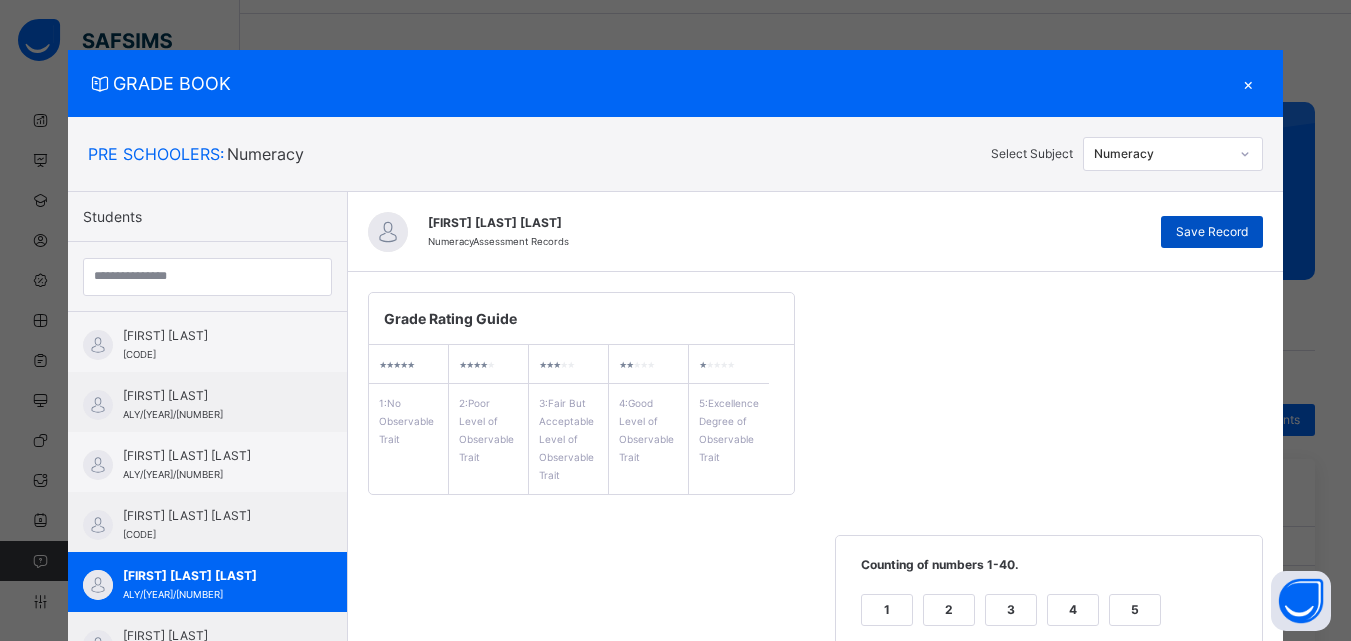 click on "Save Record" at bounding box center [1212, 232] 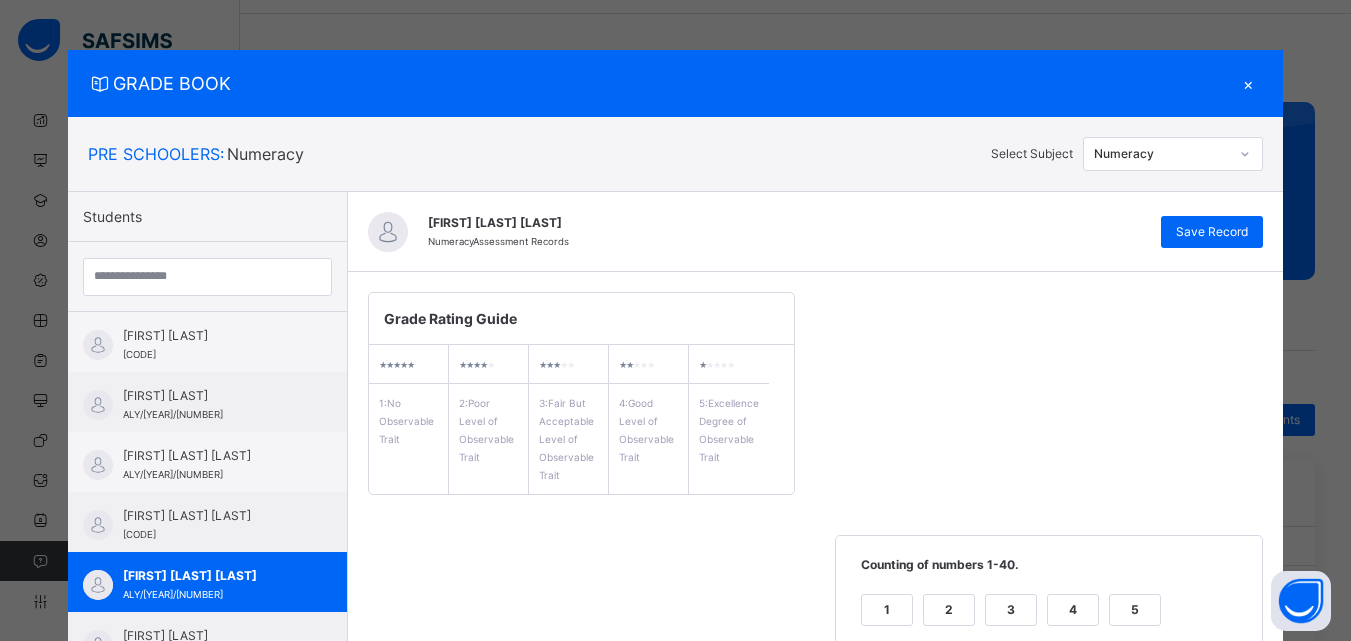 click on "×" at bounding box center (1248, 83) 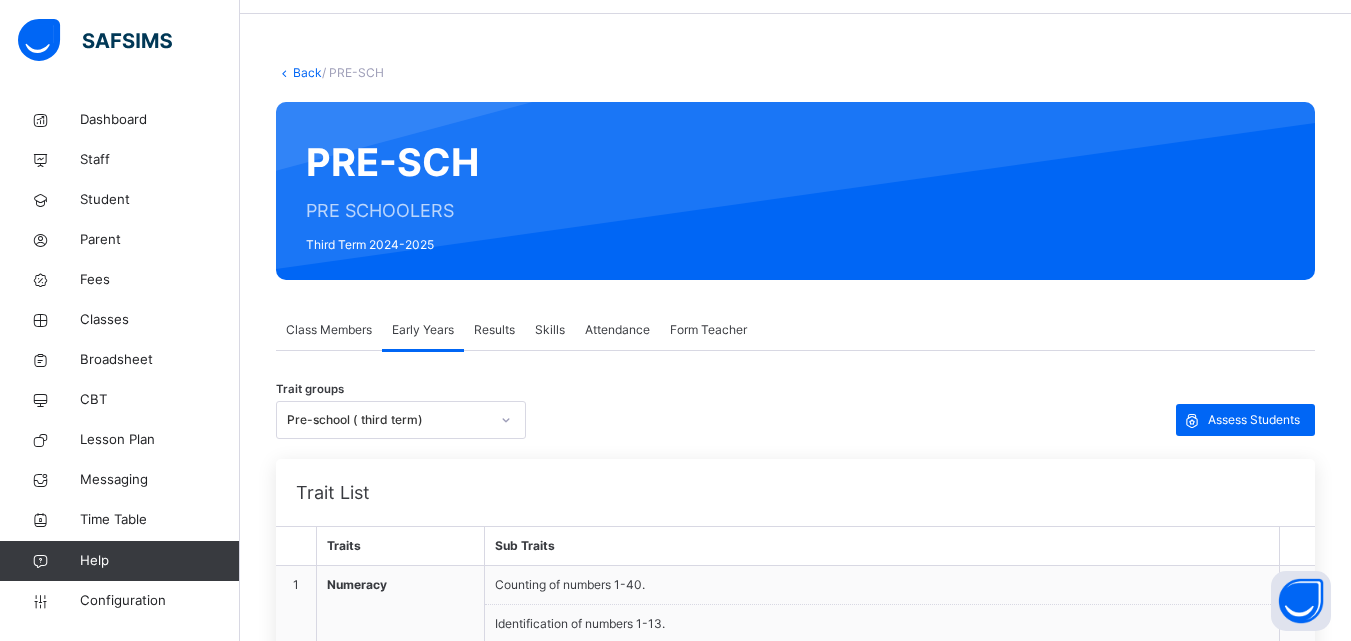 click on "Results" at bounding box center (494, 330) 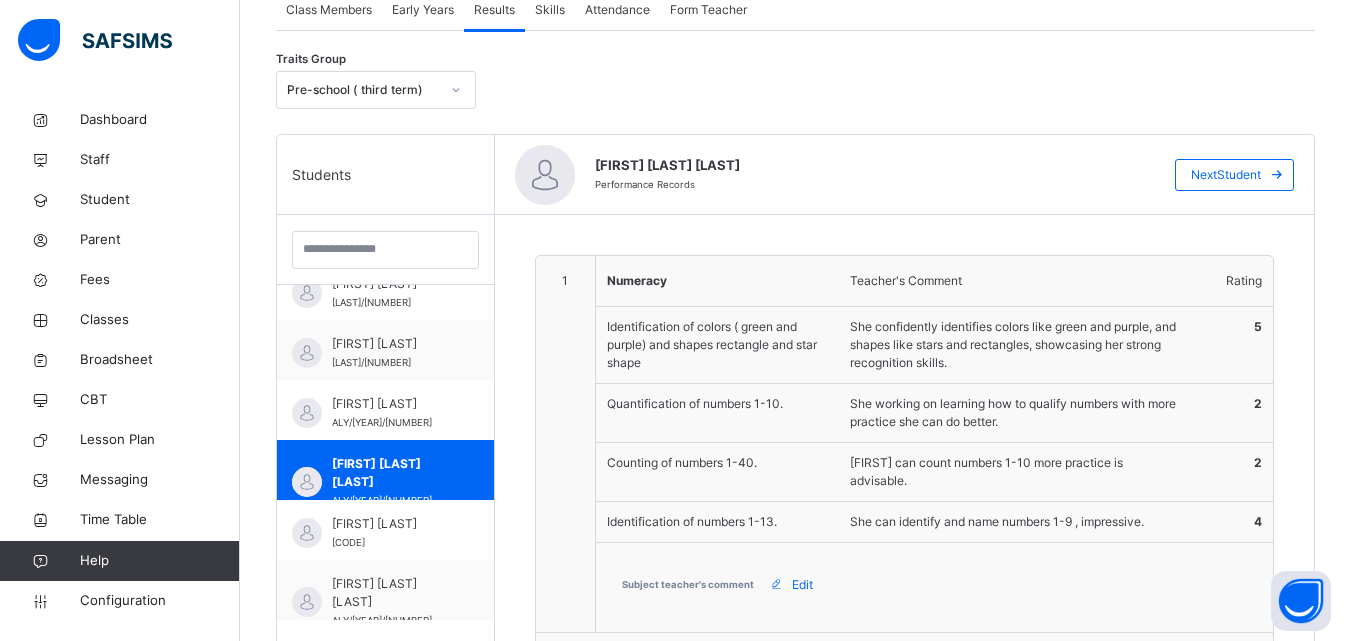 scroll, scrollTop: 400, scrollLeft: 0, axis: vertical 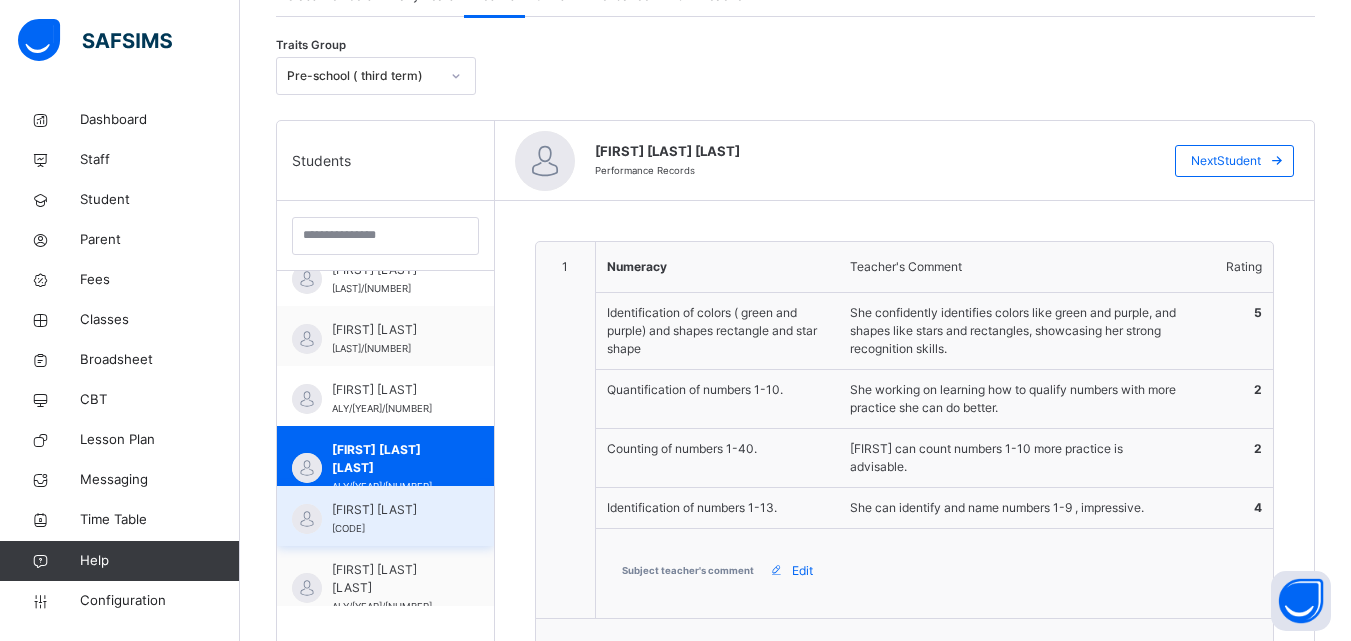 click on "[FIRST] [LAST] [CODE]" at bounding box center [390, 519] 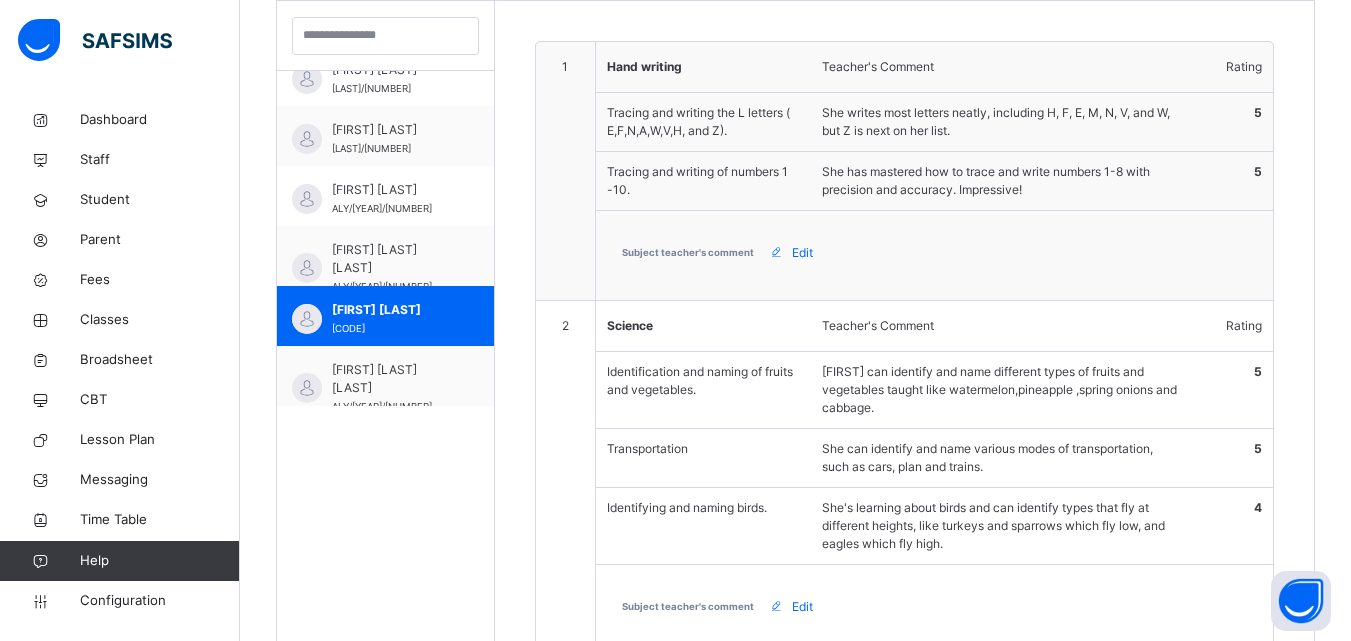 scroll, scrollTop: 640, scrollLeft: 0, axis: vertical 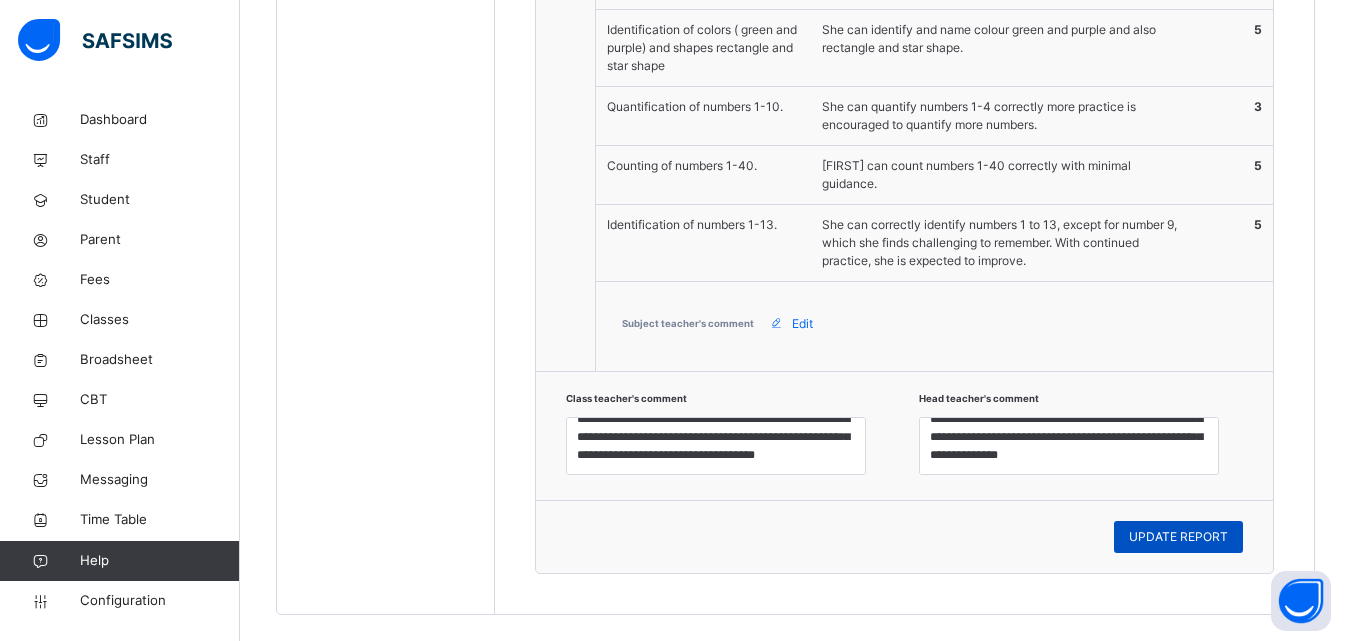 click on "UPDATE REPORT" at bounding box center (1178, 537) 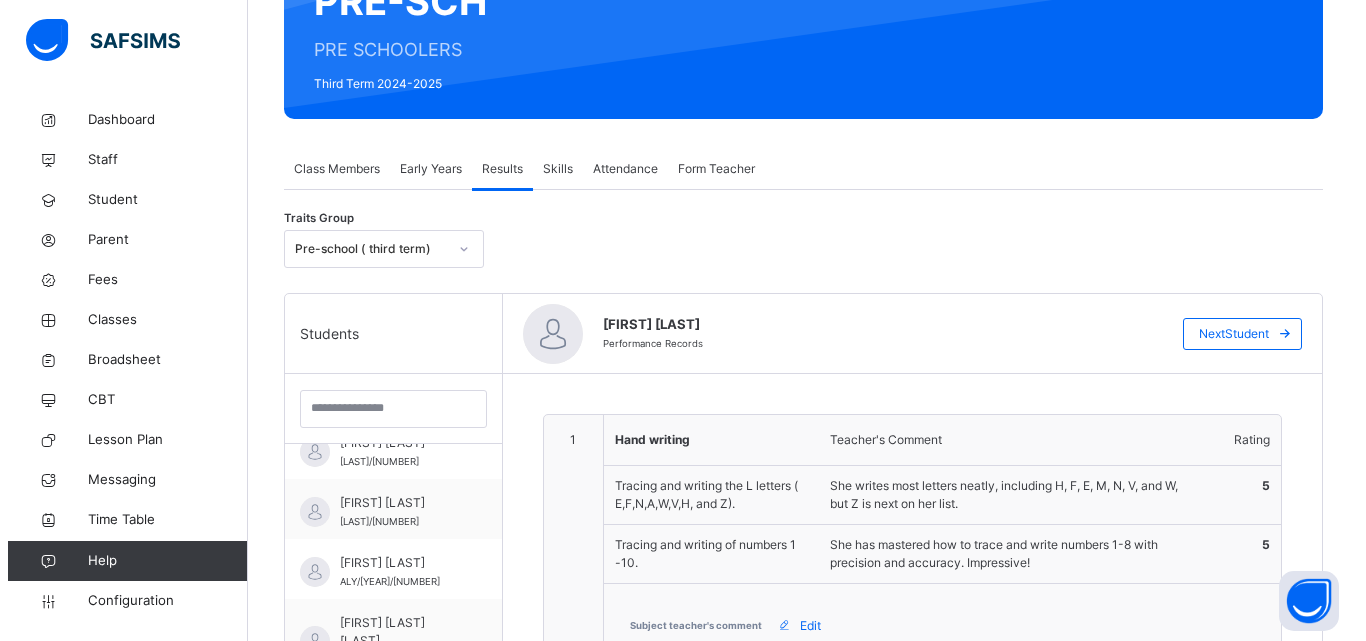 scroll, scrollTop: 200, scrollLeft: 0, axis: vertical 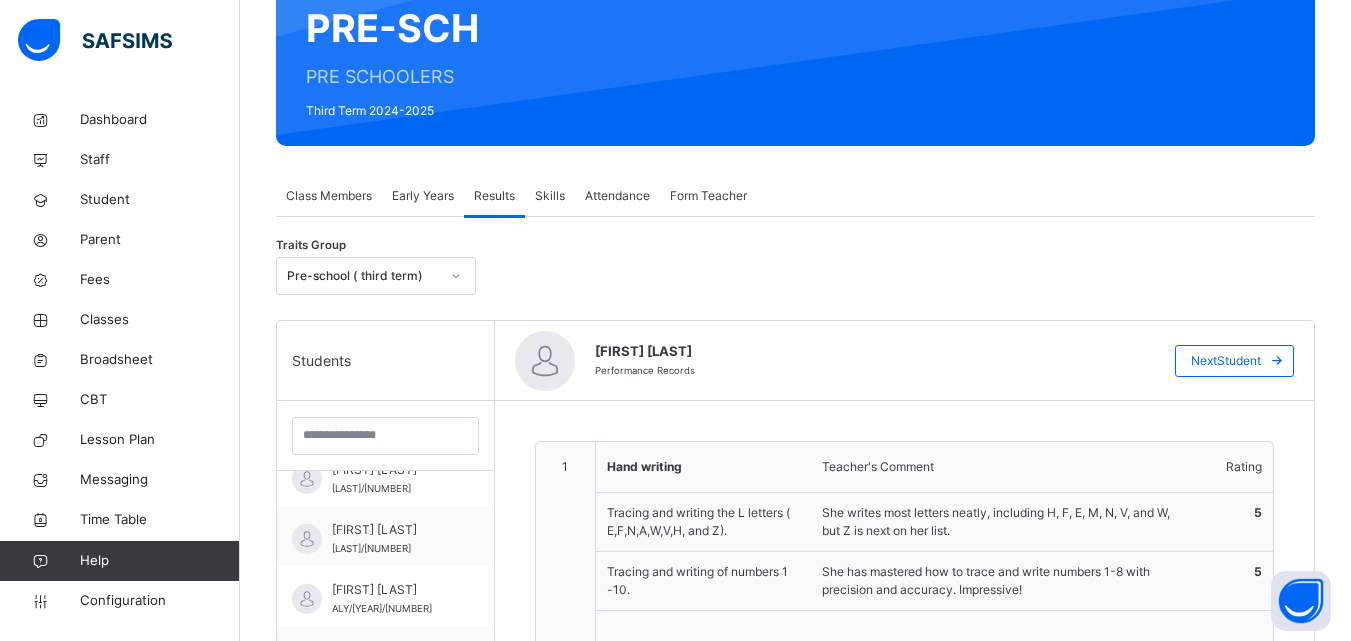 click on "Early Years" at bounding box center [423, 196] 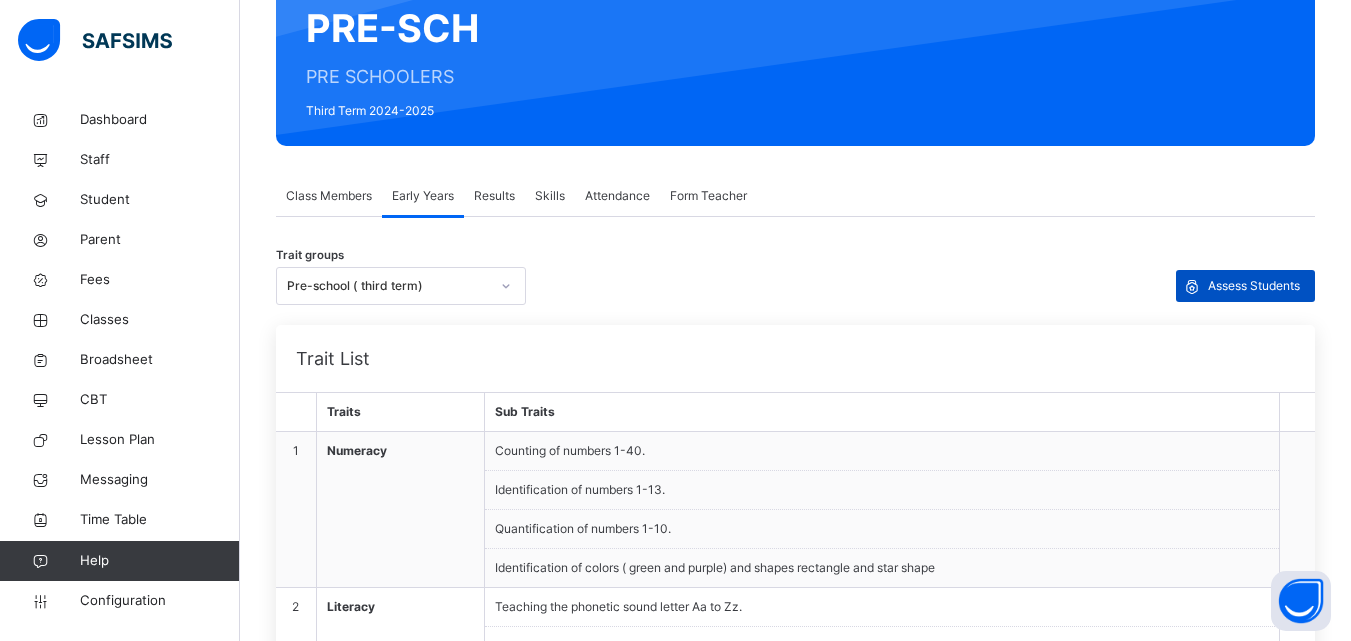 click on "Assess Students" at bounding box center (1254, 286) 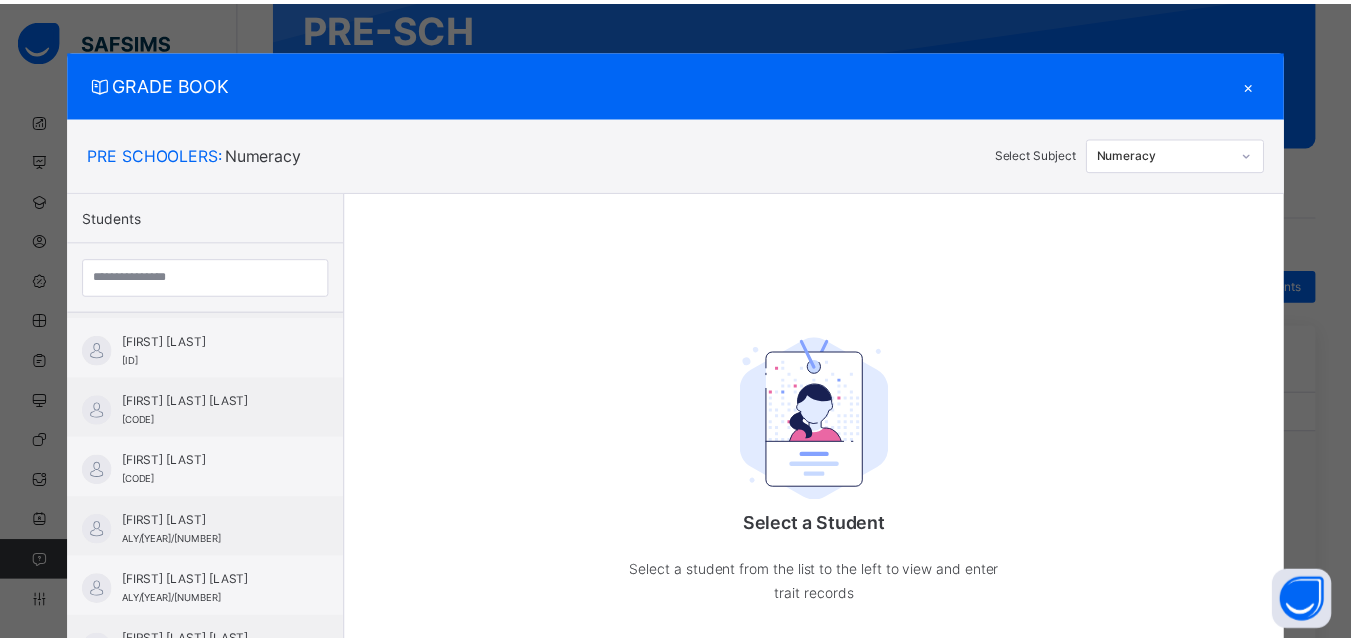 scroll, scrollTop: 360, scrollLeft: 0, axis: vertical 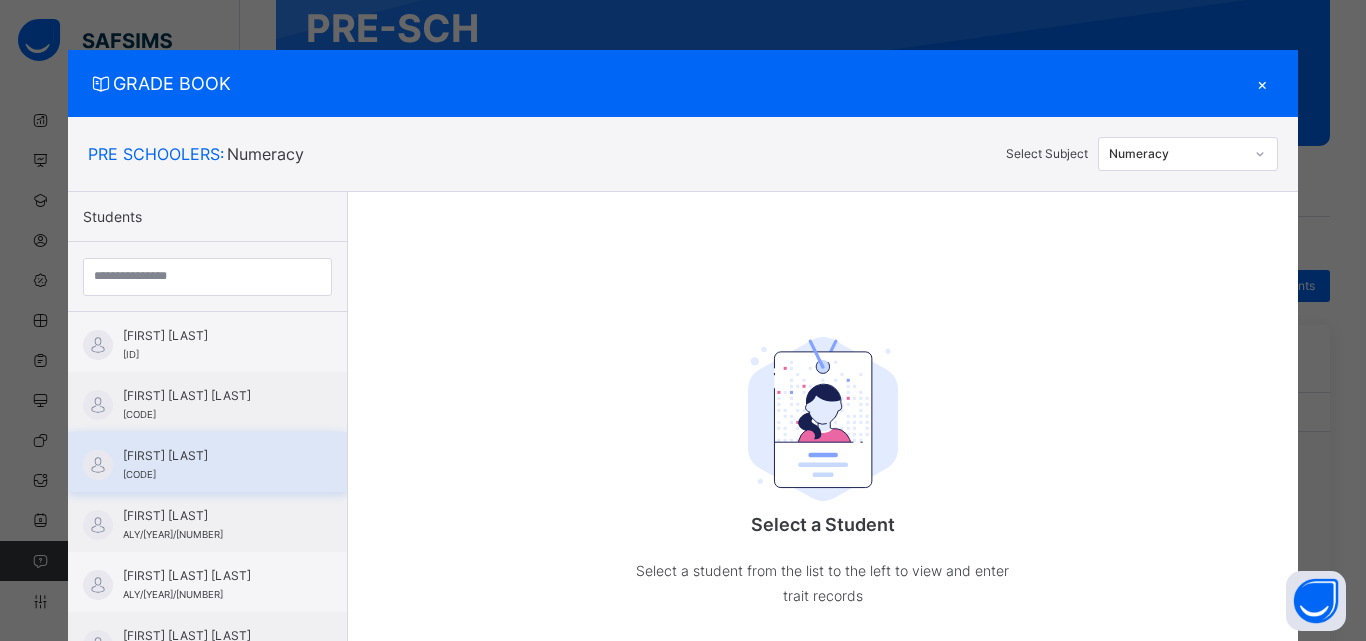 click on "[FIRST] [LAST]" at bounding box center [212, 456] 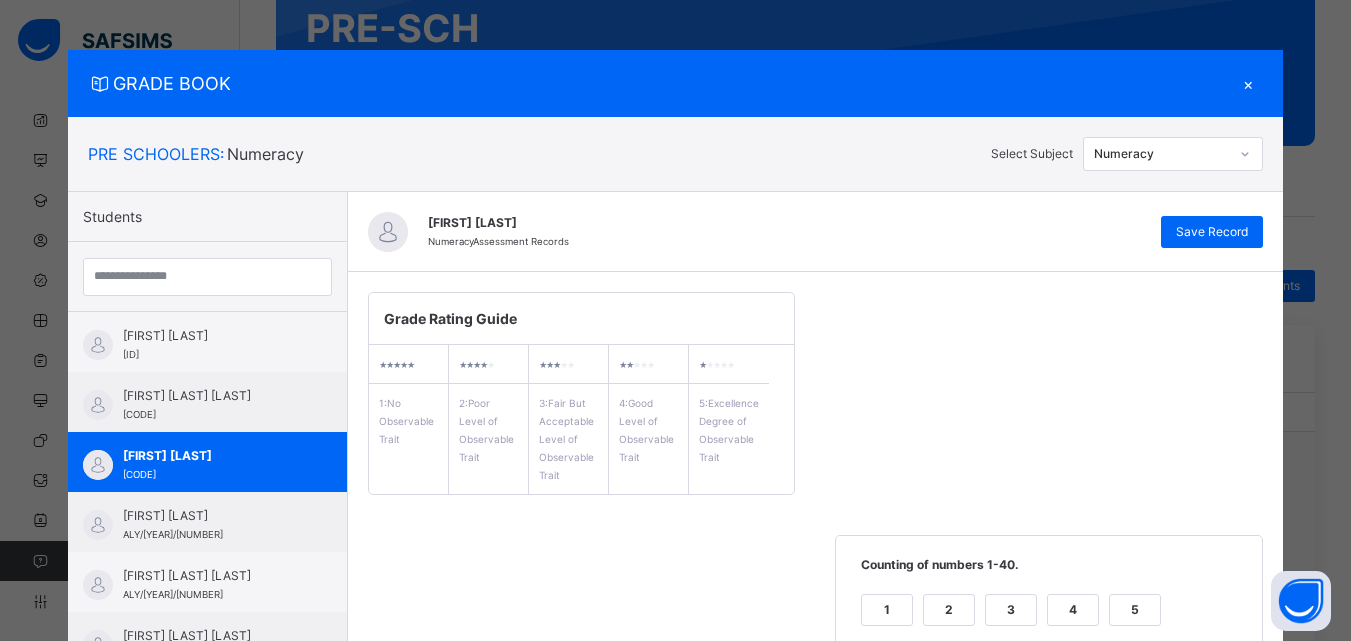 scroll, scrollTop: 561, scrollLeft: 0, axis: vertical 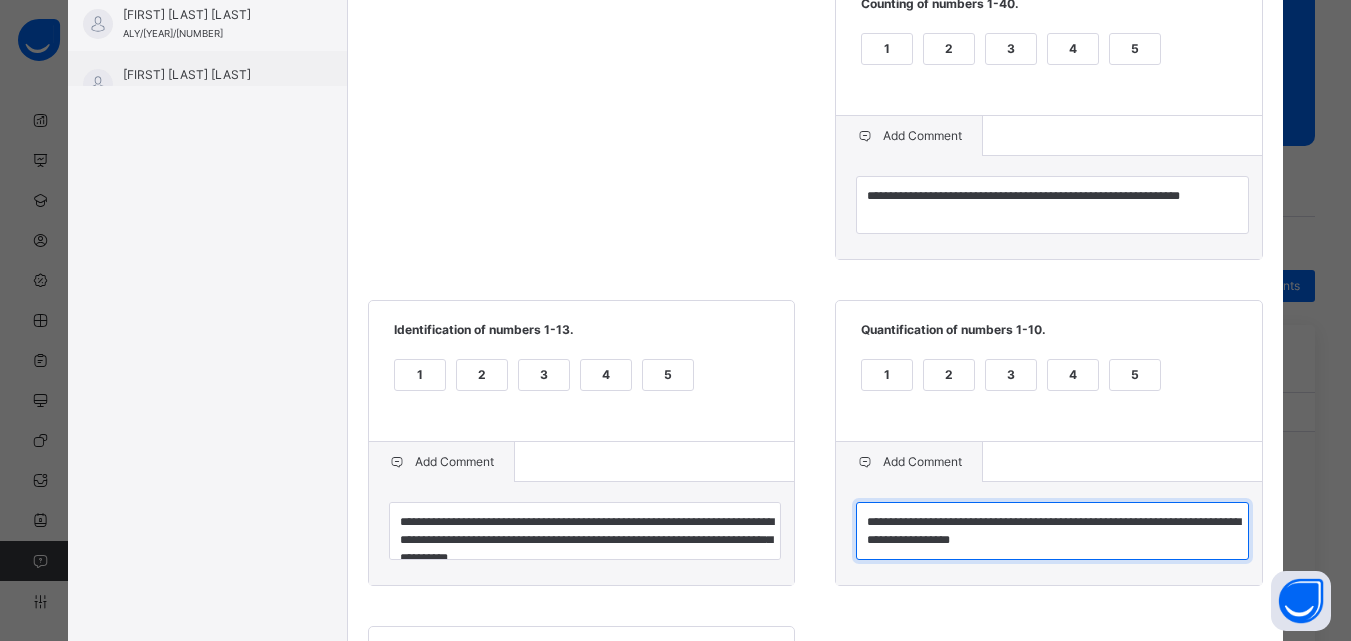 click on "**********" at bounding box center [1052, 531] 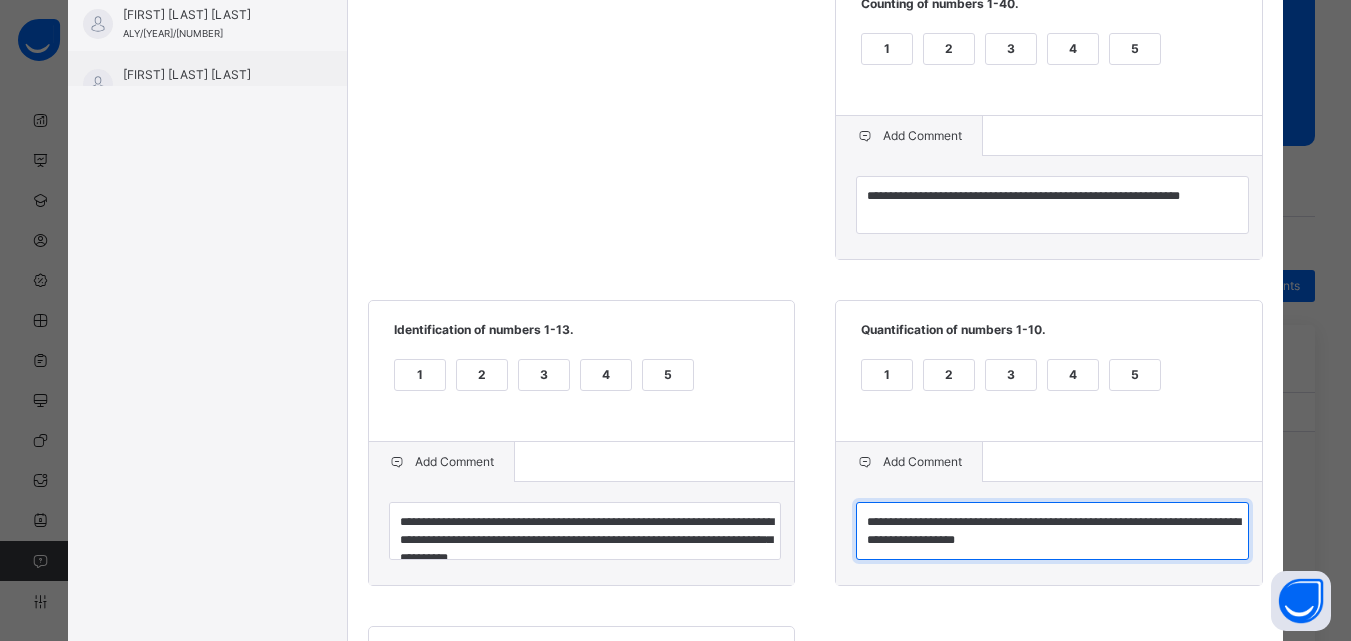 scroll, scrollTop: 0, scrollLeft: 0, axis: both 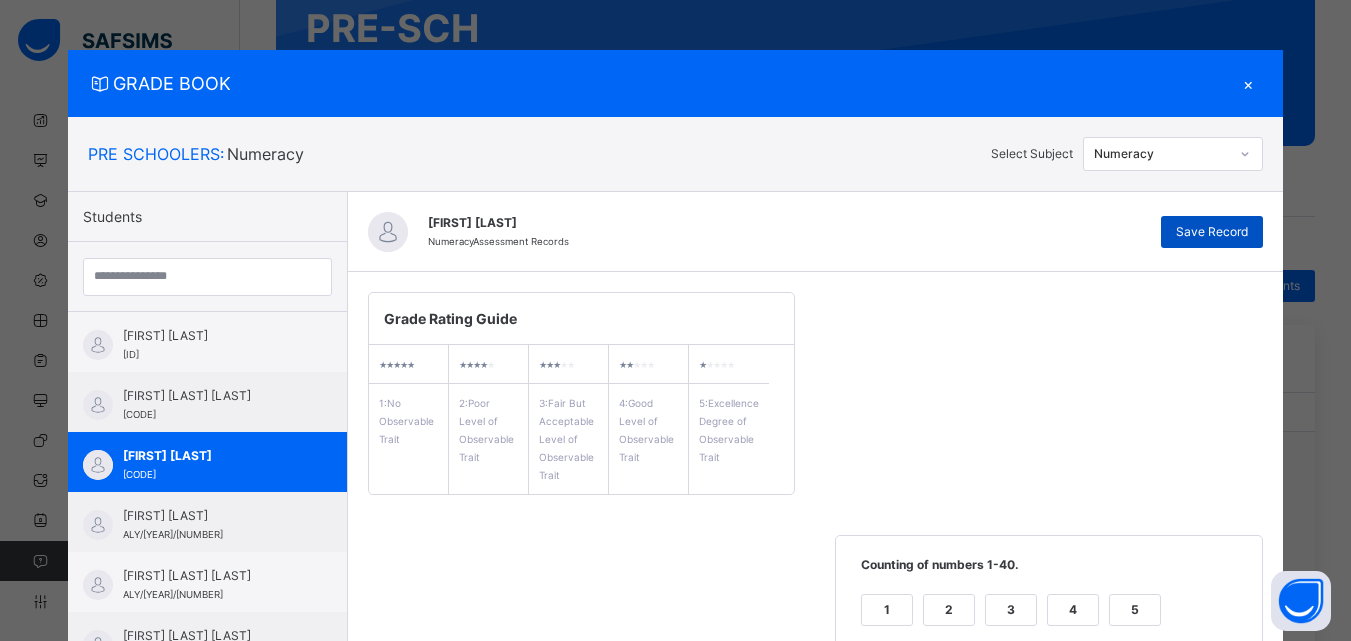 type on "**********" 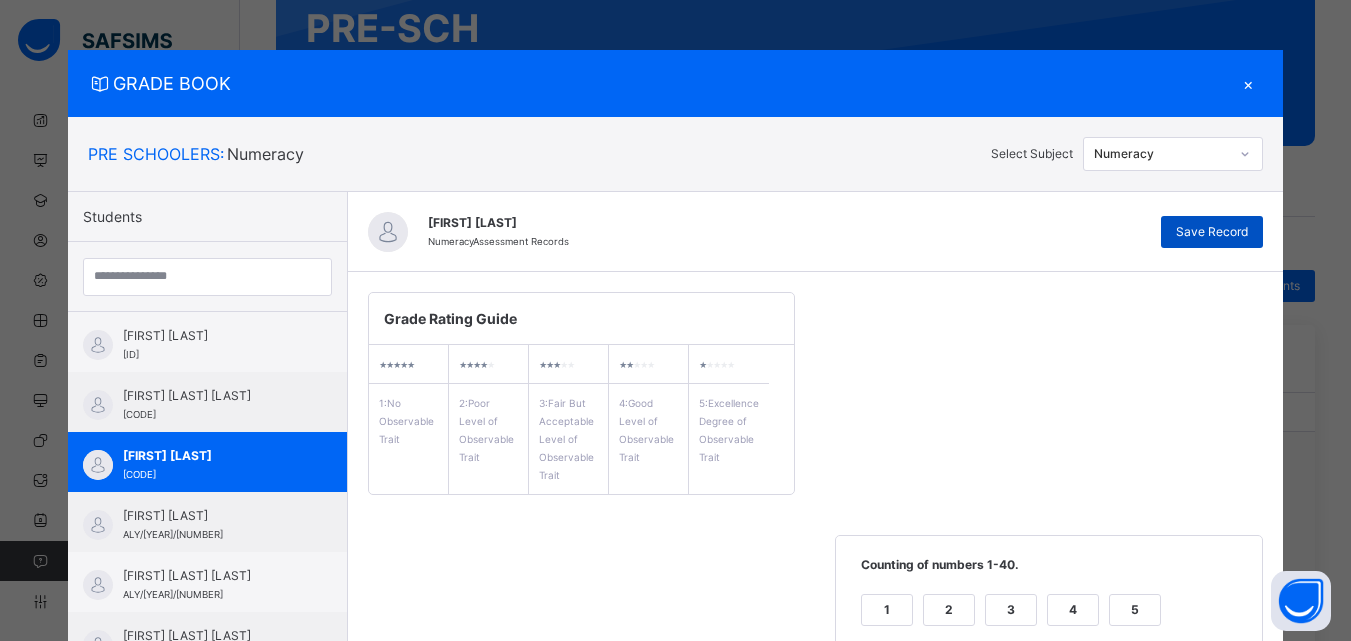click on "Save Record" at bounding box center (1212, 232) 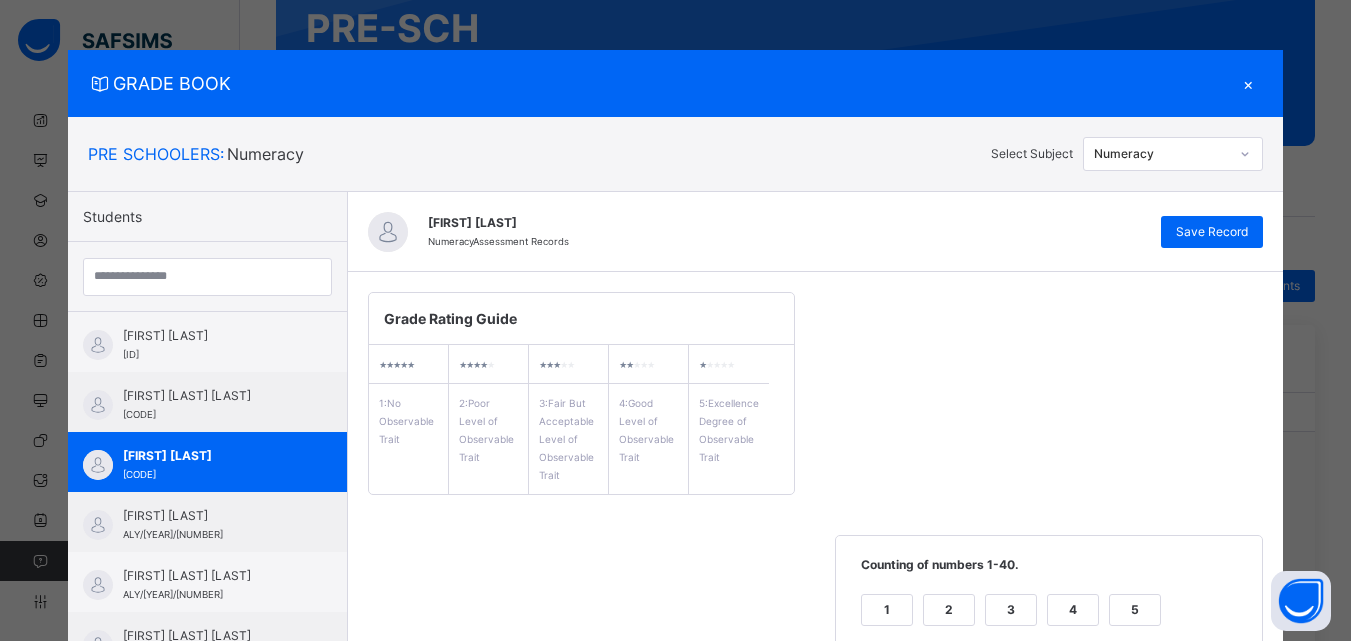 click on "×" at bounding box center (1248, 83) 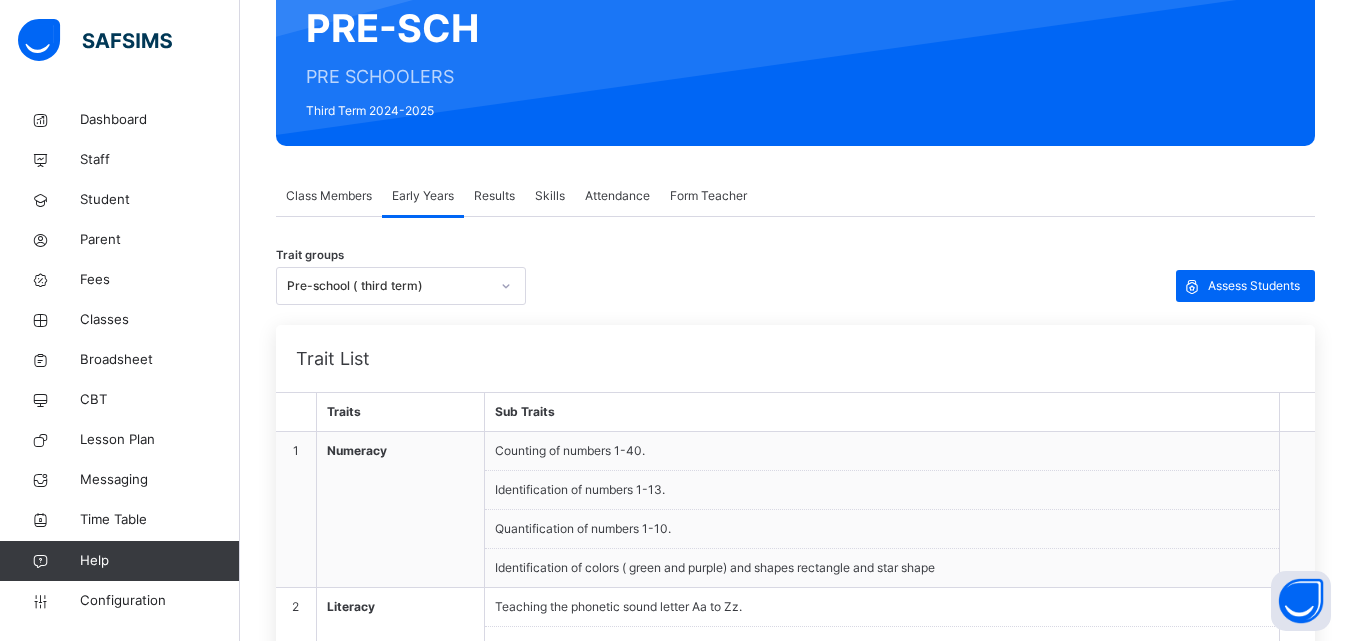 click on "Results" at bounding box center [494, 196] 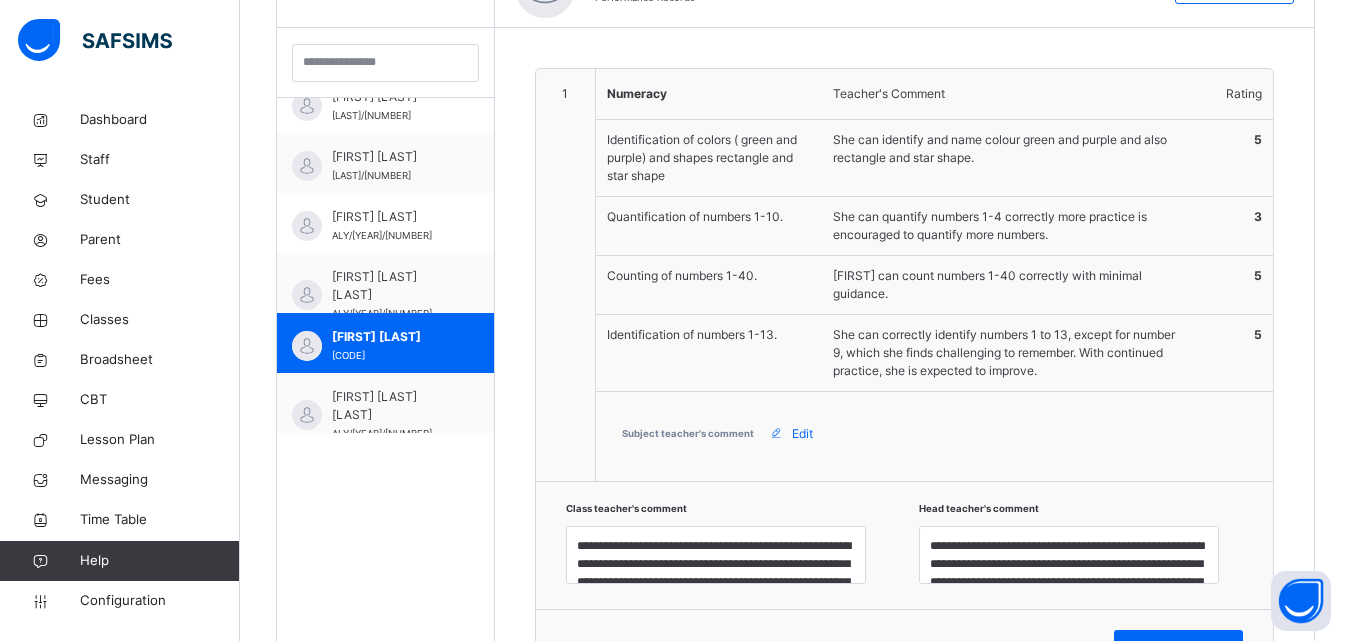 scroll, scrollTop: 627, scrollLeft: 0, axis: vertical 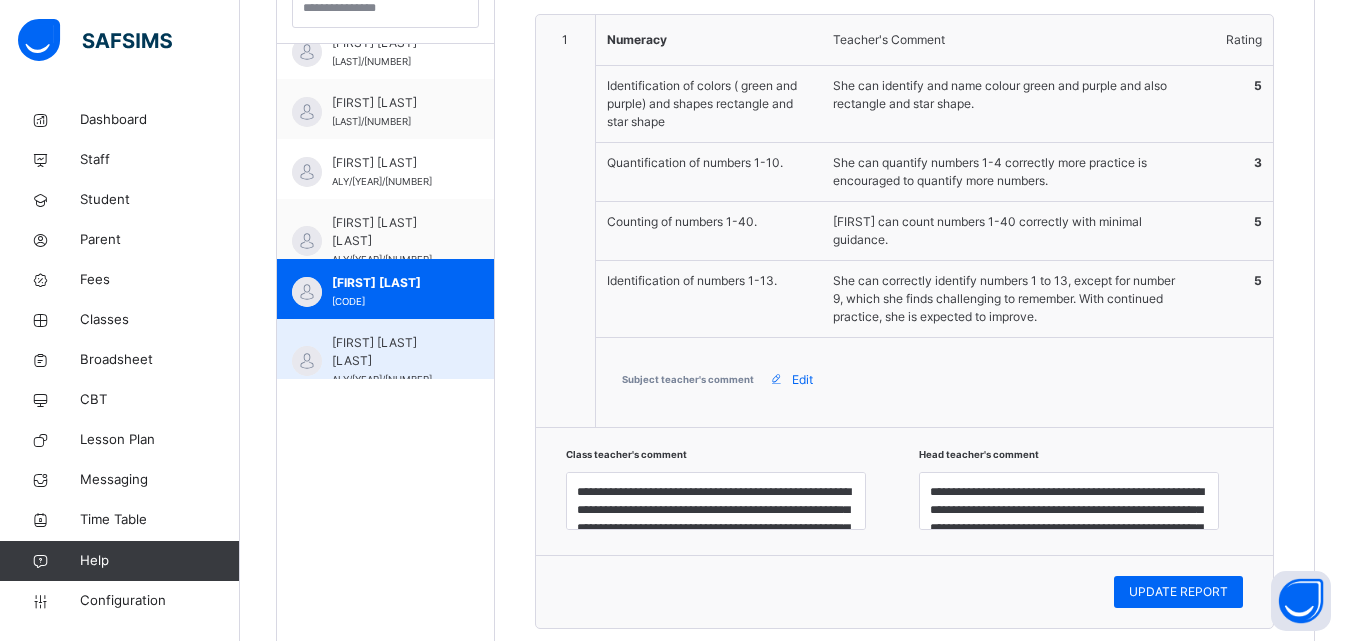 click on "[FIRST] [LAST] [CODE]" at bounding box center (390, 361) 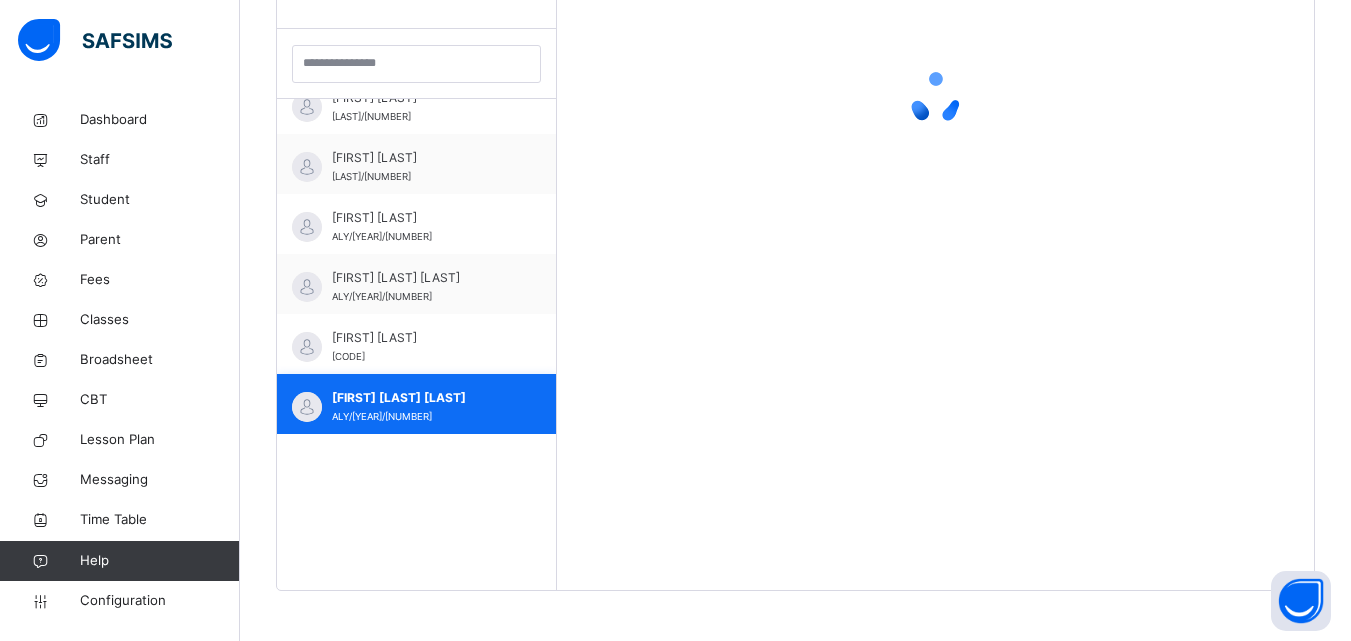 scroll, scrollTop: 627, scrollLeft: 0, axis: vertical 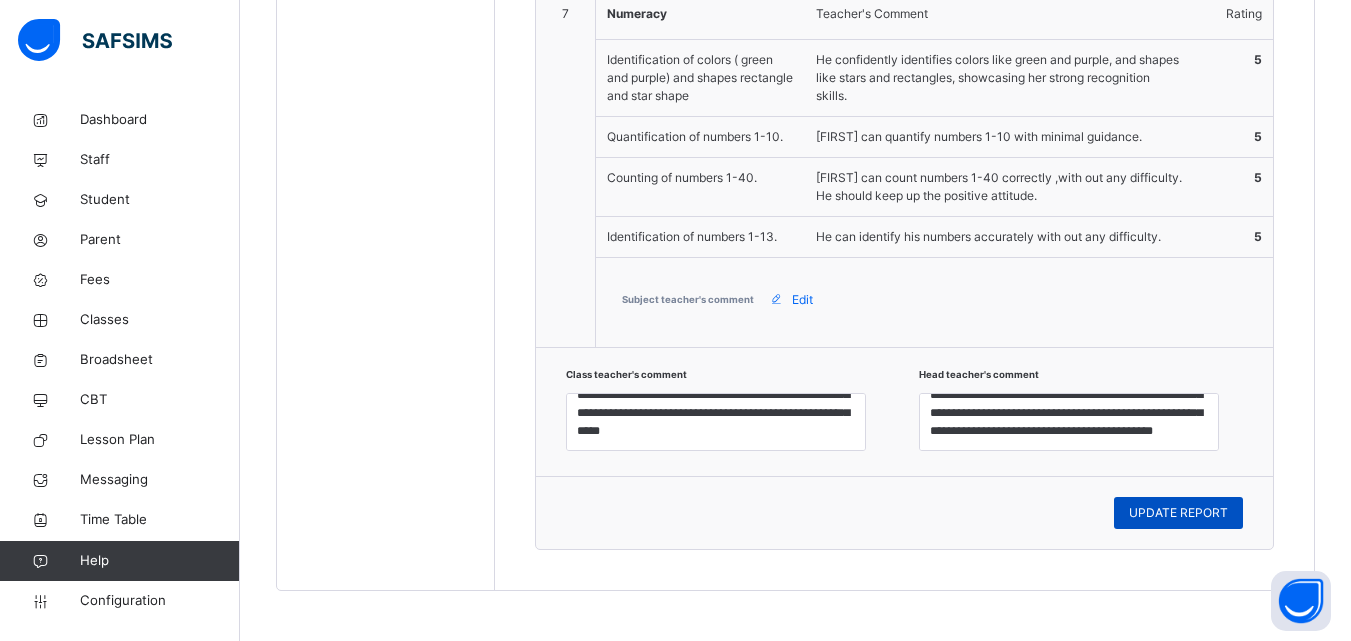 click on "UPDATE REPORT" at bounding box center (1178, 513) 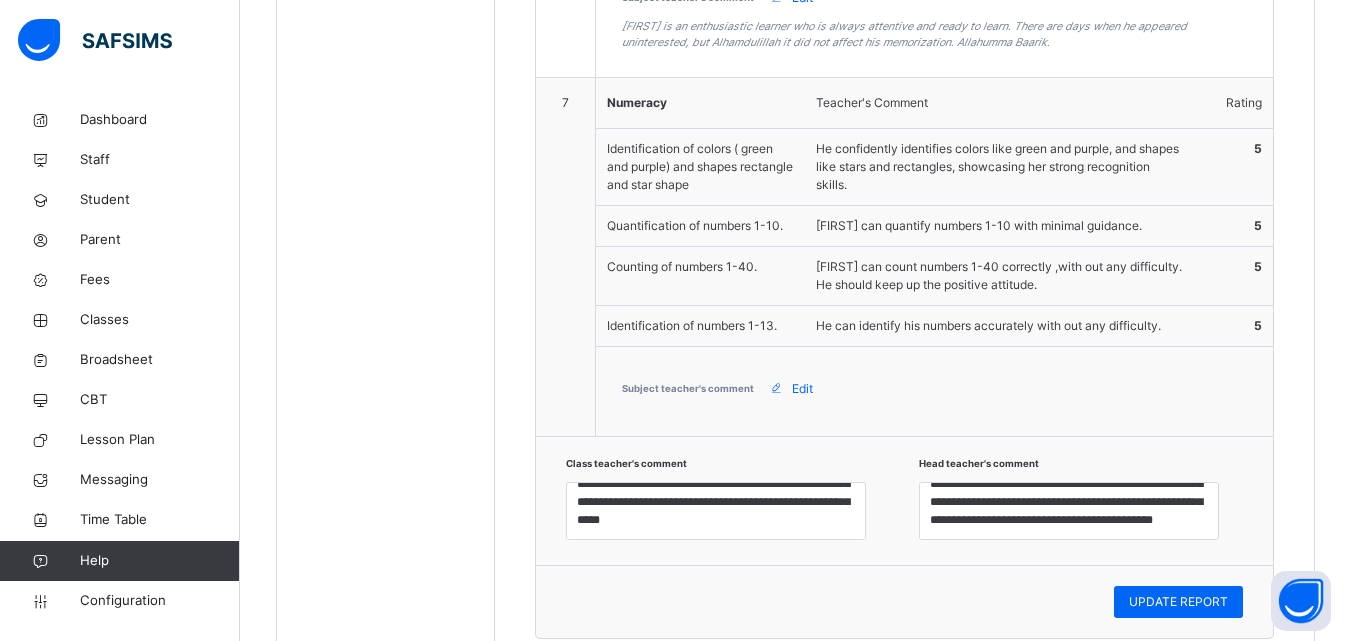 scroll, scrollTop: 2333, scrollLeft: 0, axis: vertical 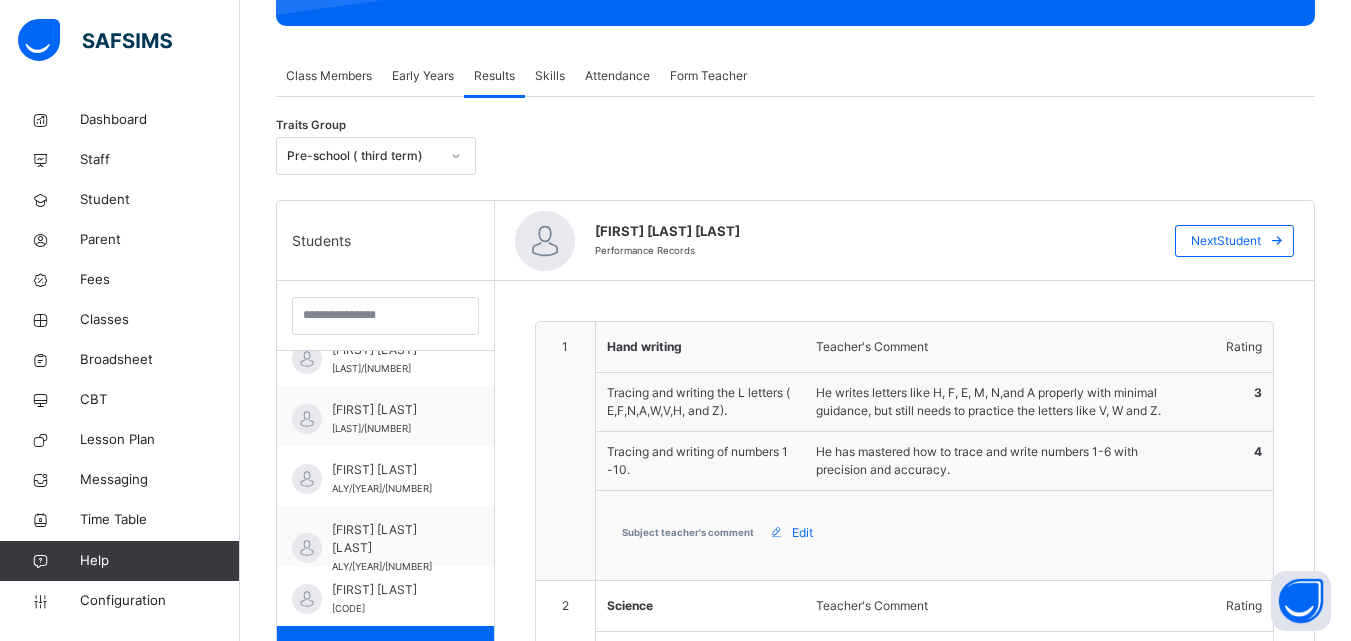 click on "Early Years" at bounding box center (423, 76) 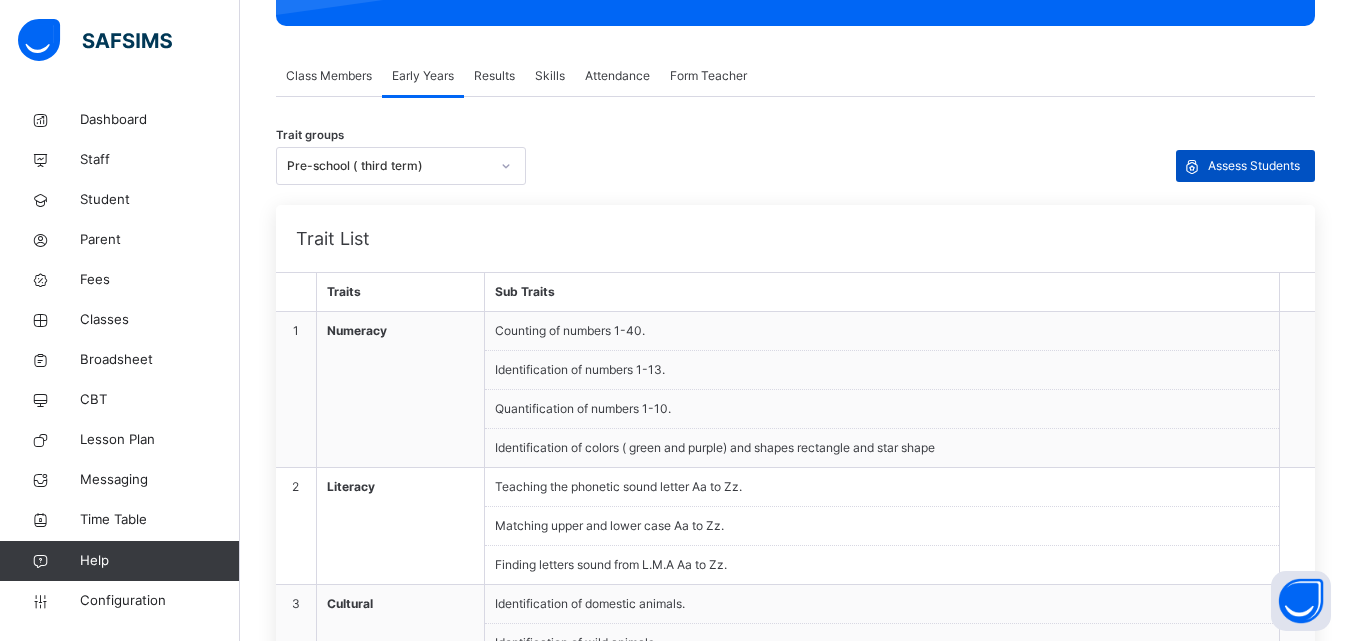 click on "Assess Students" at bounding box center [1254, 166] 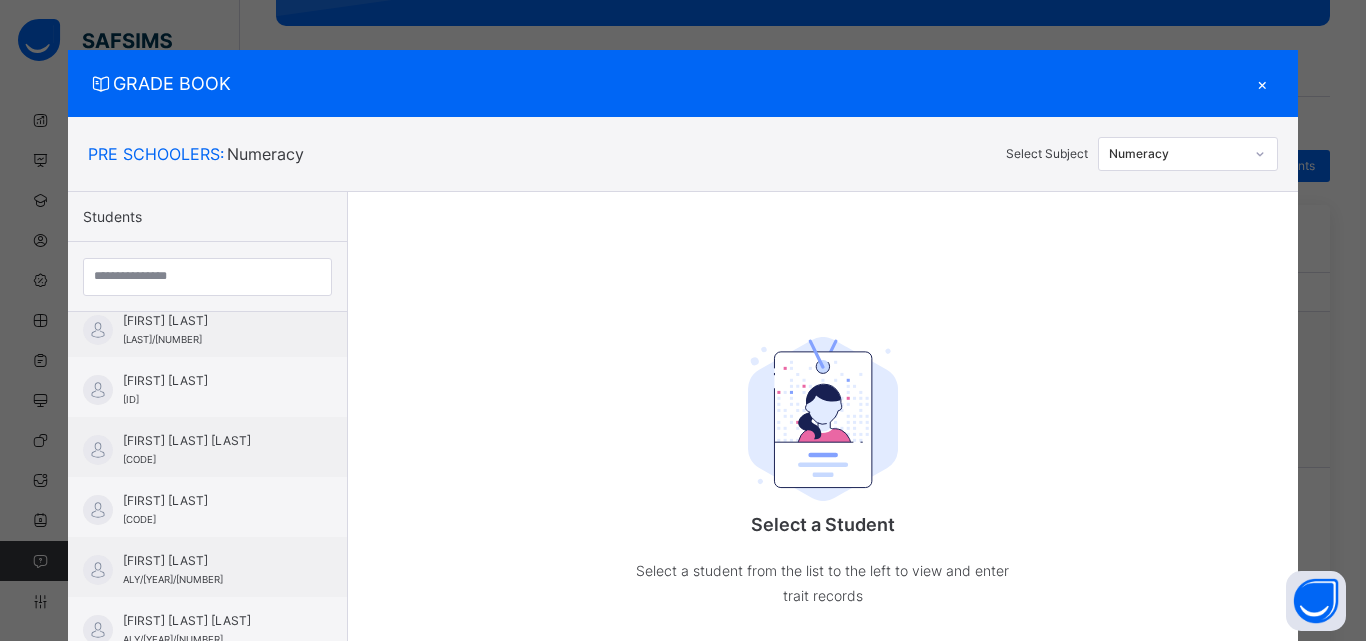 scroll, scrollTop: 320, scrollLeft: 0, axis: vertical 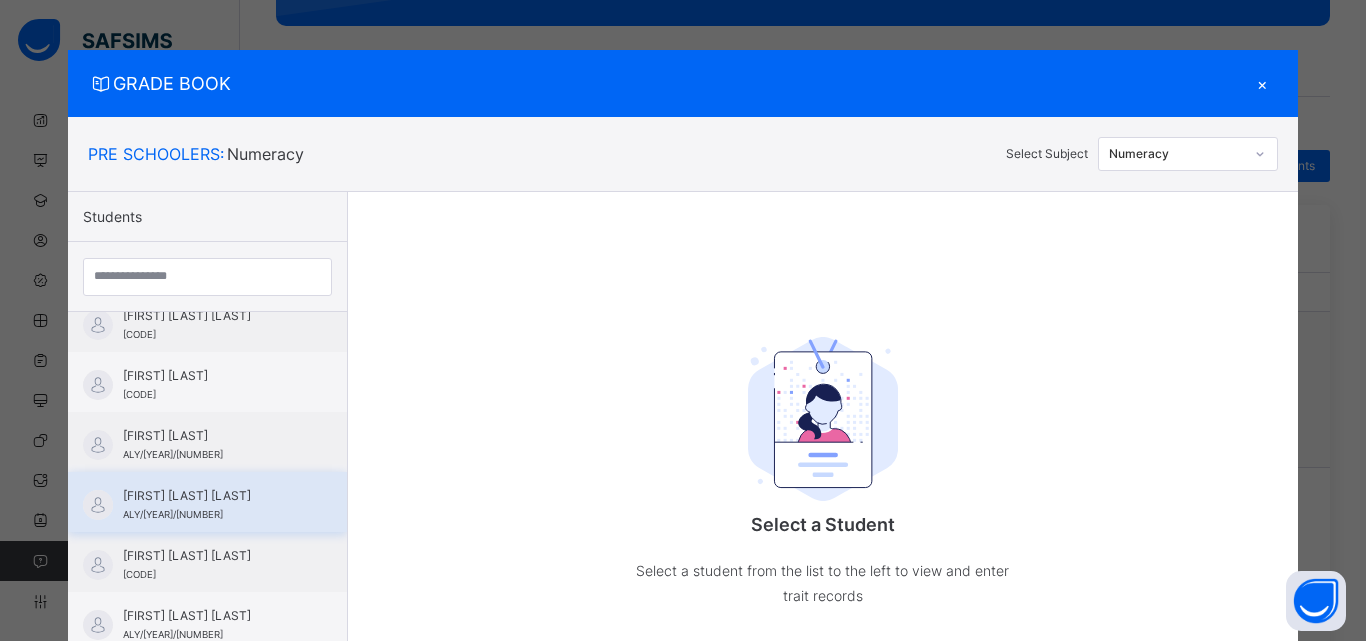 click on "[FIRST] [LAST] [LAST]" at bounding box center (212, 496) 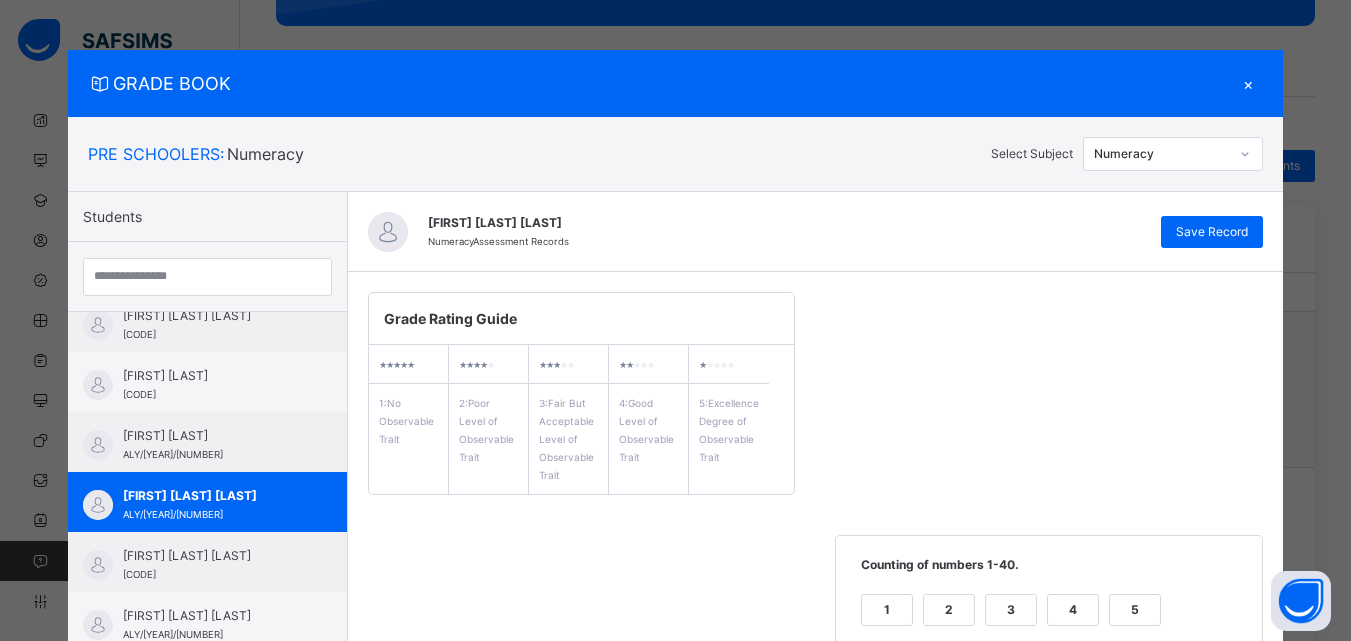 scroll, scrollTop: 561, scrollLeft: 0, axis: vertical 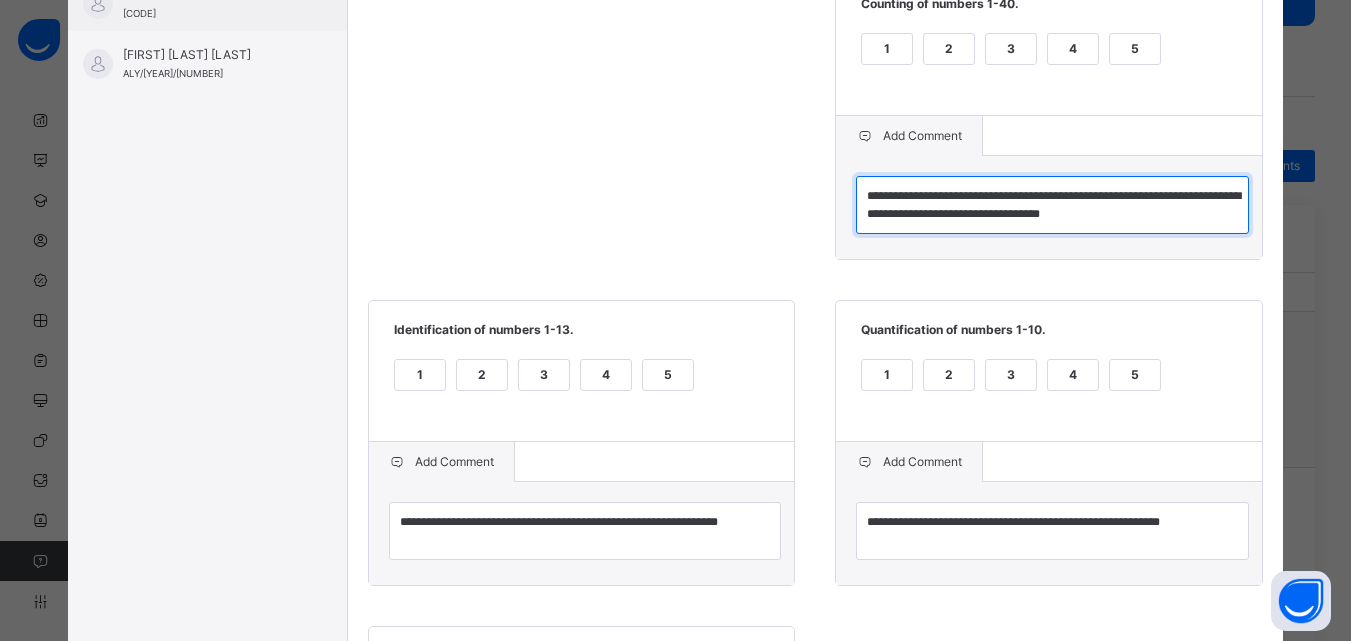 click on "**********" at bounding box center (1052, 205) 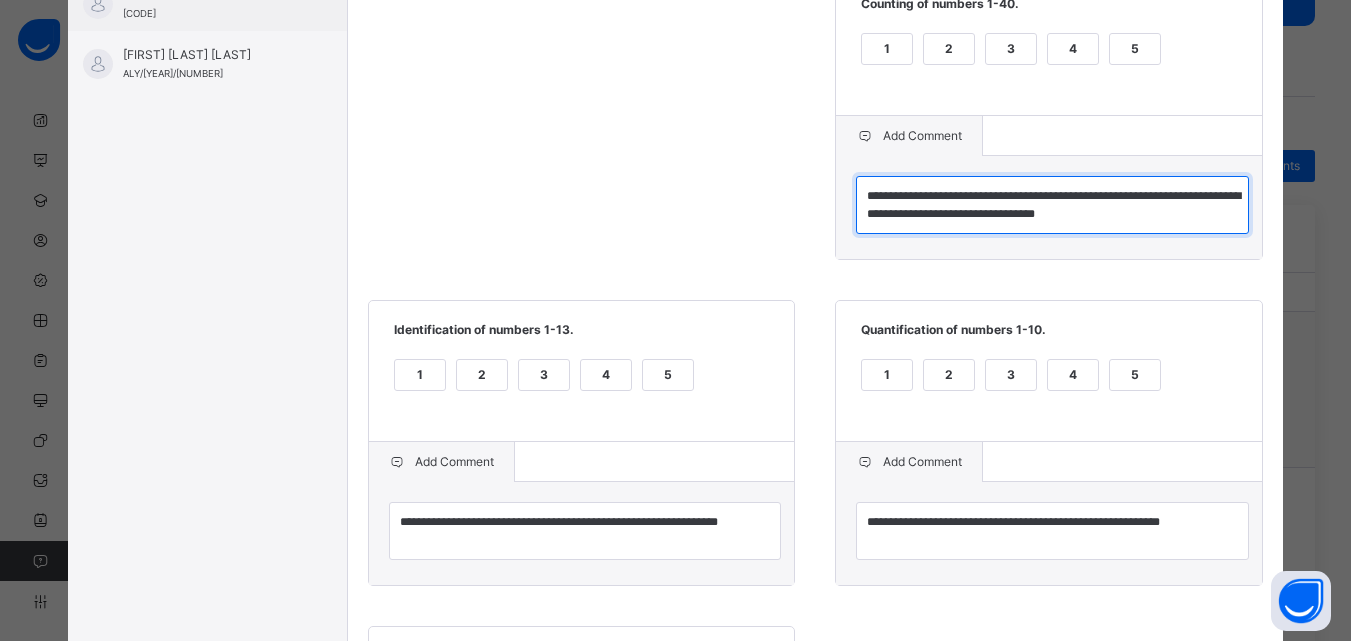 type on "**********" 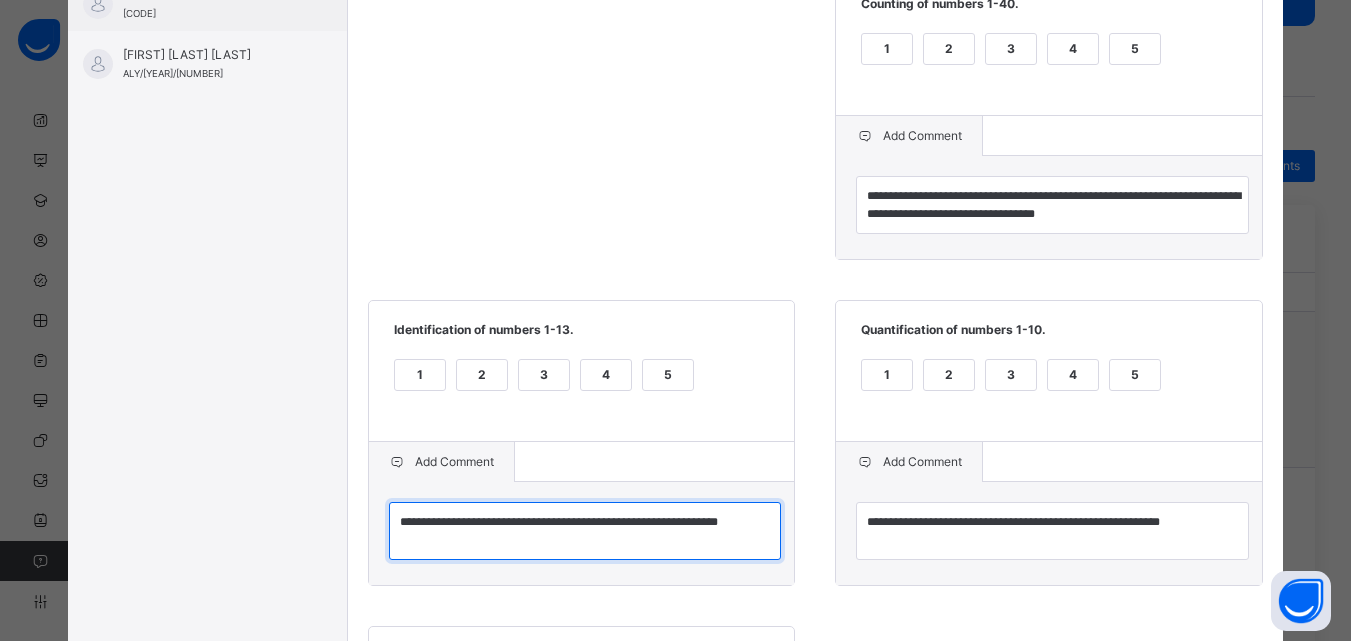 click on "**********" at bounding box center (585, 531) 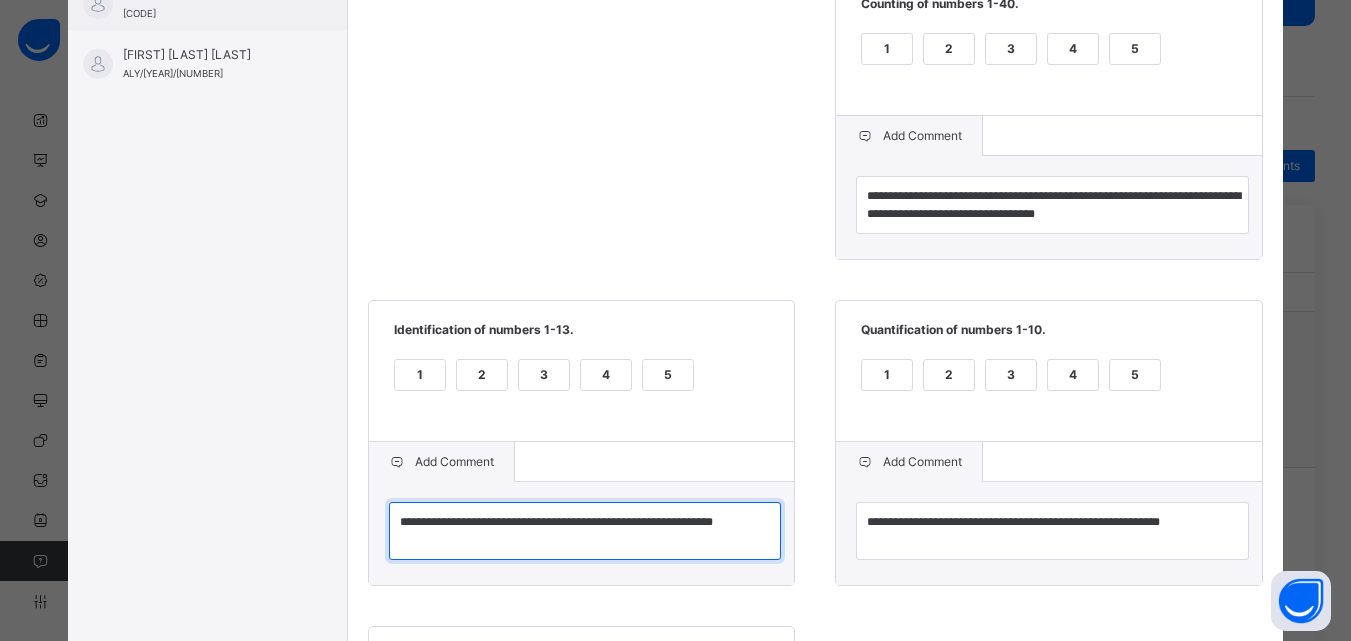 scroll, scrollTop: 0, scrollLeft: 0, axis: both 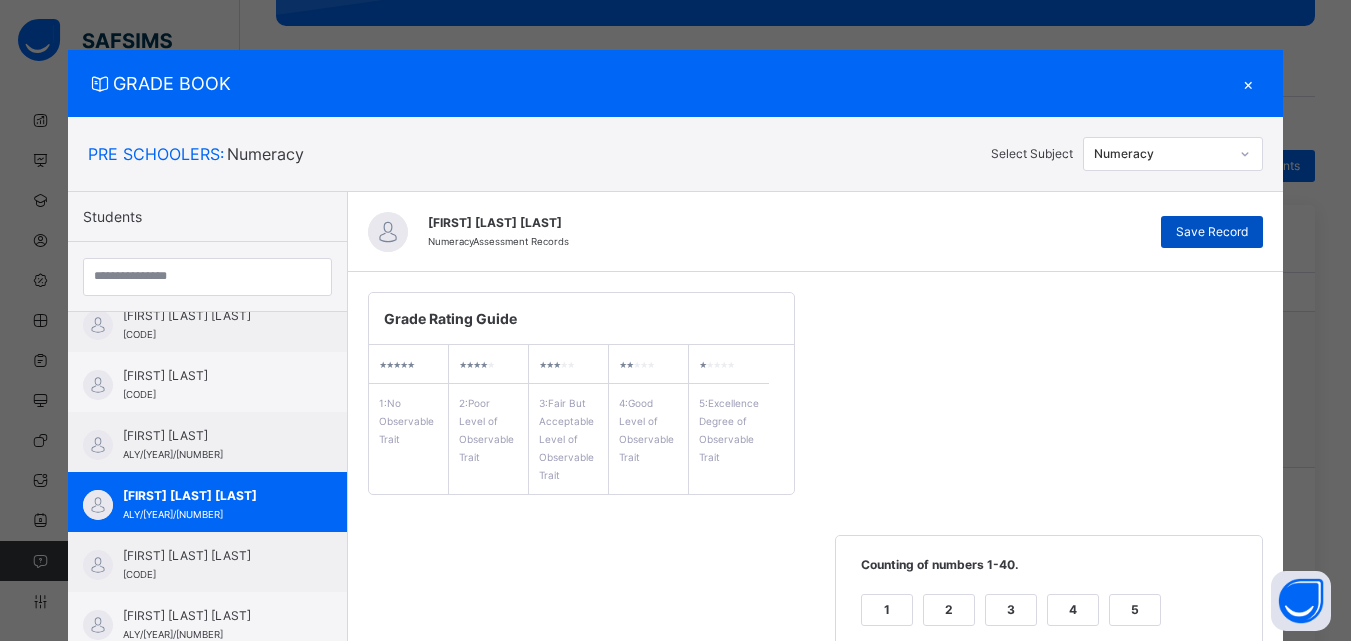 type on "**********" 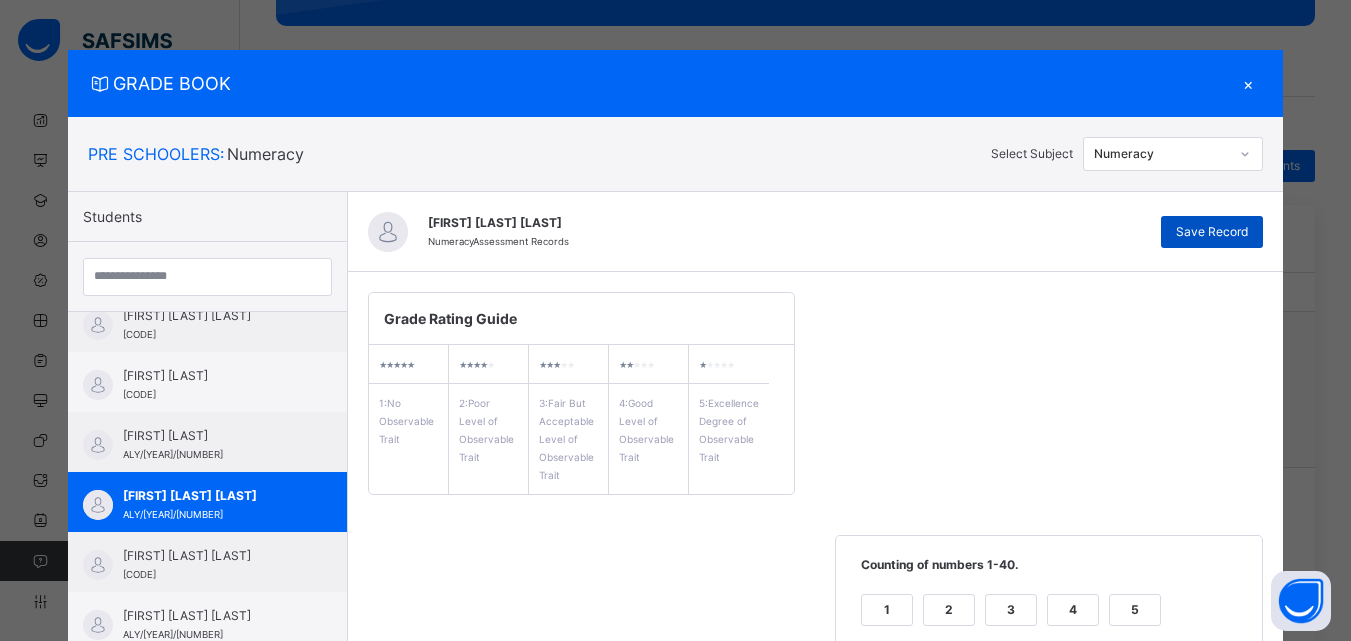 click on "Save Record" at bounding box center (1212, 232) 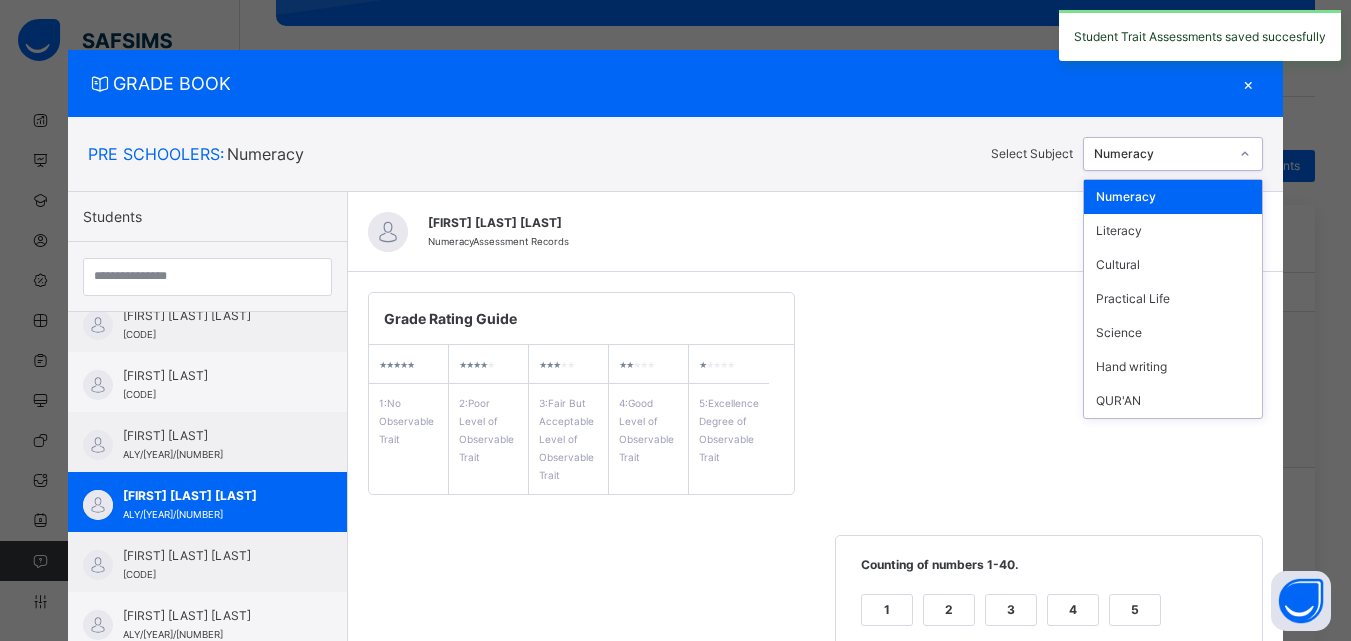 click 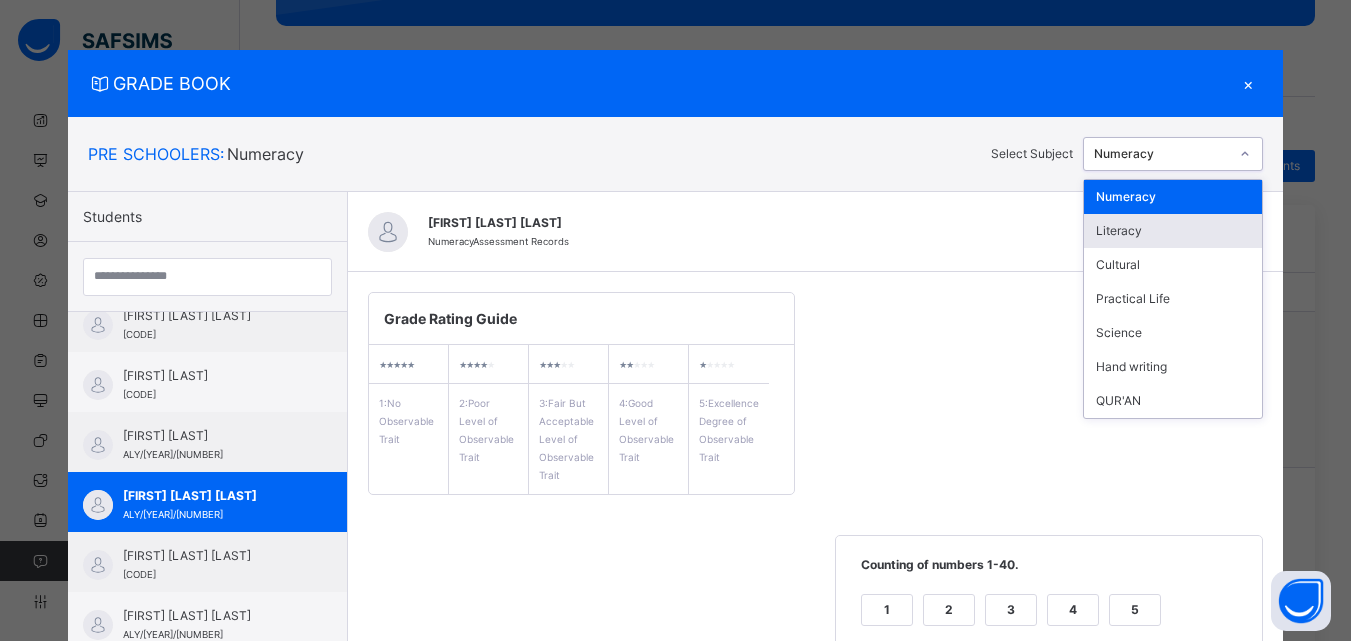 click on "Literacy" at bounding box center (1173, 231) 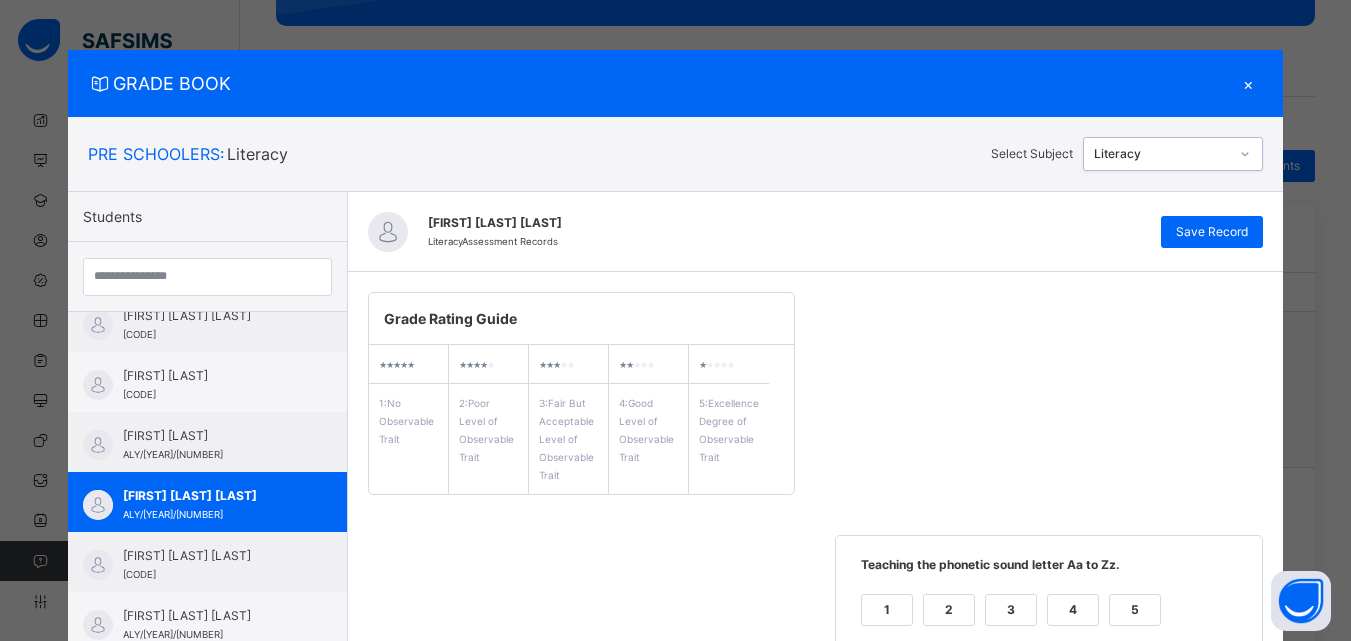 scroll, scrollTop: 561, scrollLeft: 0, axis: vertical 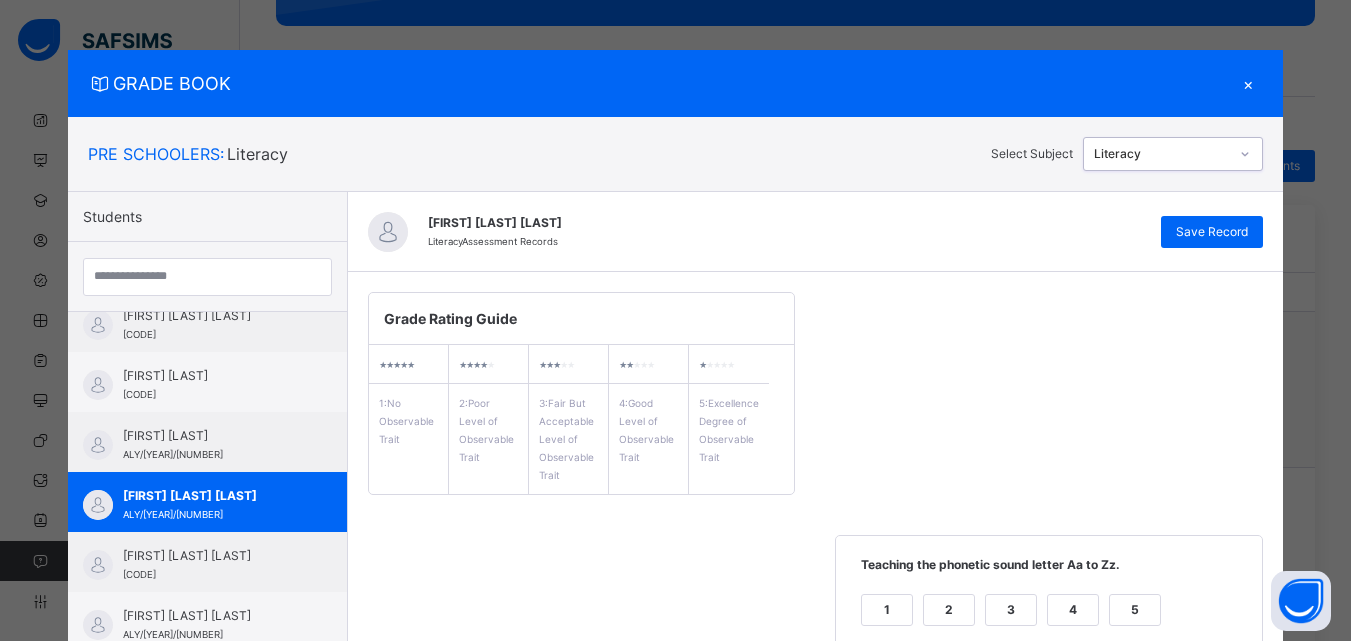 click 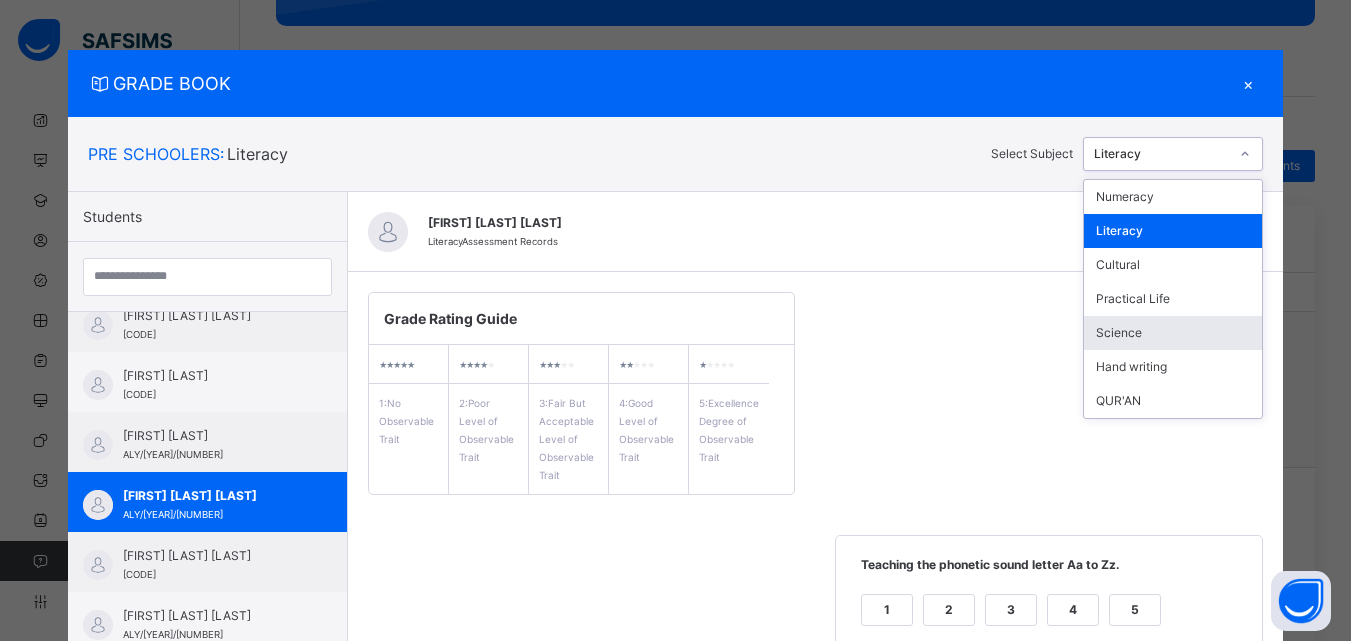 click on "Science" at bounding box center (1173, 333) 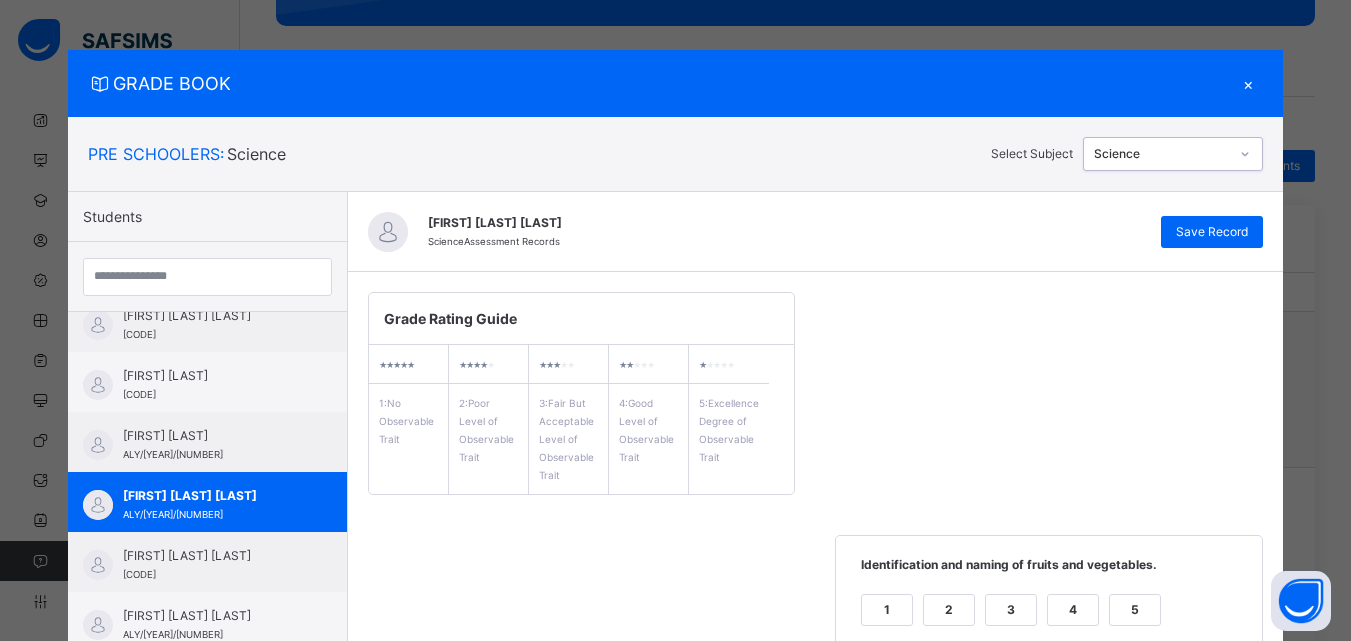 scroll, scrollTop: 561, scrollLeft: 0, axis: vertical 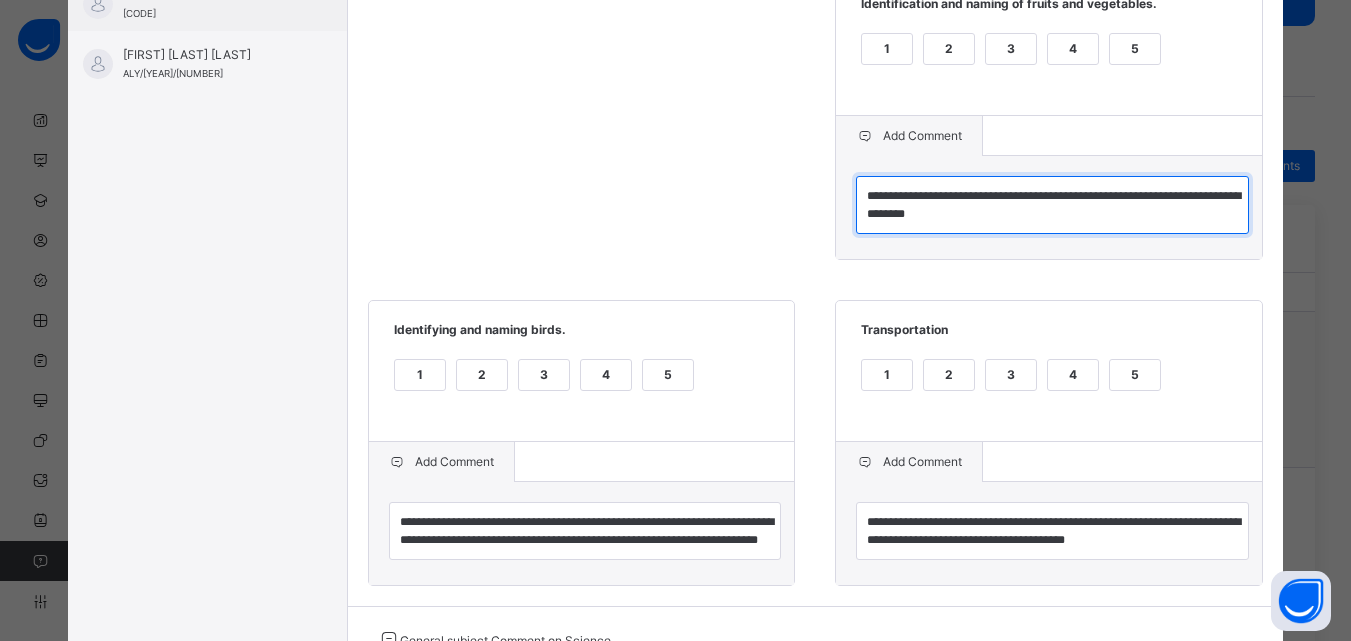 click on "**********" at bounding box center [1052, 205] 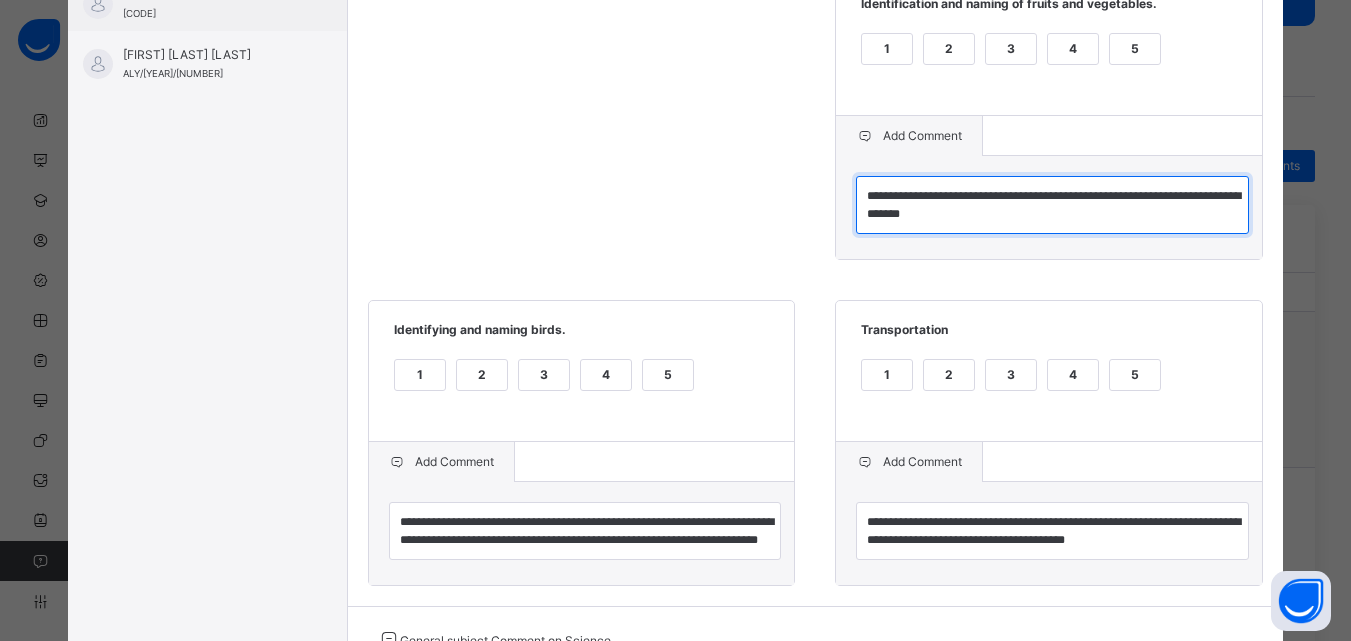 scroll, scrollTop: 31, scrollLeft: 0, axis: vertical 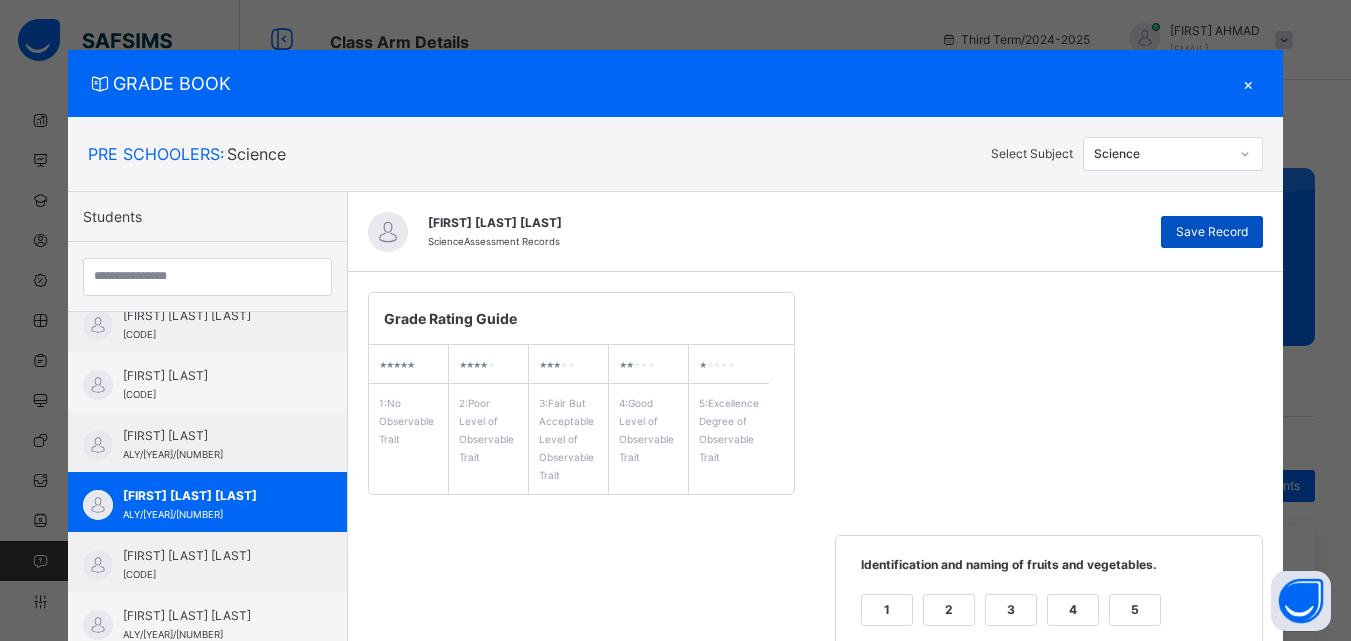 type on "**********" 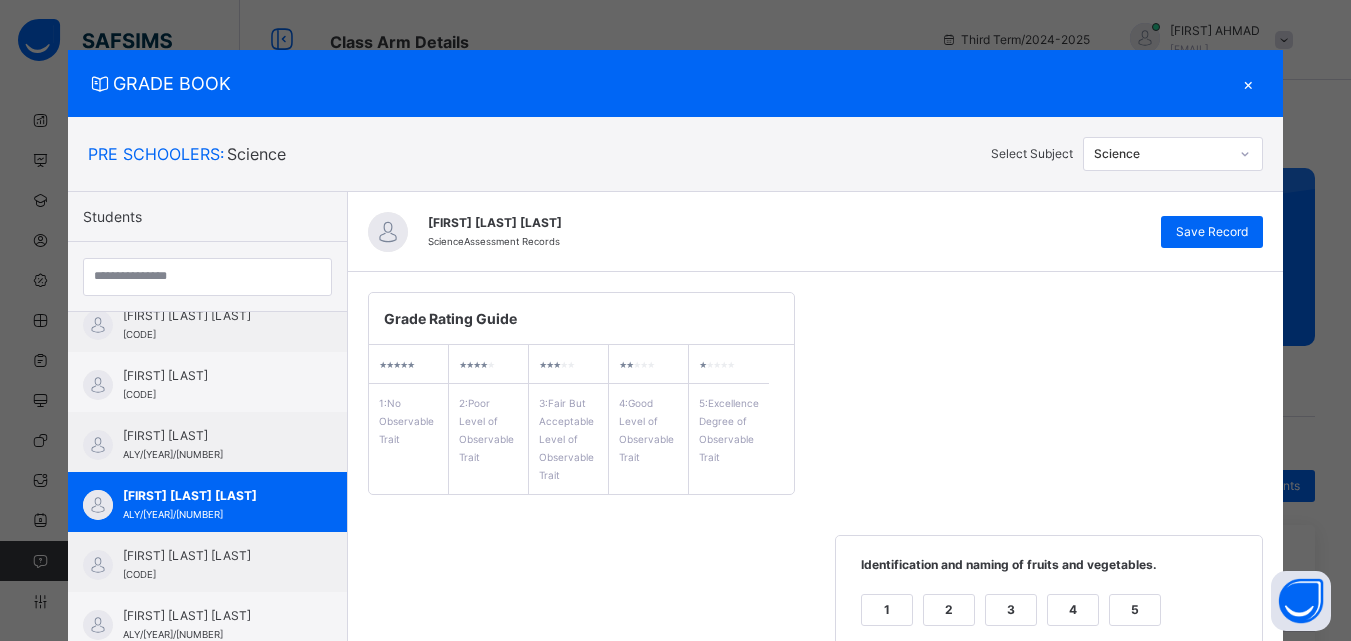 click on "×" at bounding box center [1248, 83] 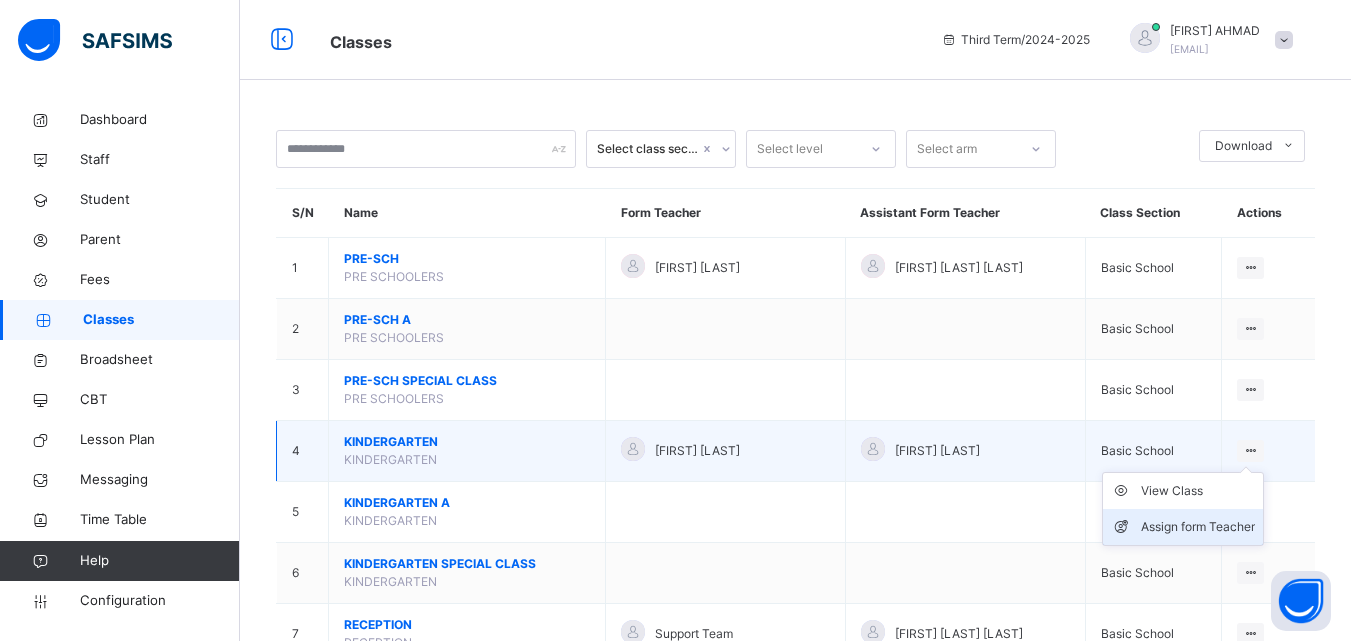 click on "Assign form Teacher" at bounding box center [1198, 527] 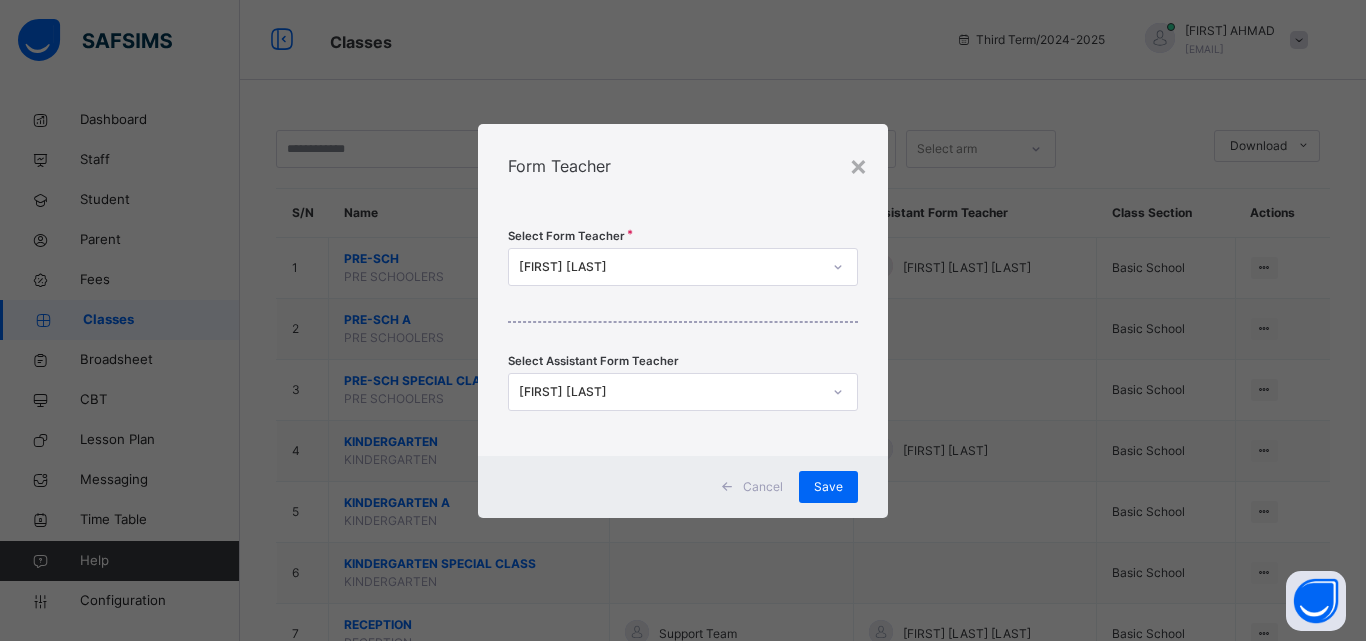 scroll, scrollTop: 0, scrollLeft: 0, axis: both 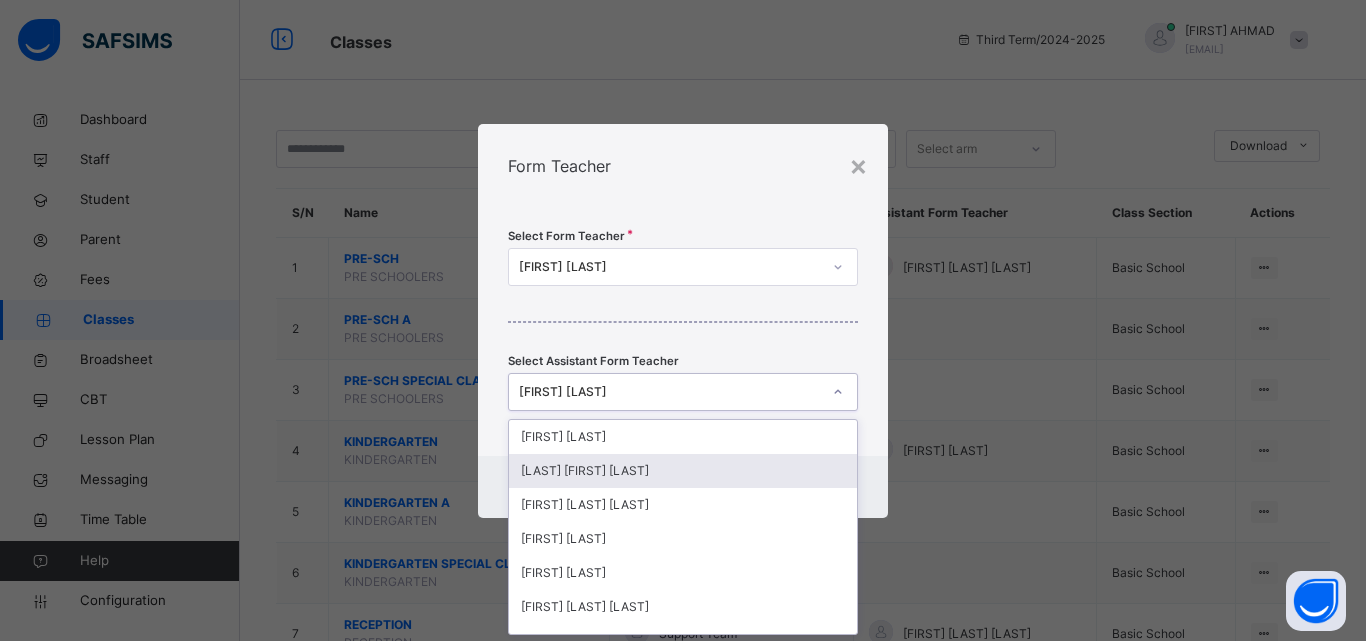 click on "[LAST] [FIRST] [LAST]" at bounding box center (683, 471) 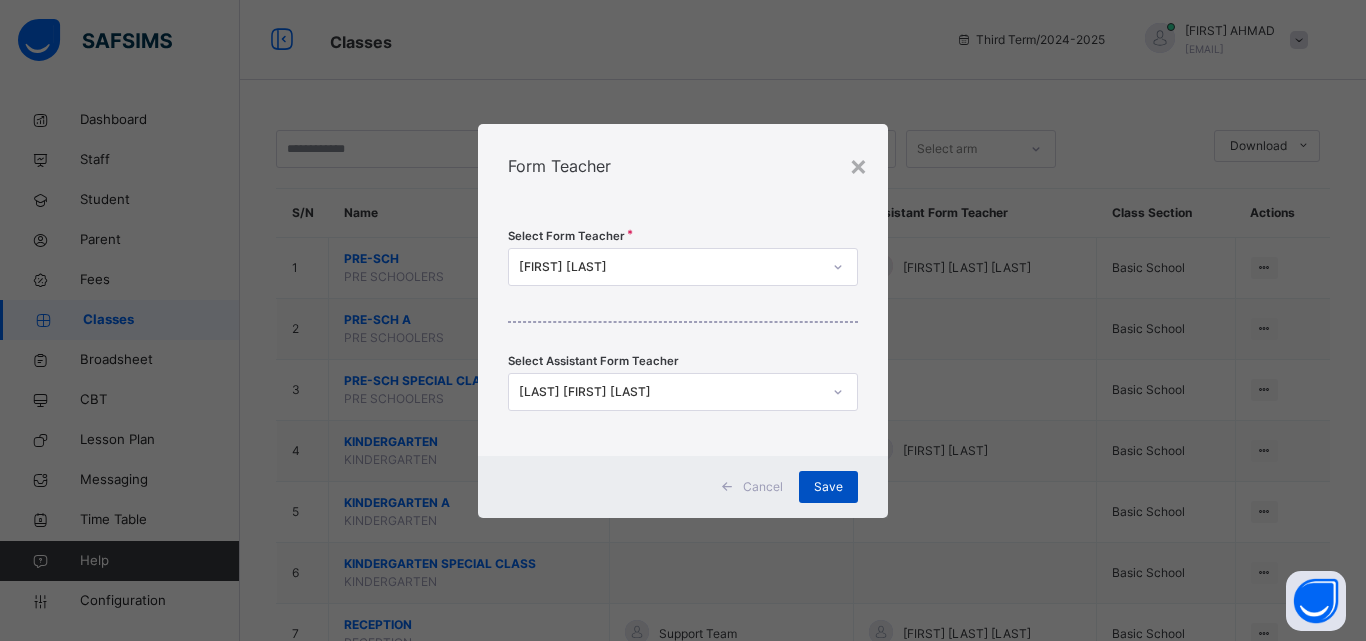 click on "Save" at bounding box center (828, 487) 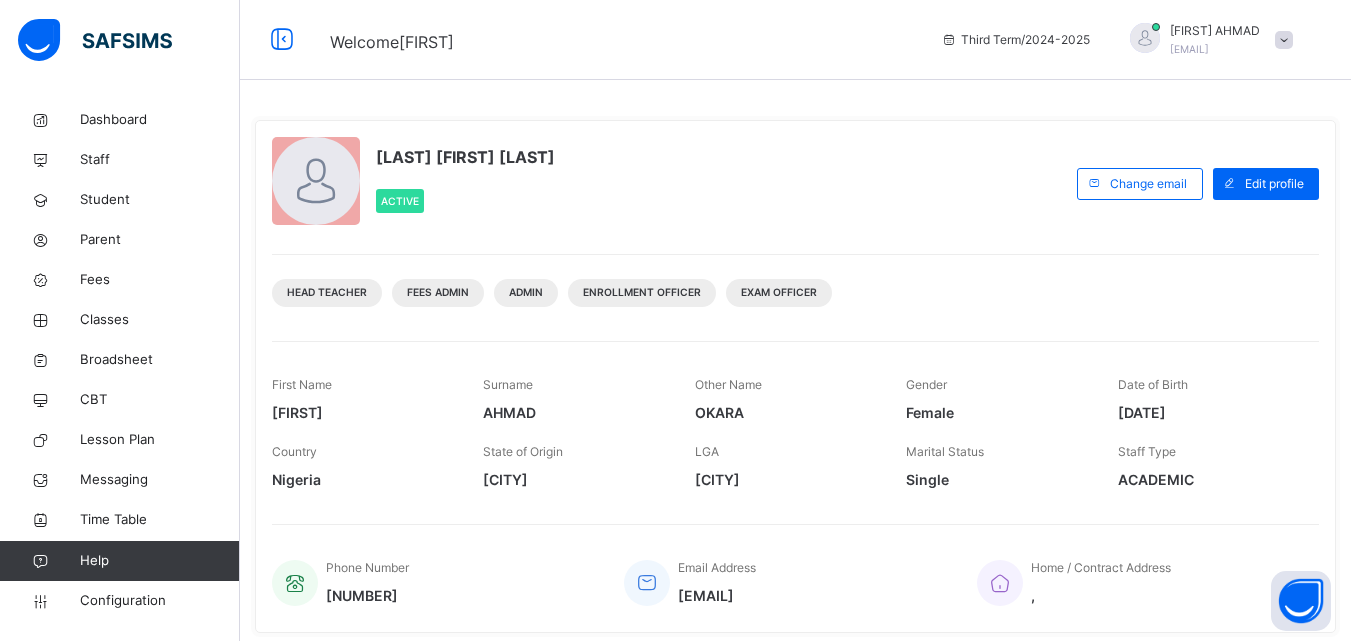click at bounding box center (1284, 40) 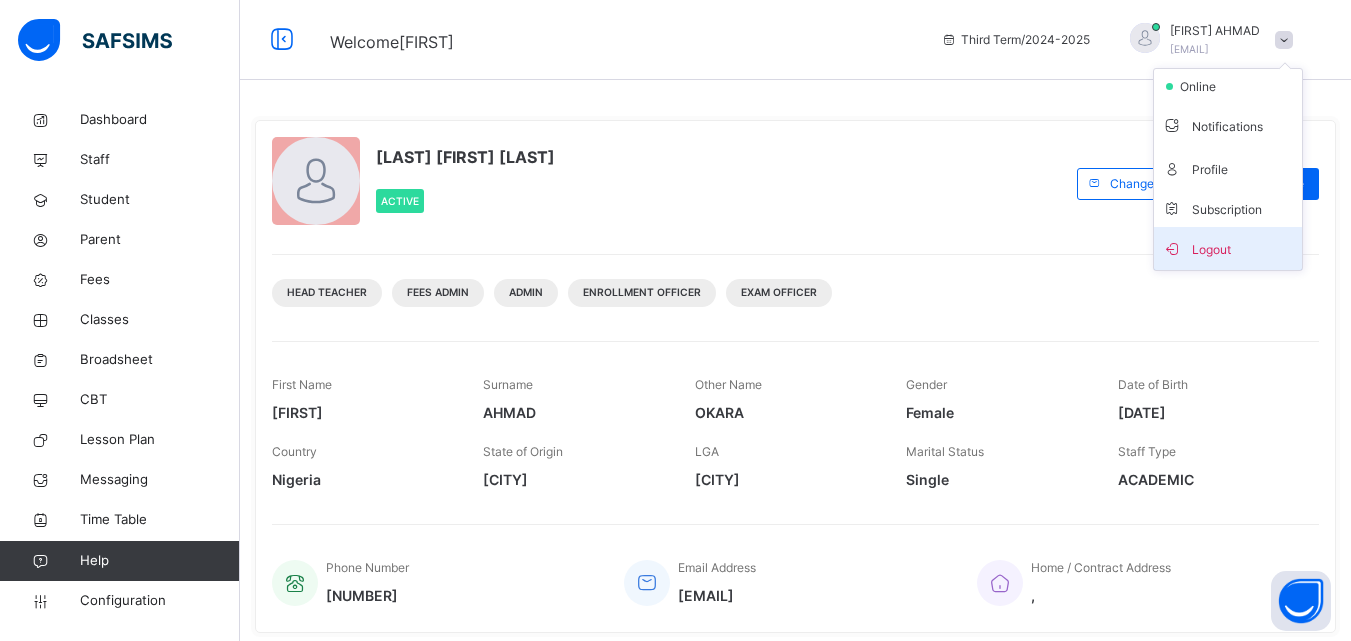 click on "Logout" at bounding box center [1228, 248] 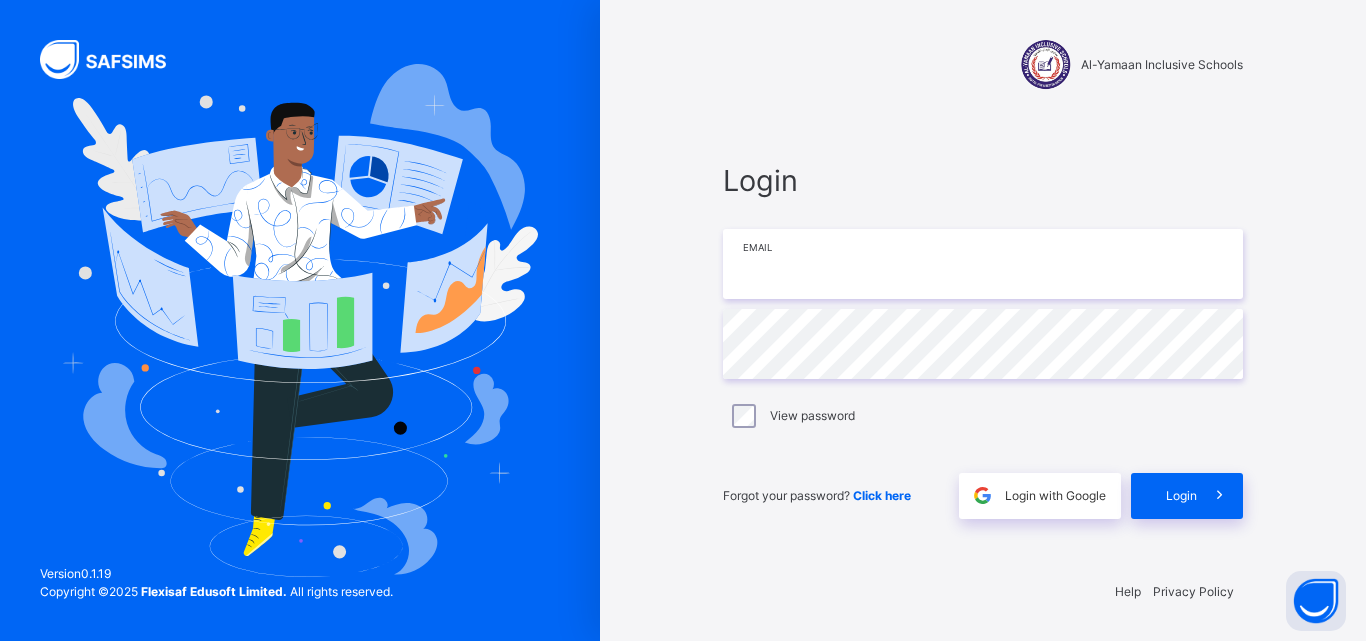 type on "**********" 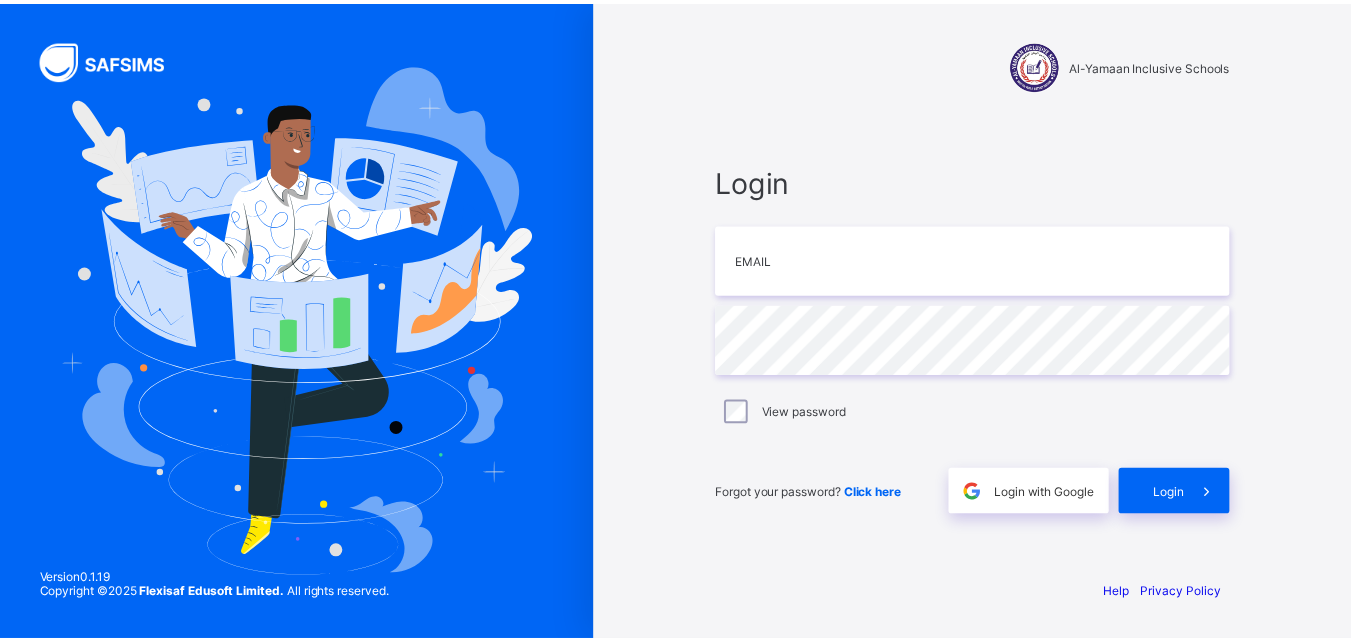 scroll, scrollTop: 0, scrollLeft: 0, axis: both 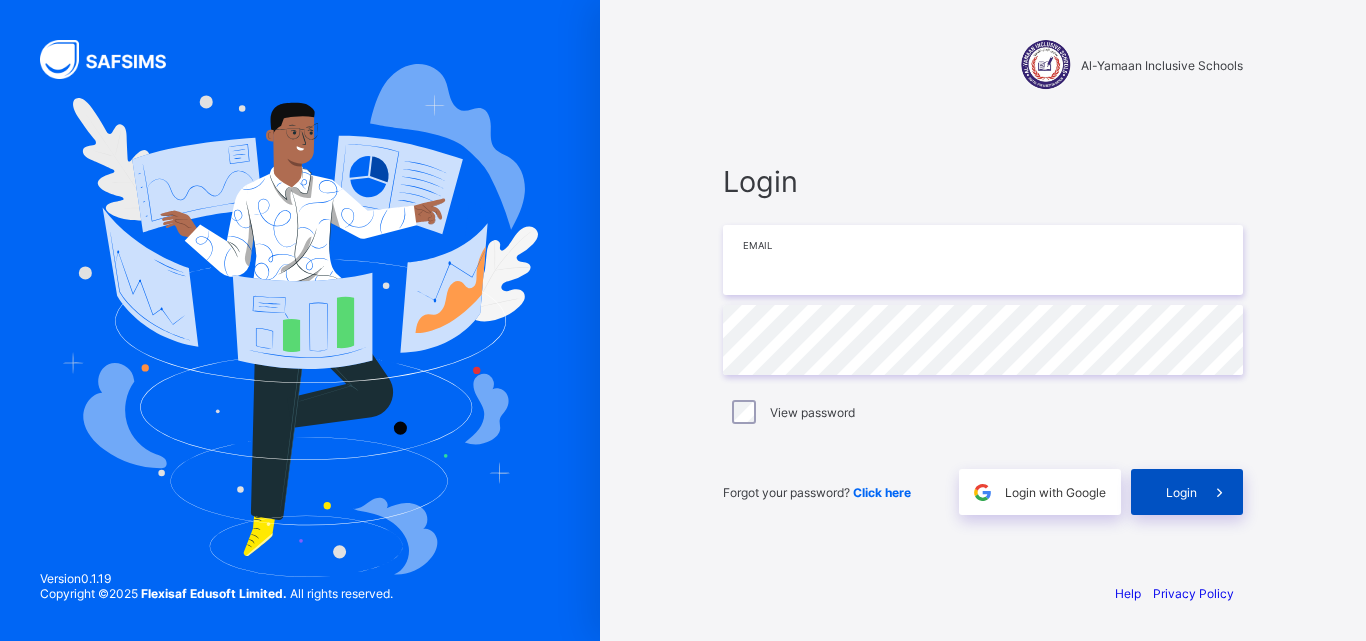 type on "**********" 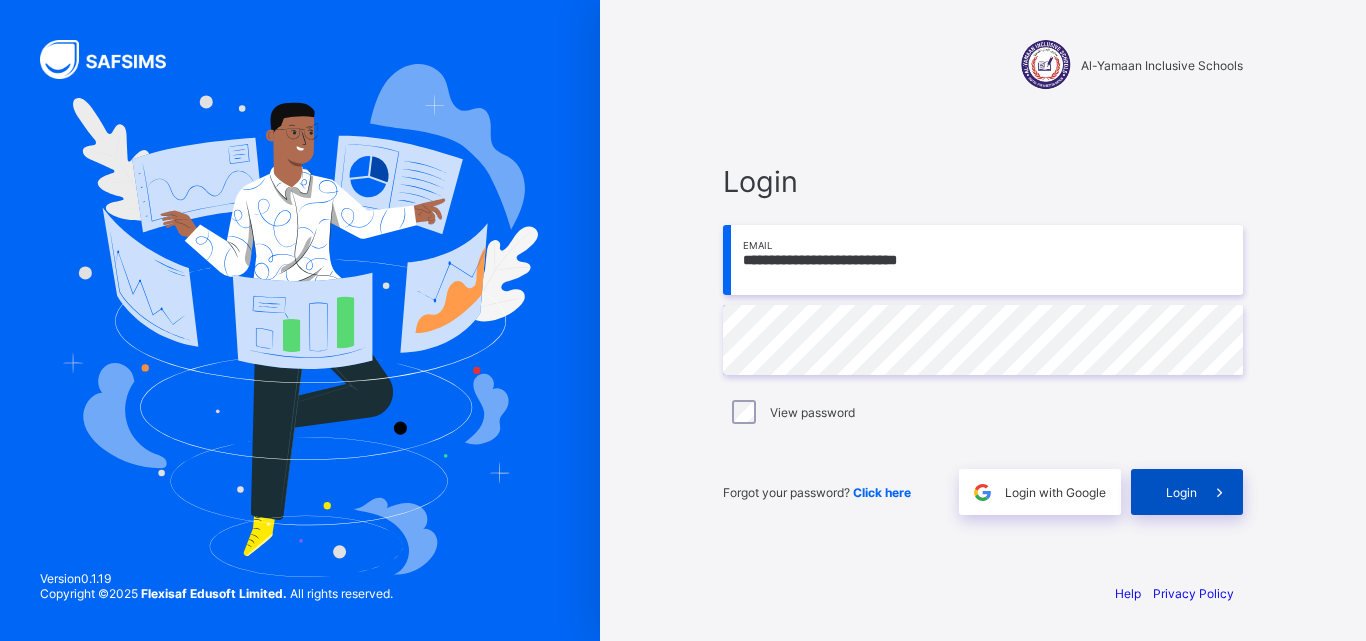 click at bounding box center (1220, 492) 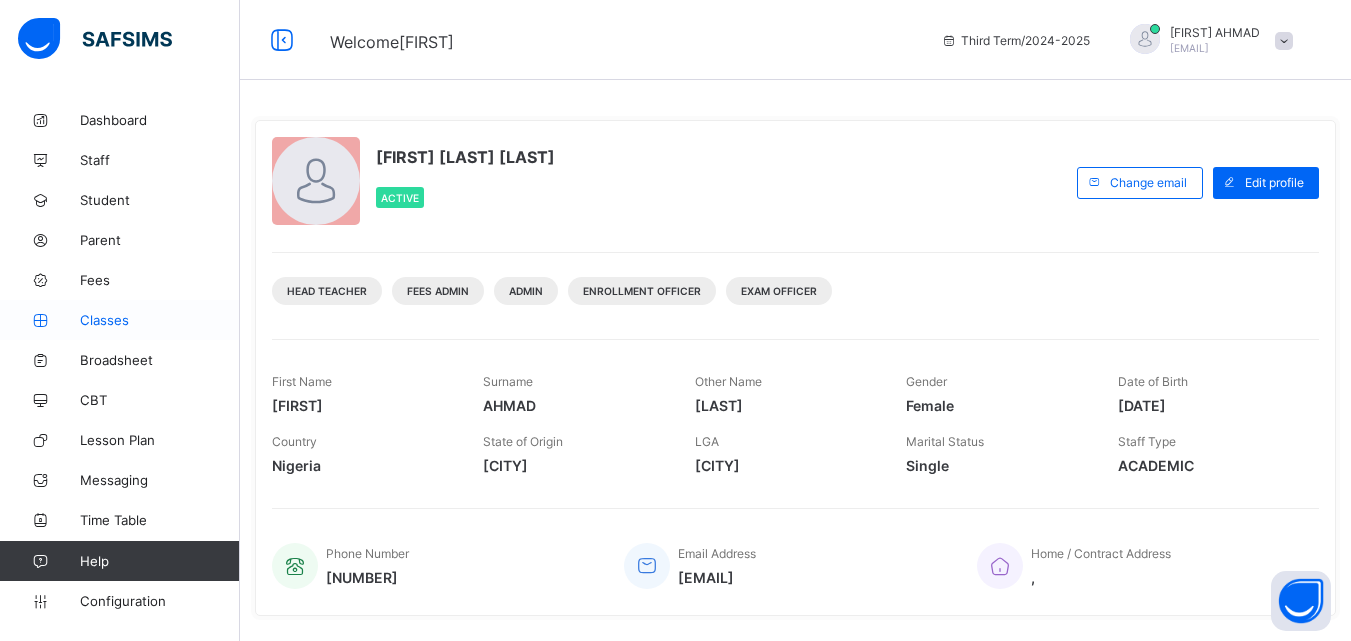 click on "Classes" at bounding box center (160, 320) 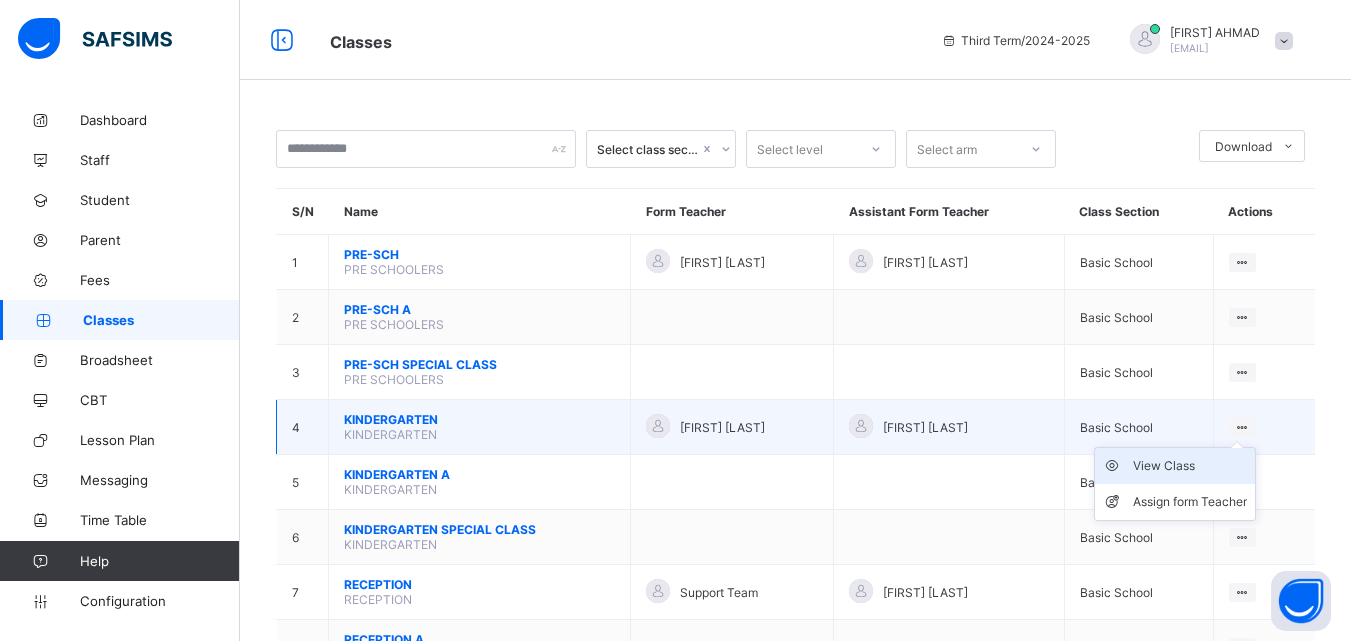click on "View Class" at bounding box center [1190, 466] 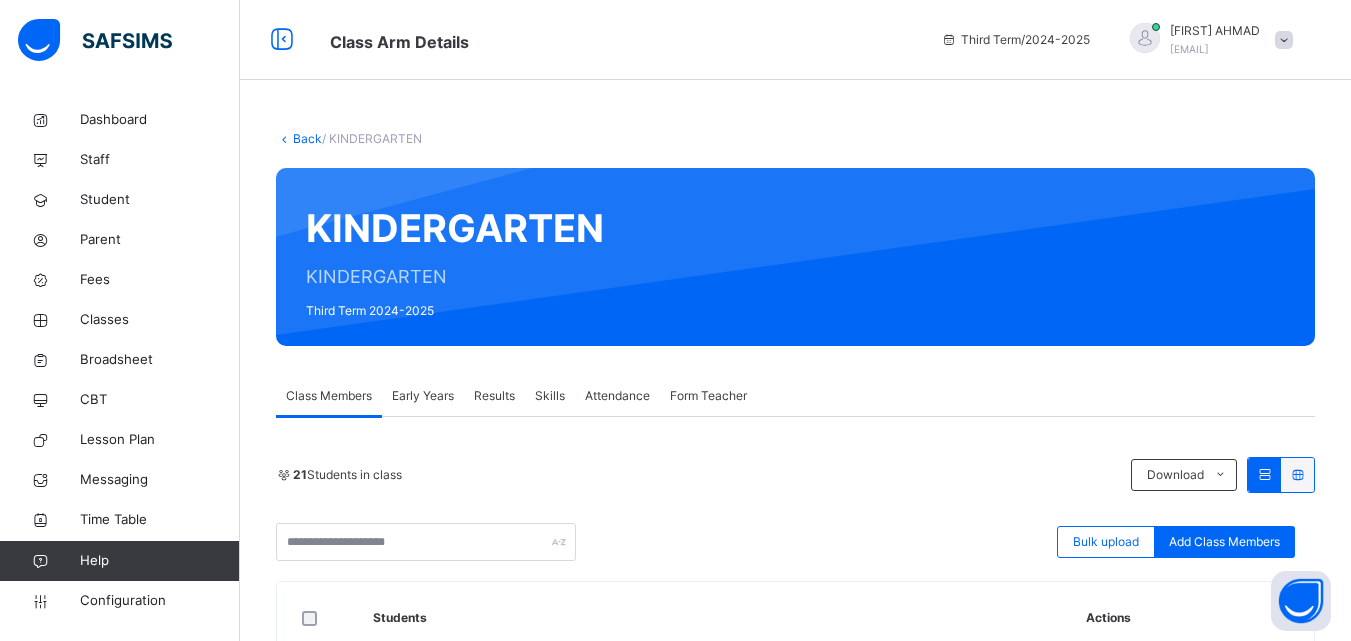 click on "Results" at bounding box center (494, 396) 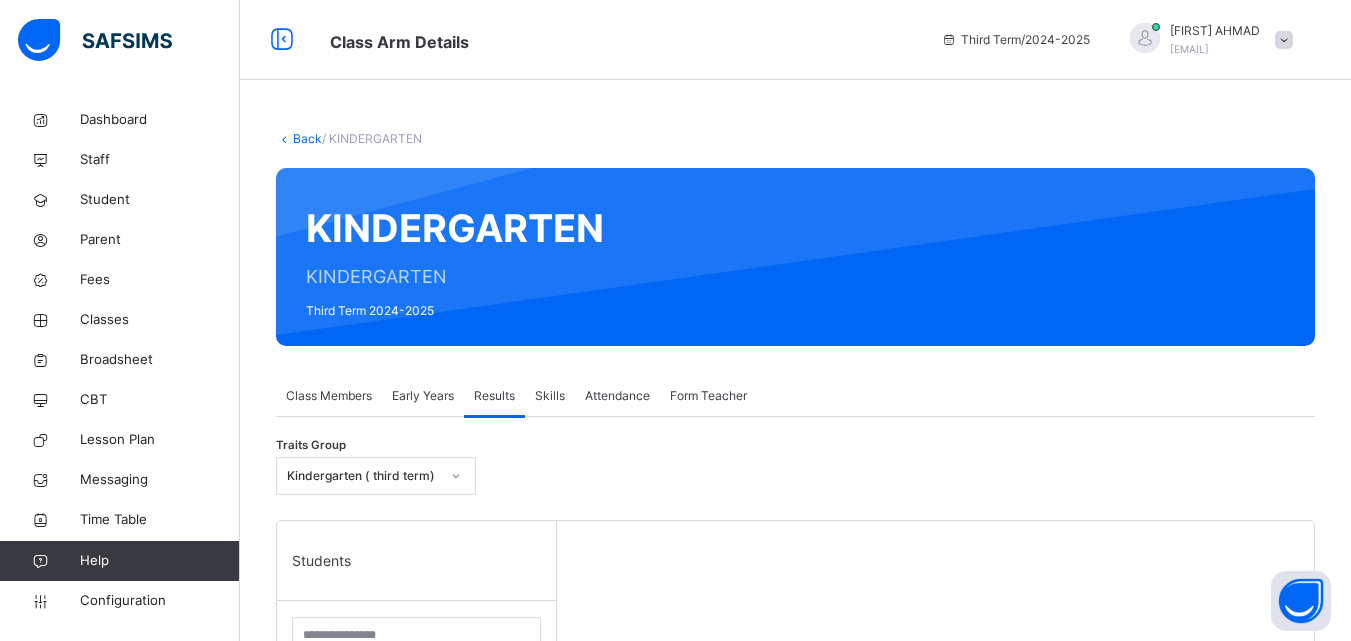 scroll, scrollTop: 560, scrollLeft: 0, axis: vertical 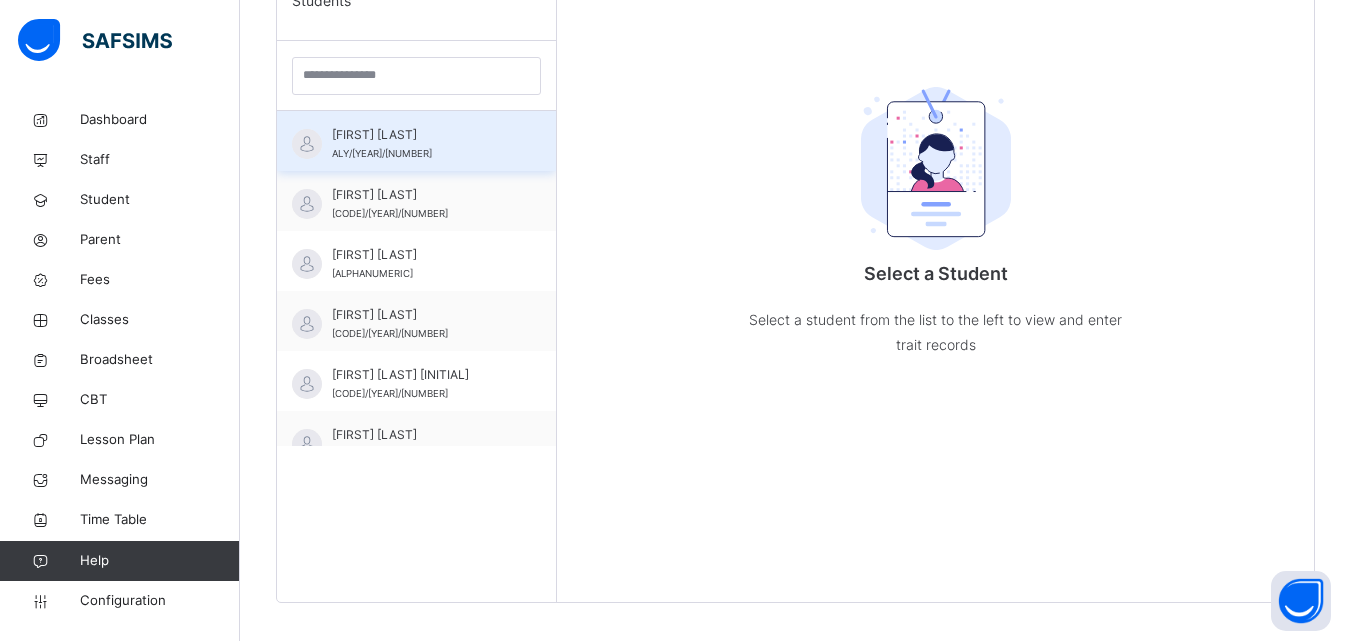 click on "ABDULLAH YUSUF SHEHU ALY/23/025" at bounding box center [421, 144] 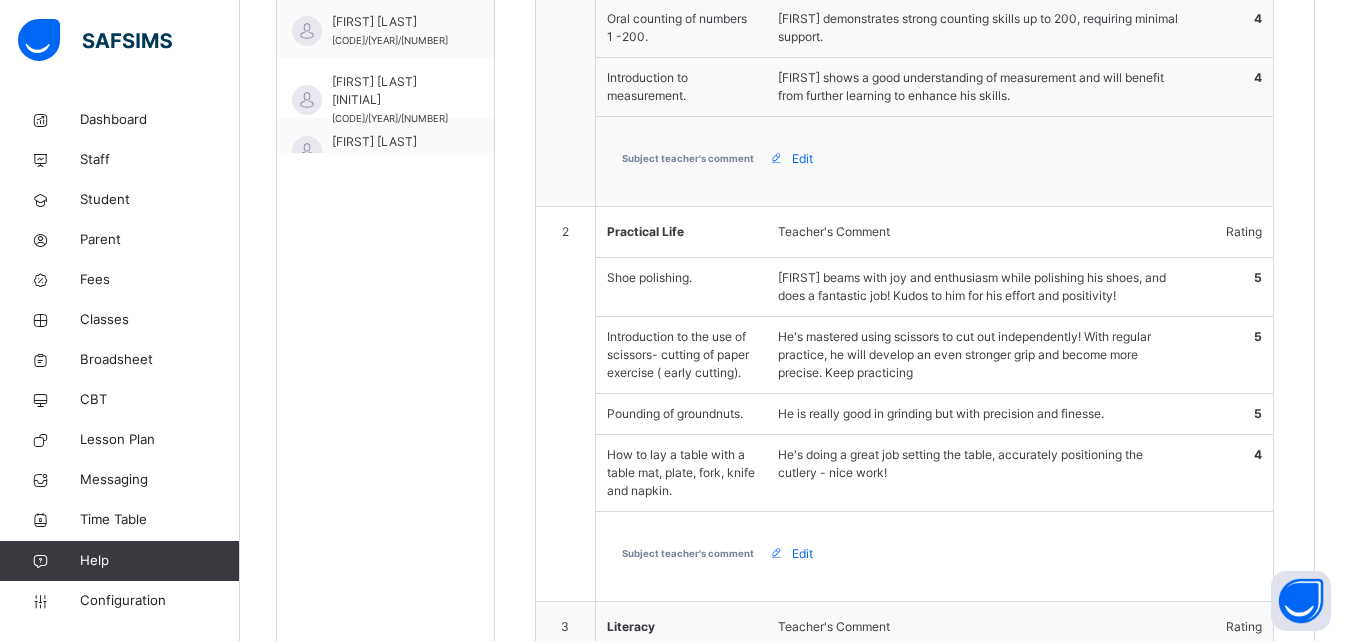 scroll, scrollTop: 907, scrollLeft: 0, axis: vertical 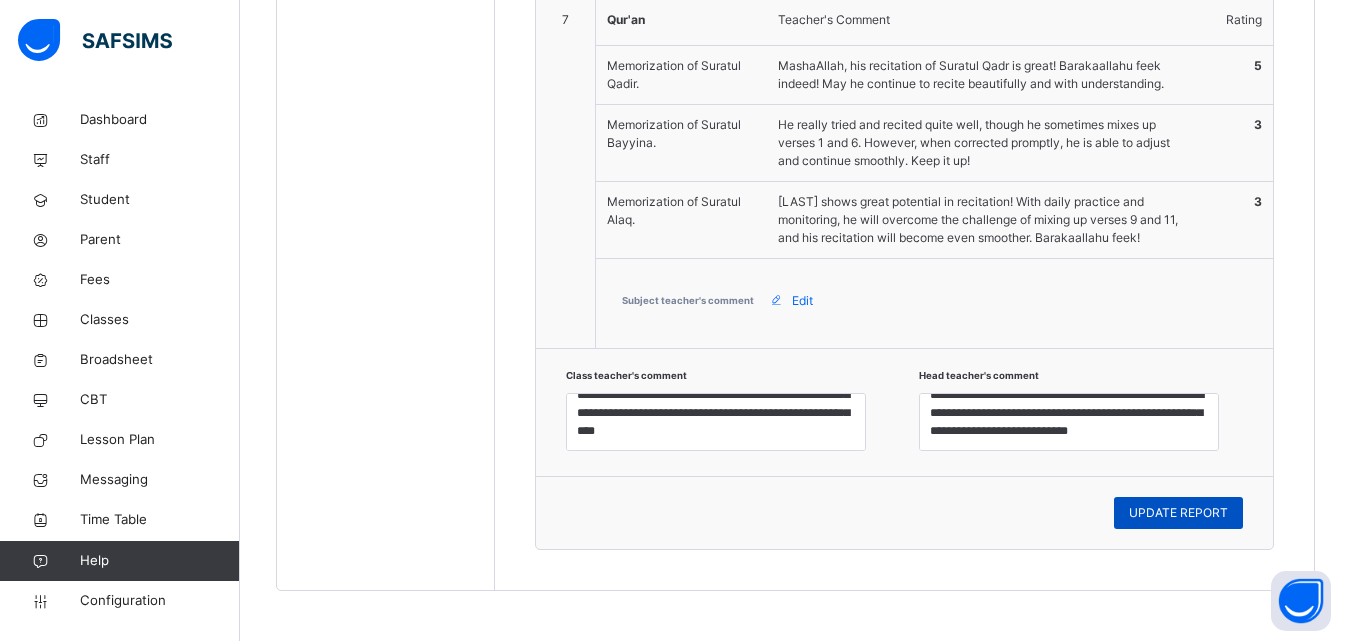 click on "UPDATE REPORT" at bounding box center (1178, 513) 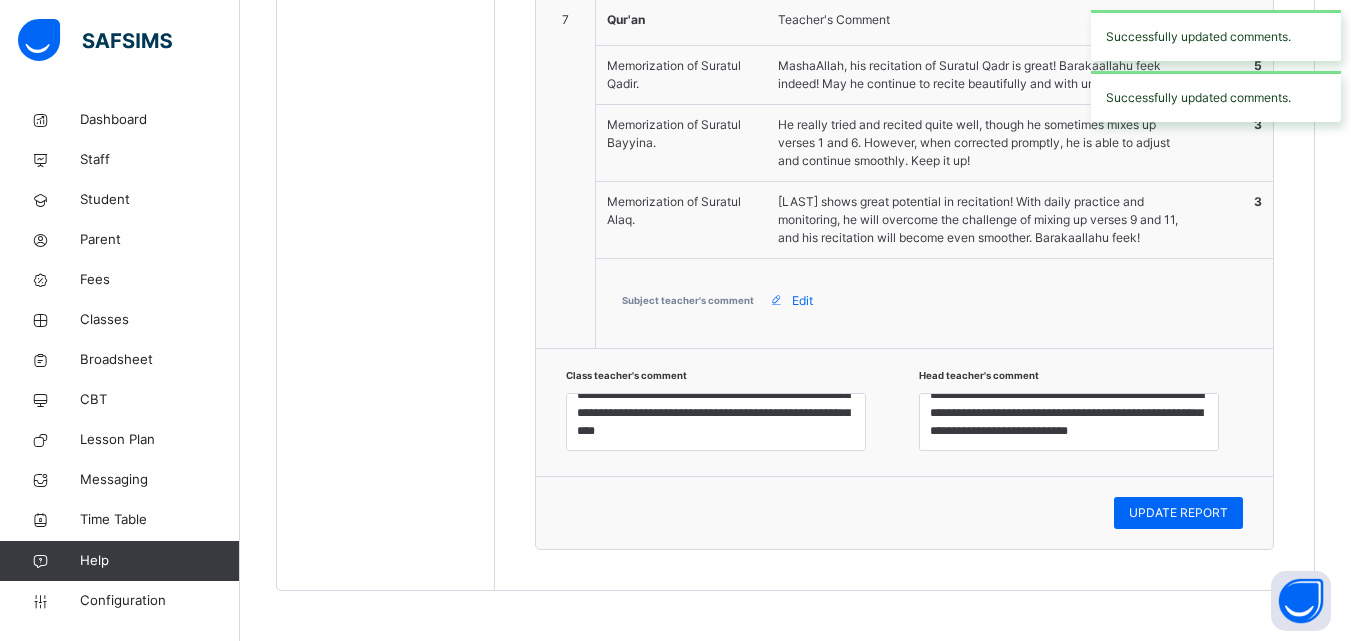 scroll, scrollTop: 2591, scrollLeft: 0, axis: vertical 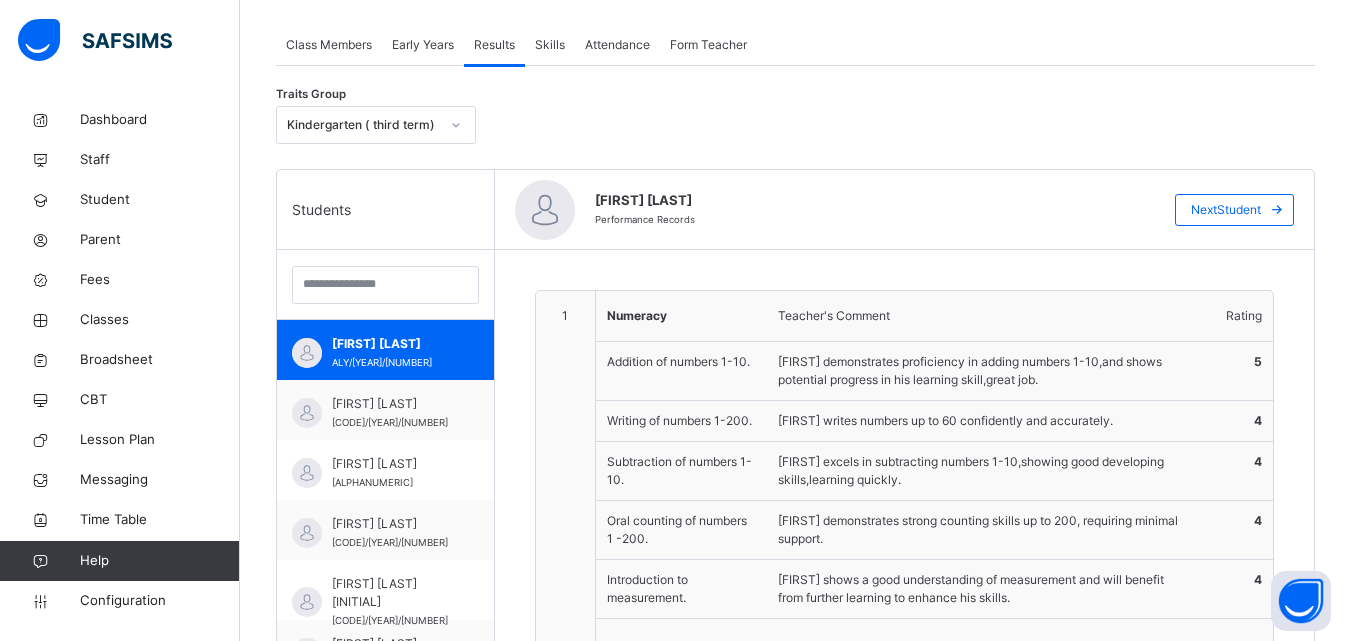 click on "Early Years" at bounding box center (423, 45) 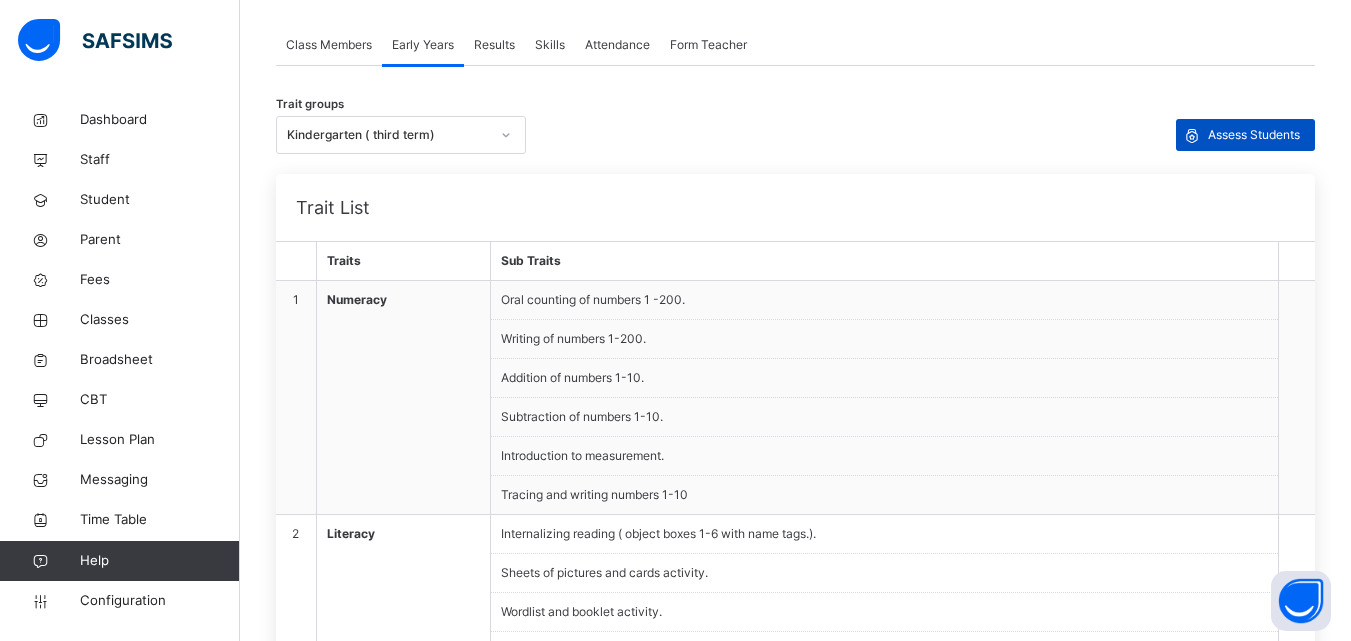 click on "Assess Students" at bounding box center (1254, 135) 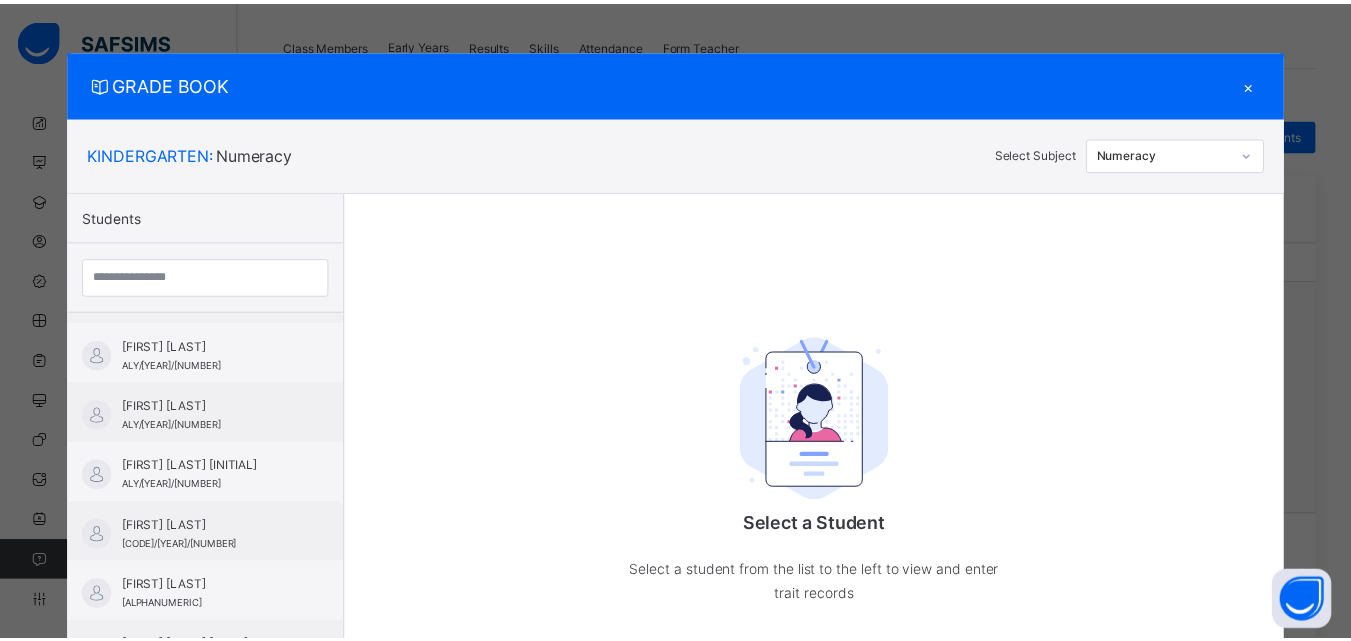 scroll, scrollTop: 360, scrollLeft: 0, axis: vertical 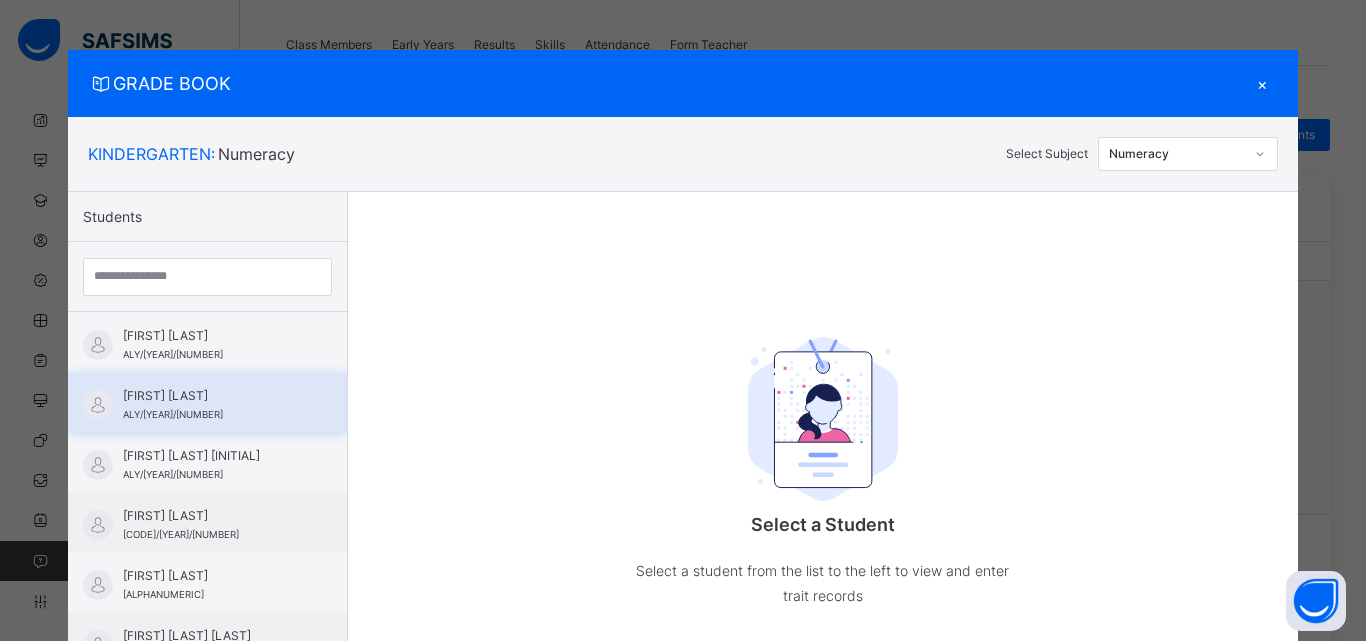 click on "ABDULLAH YUSUF SHEHU" at bounding box center (212, 396) 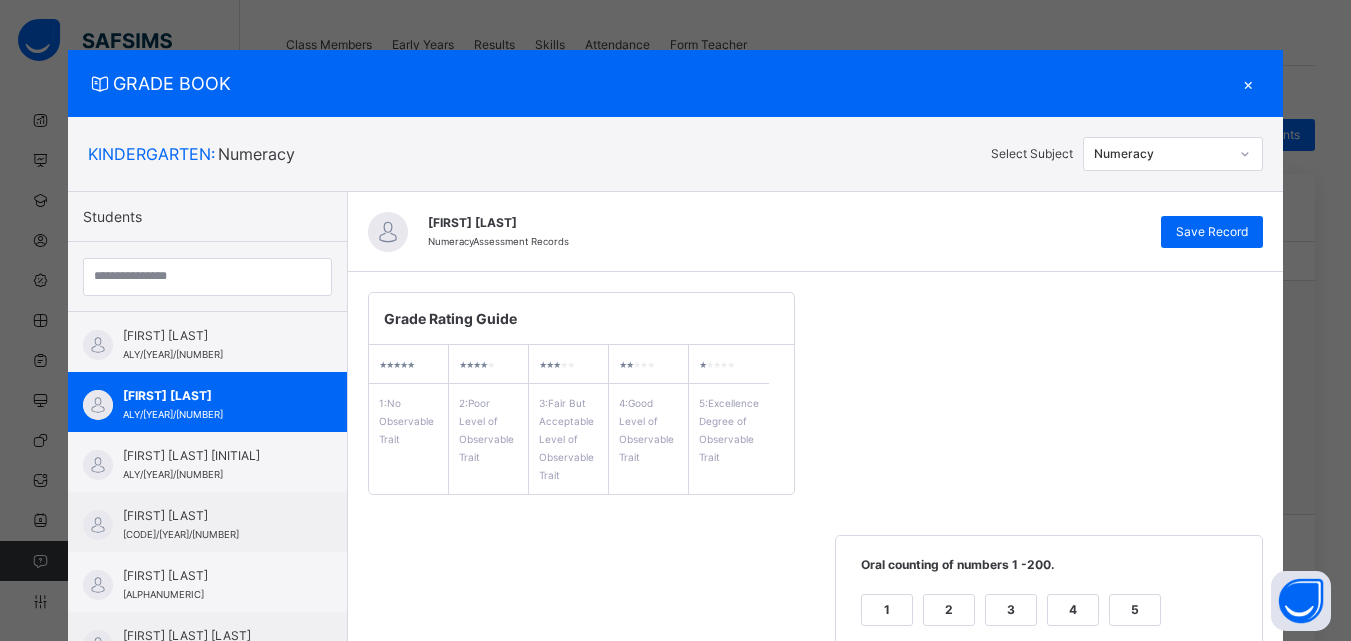 click 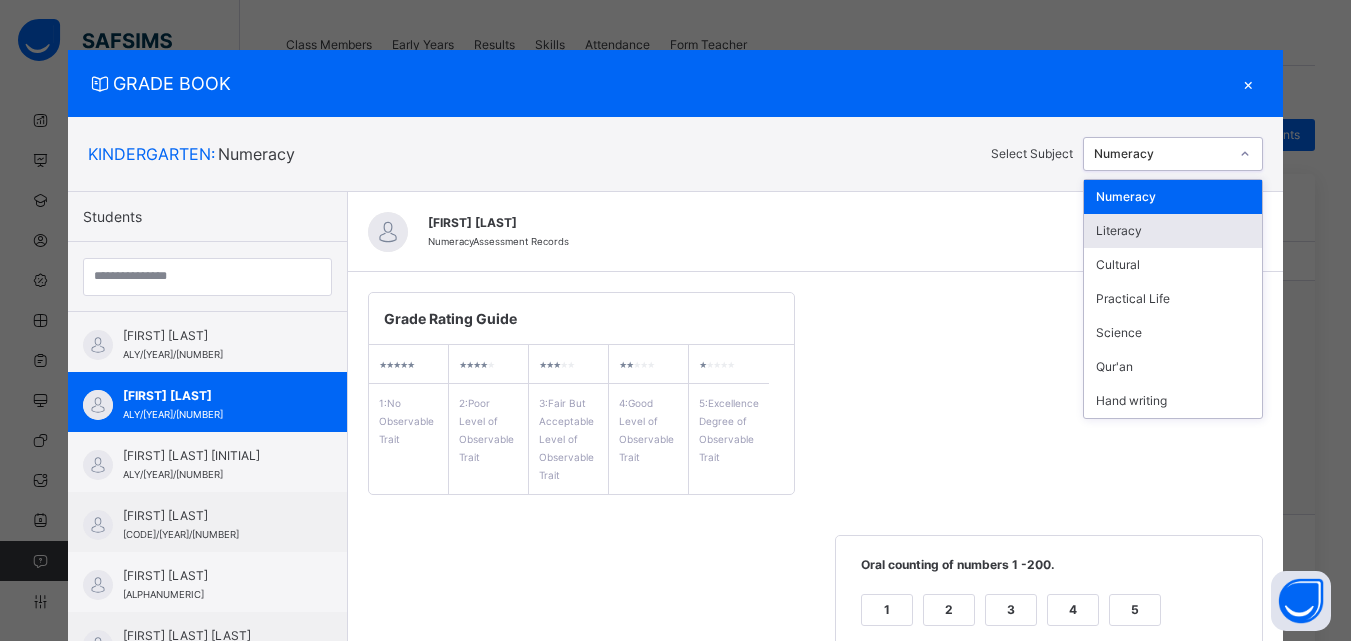 click on "Literacy" at bounding box center (1173, 231) 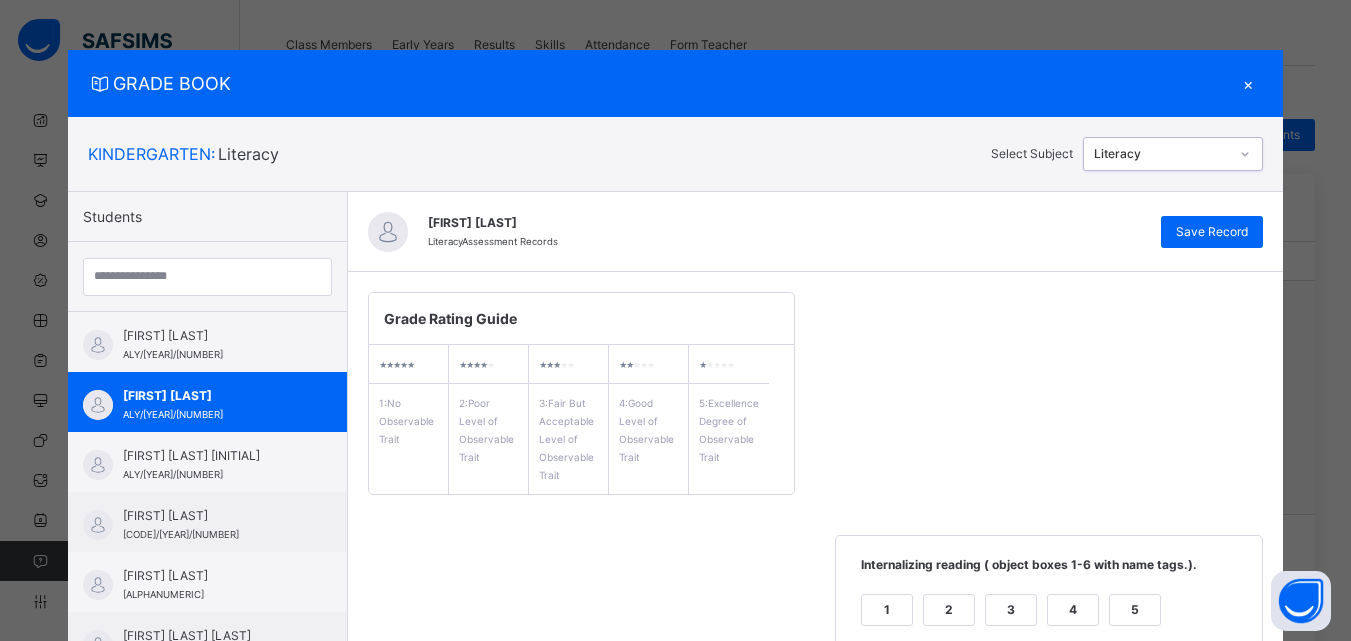 scroll, scrollTop: 911, scrollLeft: 0, axis: vertical 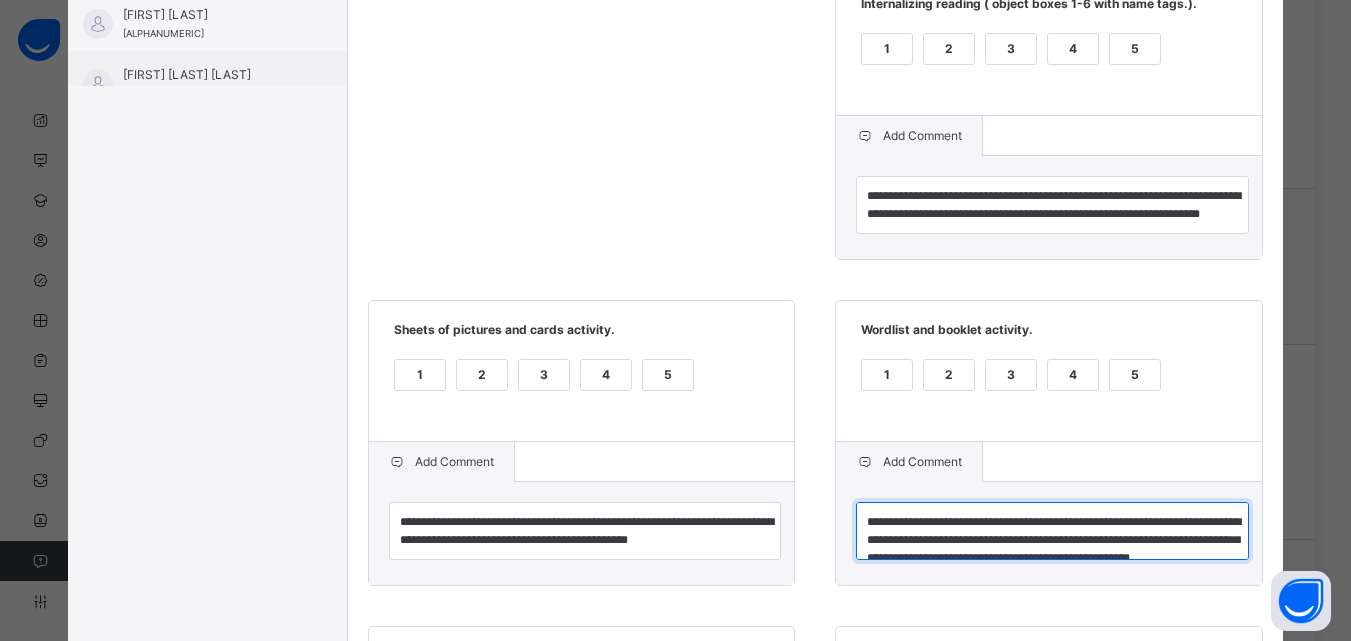 click on "**********" at bounding box center (1052, 531) 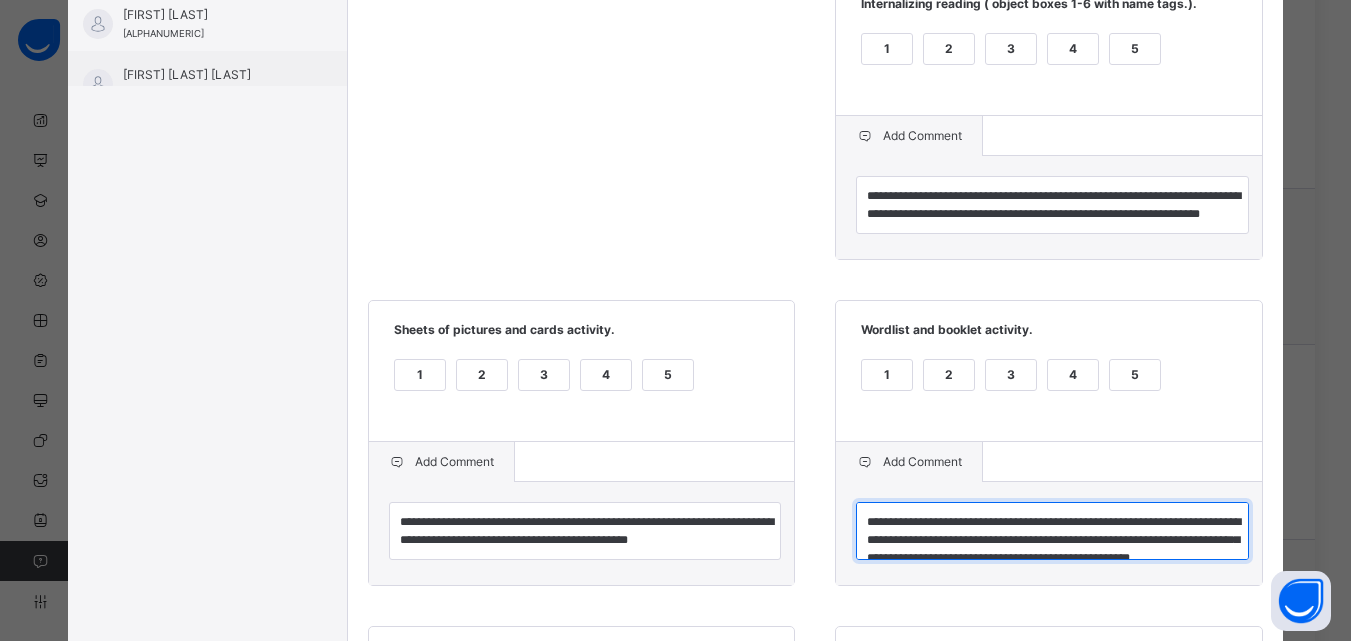 click on "**********" at bounding box center (1052, 531) 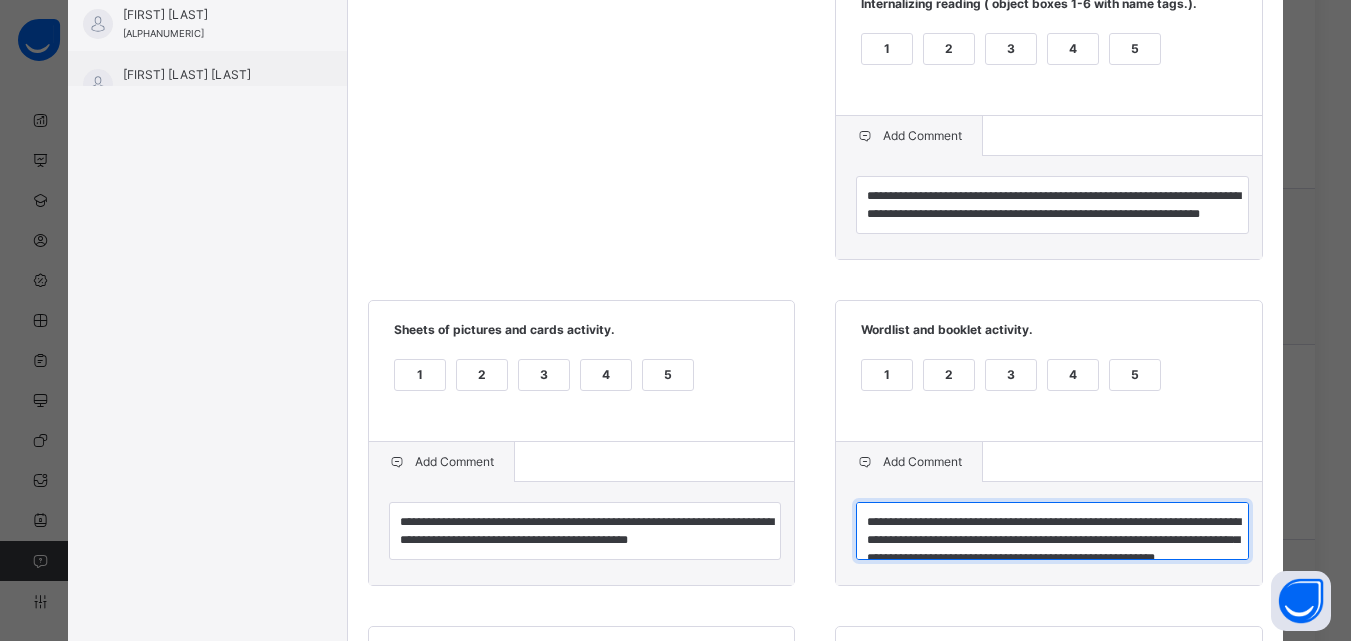 scroll, scrollTop: 0, scrollLeft: 0, axis: both 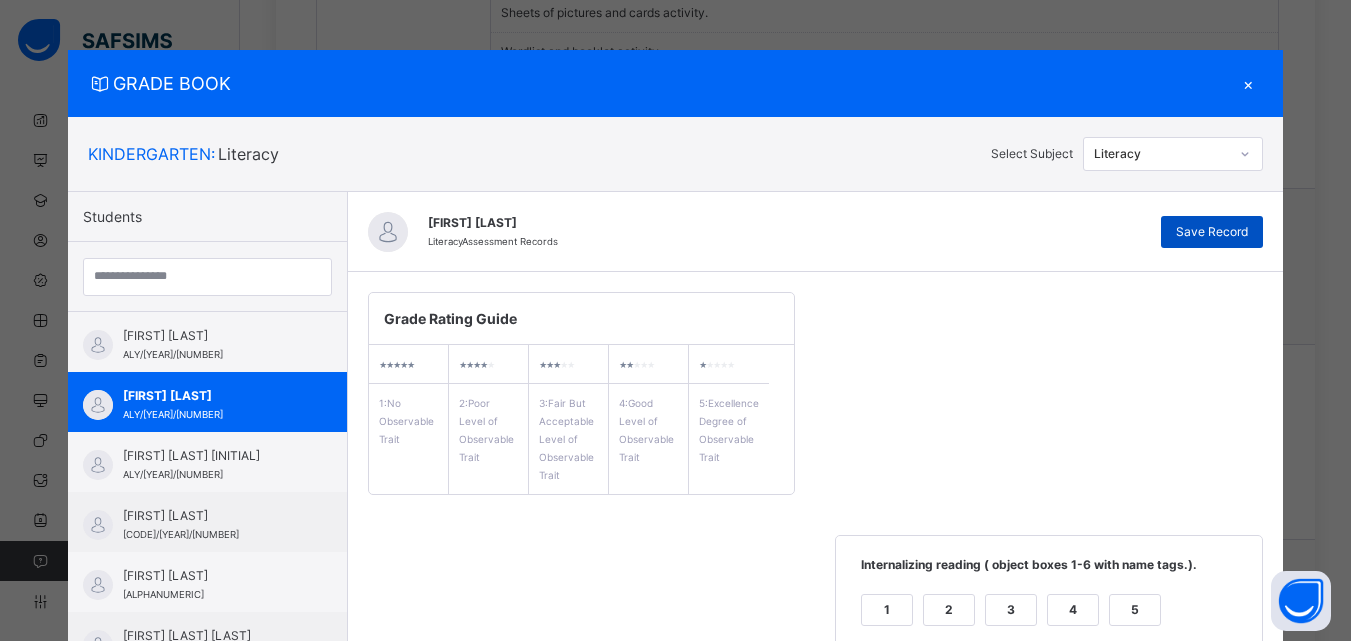 type on "**********" 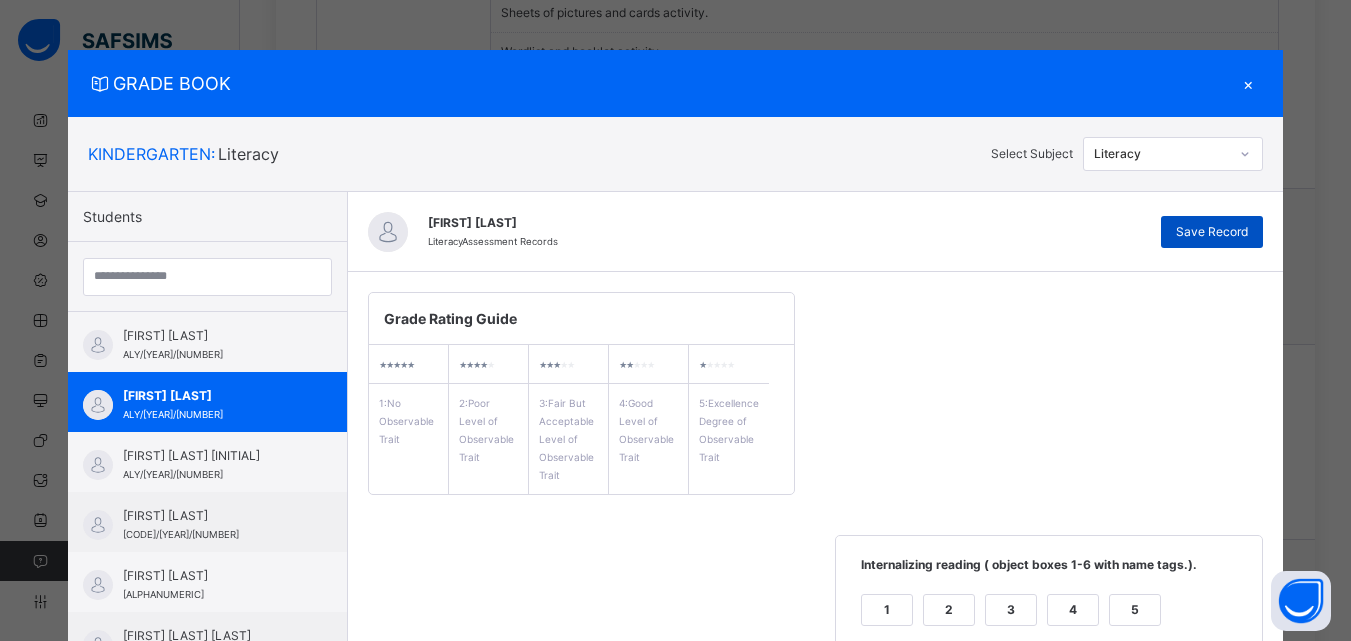 click on "Save Record" at bounding box center [1212, 232] 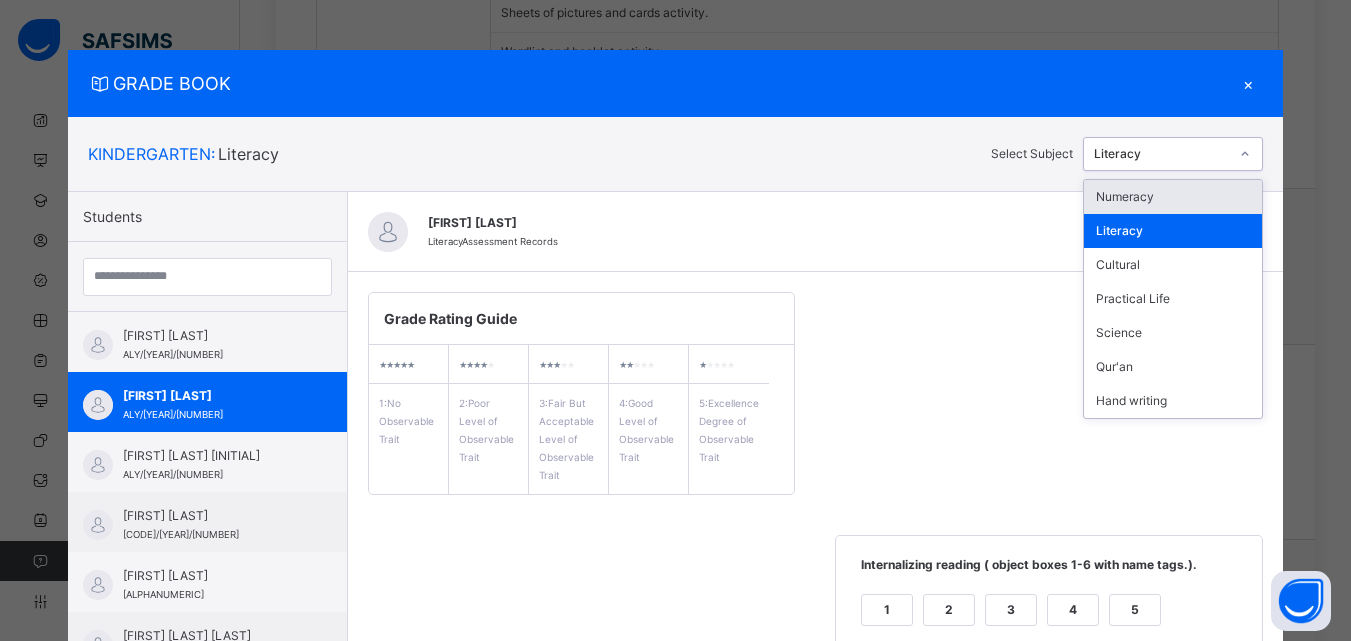 click 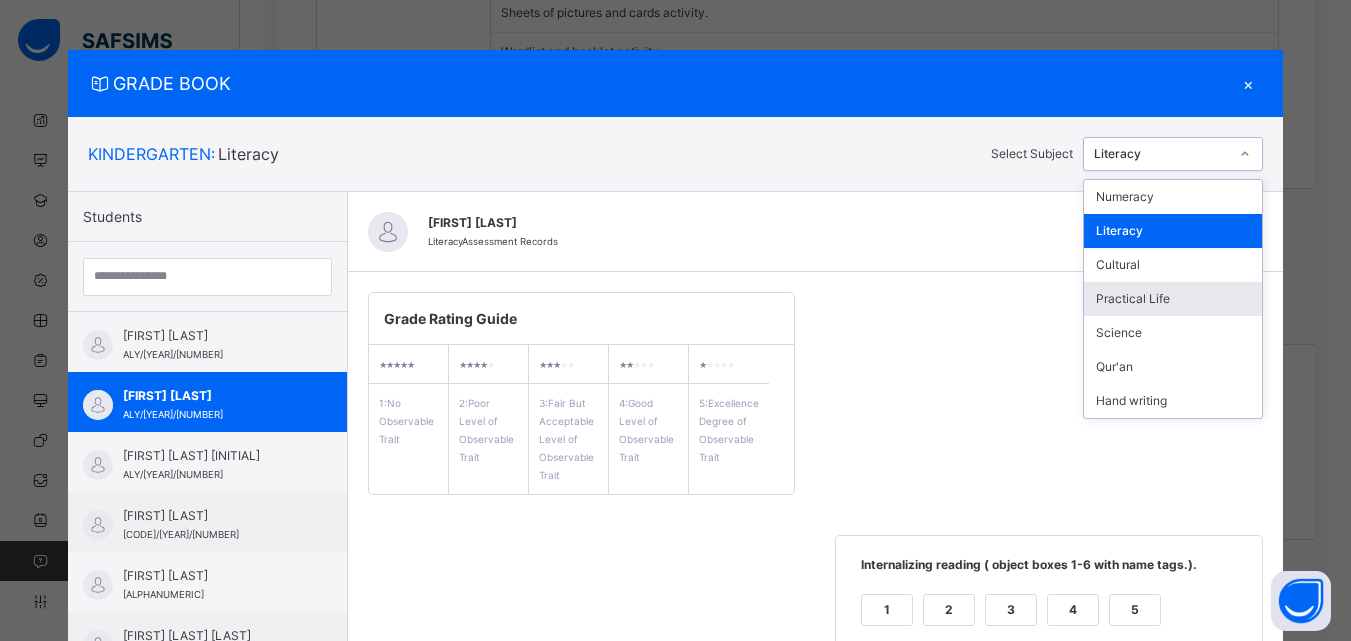 click on "Practical Life" at bounding box center [1173, 299] 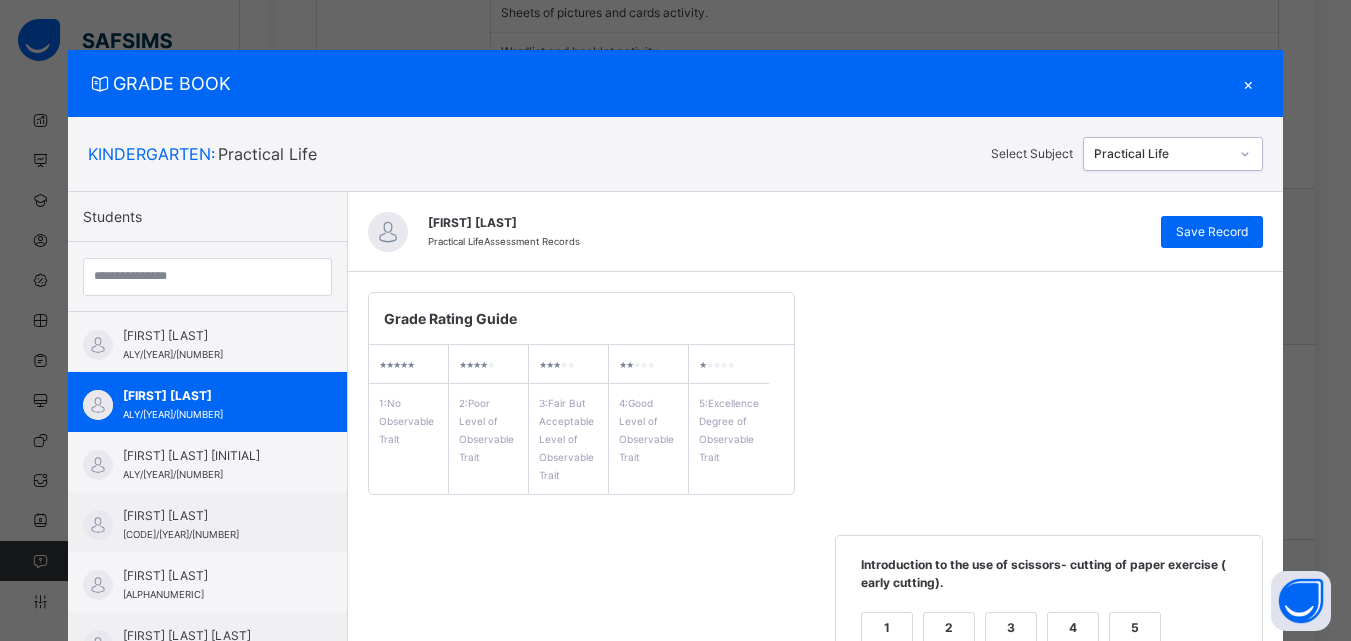 scroll, scrollTop: 561, scrollLeft: 0, axis: vertical 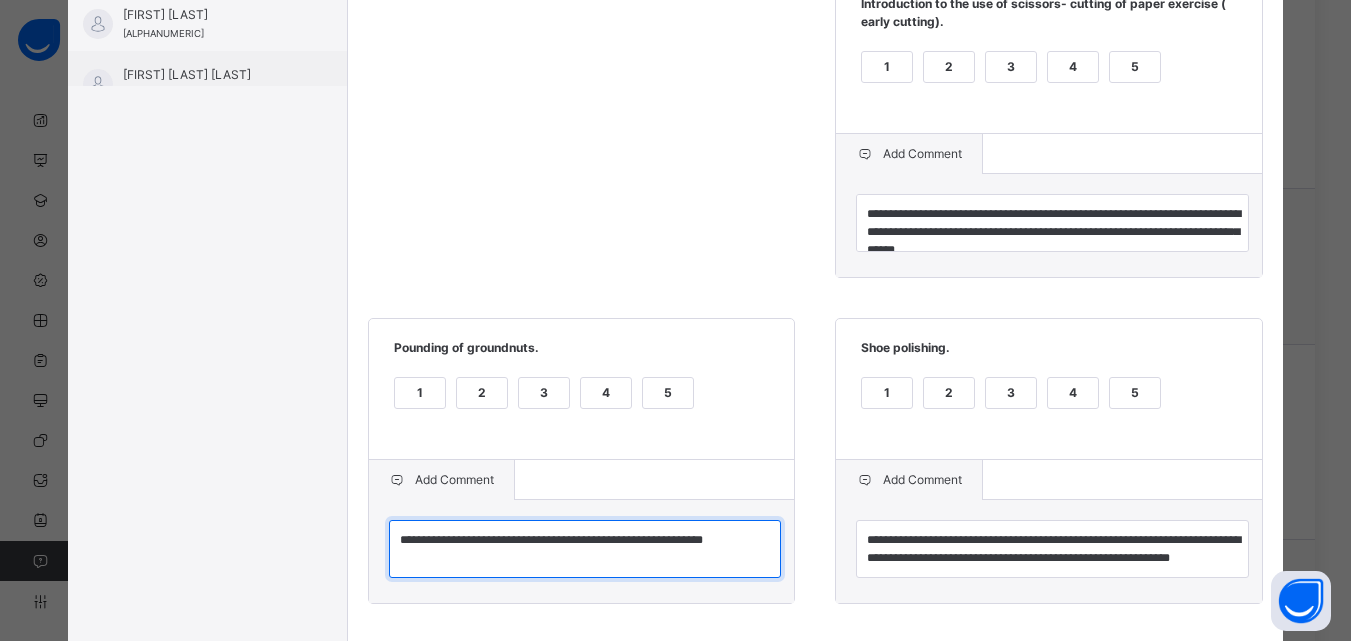 click on "**********" at bounding box center (585, 549) 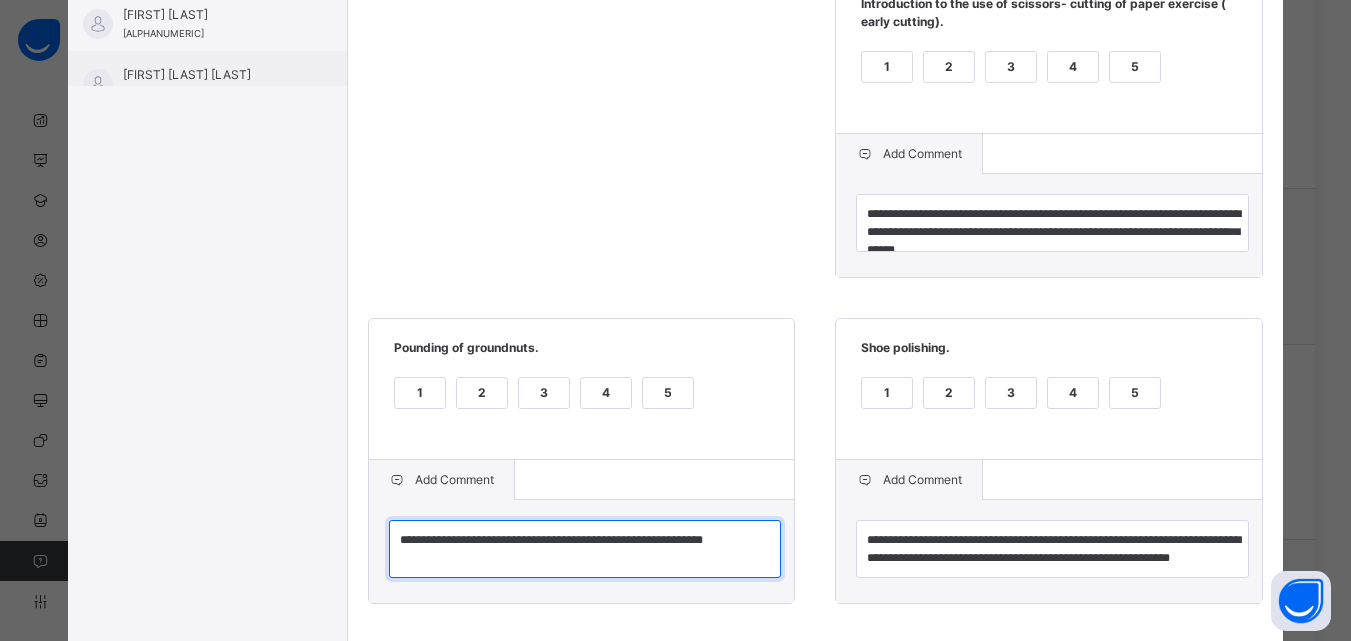 scroll, scrollTop: 0, scrollLeft: 0, axis: both 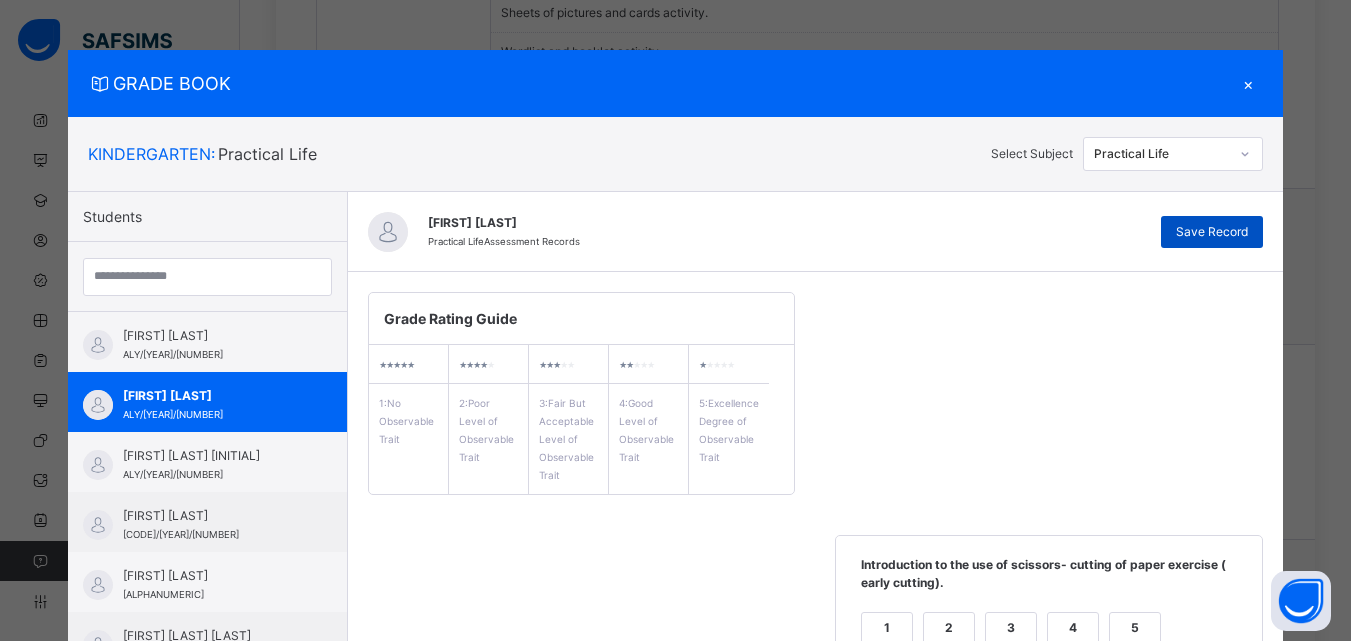 type on "**********" 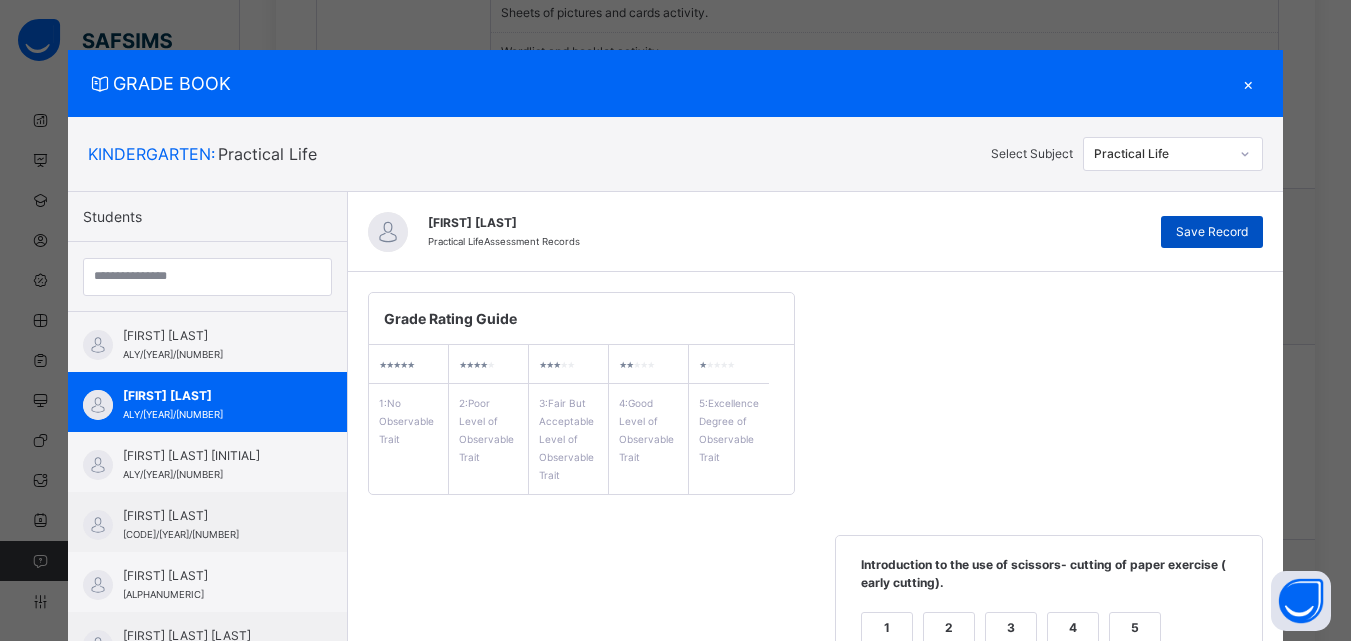 click on "Save Record" at bounding box center (1212, 232) 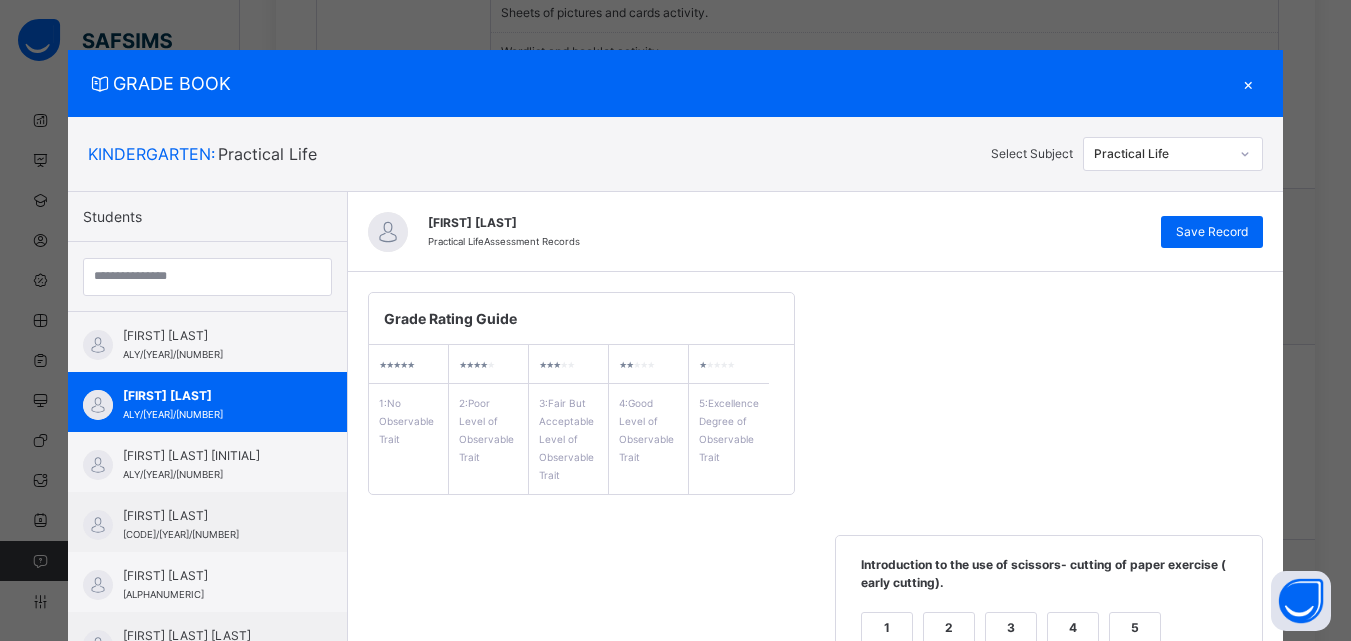 click on "×" at bounding box center [1248, 83] 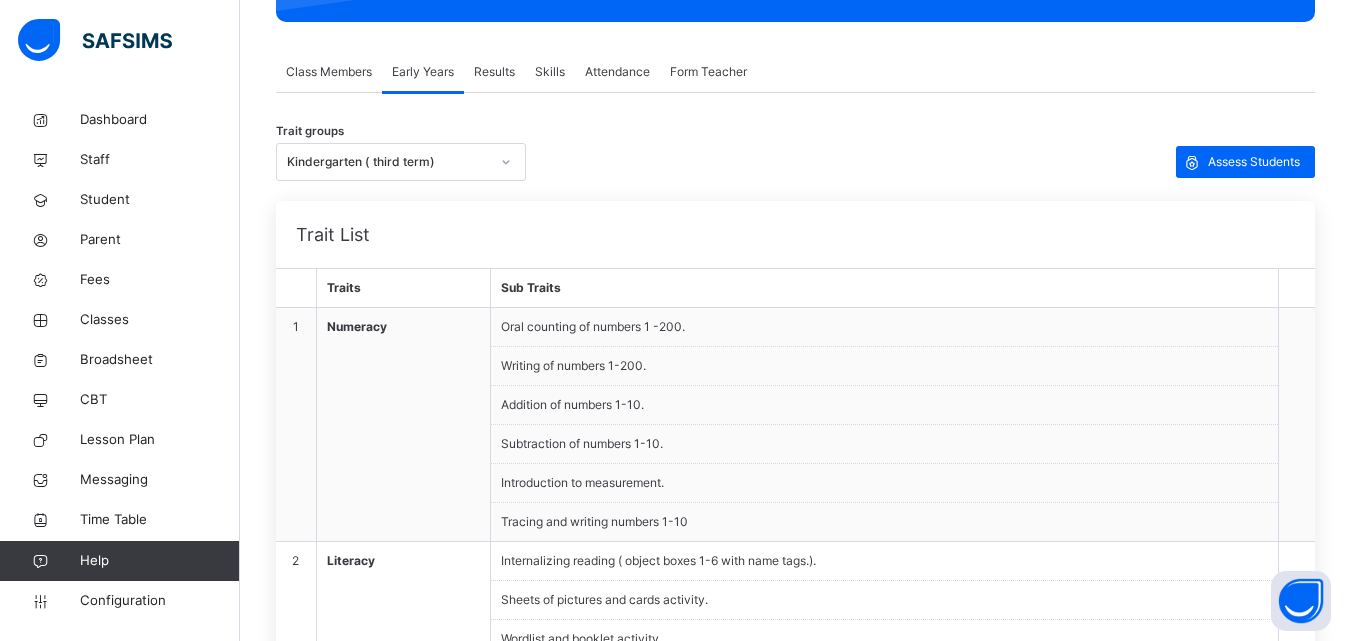 scroll, scrollTop: 138, scrollLeft: 0, axis: vertical 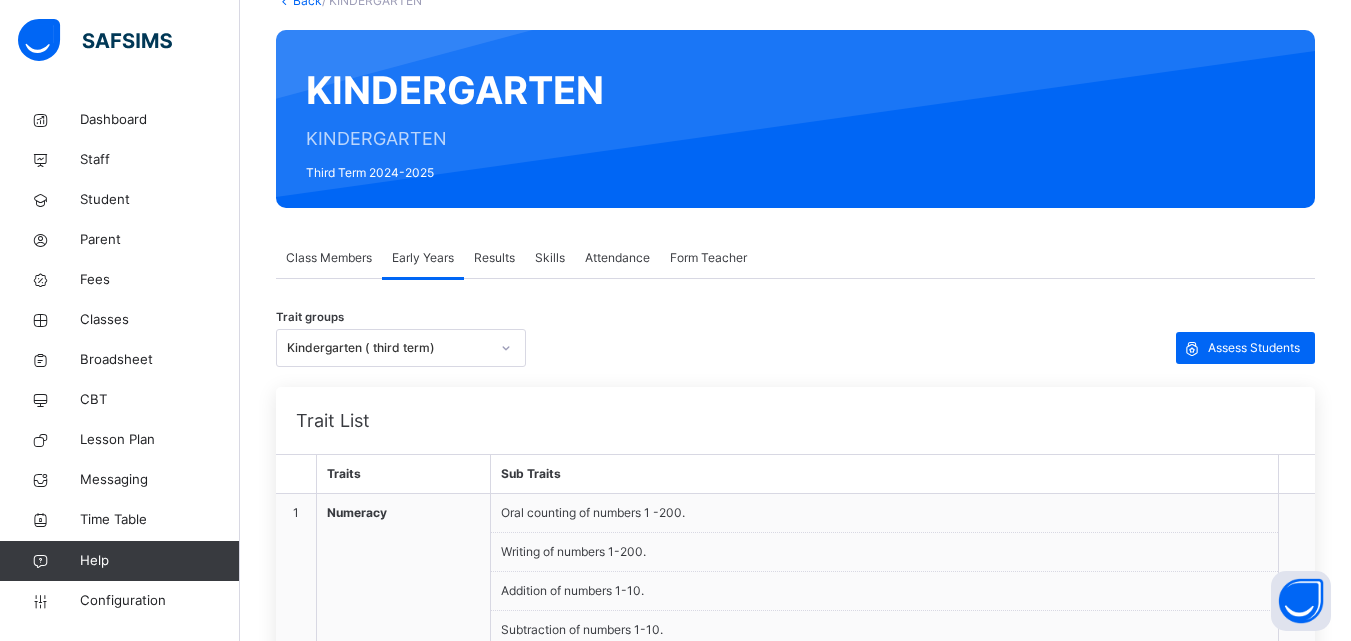 click on "Results" at bounding box center (494, 258) 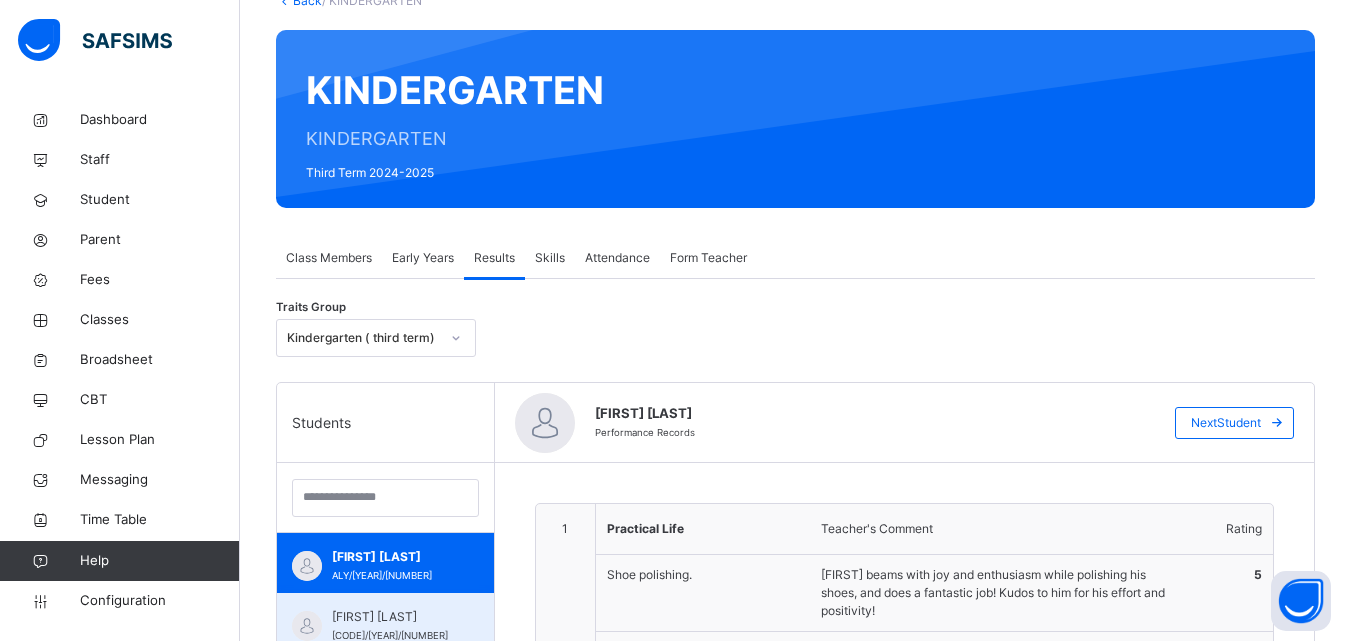click on "ABDURRAHMAN ABU-AHMAD SAHEED" at bounding box center [390, 617] 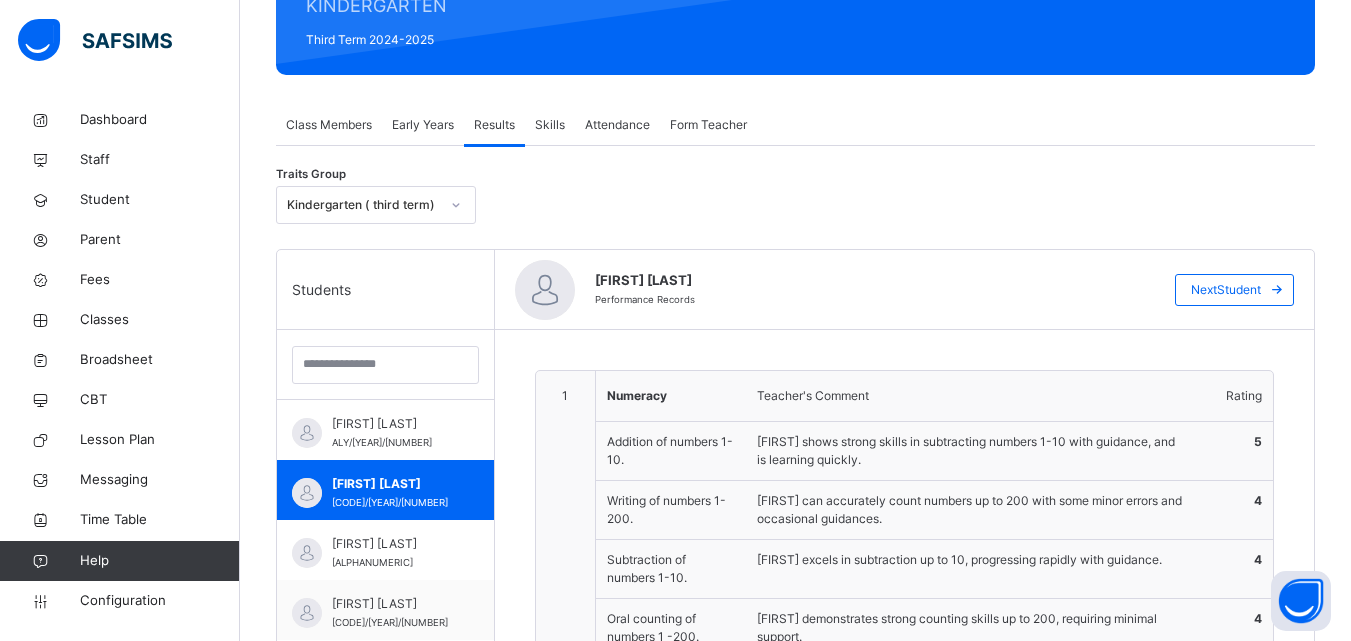 scroll, scrollTop: 298, scrollLeft: 0, axis: vertical 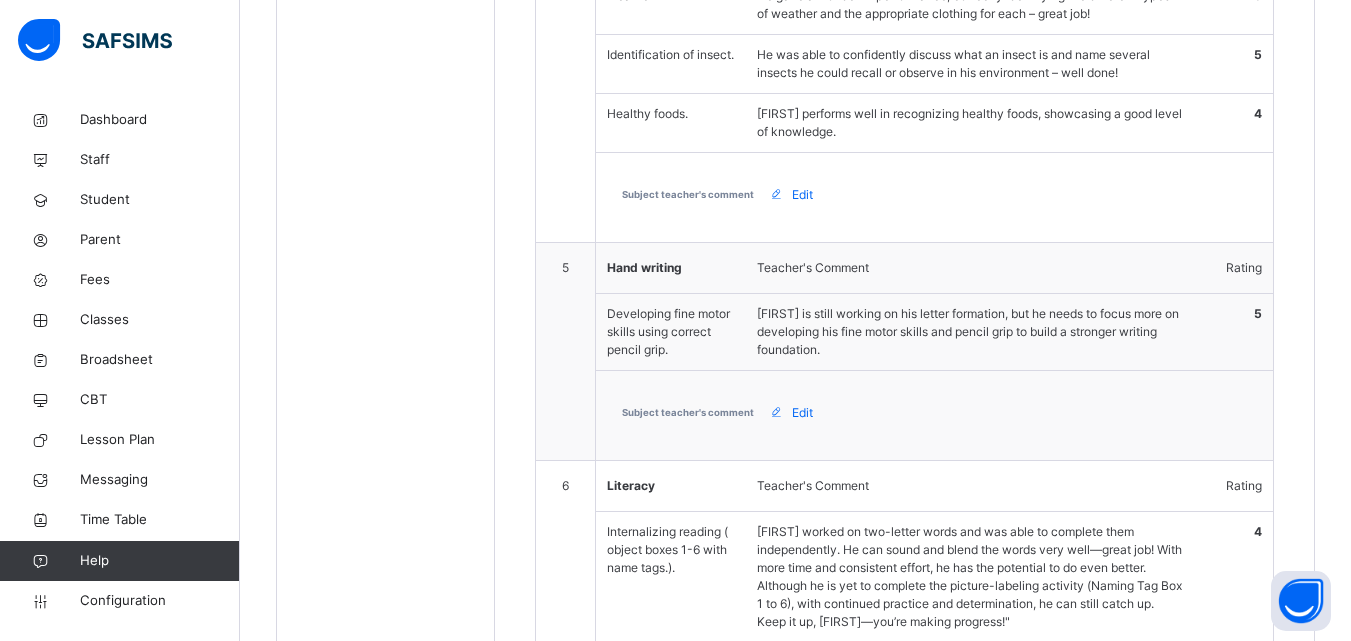 drag, startPoint x: 1365, startPoint y: 37, endPoint x: 977, endPoint y: 181, distance: 413.8599 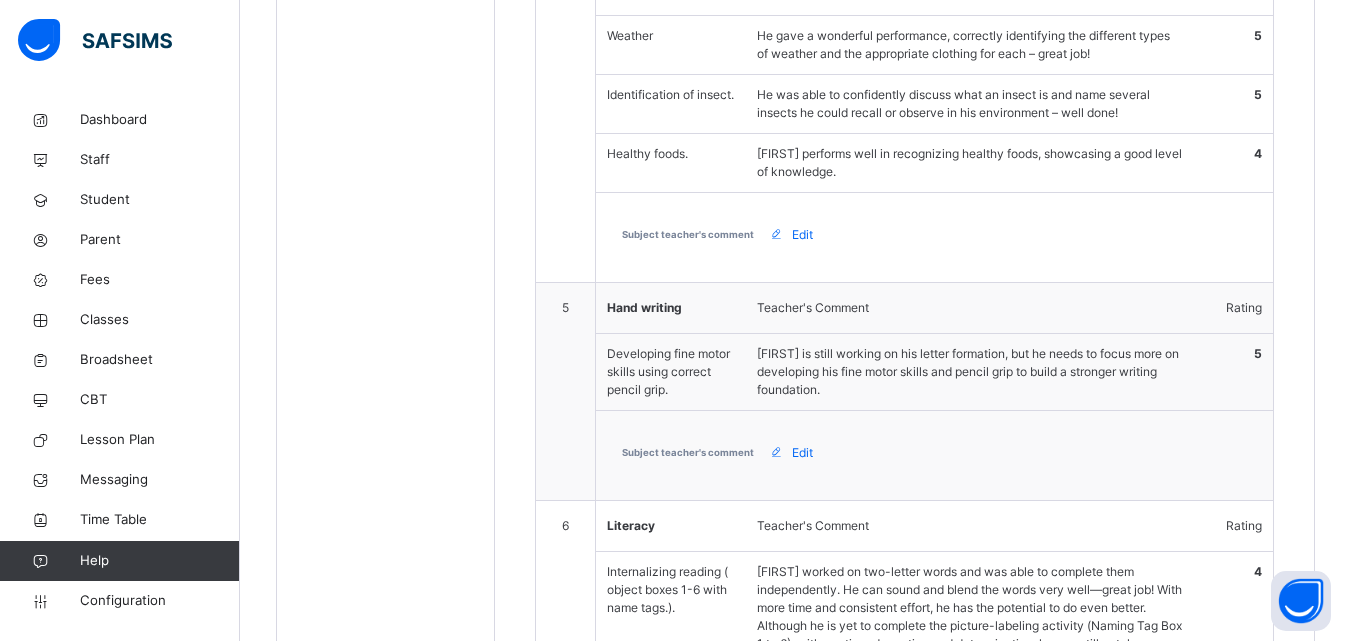 scroll, scrollTop: 1765, scrollLeft: 0, axis: vertical 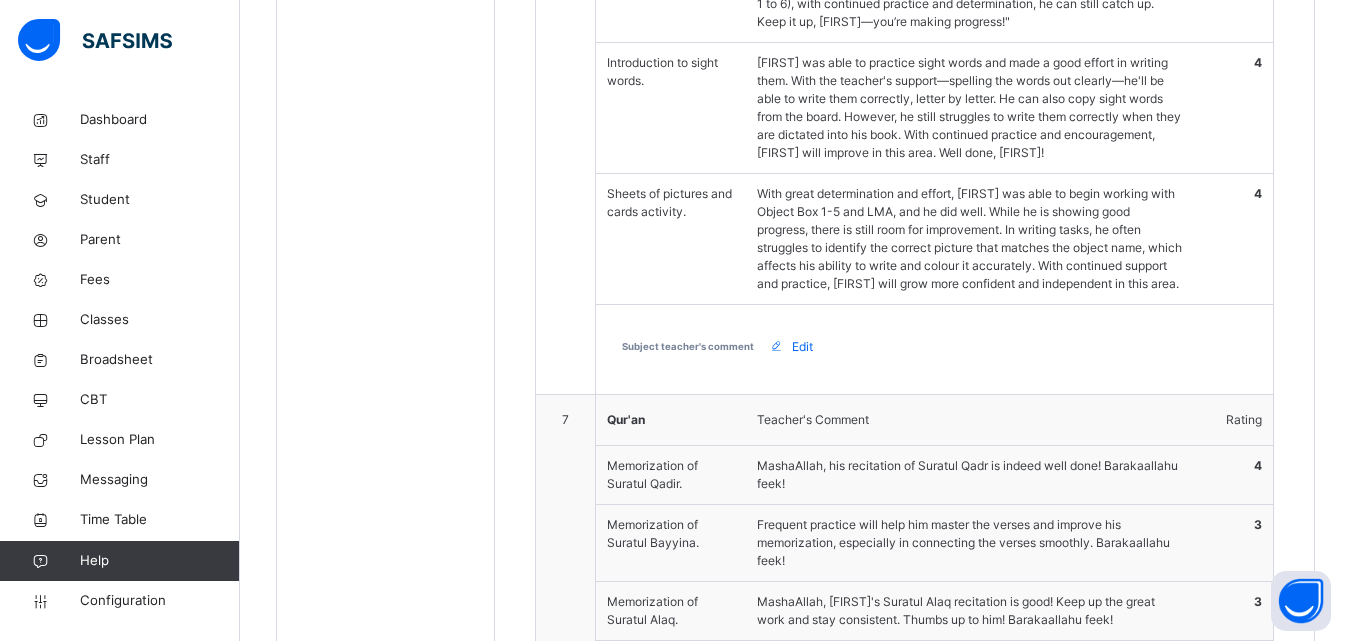 click on "Subject teacher's comment Edit" at bounding box center [934, 347] 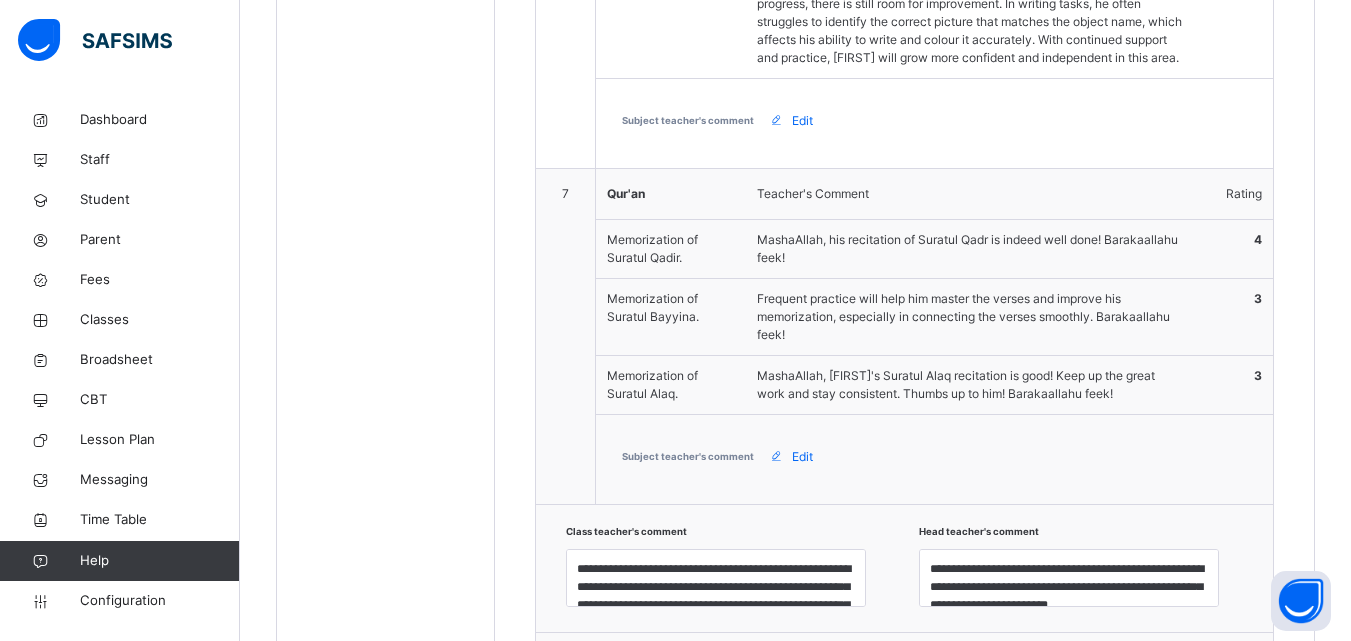 scroll, scrollTop: 2885, scrollLeft: 0, axis: vertical 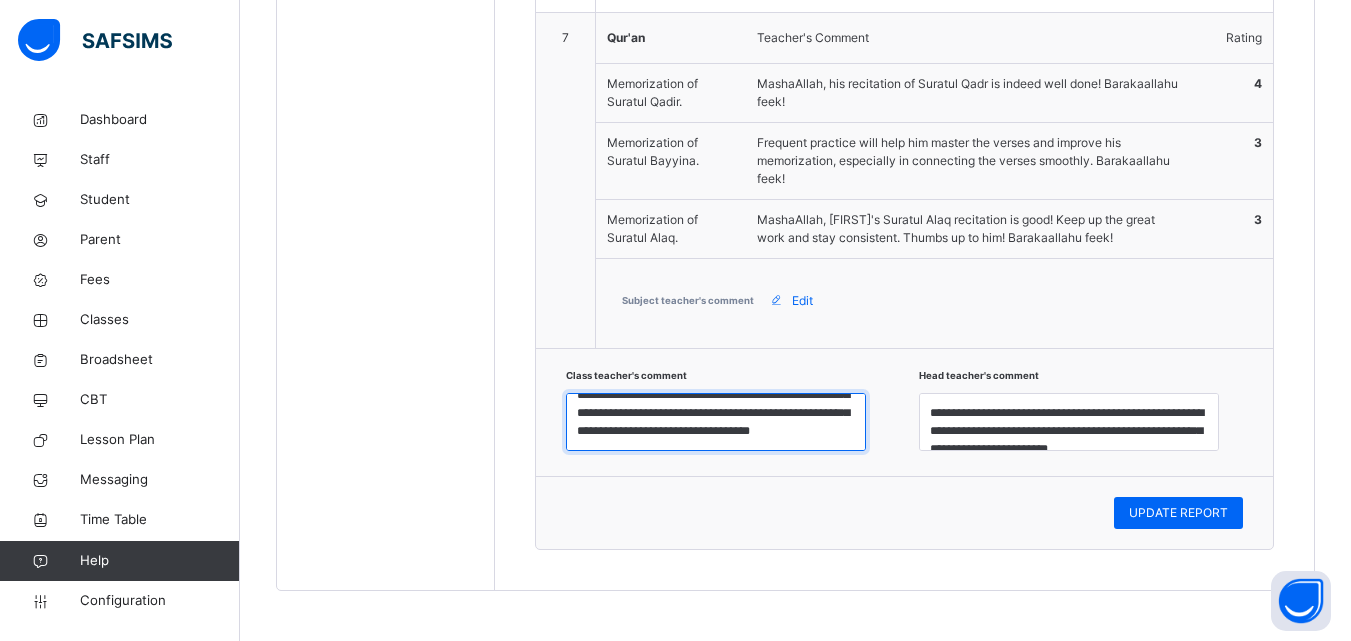 click on "**********" at bounding box center [716, 422] 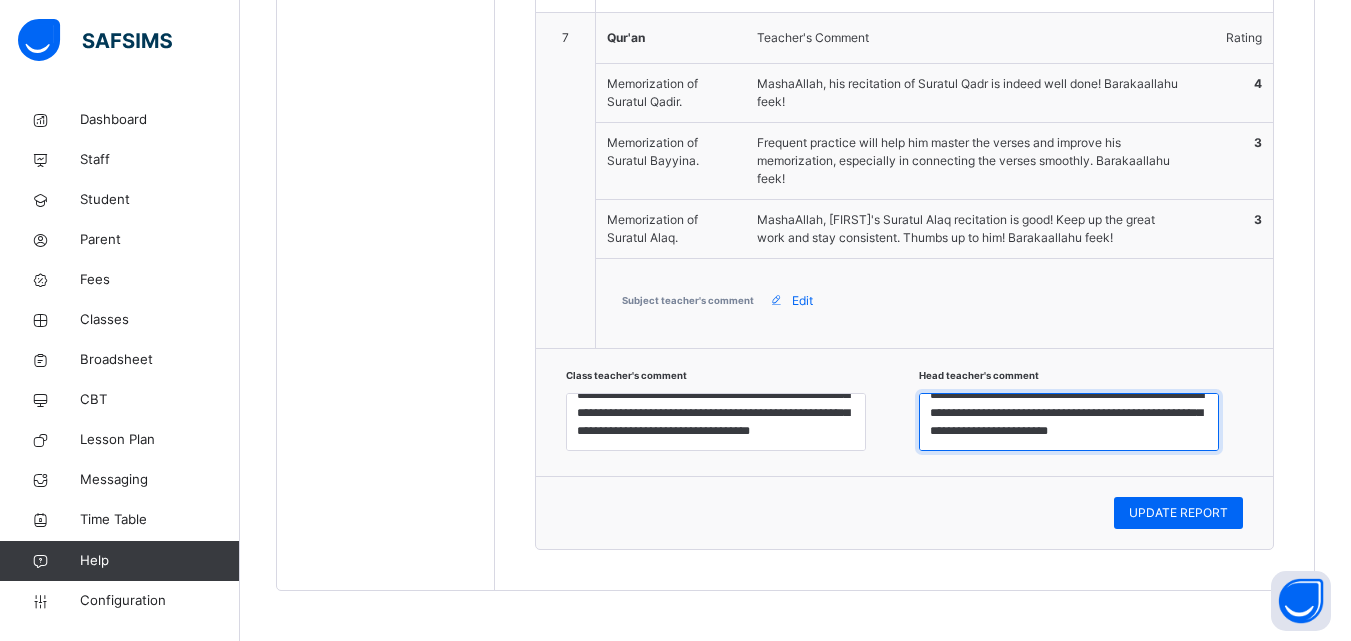 scroll, scrollTop: 36, scrollLeft: 0, axis: vertical 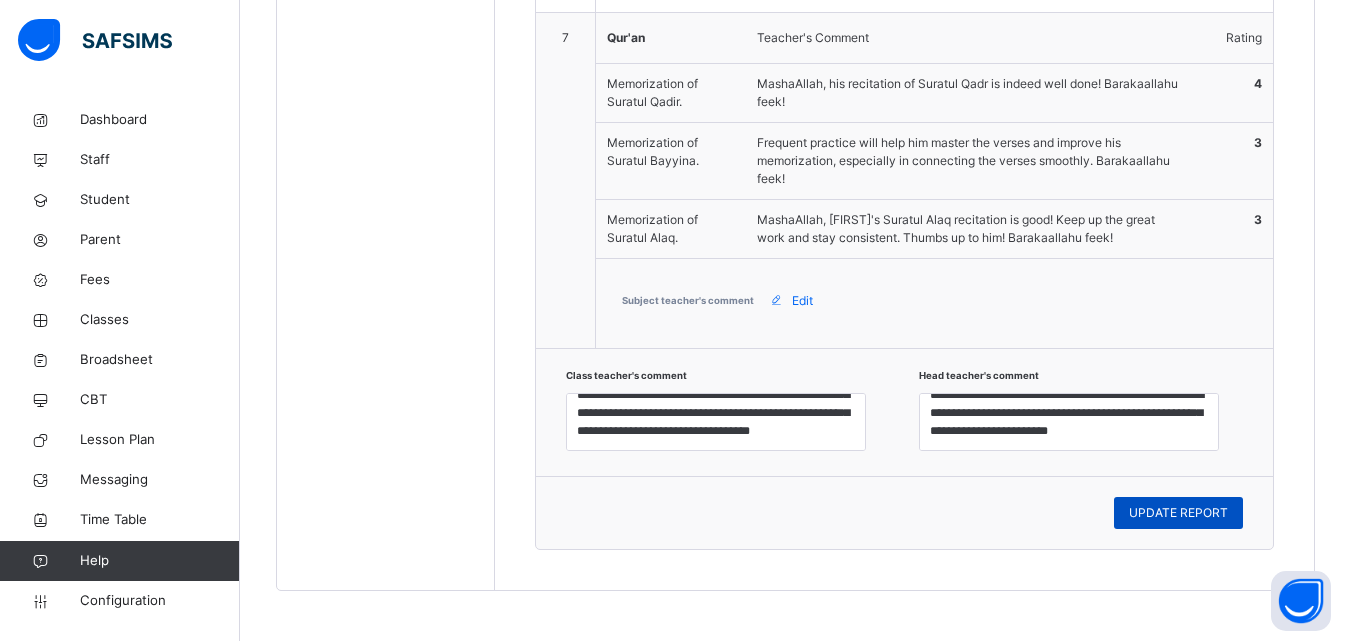 click on "UPDATE REPORT" at bounding box center [1178, 513] 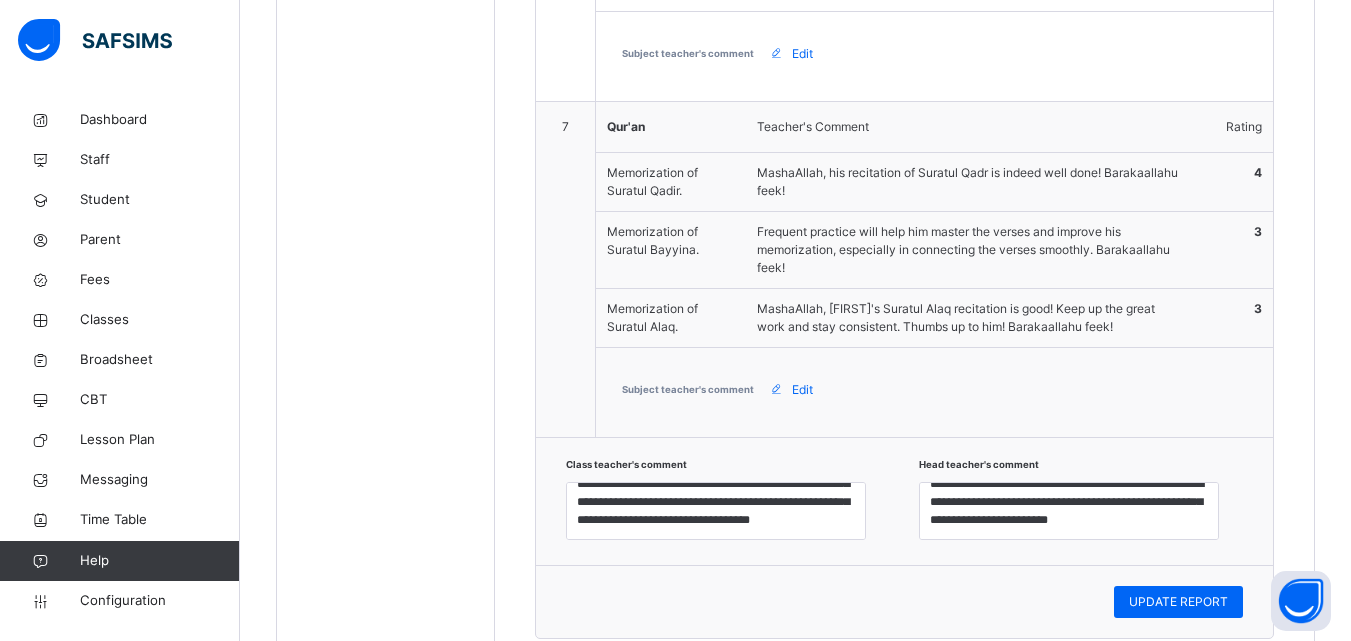 scroll, scrollTop: 2819, scrollLeft: 0, axis: vertical 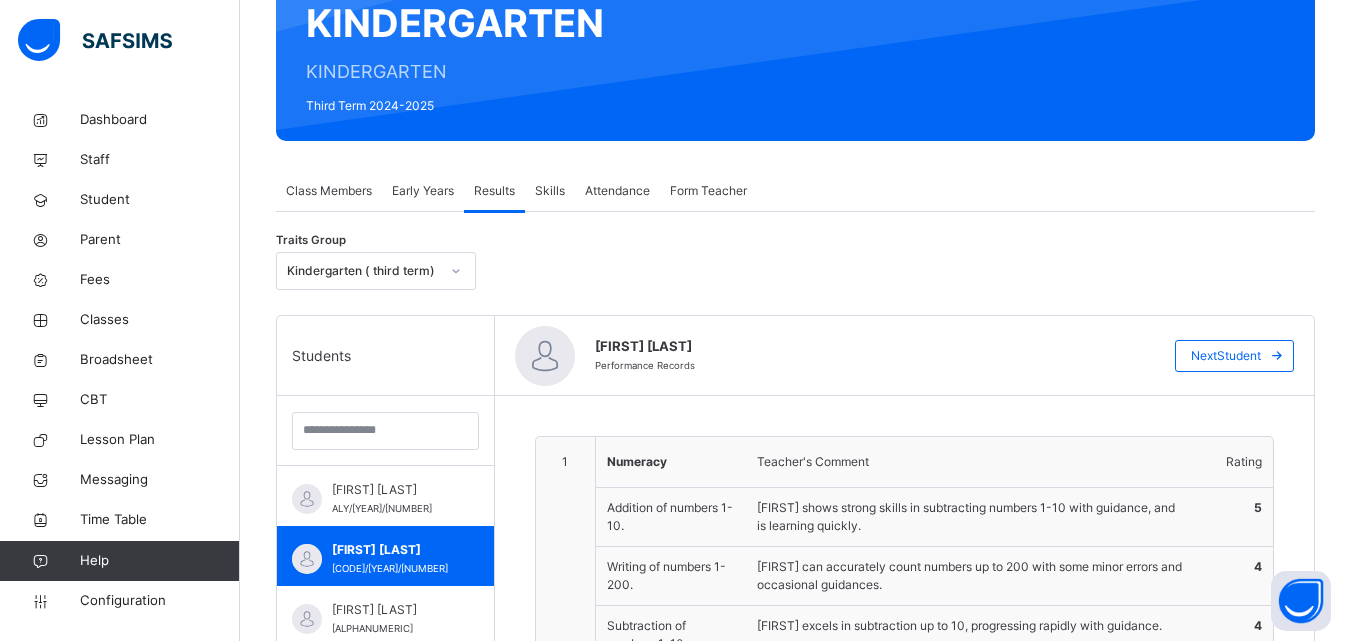 click on "Early Years" at bounding box center [423, 191] 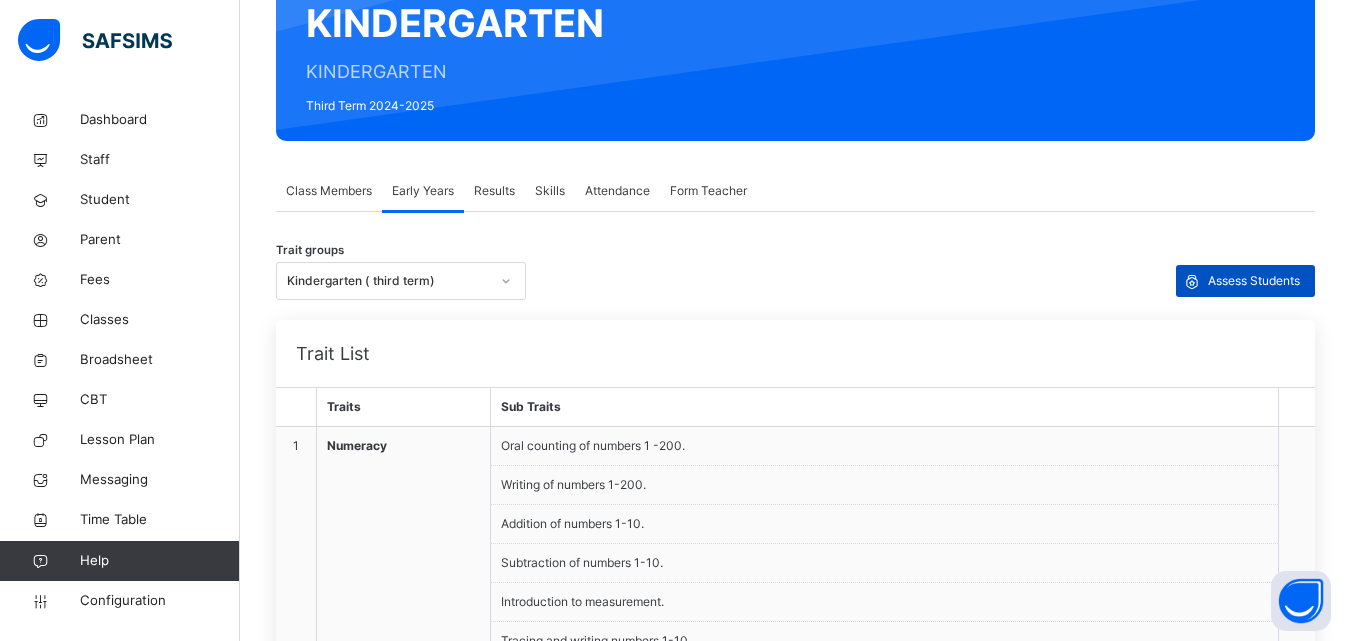 click on "Assess Students" at bounding box center [1254, 281] 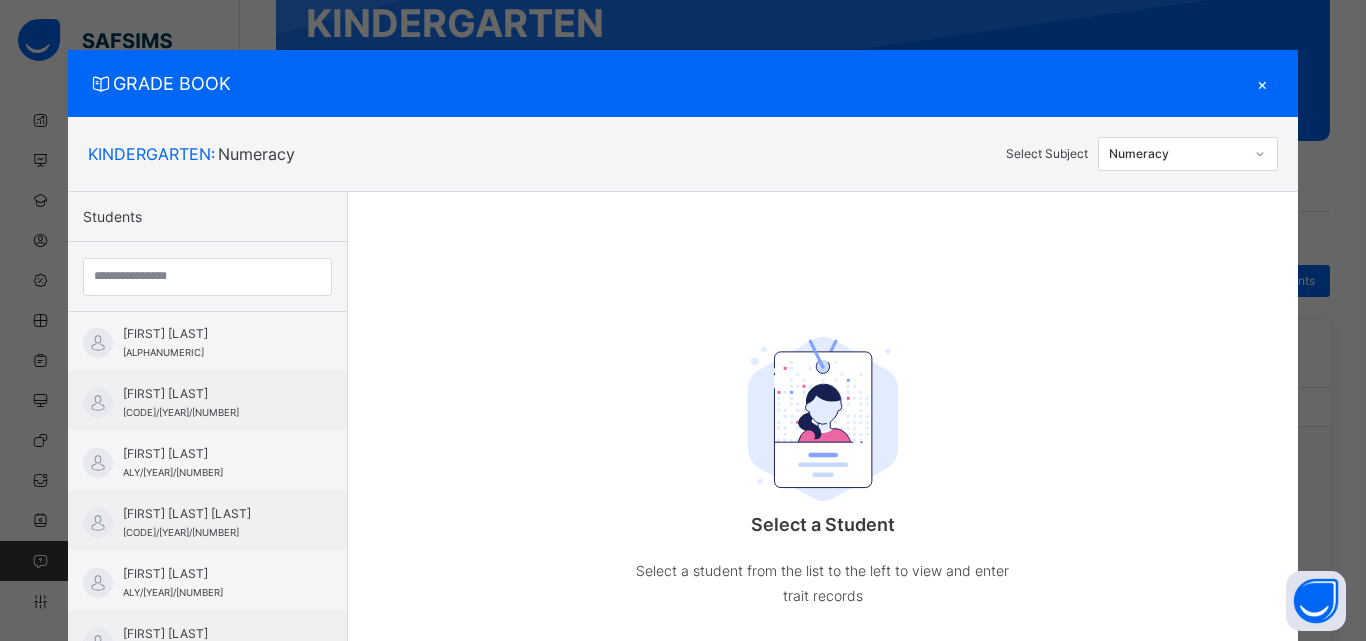 scroll, scrollTop: 160, scrollLeft: 0, axis: vertical 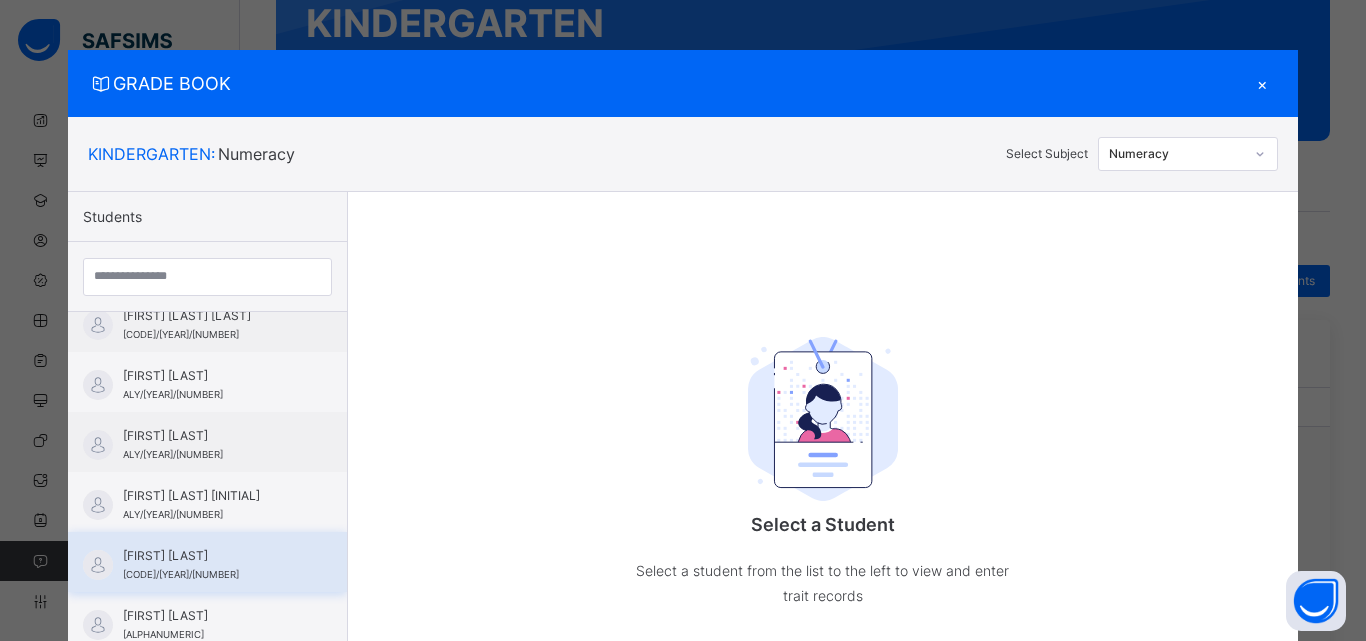 click on "ABDURRAHMAN ABU-AHMAD SAHEED" at bounding box center [212, 556] 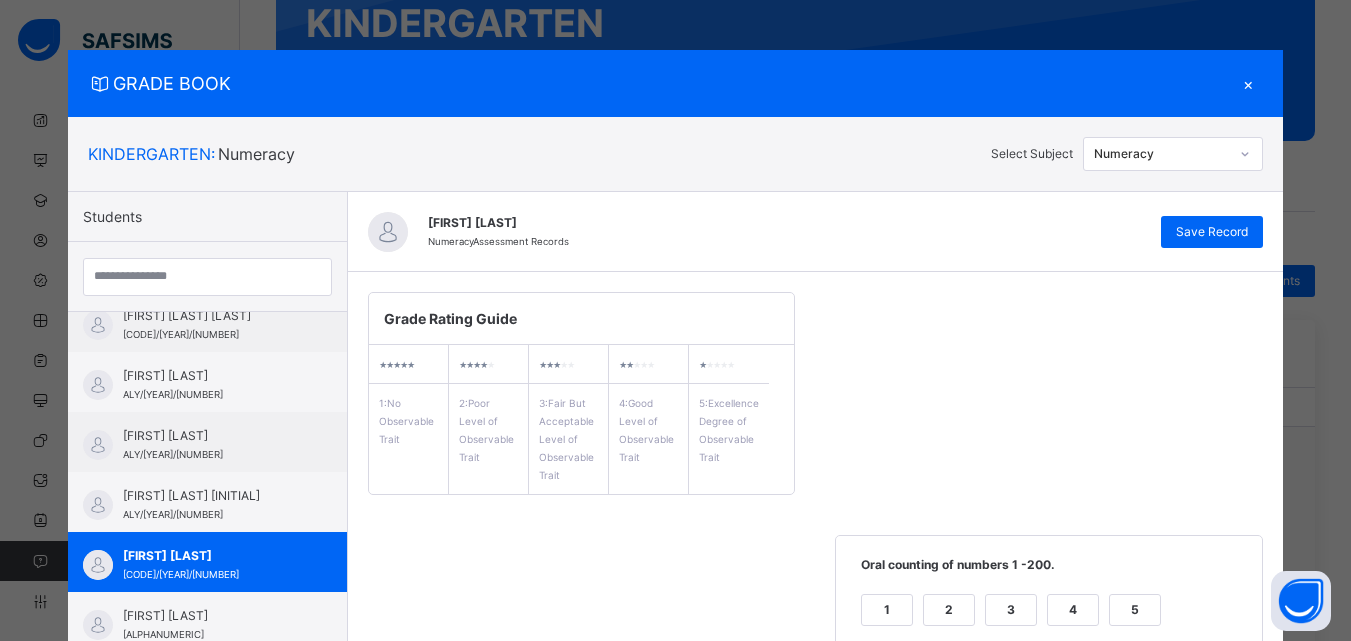 scroll, scrollTop: 561, scrollLeft: 0, axis: vertical 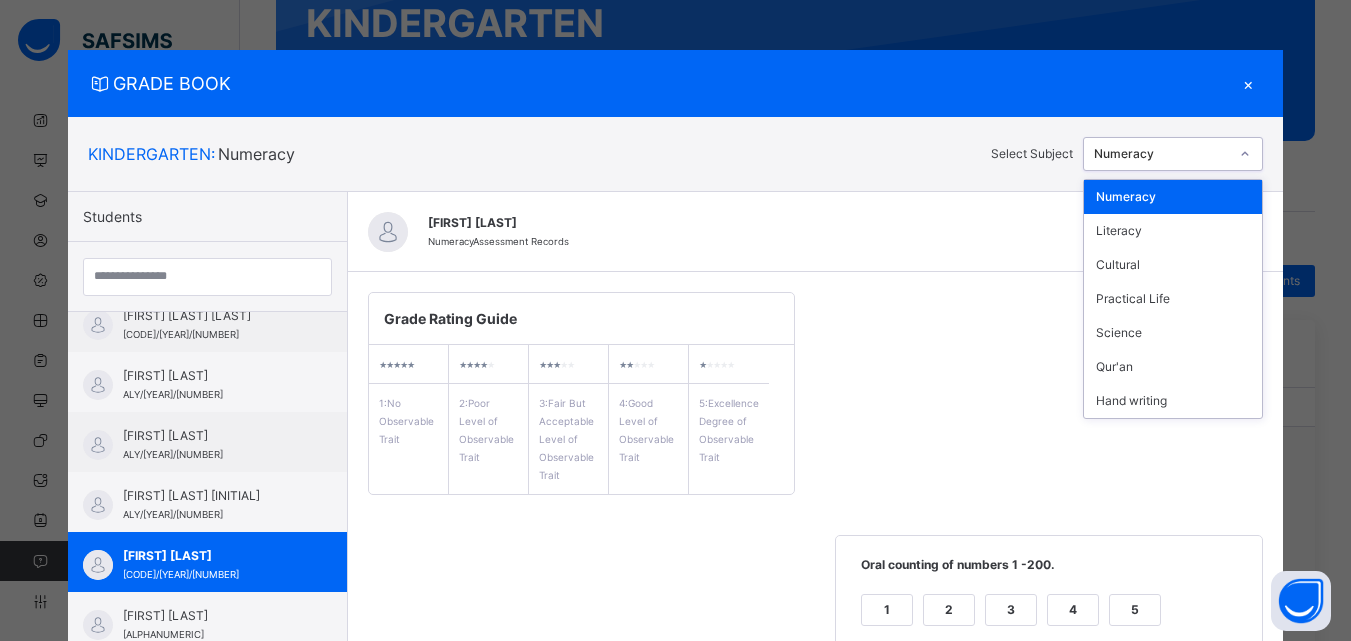 click 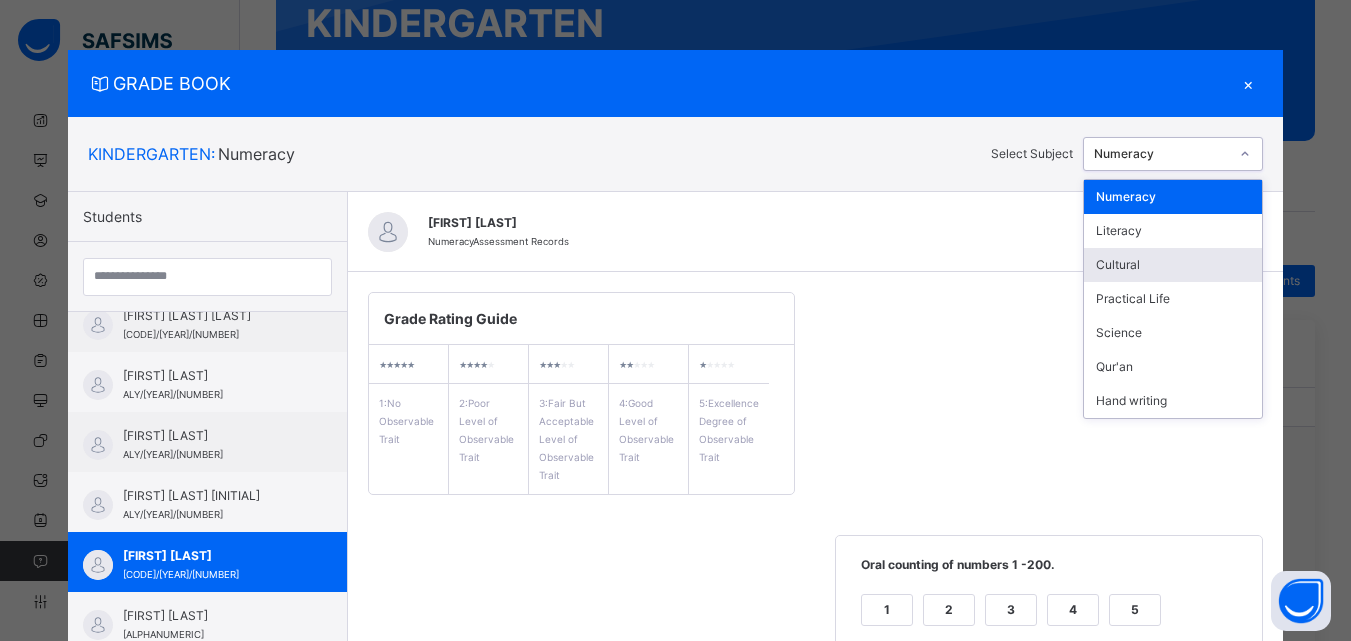 click on "Cultural" at bounding box center [1173, 265] 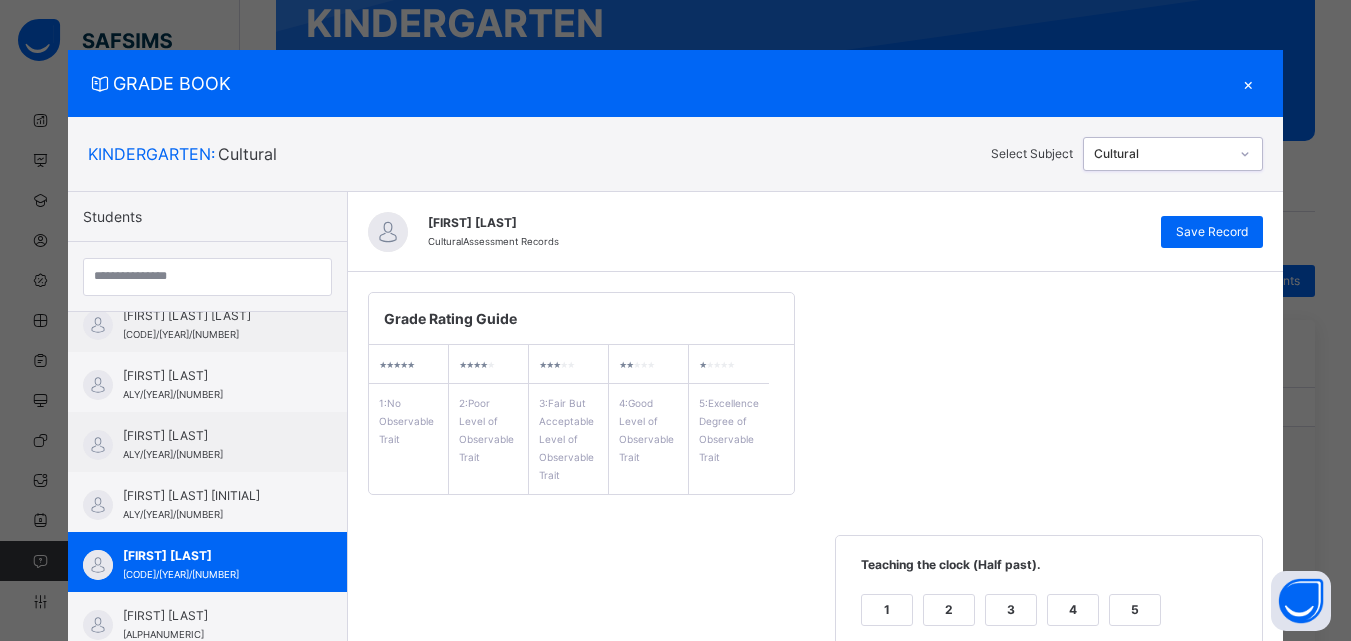 scroll, scrollTop: 561, scrollLeft: 0, axis: vertical 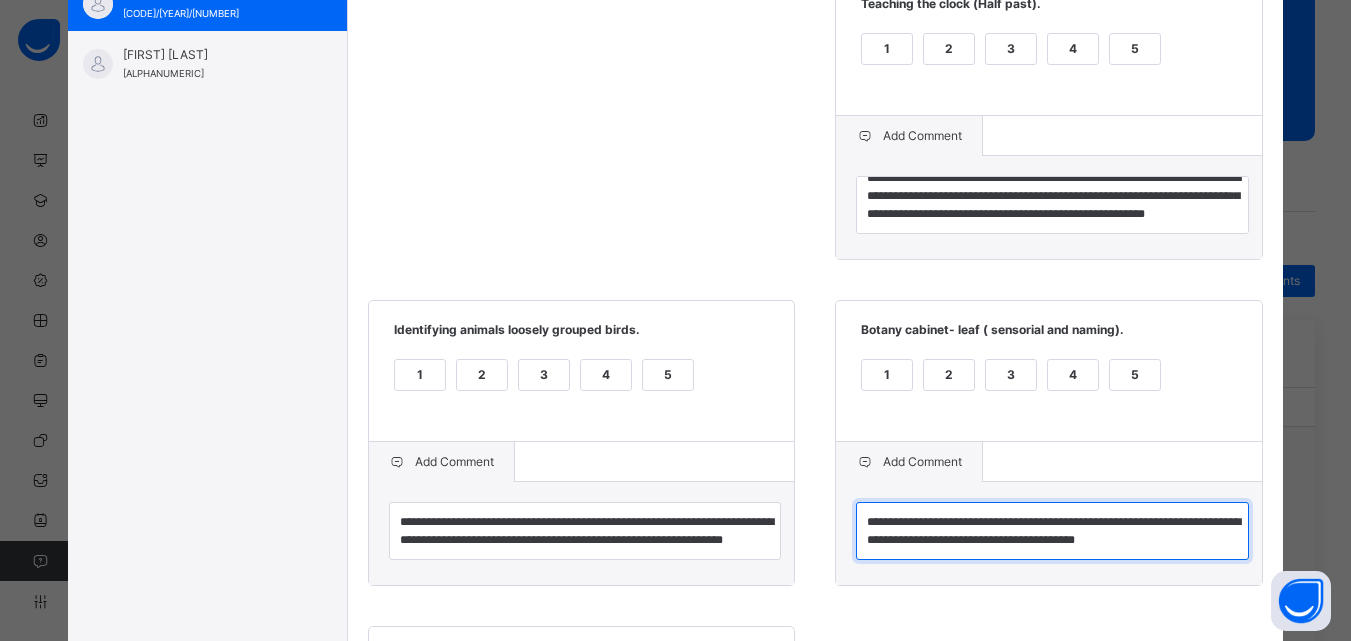 click on "**********" at bounding box center [1052, 531] 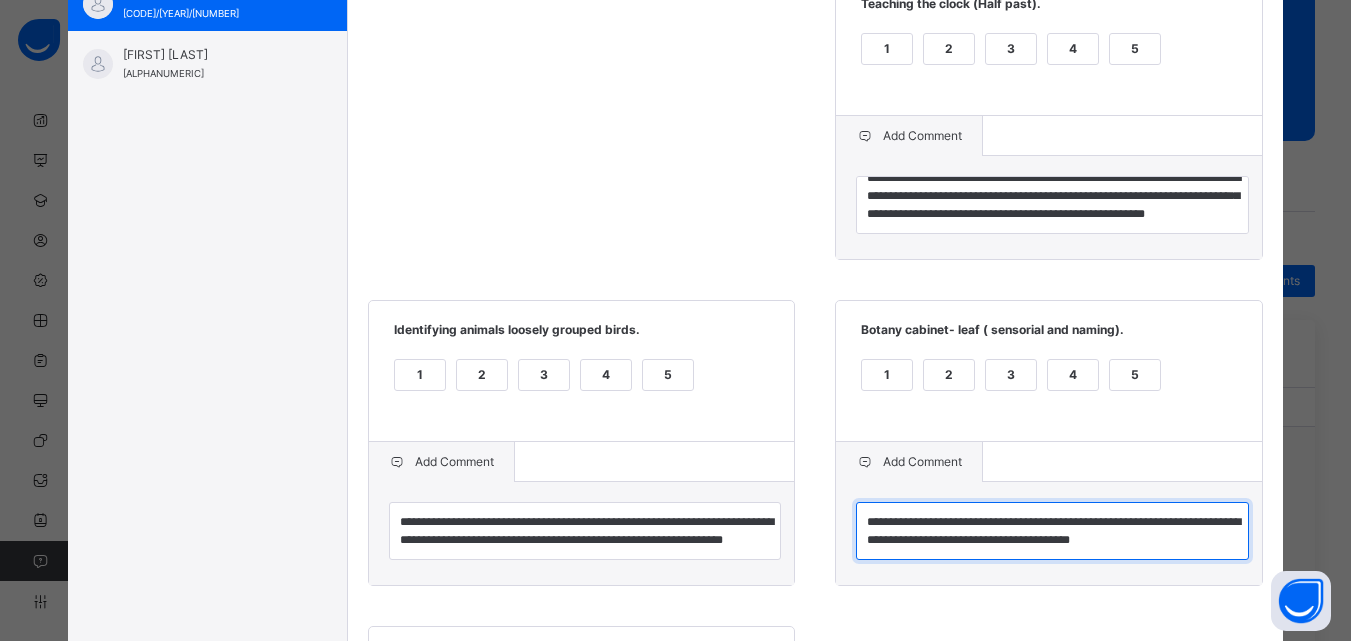 scroll, scrollTop: 0, scrollLeft: 0, axis: both 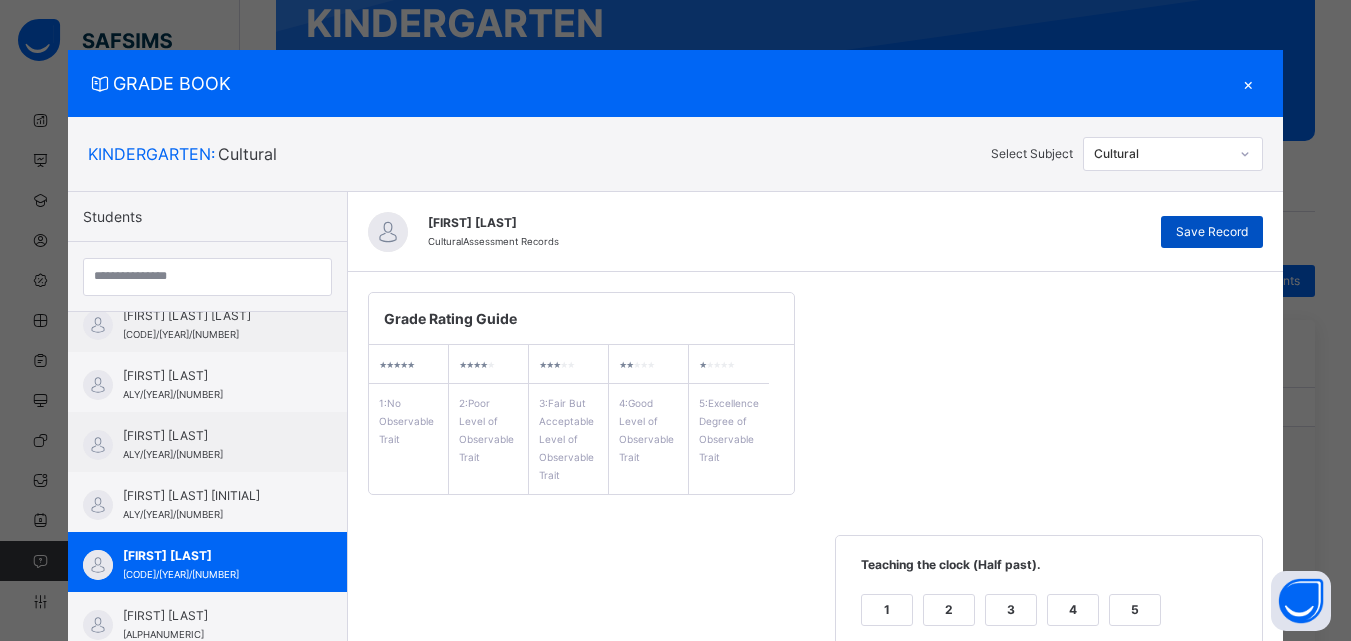 type on "**********" 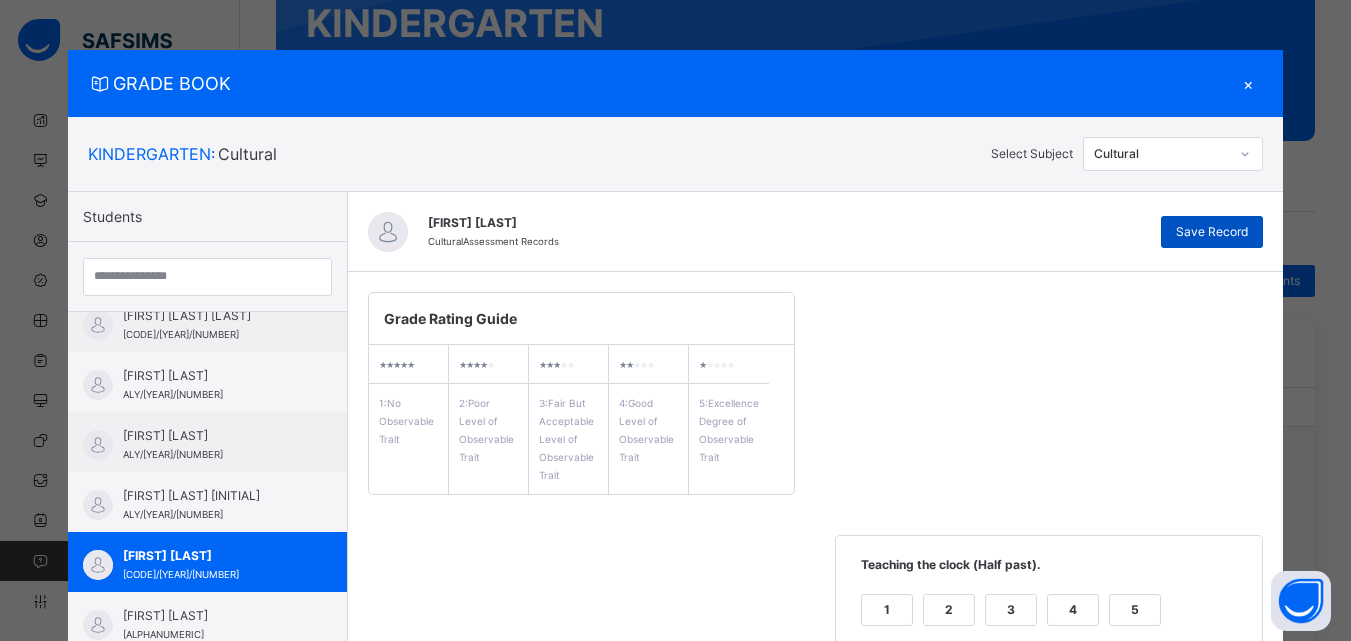 click on "Save Record" at bounding box center [1212, 232] 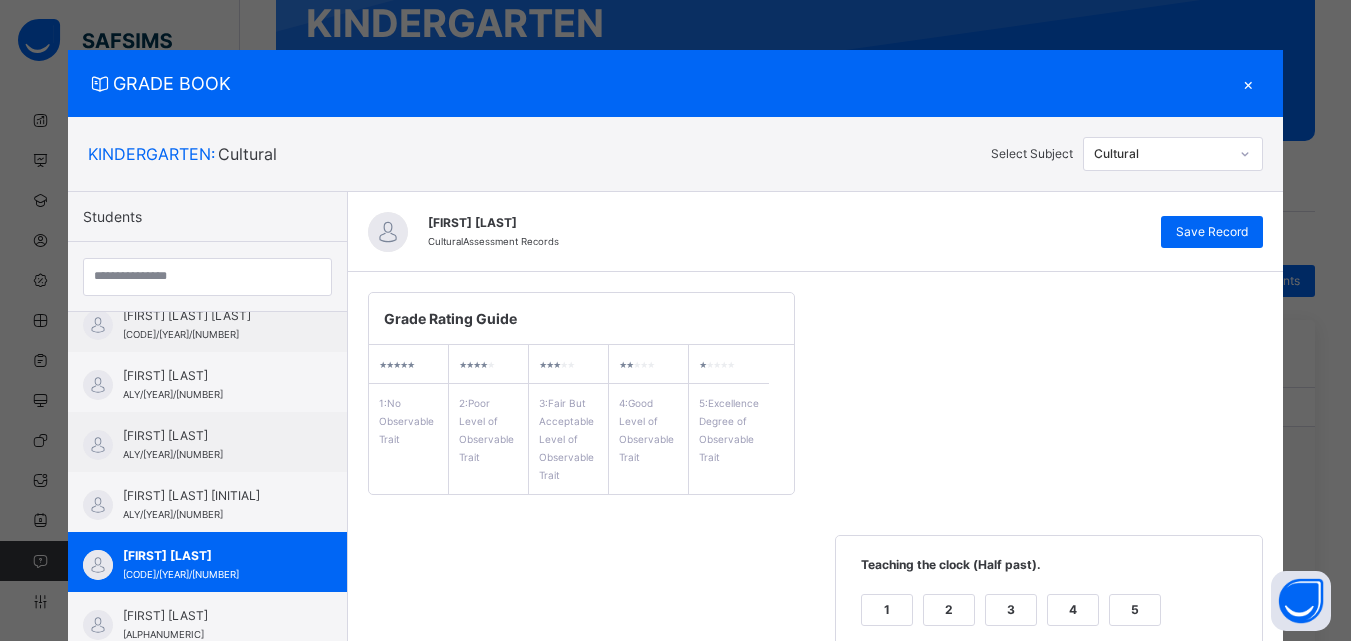 click on "×" at bounding box center (1248, 83) 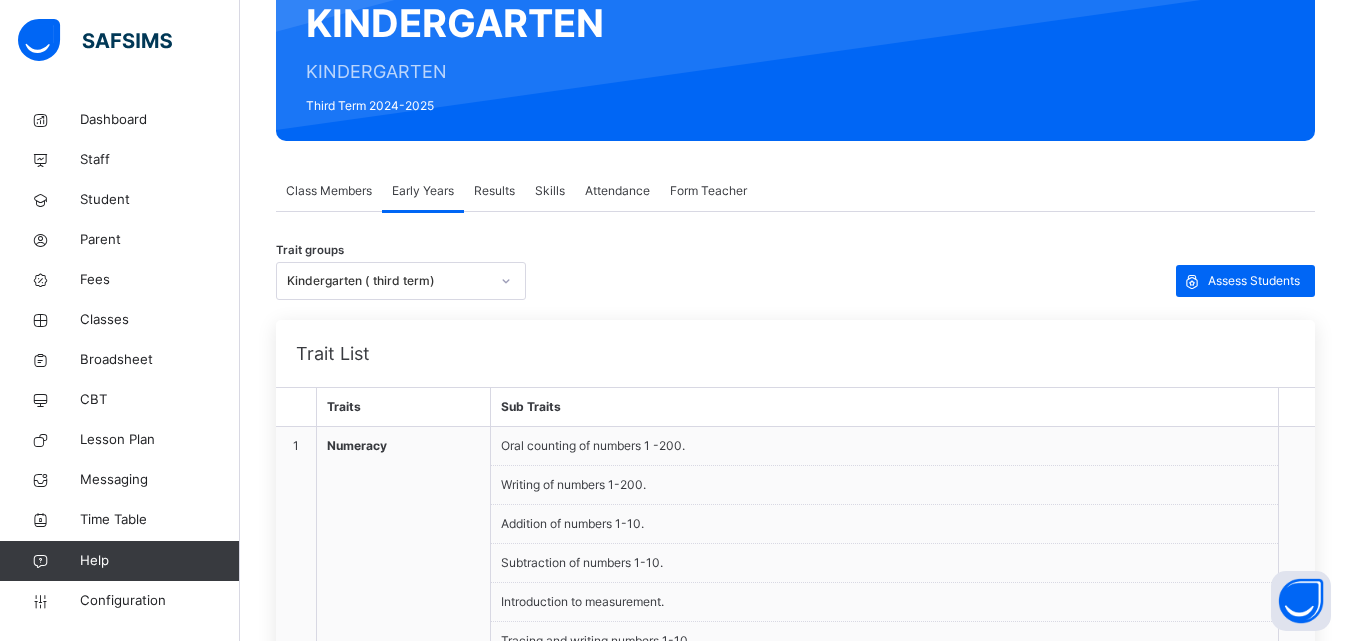 click on "Results" at bounding box center (494, 191) 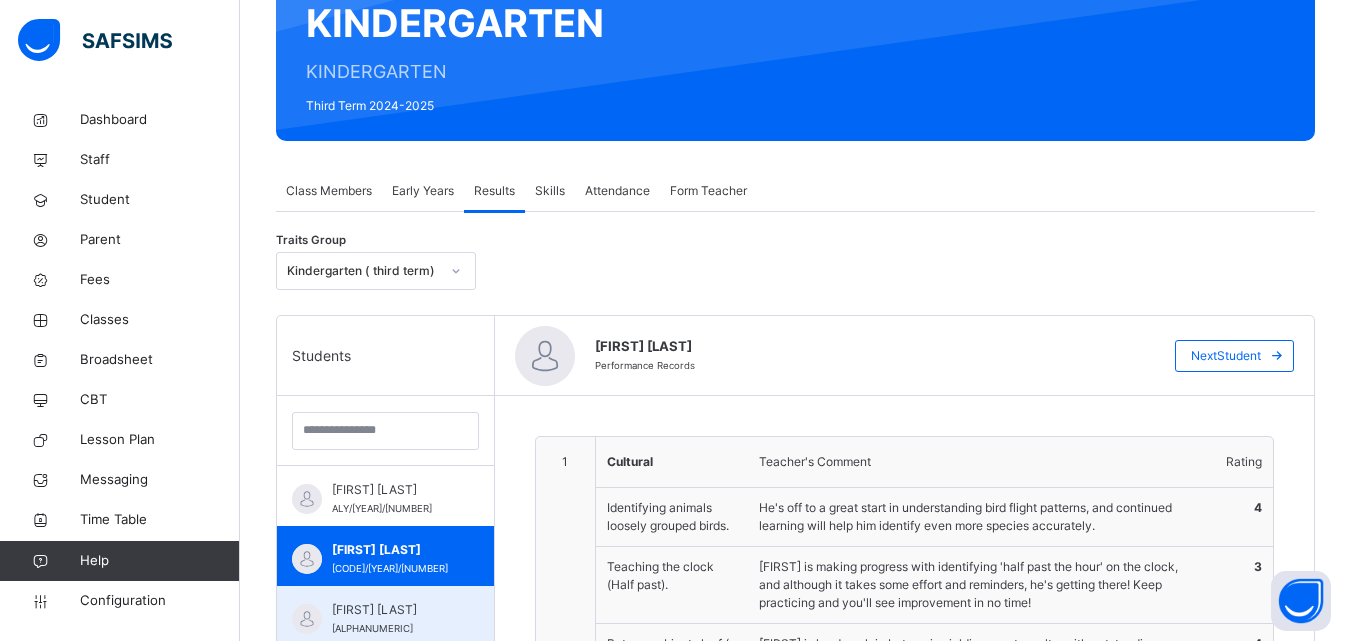 click on "ABUBAKAR GARBA IBRAHIM ALY/23/008" at bounding box center (390, 619) 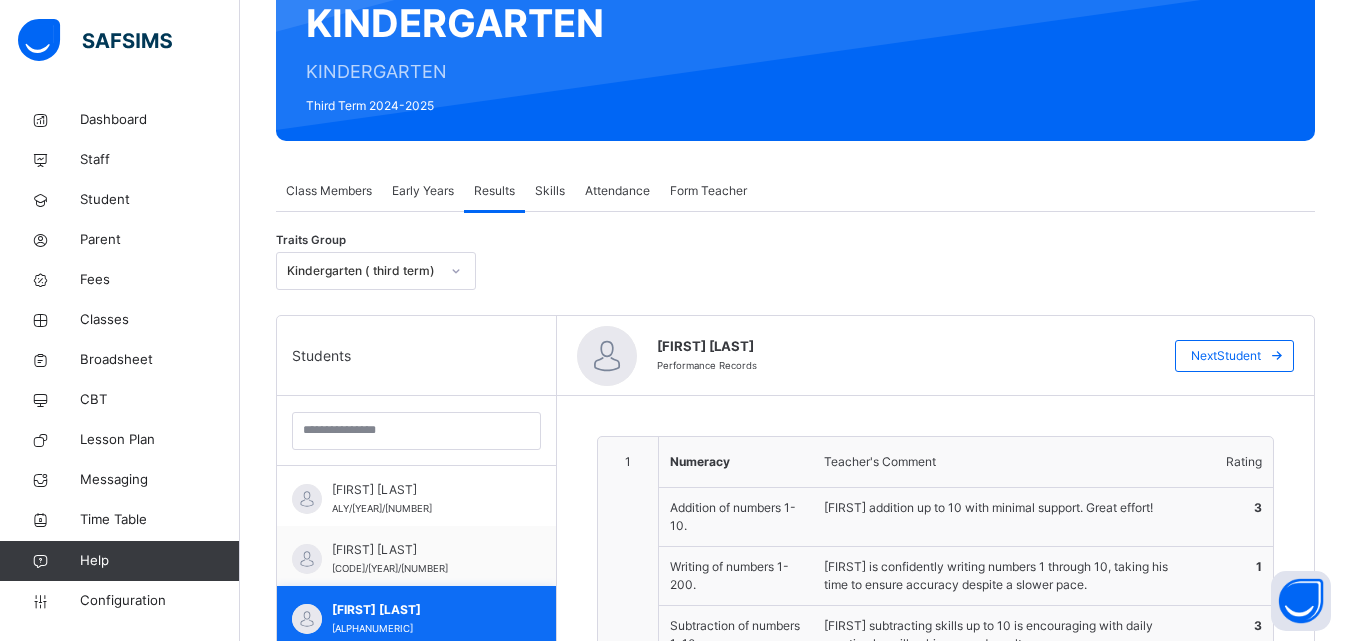 type on "**********" 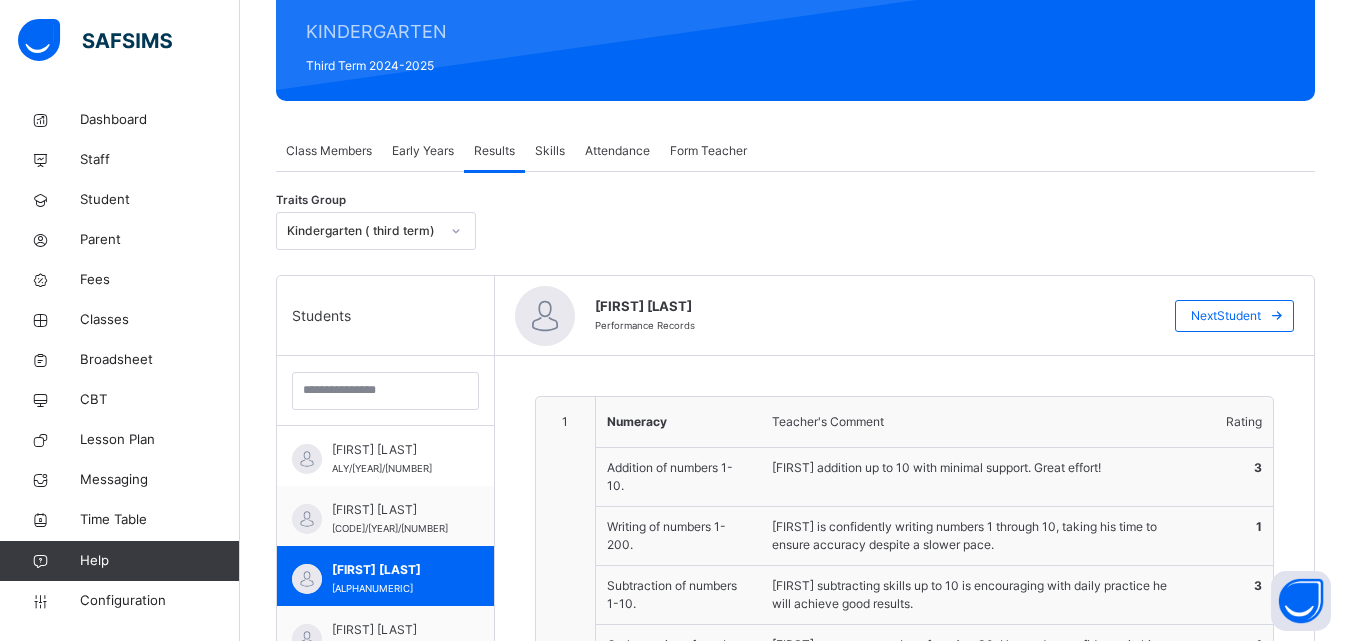 scroll, scrollTop: 285, scrollLeft: 0, axis: vertical 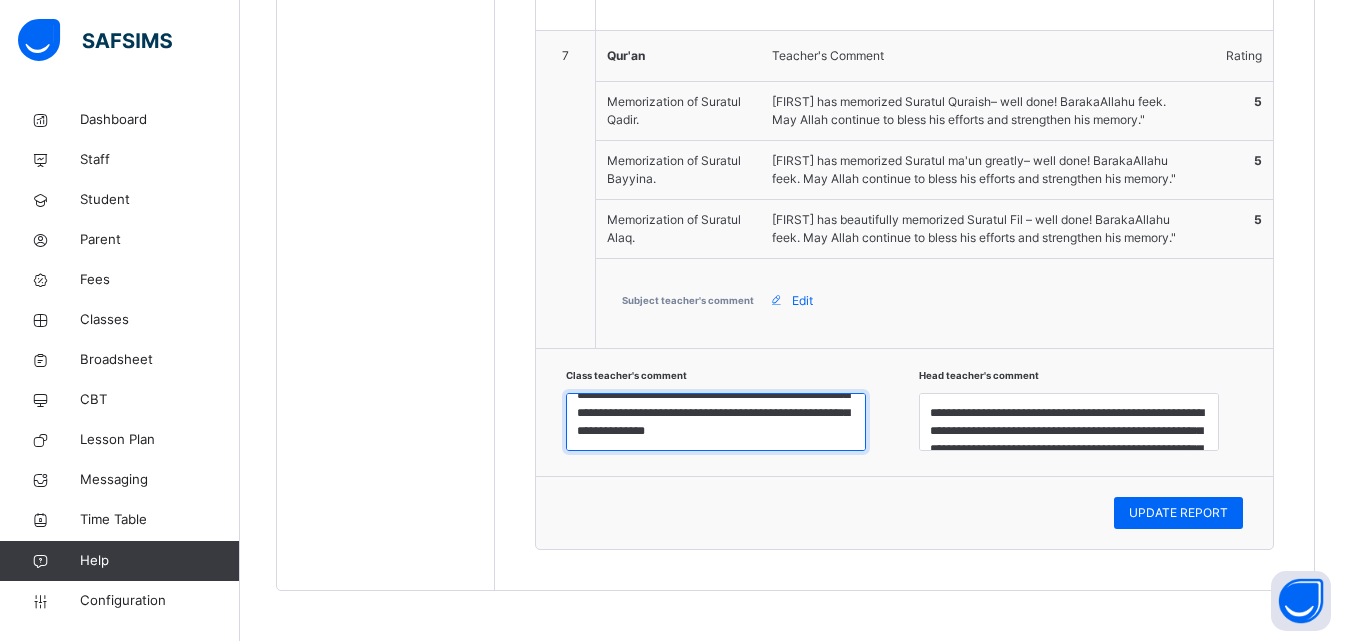 click on "**********" at bounding box center (716, 422) 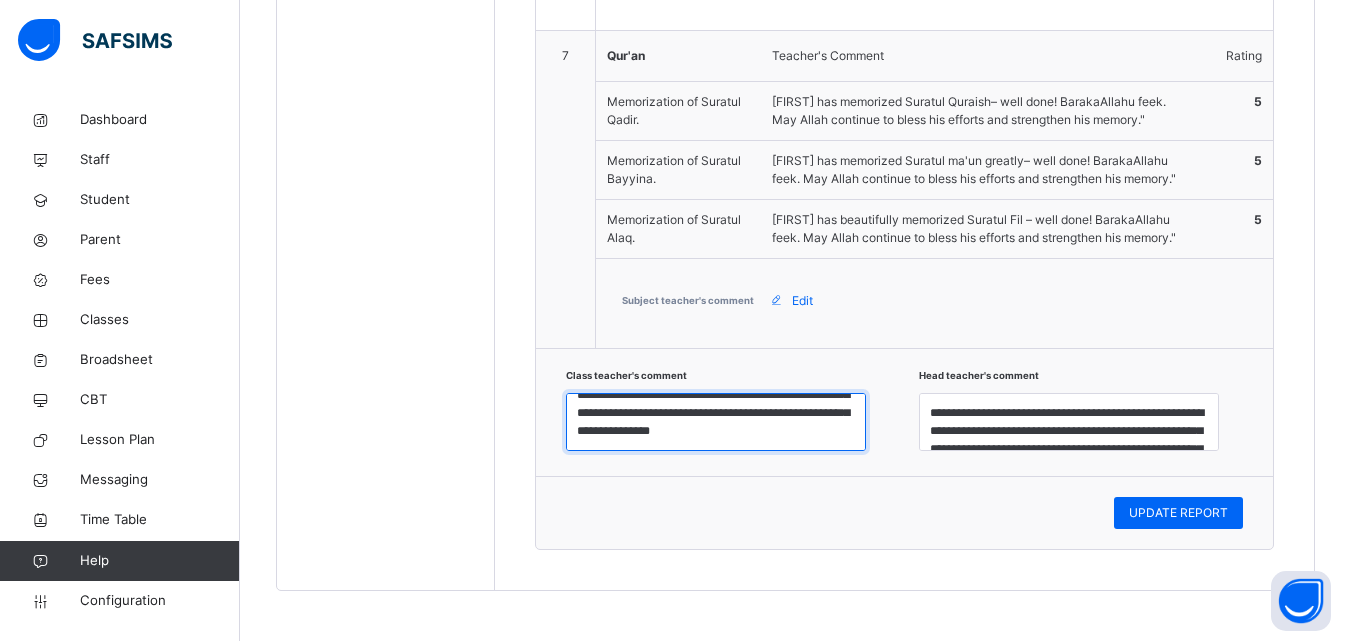 type on "**********" 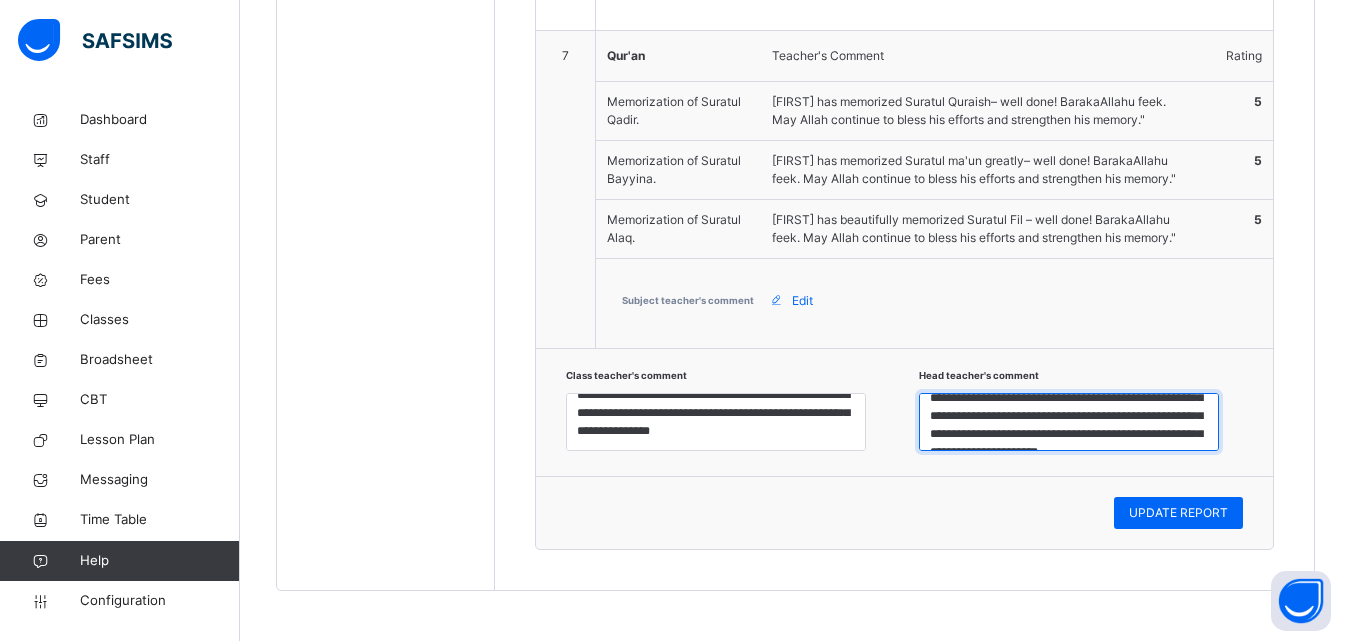 scroll, scrollTop: 40, scrollLeft: 0, axis: vertical 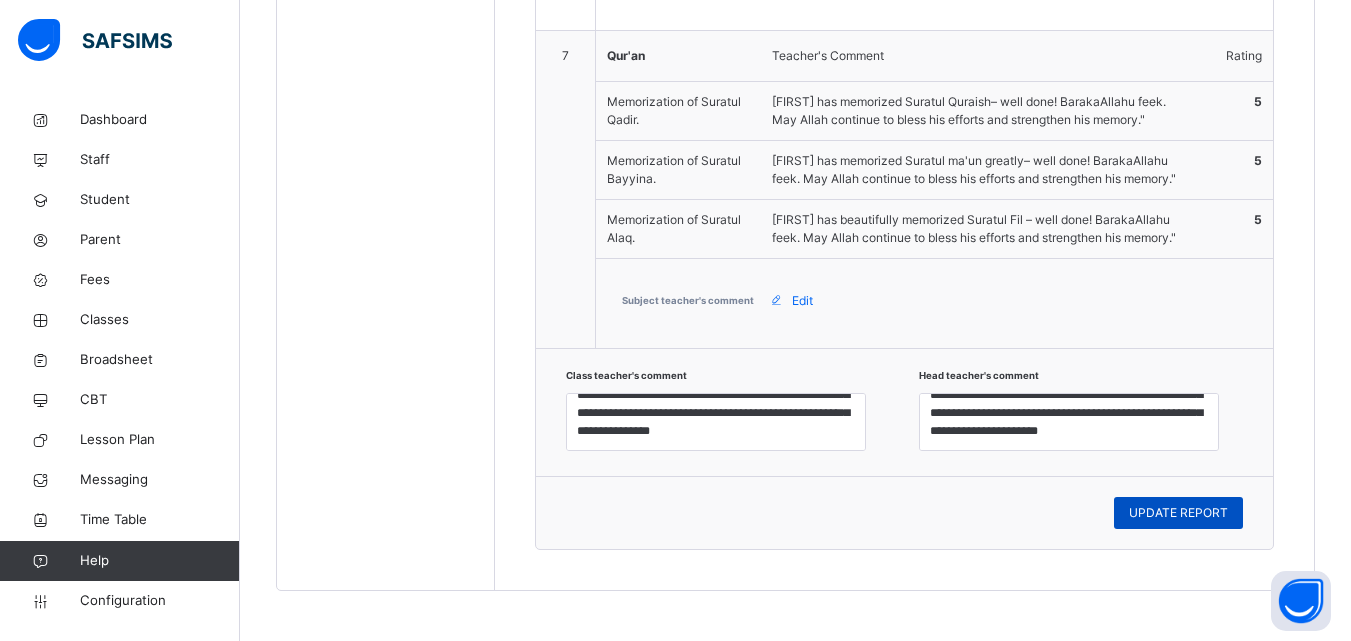 click on "UPDATE REPORT" at bounding box center (1178, 513) 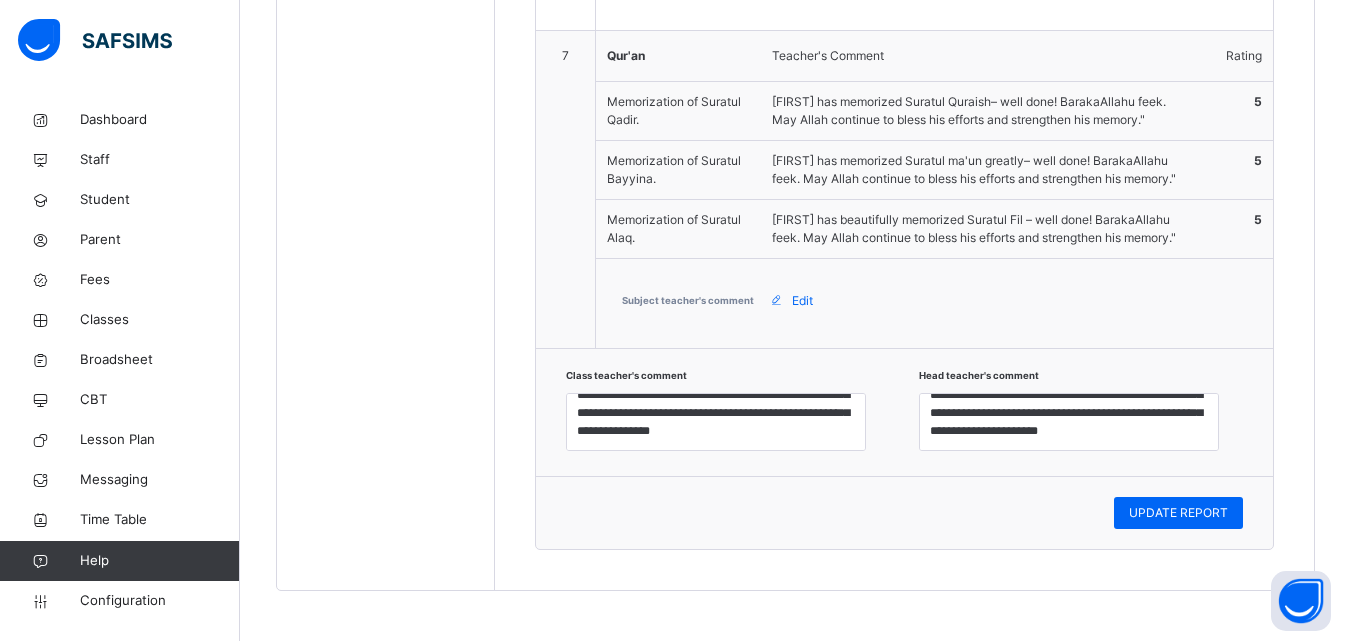 scroll, scrollTop: 2745, scrollLeft: 0, axis: vertical 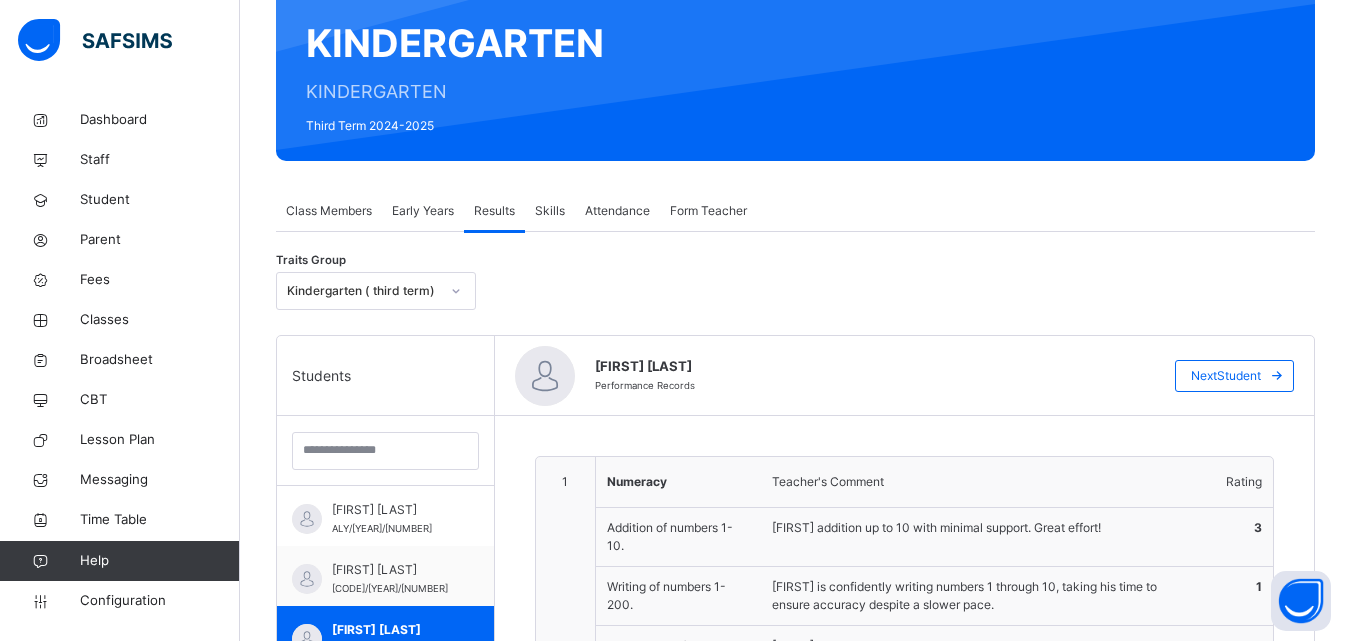 click on "Early Years" at bounding box center [423, 211] 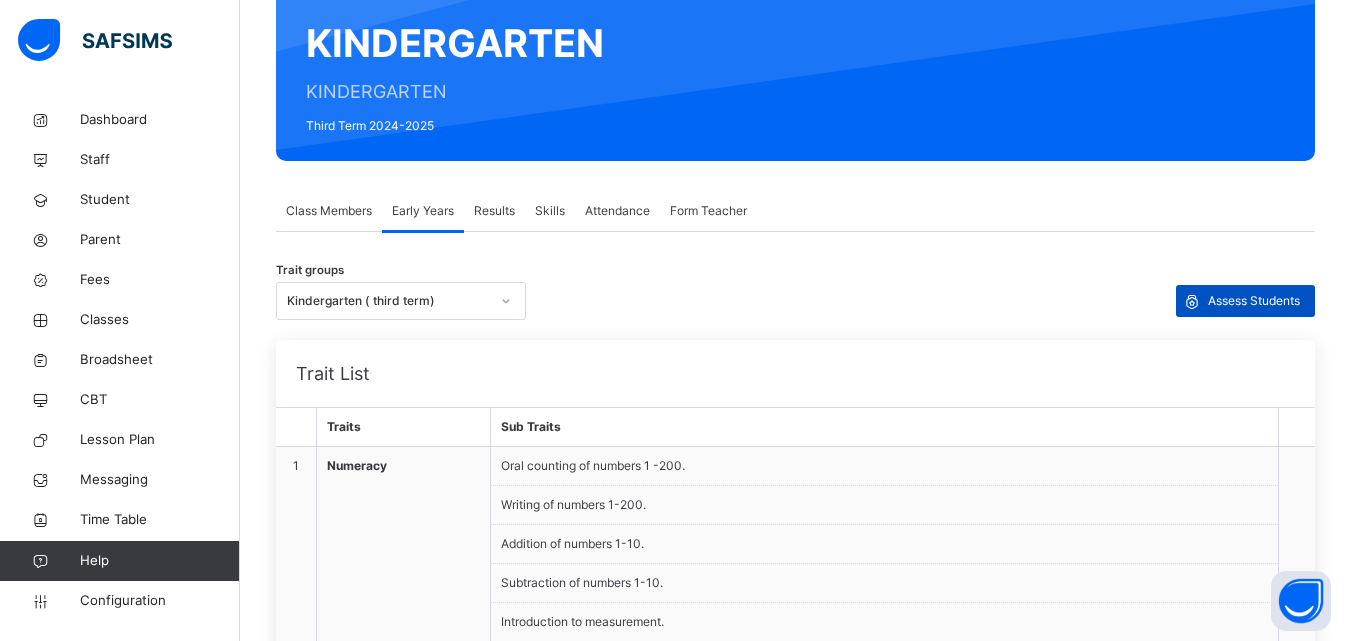 click on "Assess Students" at bounding box center (1245, 301) 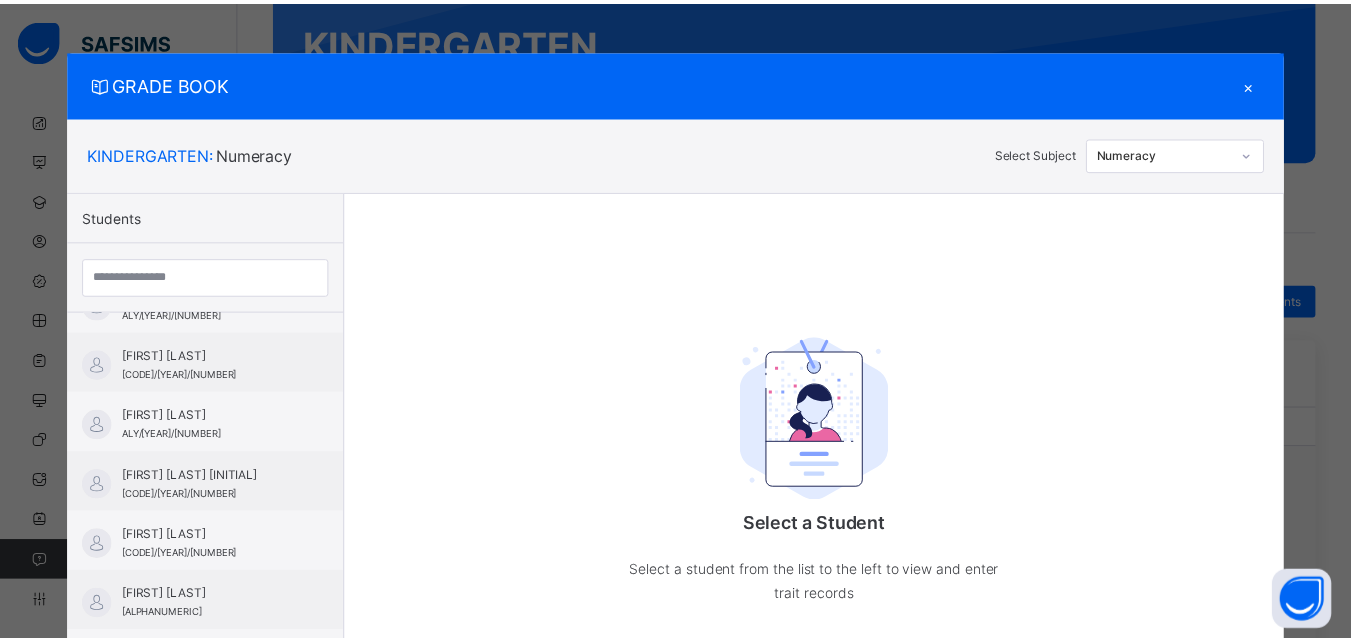 scroll, scrollTop: 800, scrollLeft: 0, axis: vertical 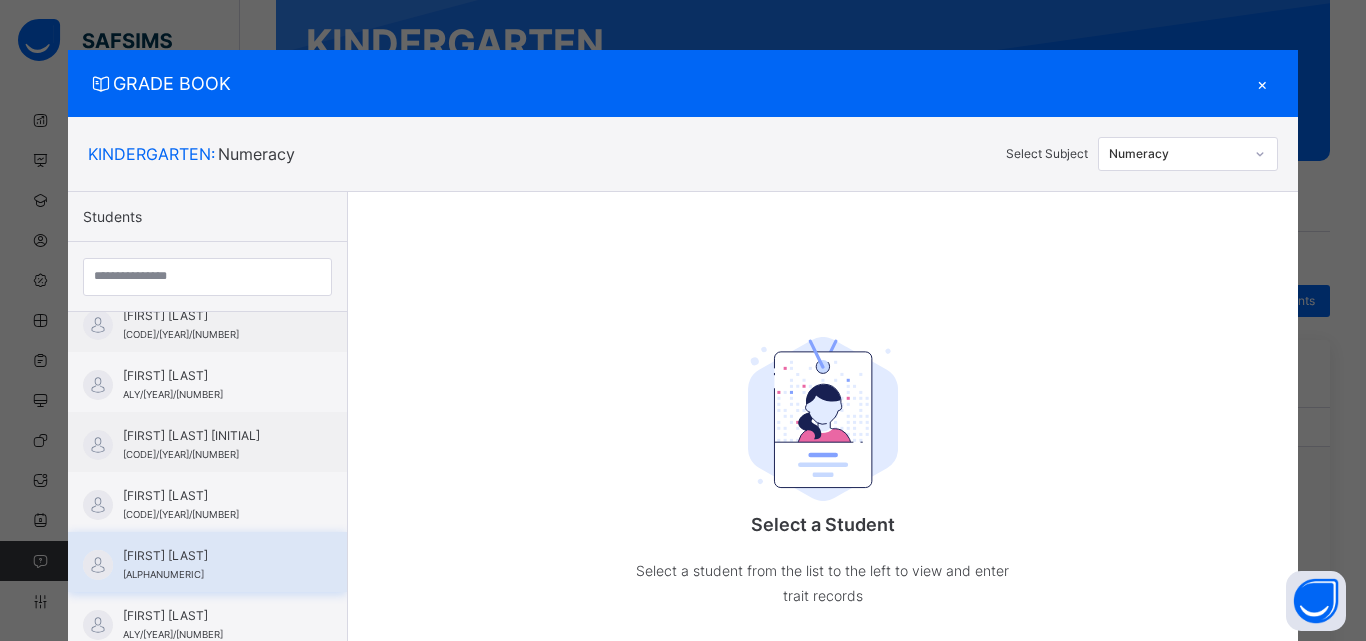 click on "ABUBAKAR GARBA IBRAHIM ALY/23/008" at bounding box center (212, 565) 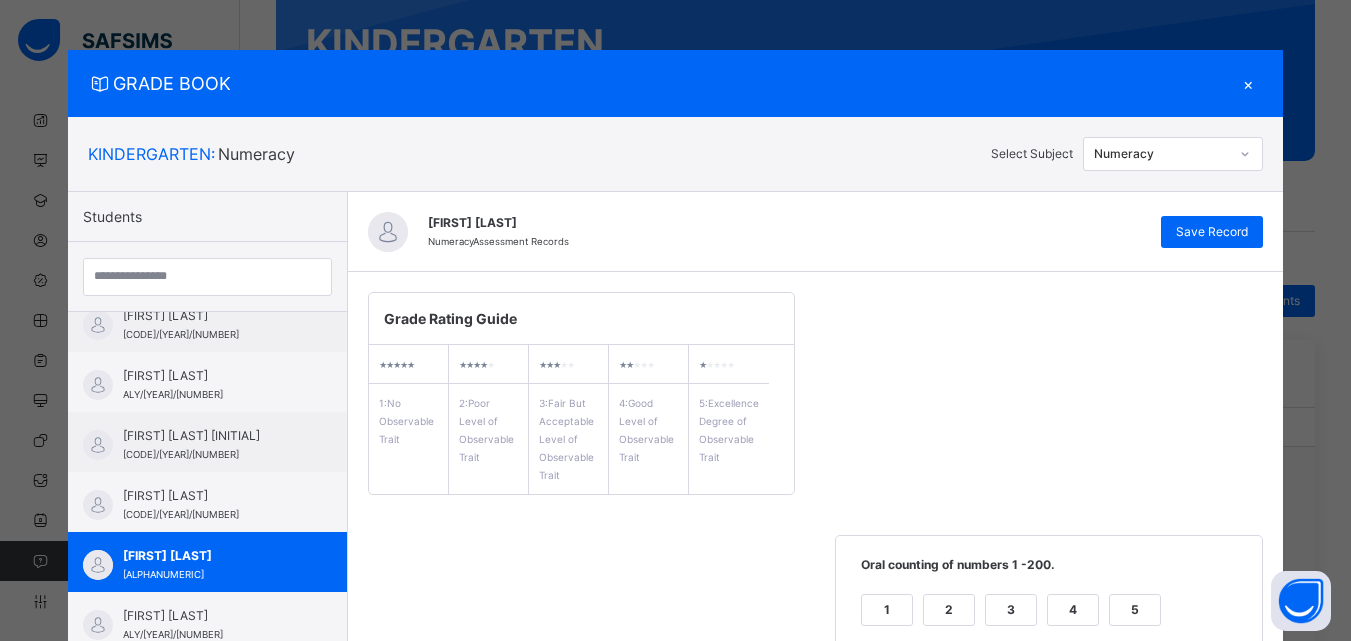 click 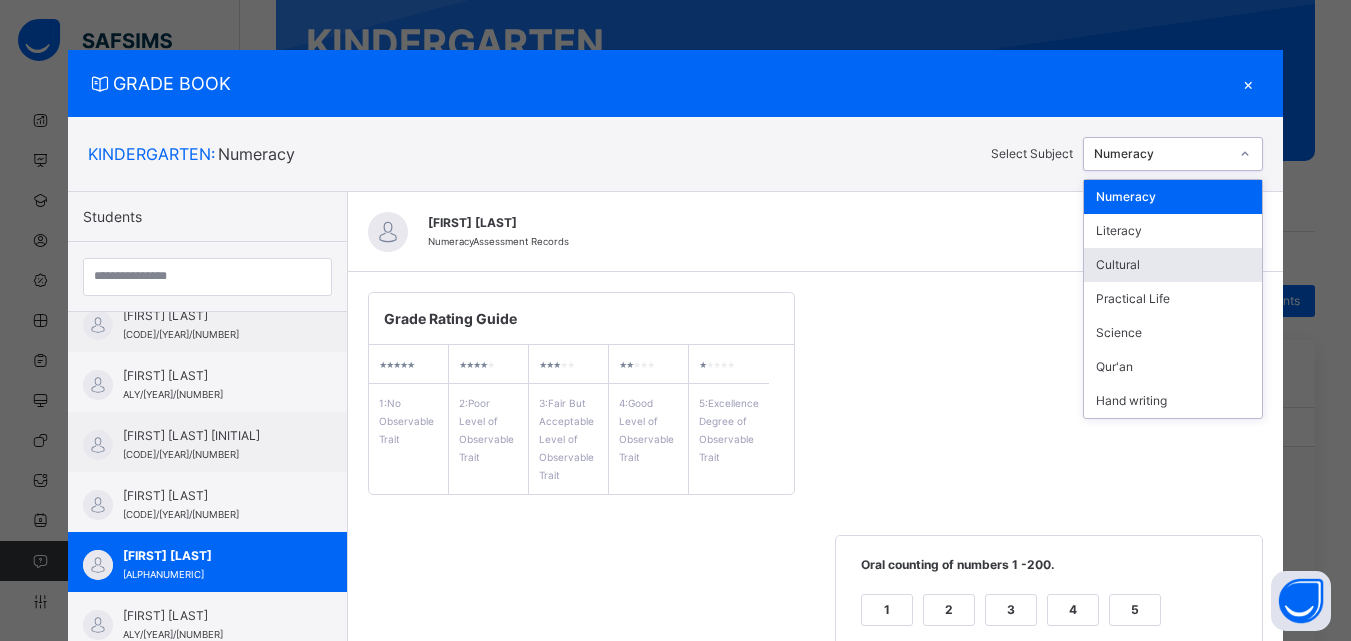 click on "Cultural" at bounding box center (1173, 265) 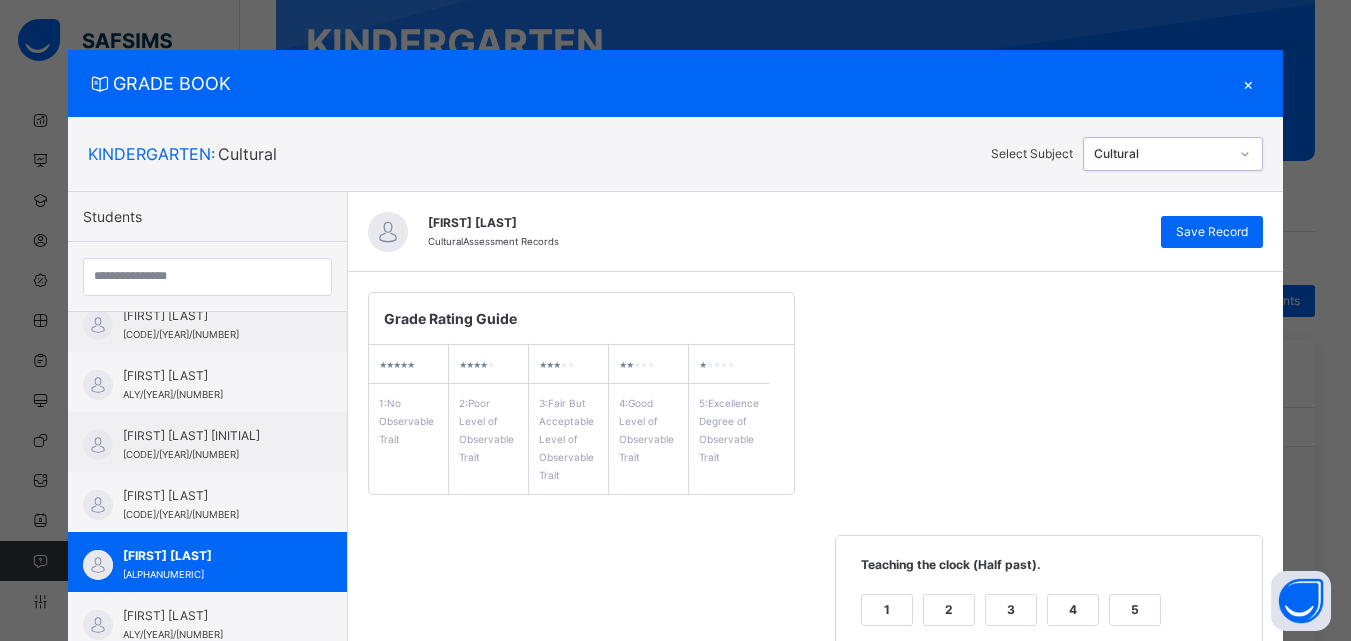 scroll, scrollTop: 561, scrollLeft: 0, axis: vertical 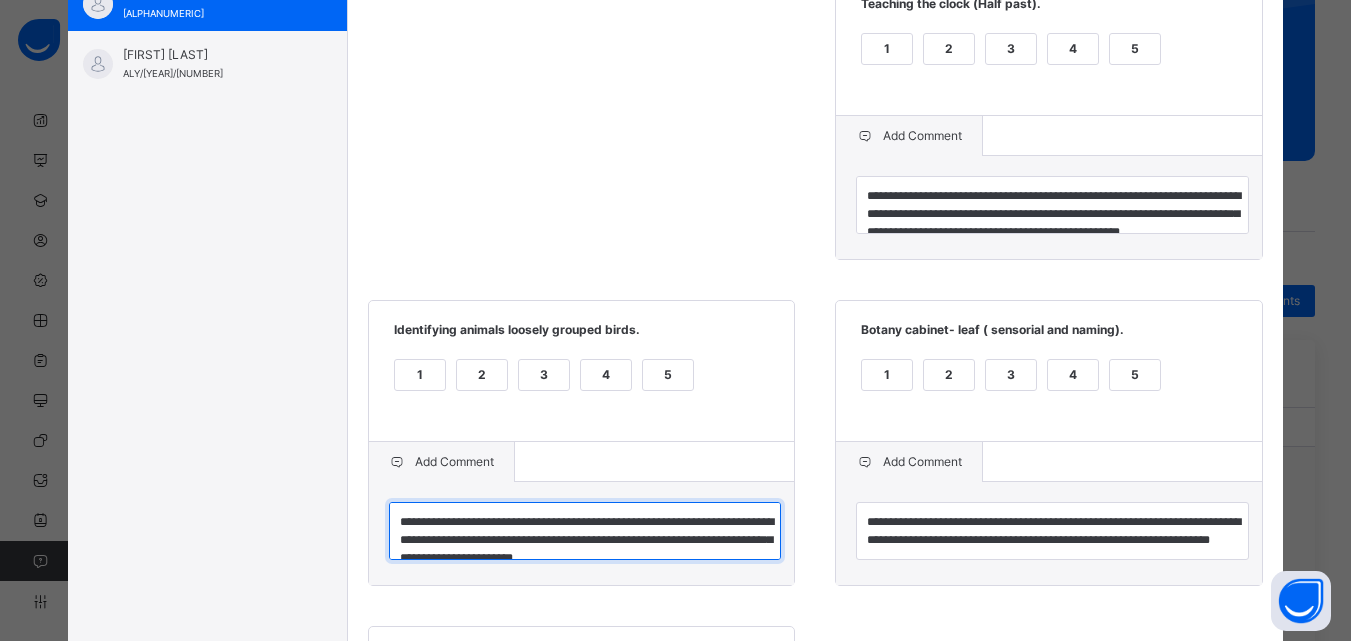 click on "**********" at bounding box center (585, 531) 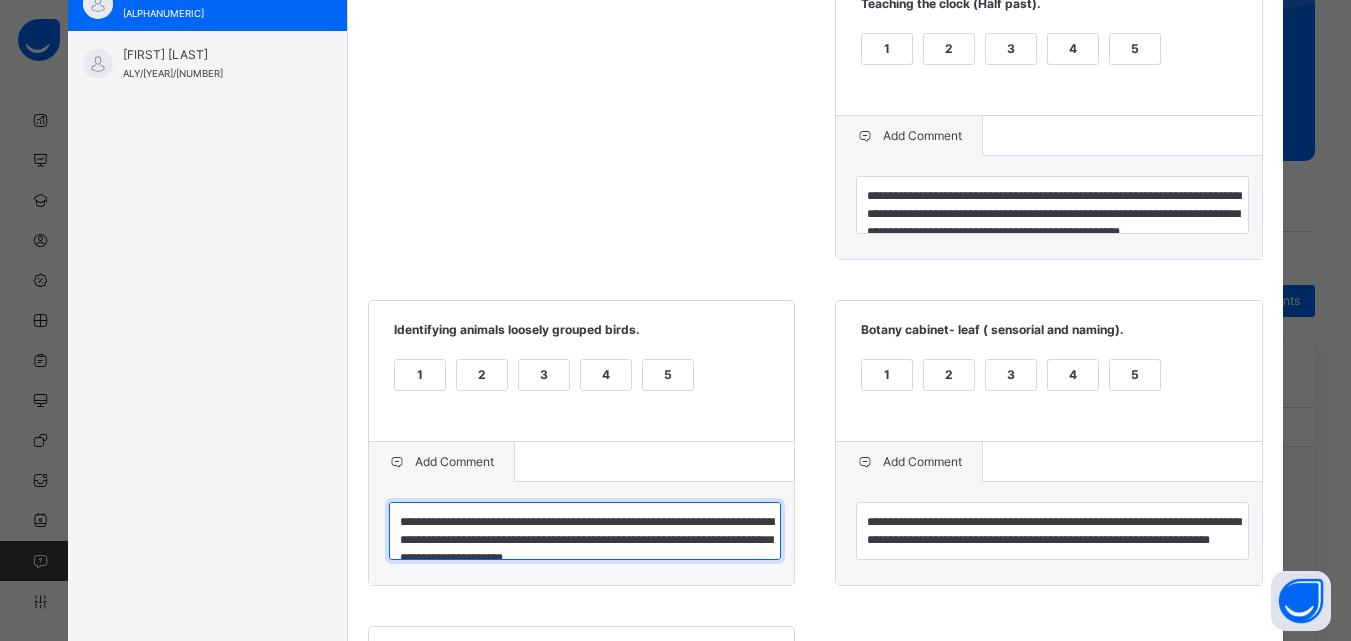click on "**********" at bounding box center (585, 531) 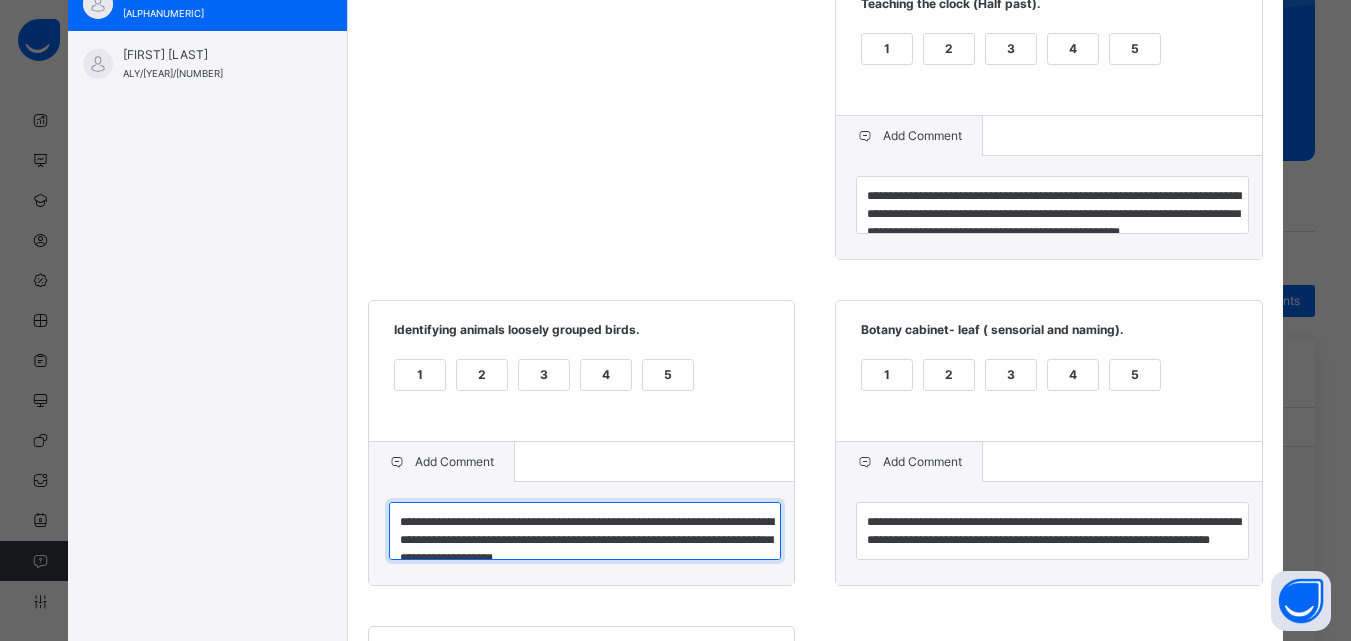 click on "**********" at bounding box center [585, 531] 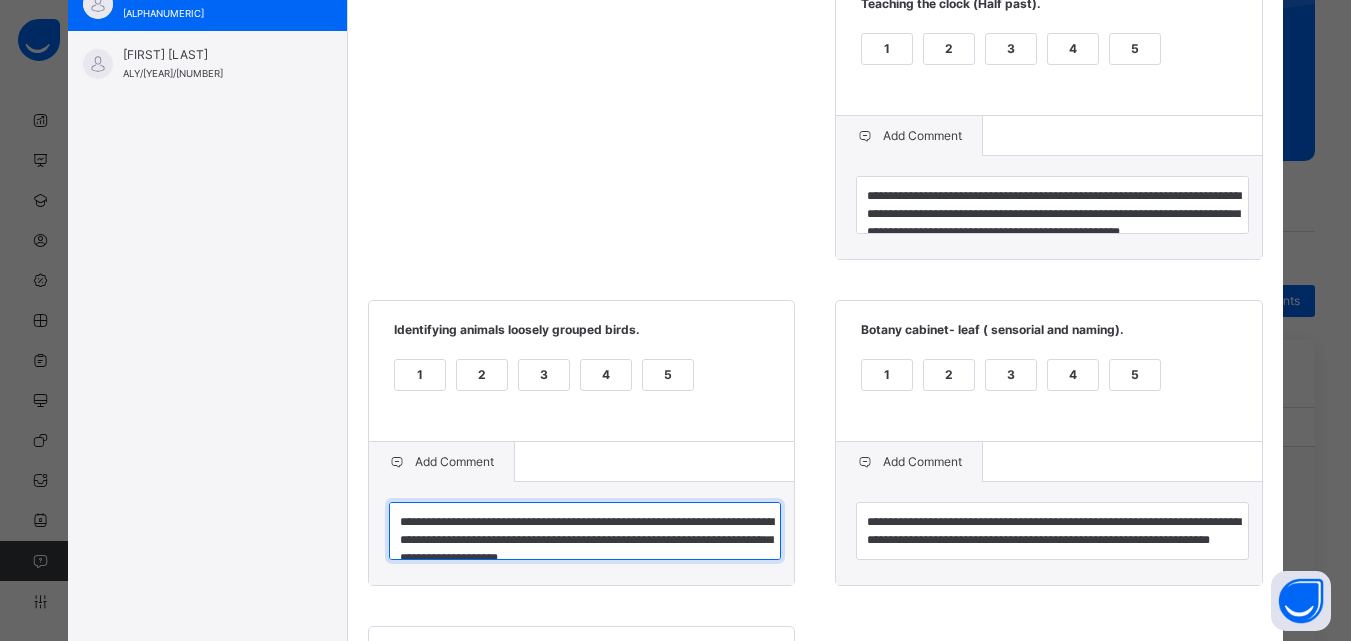 click on "**********" at bounding box center [585, 531] 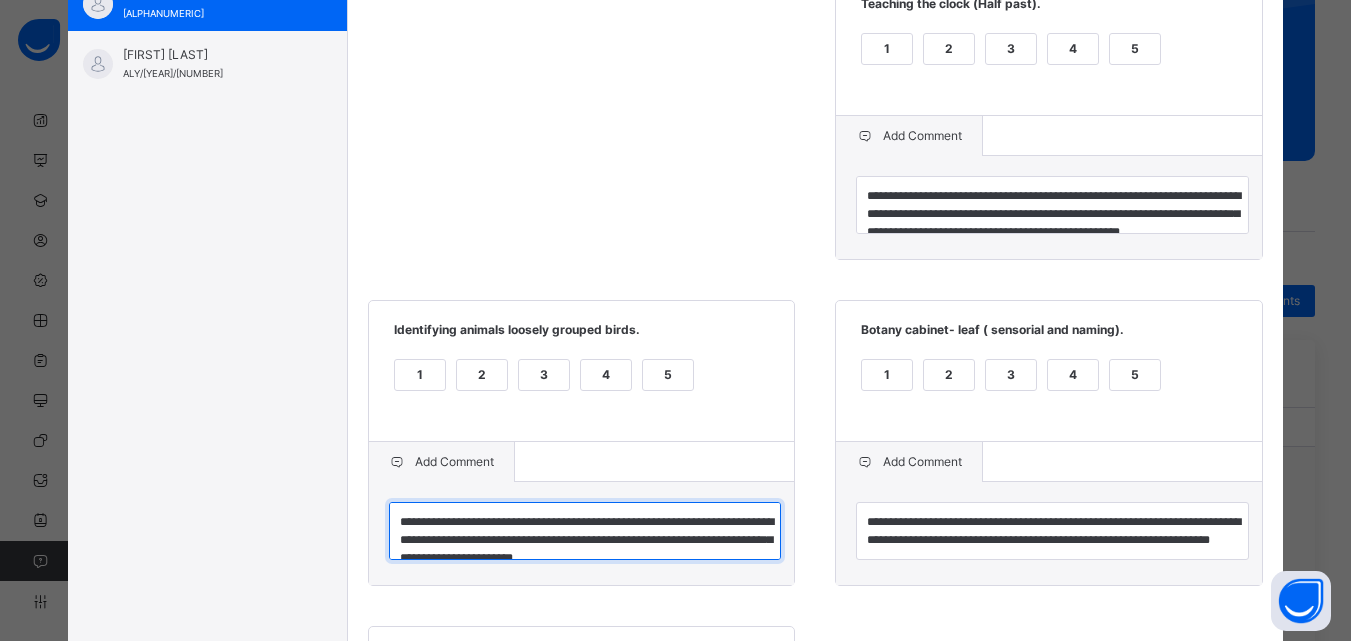 scroll, scrollTop: 0, scrollLeft: 0, axis: both 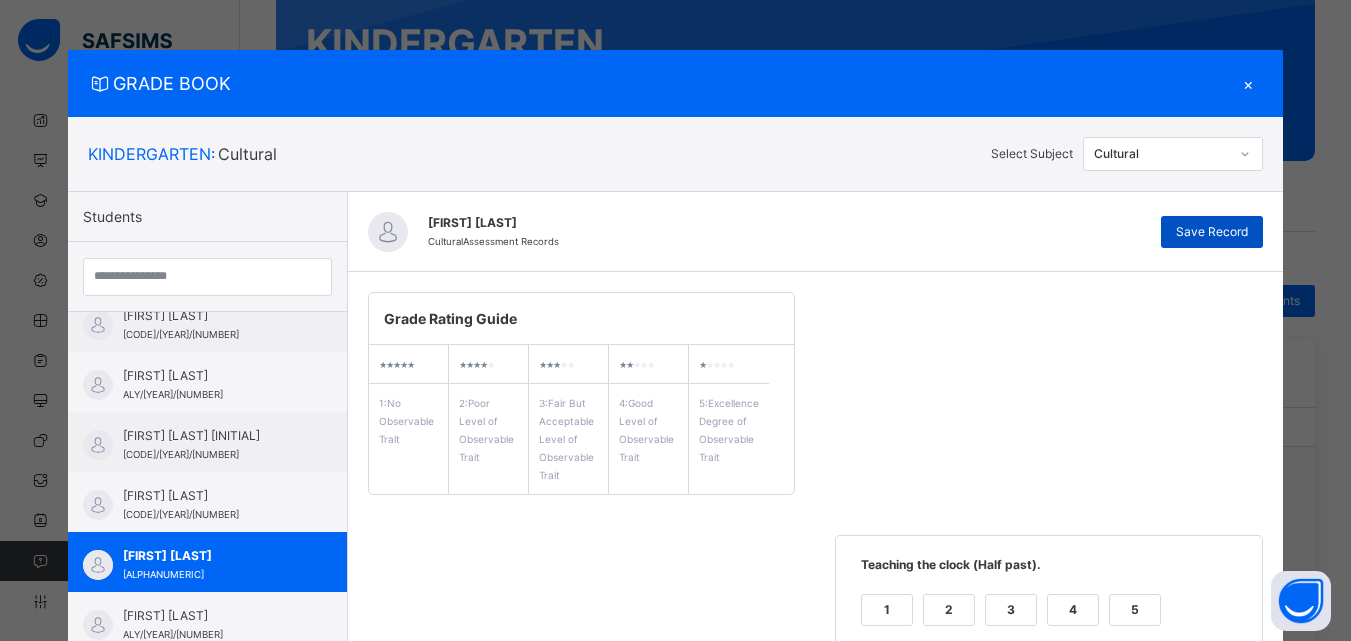 type on "**********" 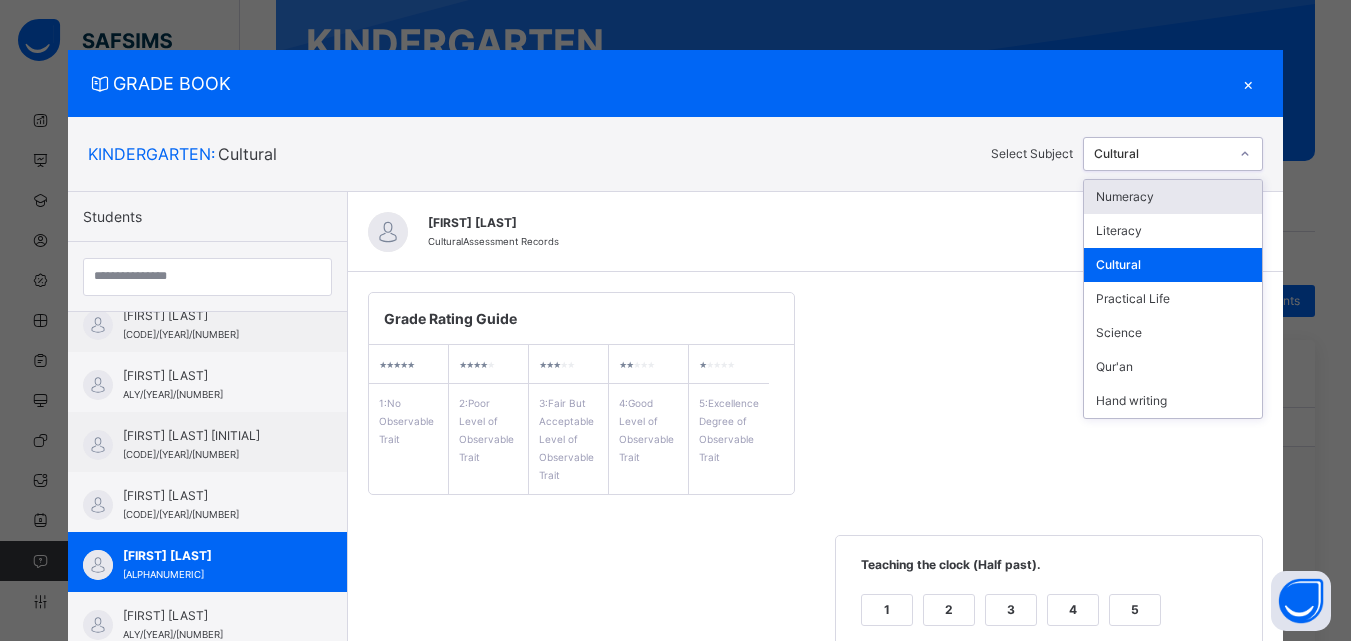 click 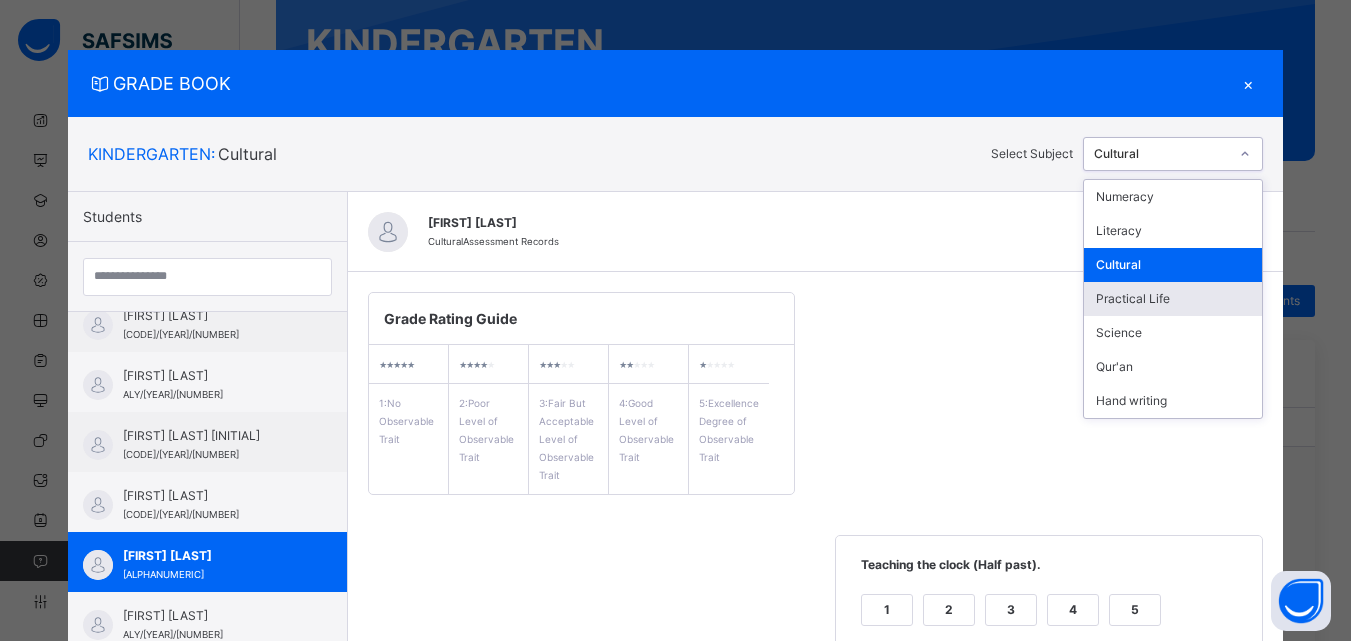 click on "Practical Life" at bounding box center (1173, 299) 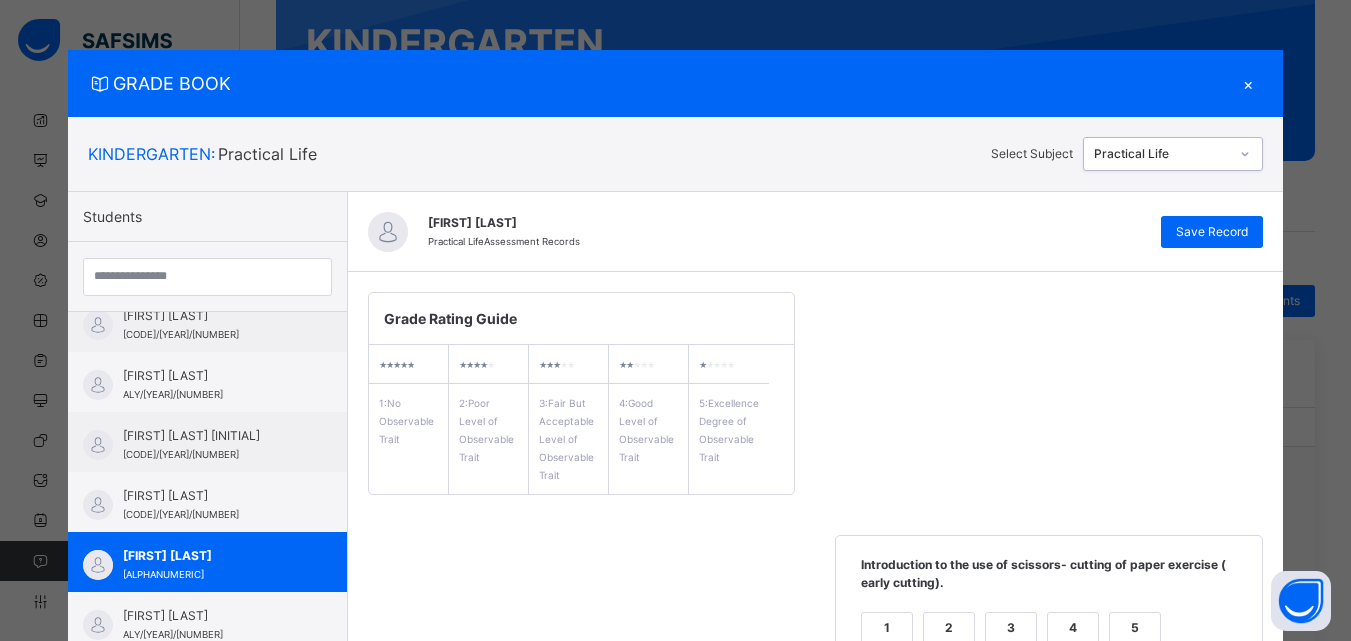 scroll, scrollTop: 561, scrollLeft: 0, axis: vertical 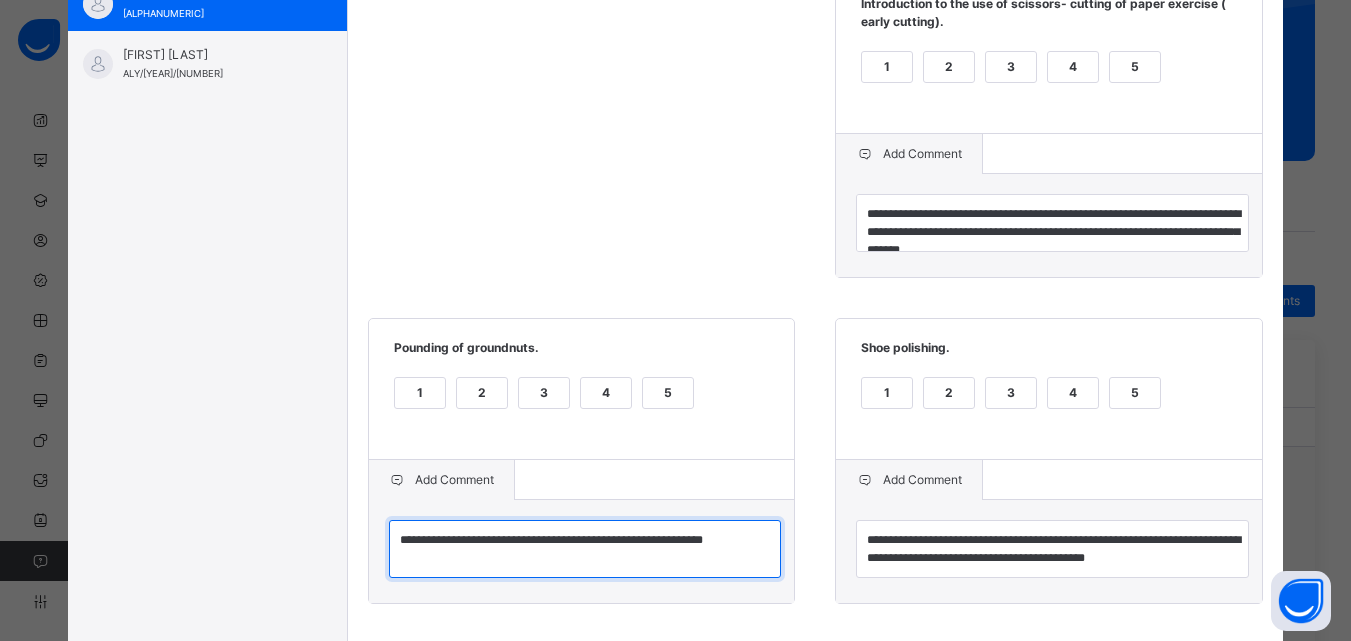click on "**********" at bounding box center (585, 549) 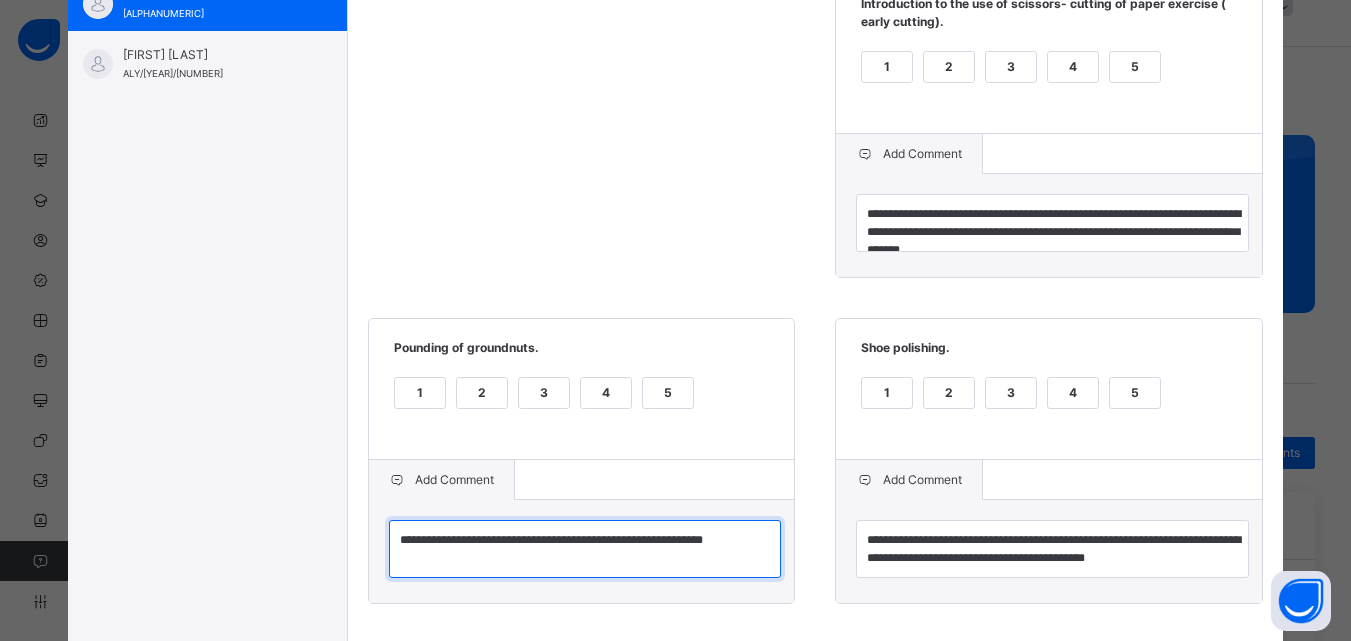 scroll, scrollTop: 0, scrollLeft: 0, axis: both 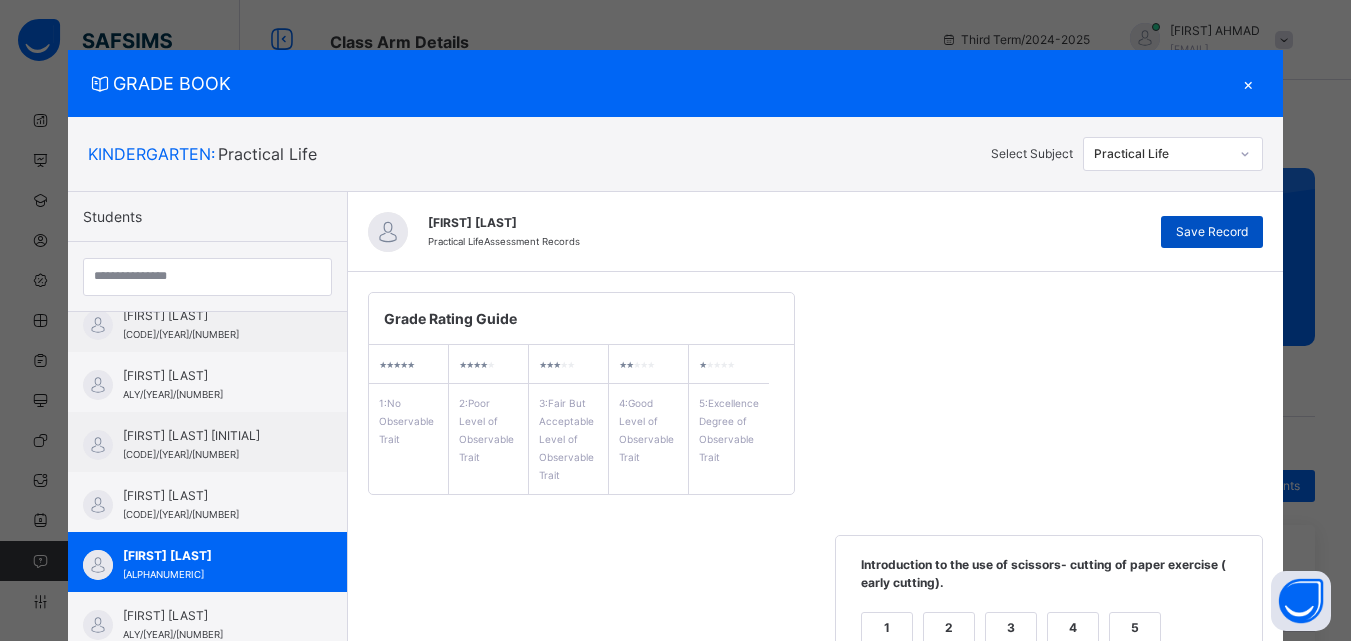 type on "**********" 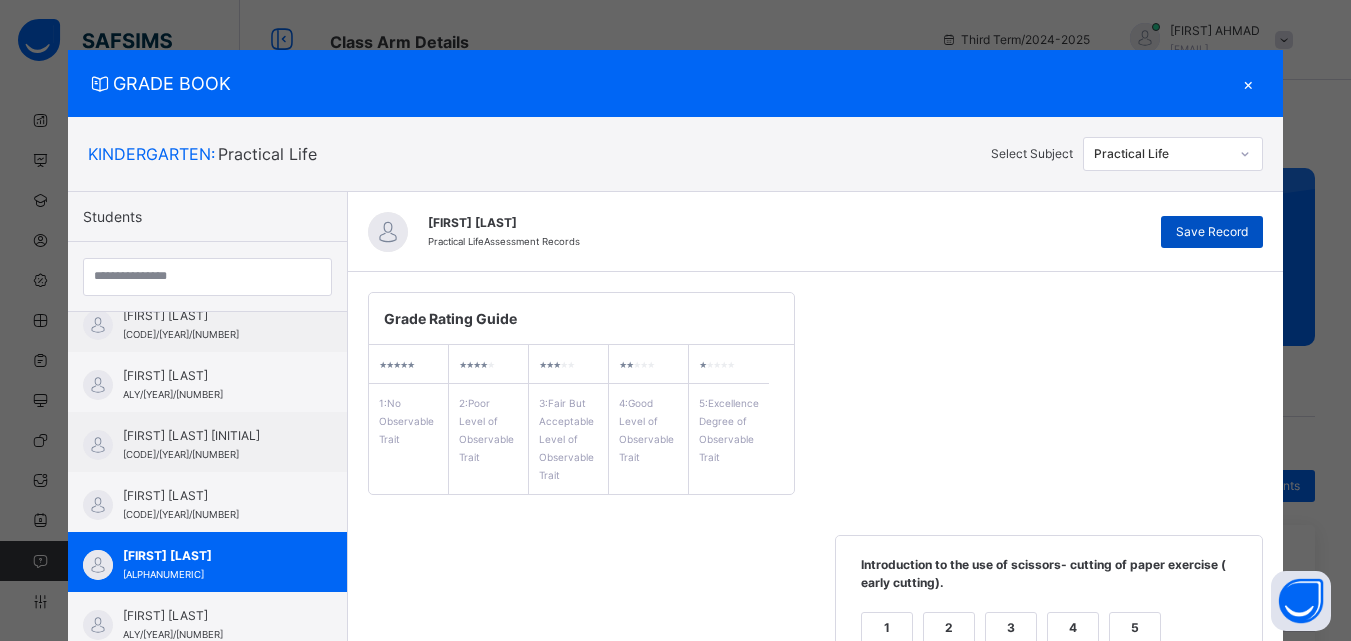 click on "Save Record" at bounding box center [1212, 232] 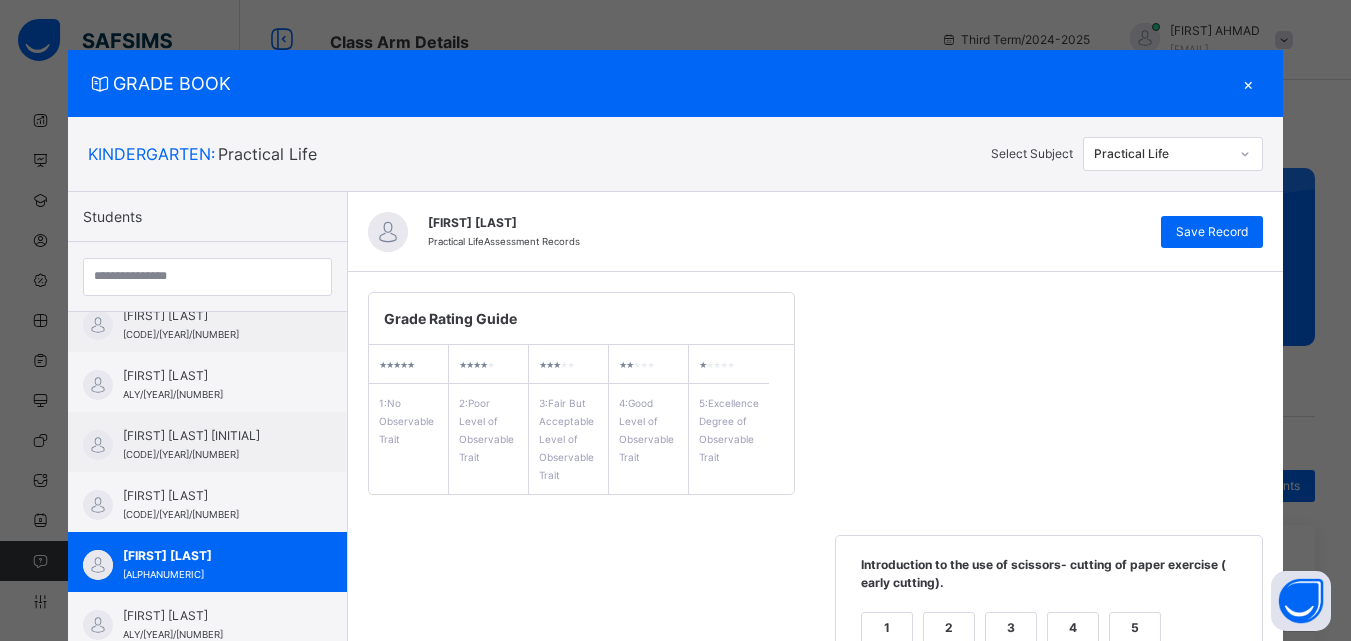 click on "×" at bounding box center (1248, 83) 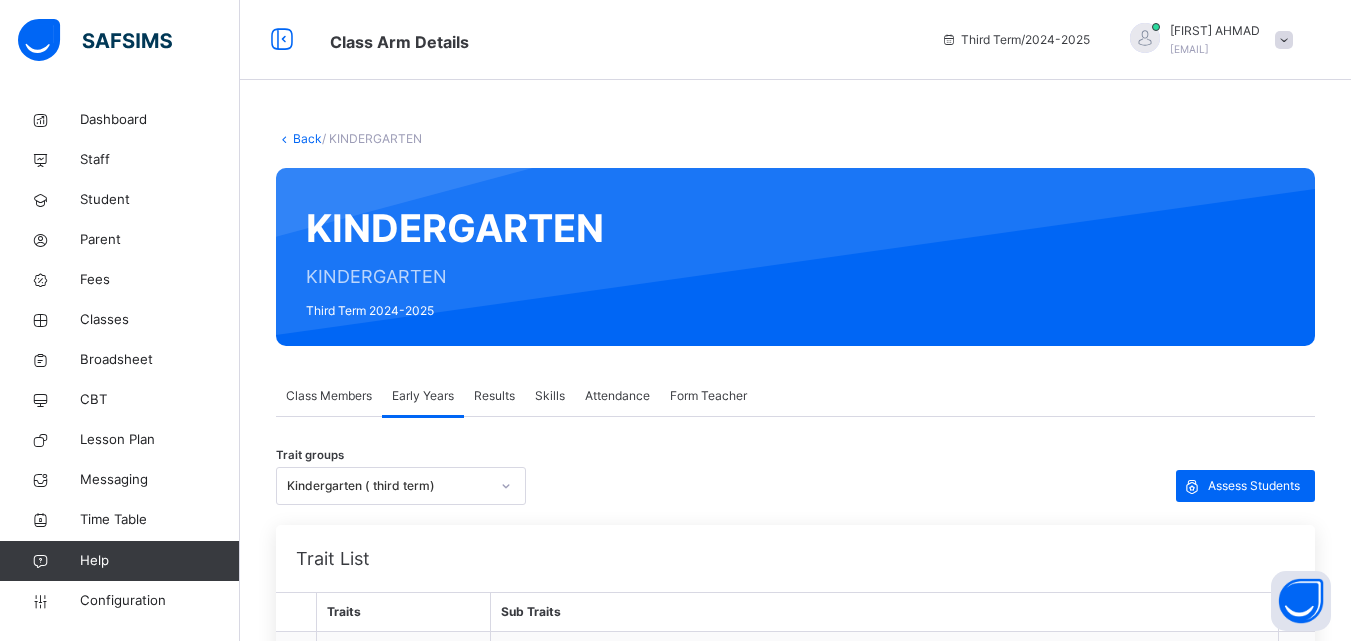 click on "Results" at bounding box center [494, 396] 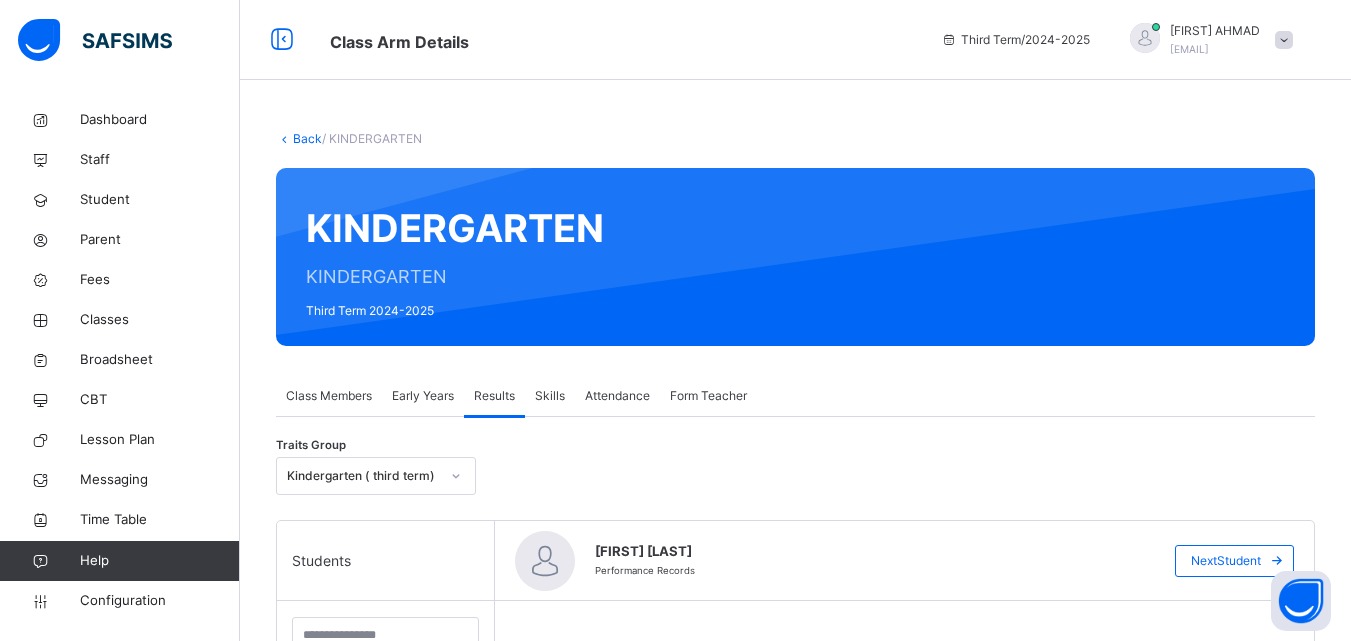 scroll, scrollTop: 560, scrollLeft: 0, axis: vertical 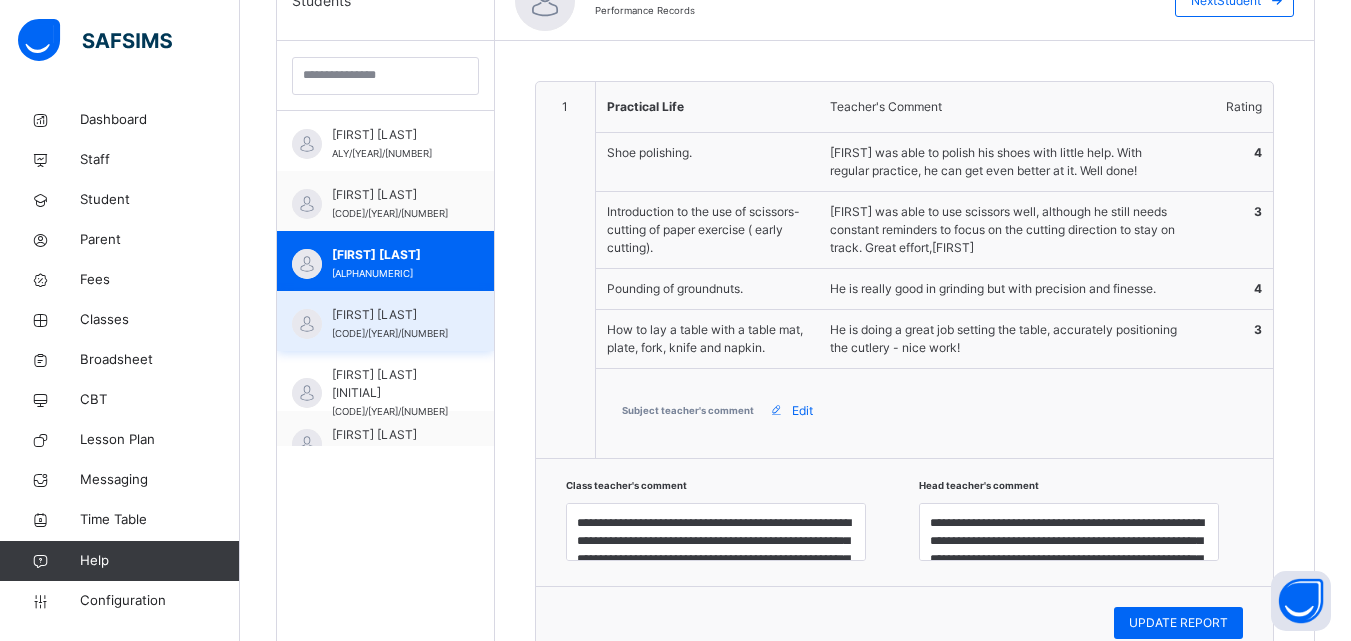 click on "ADAM  DAUDA ALY/24/021" at bounding box center (390, 324) 